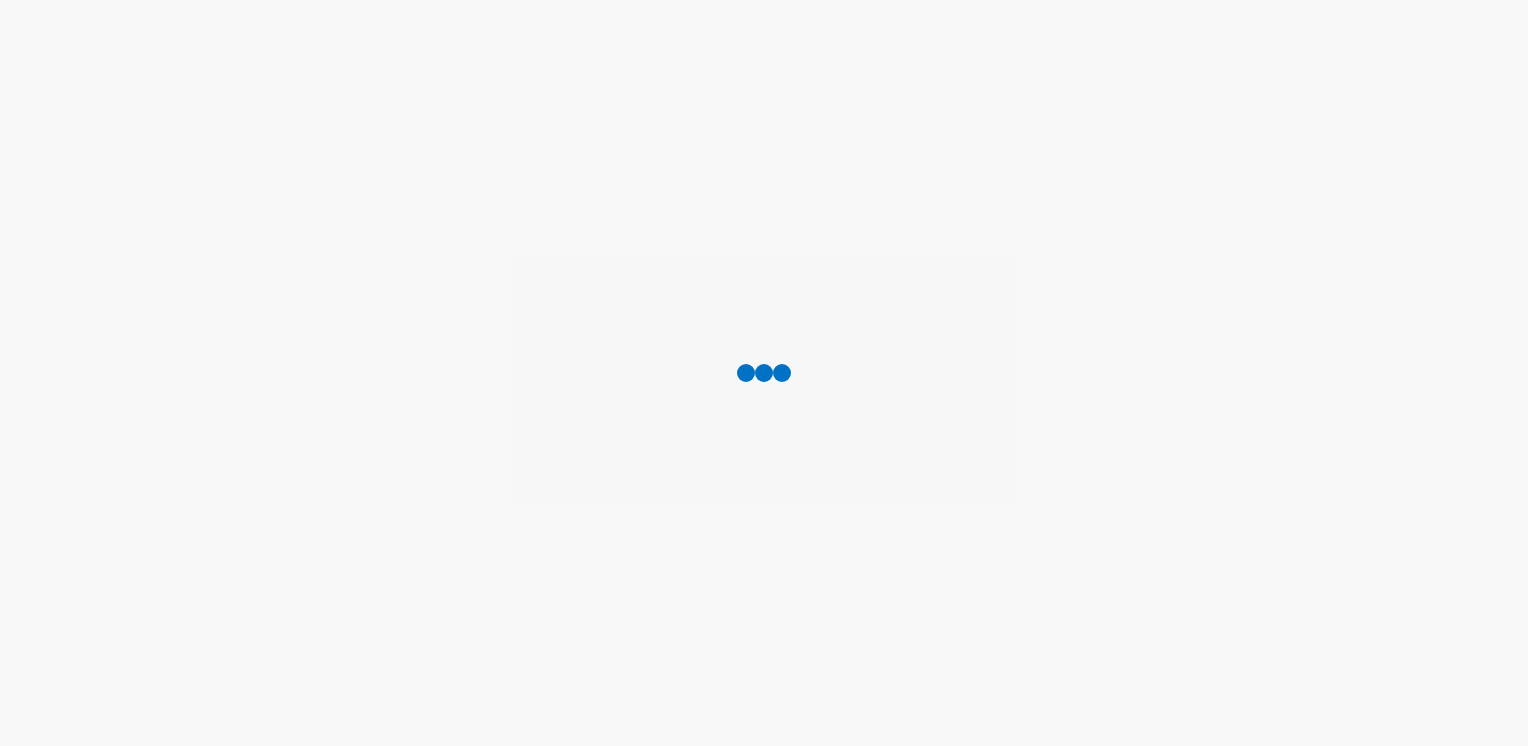 scroll, scrollTop: 0, scrollLeft: 0, axis: both 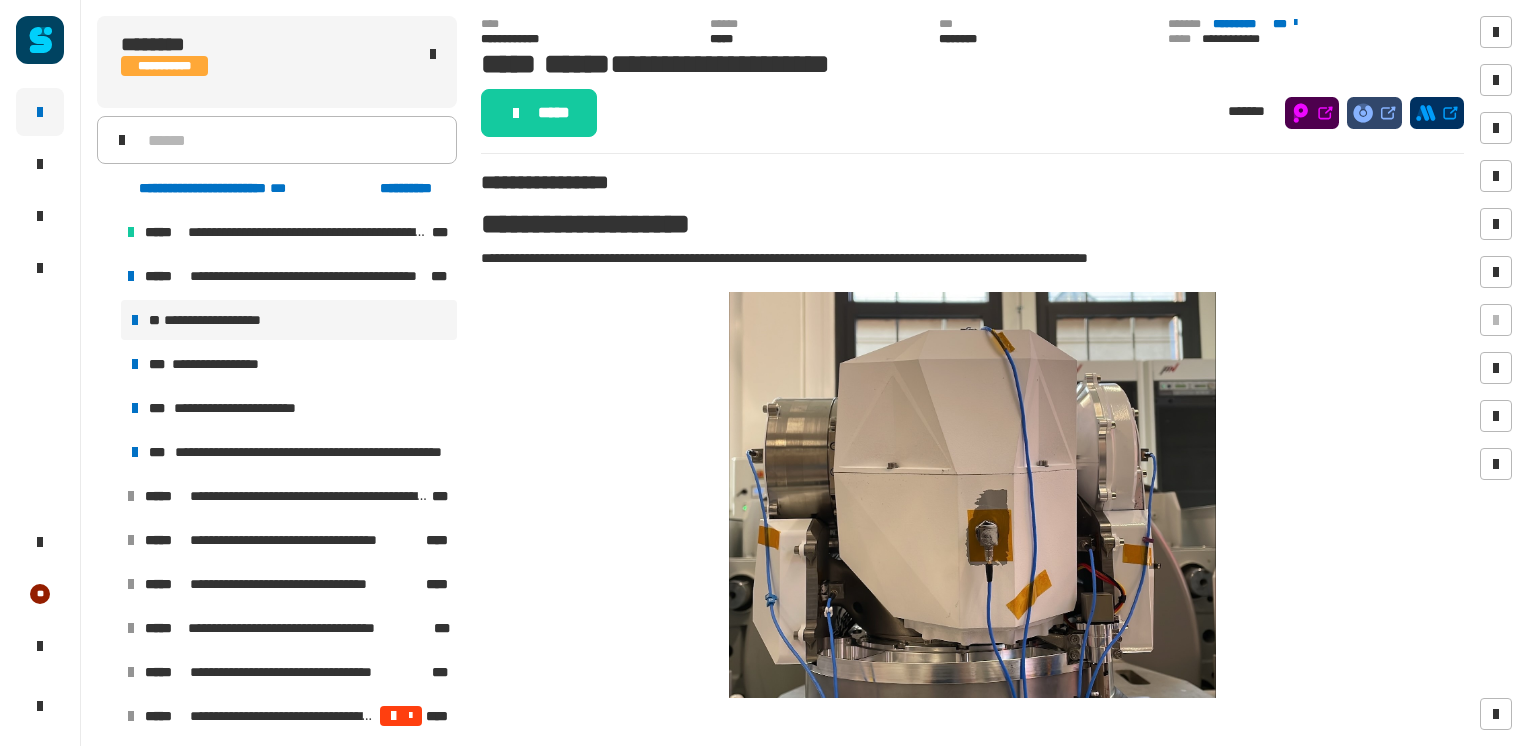 click on "*****" 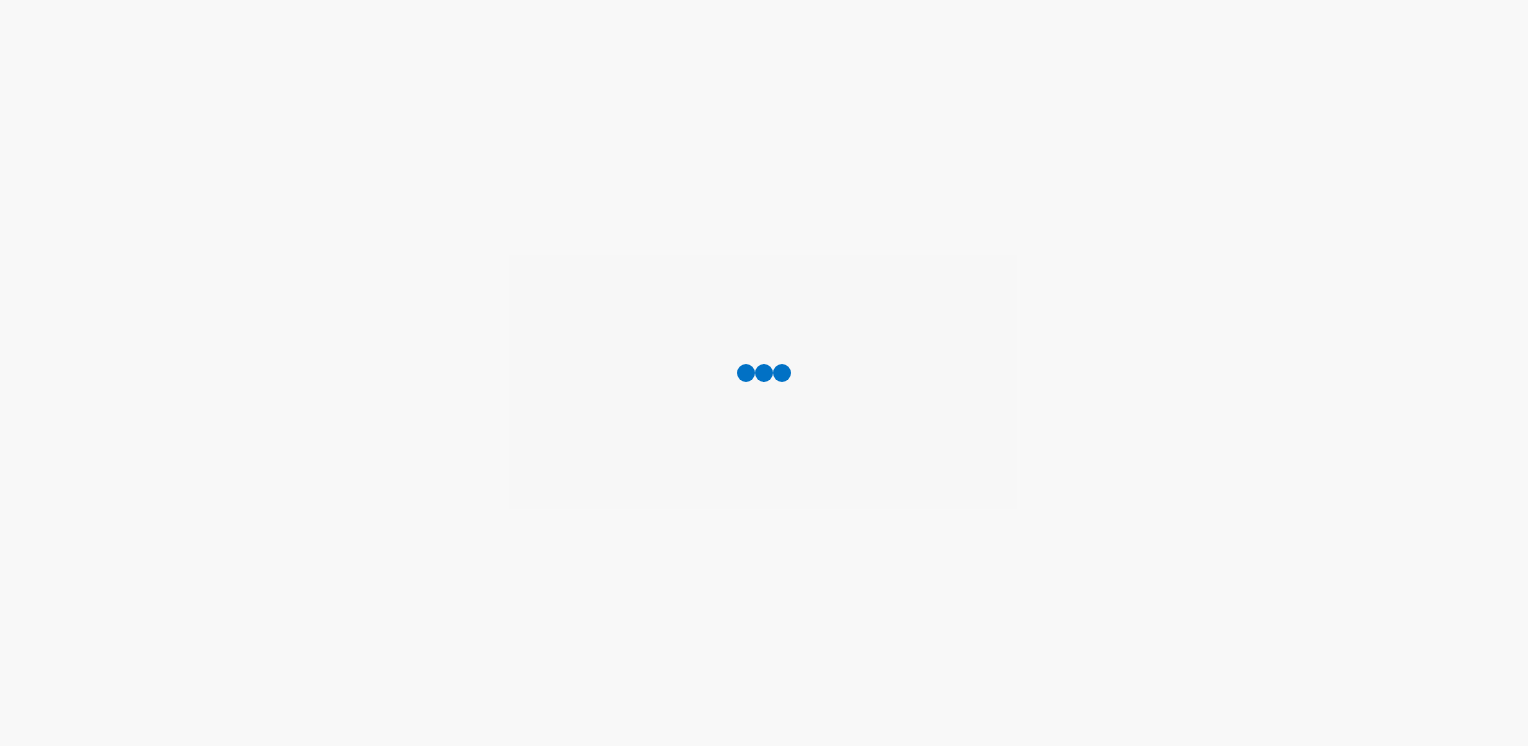 scroll, scrollTop: 0, scrollLeft: 0, axis: both 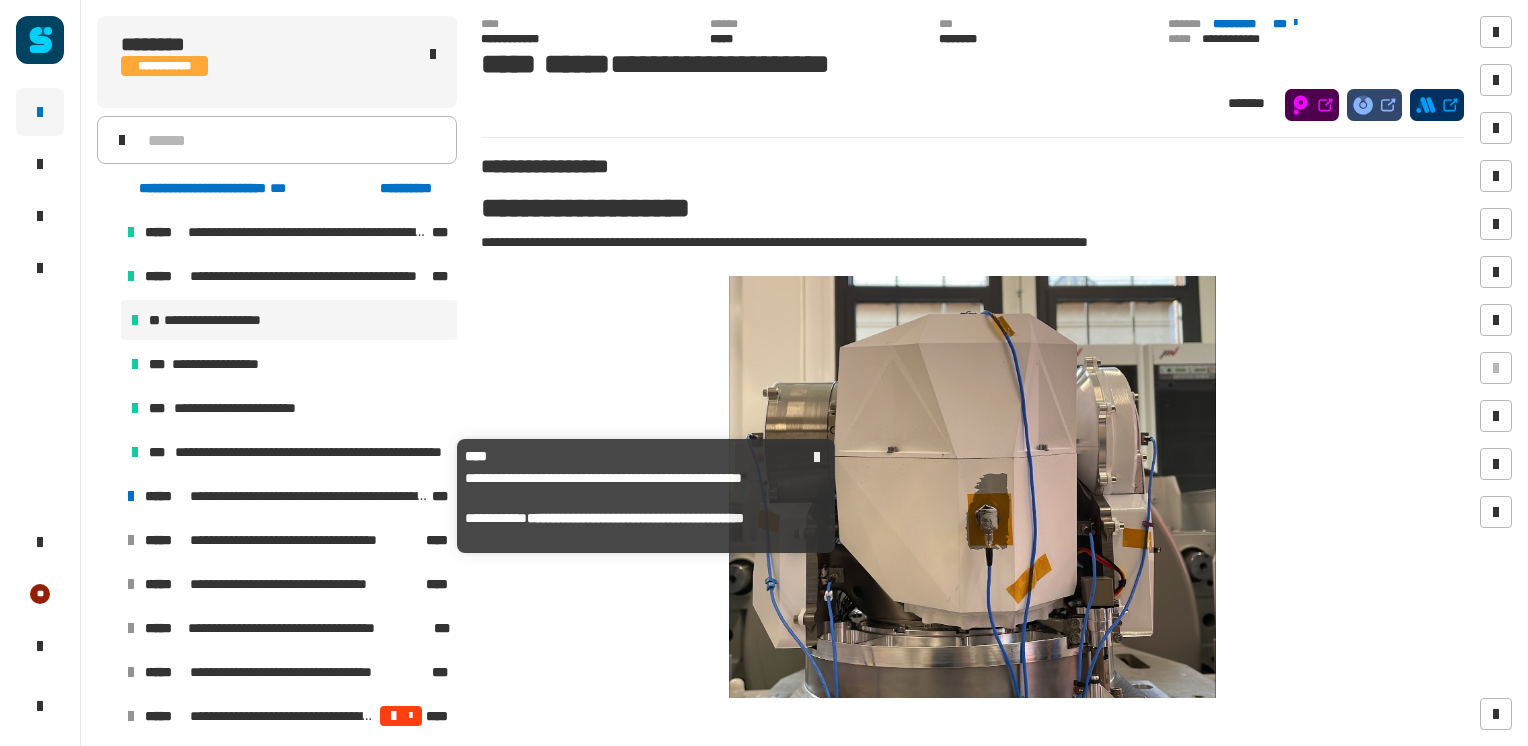 click on "*****" at bounding box center (165, 496) 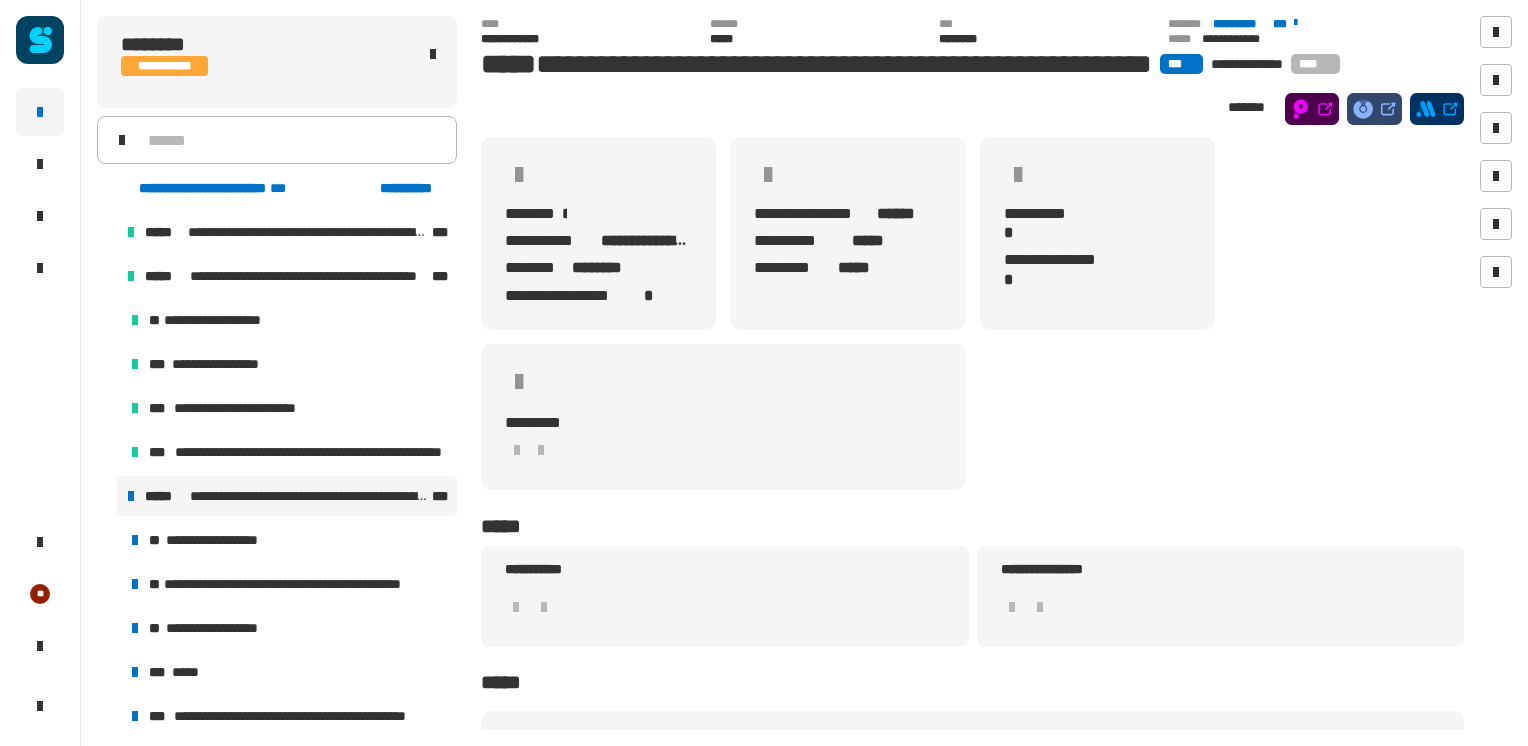 click on "**********" at bounding box center (227, 540) 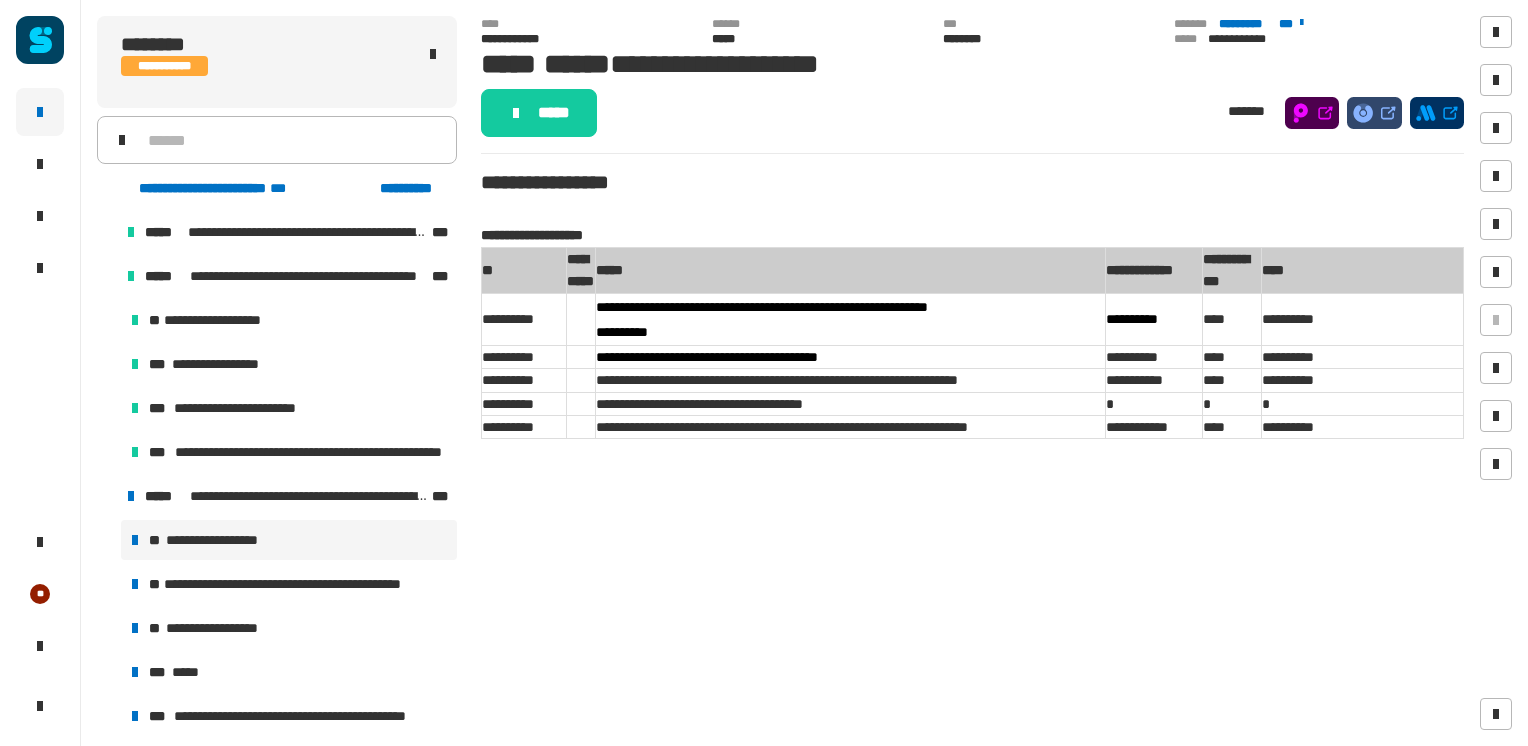 click on "*****" 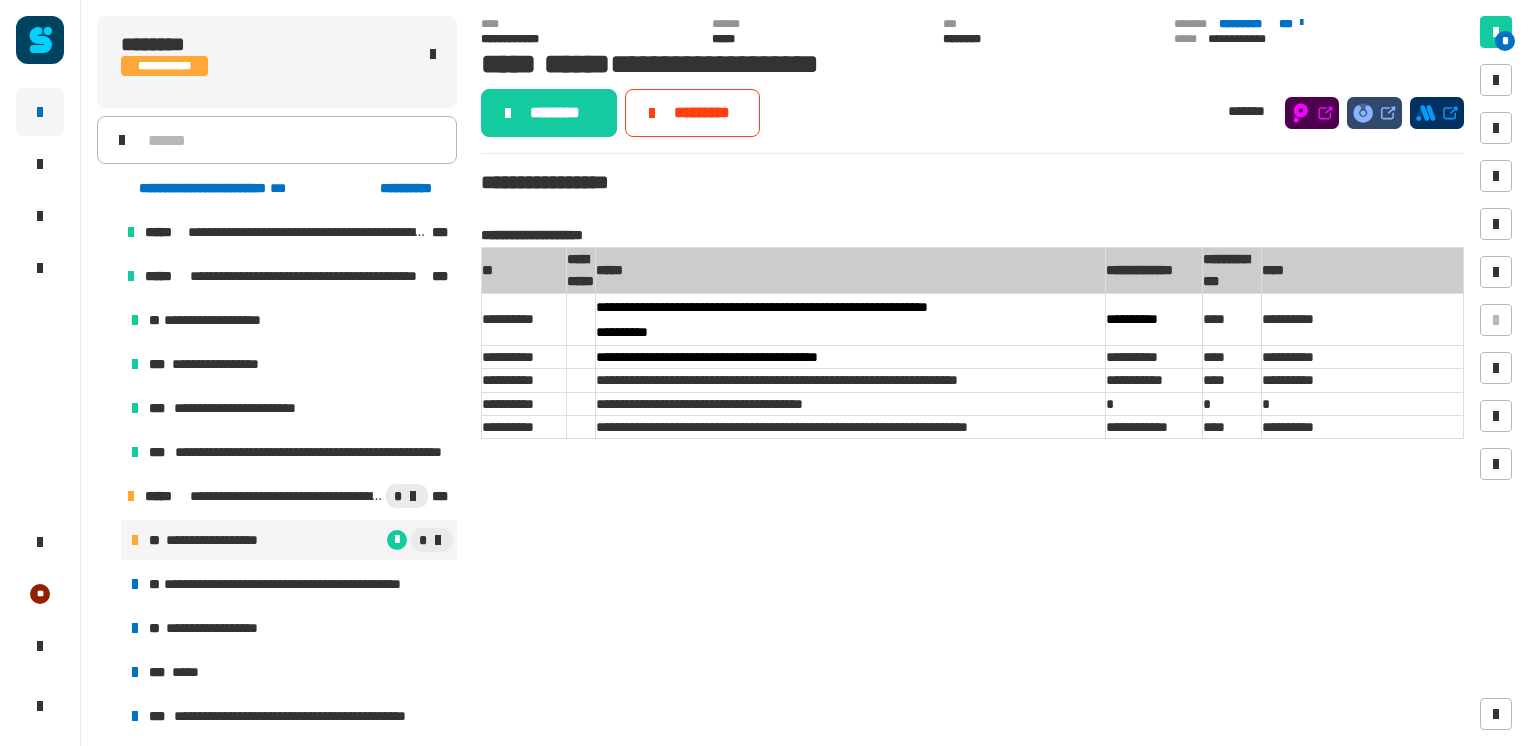 click on "********" 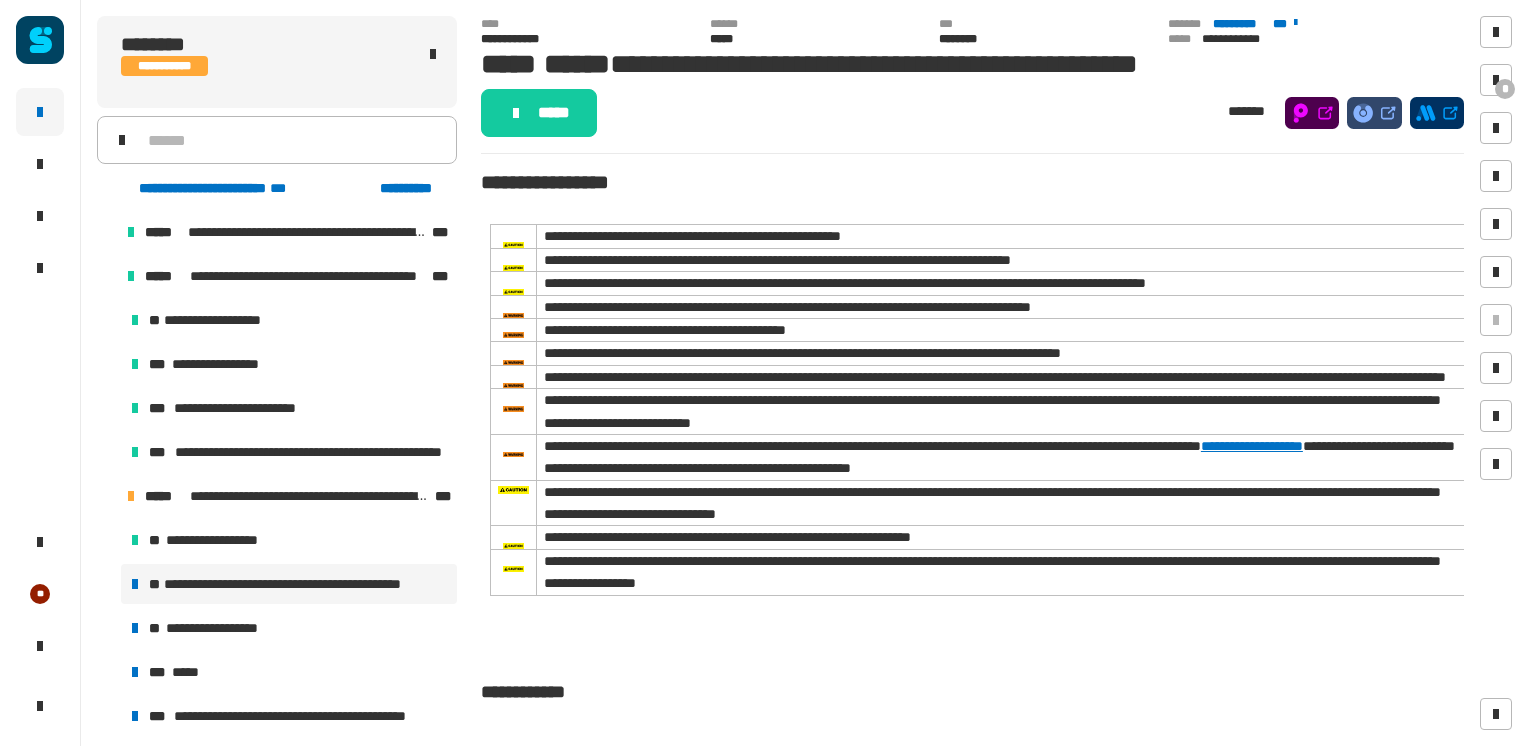 click on "*****" 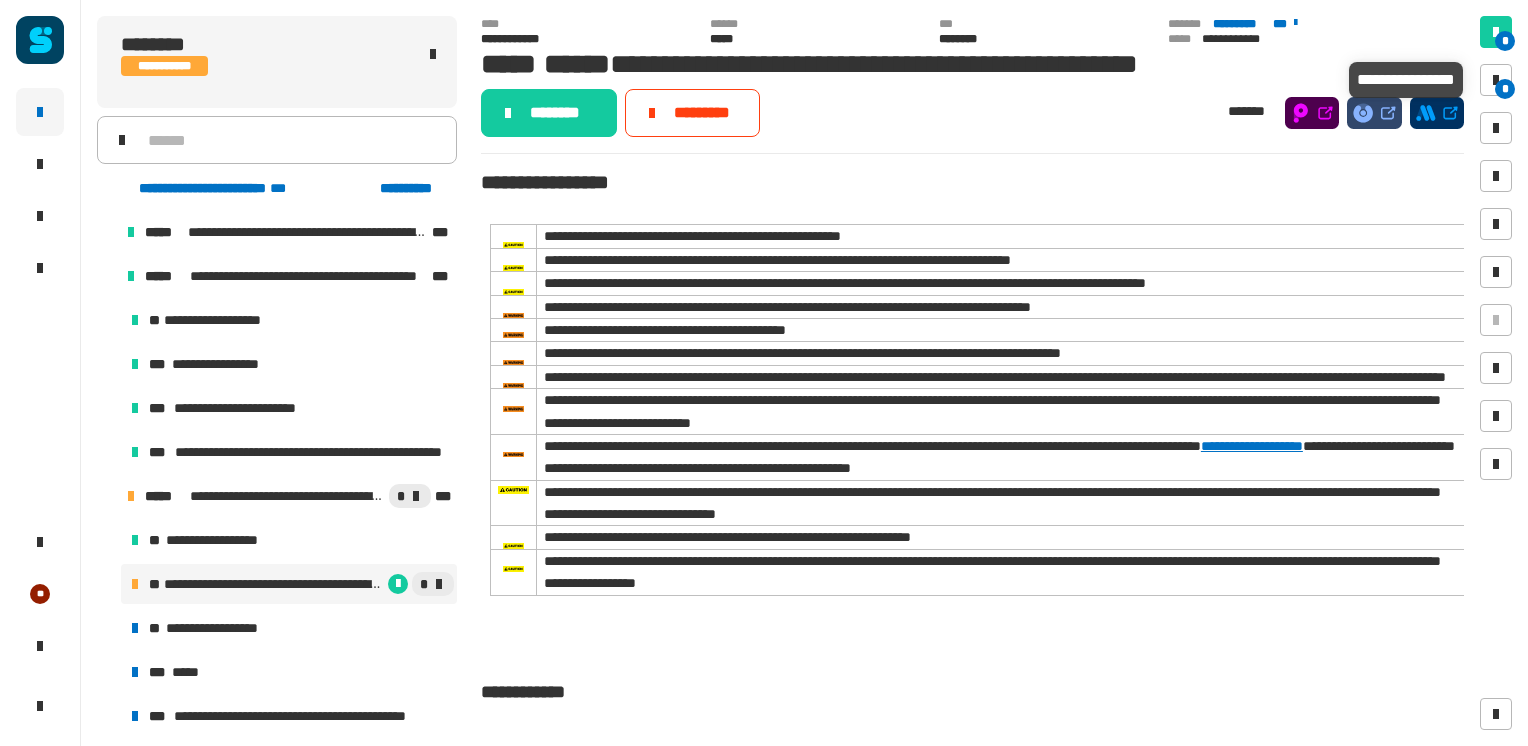 click at bounding box center (1496, 80) 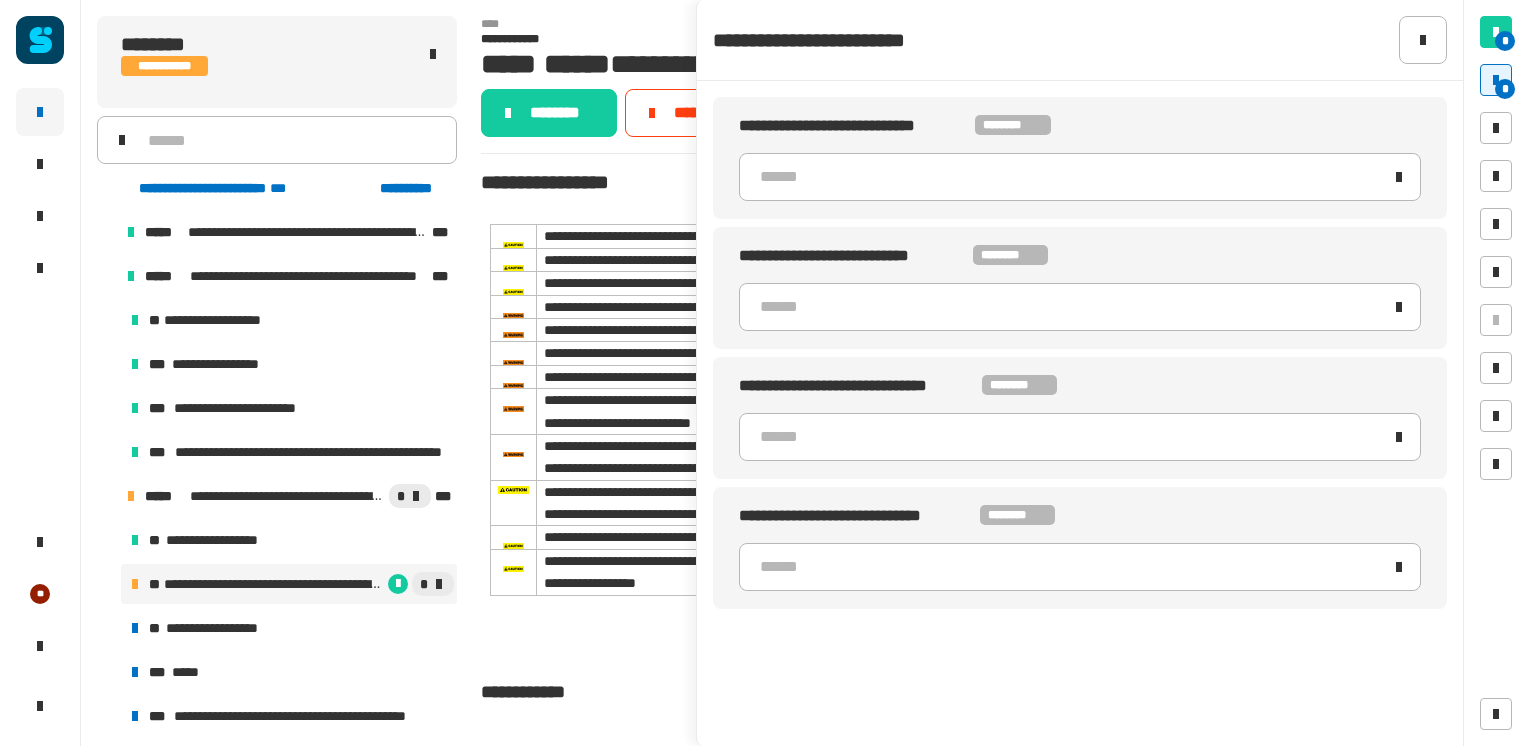 click on "******" 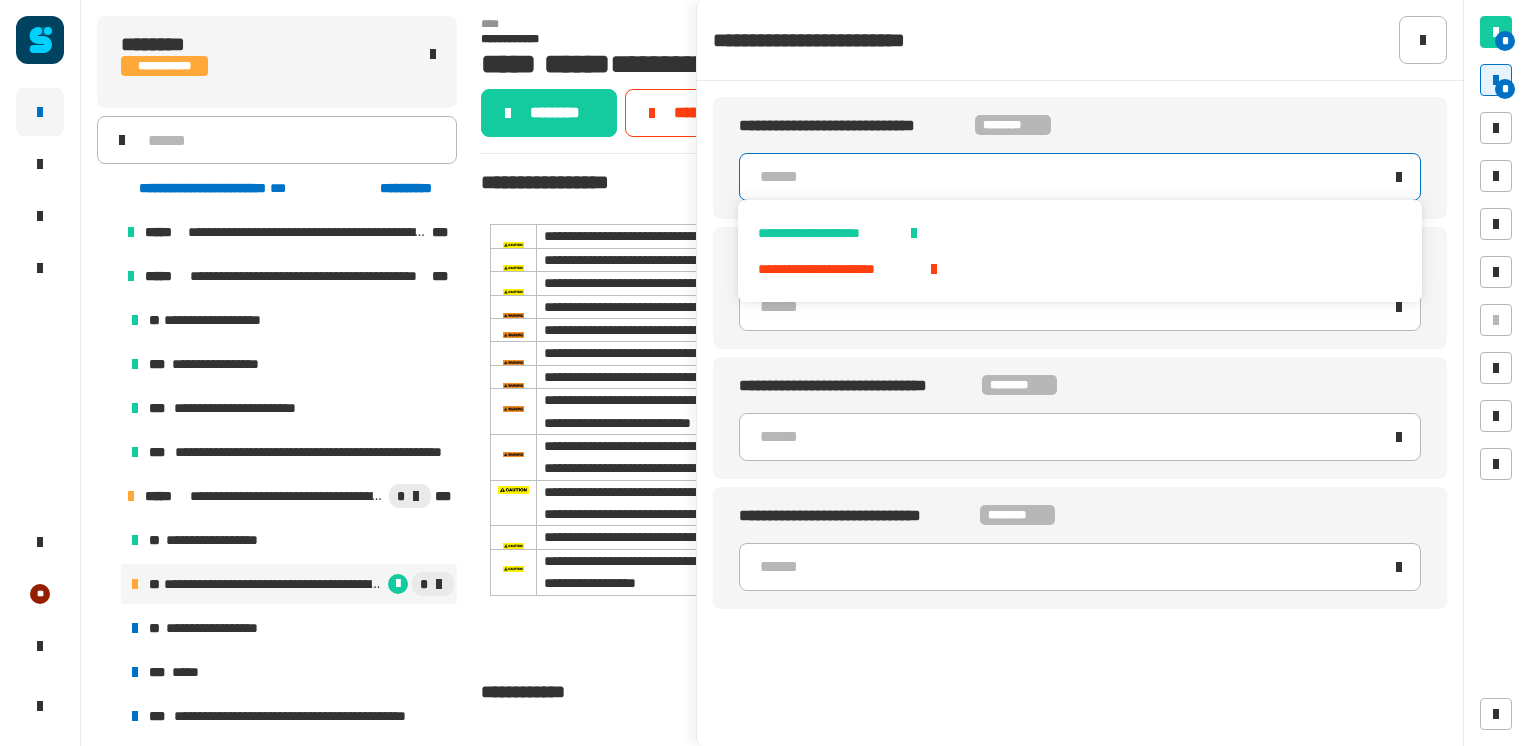 click on "**********" at bounding box center [1079, 233] 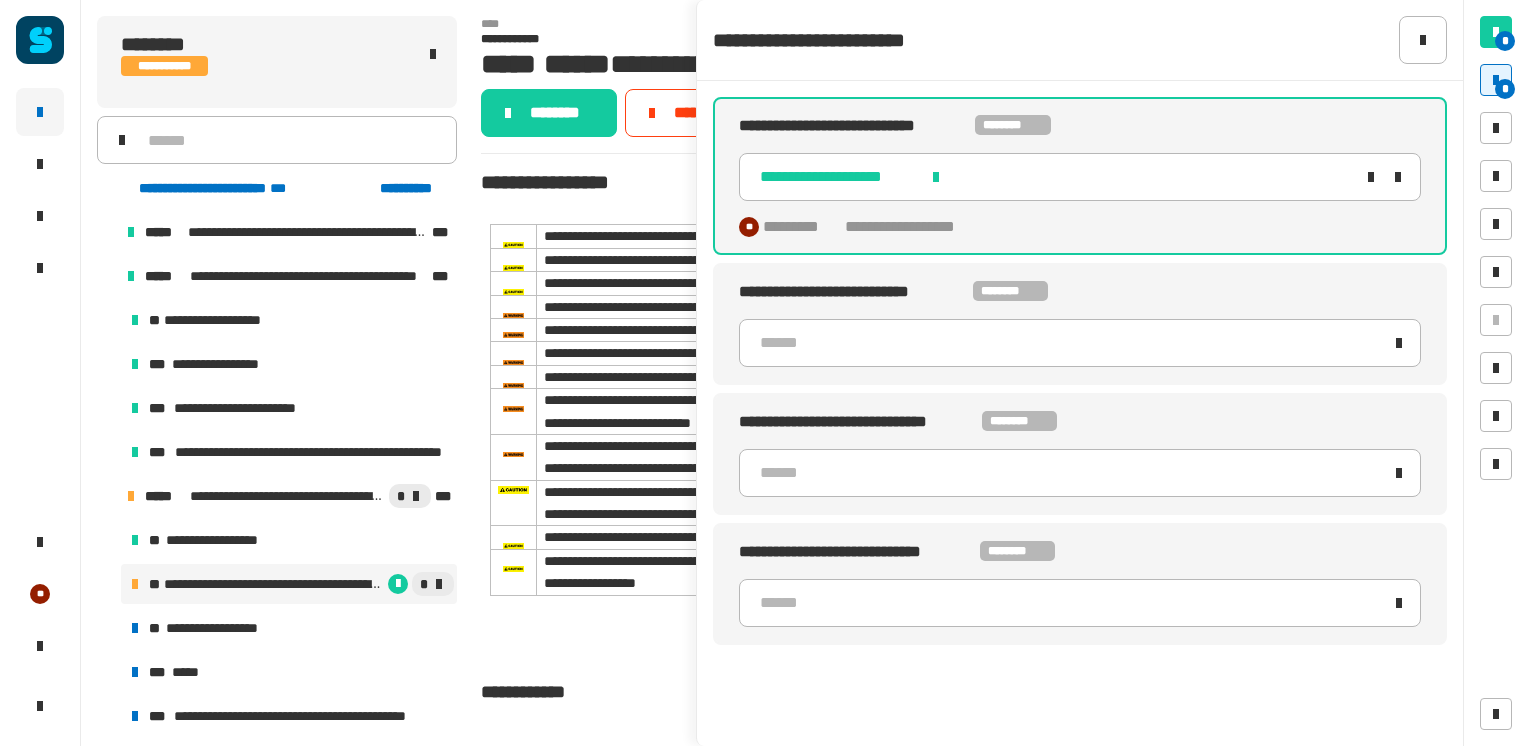 click on "******" 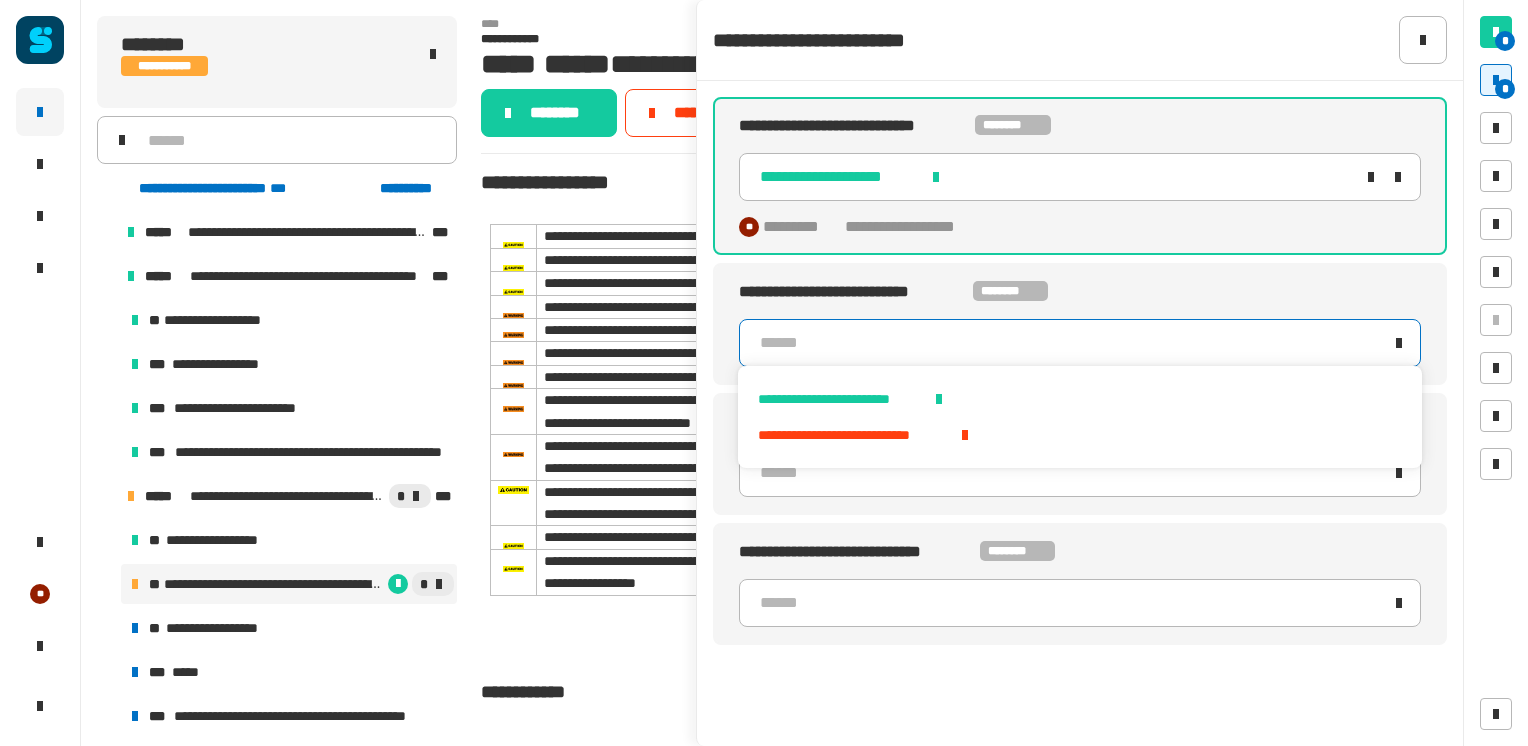 click on "**********" at bounding box center (841, 399) 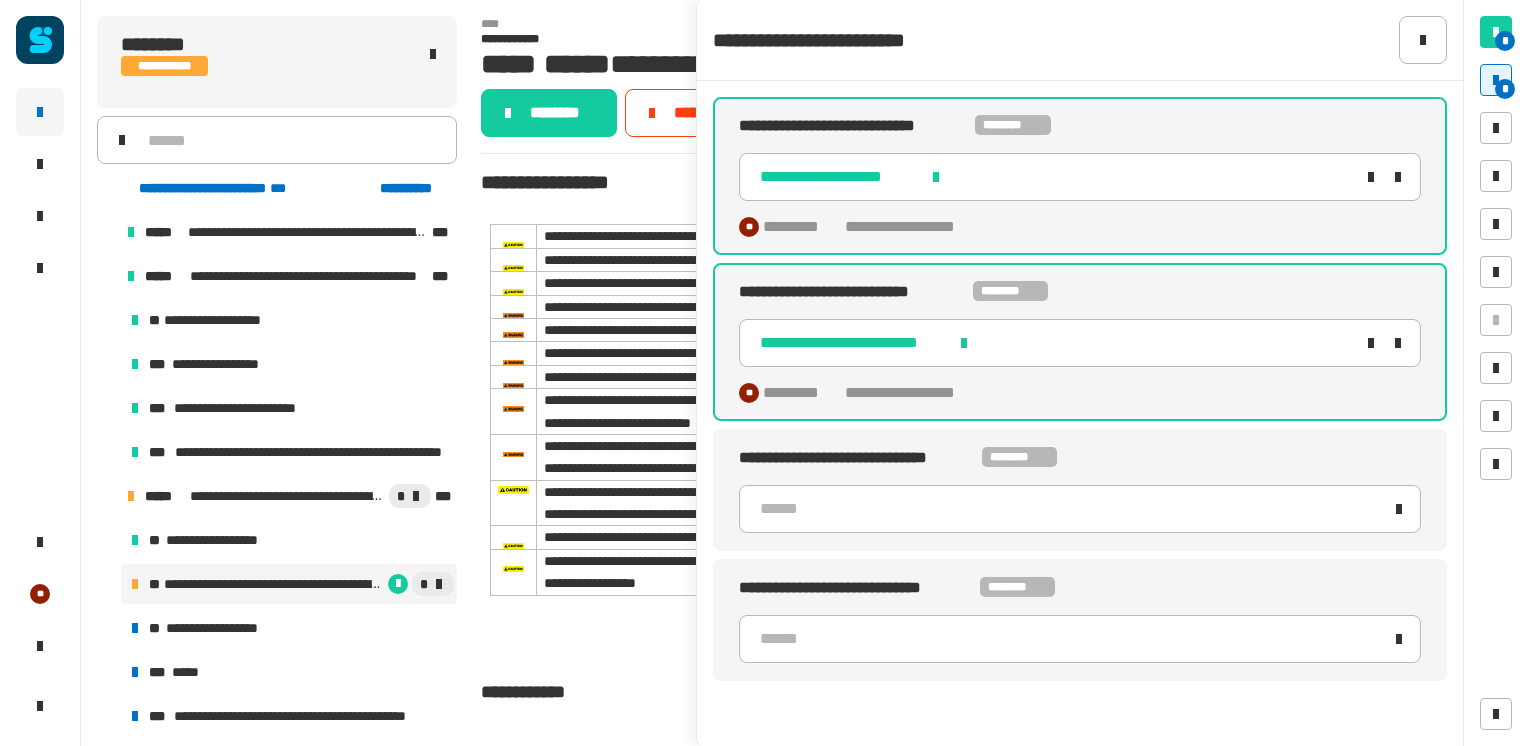 click on "******" 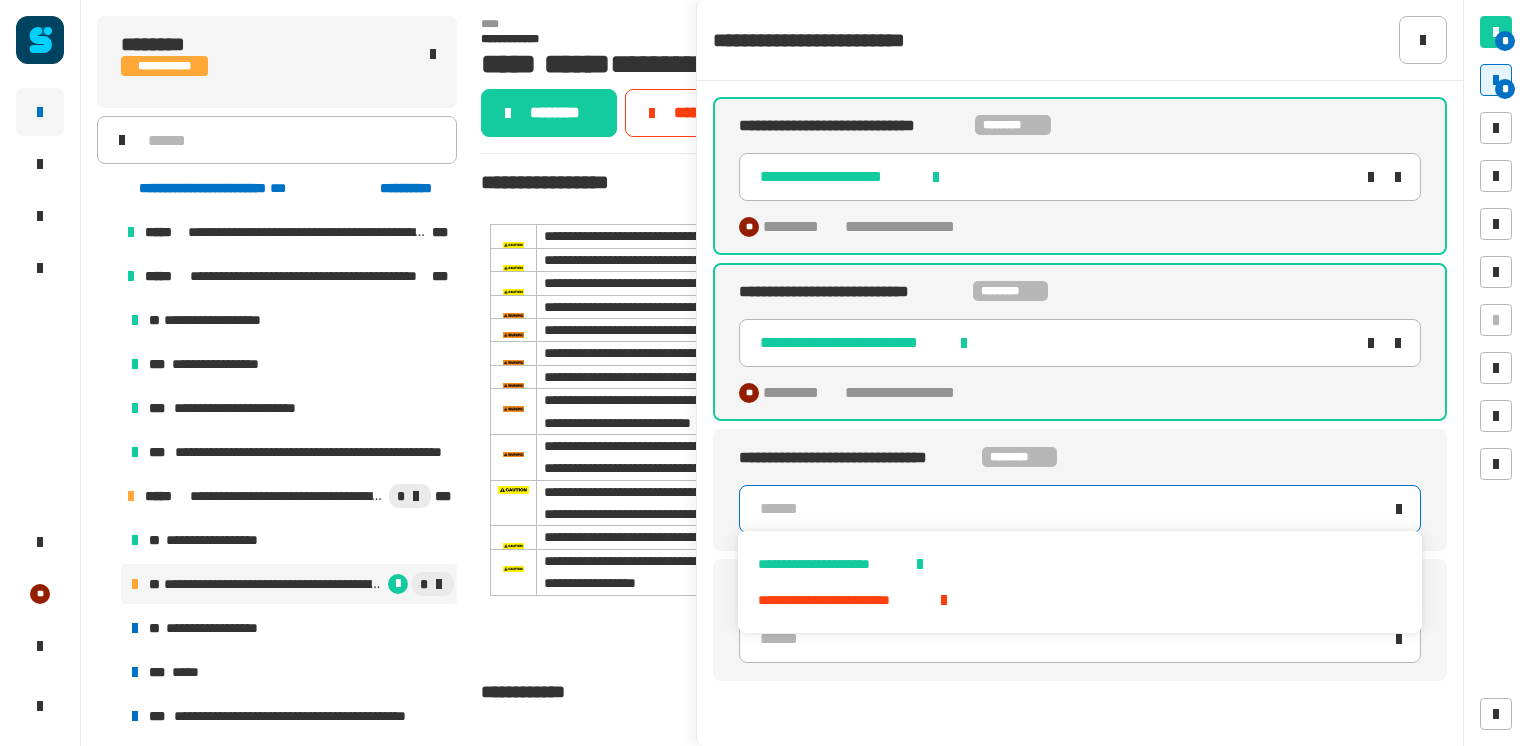 click on "**********" at bounding box center (831, 564) 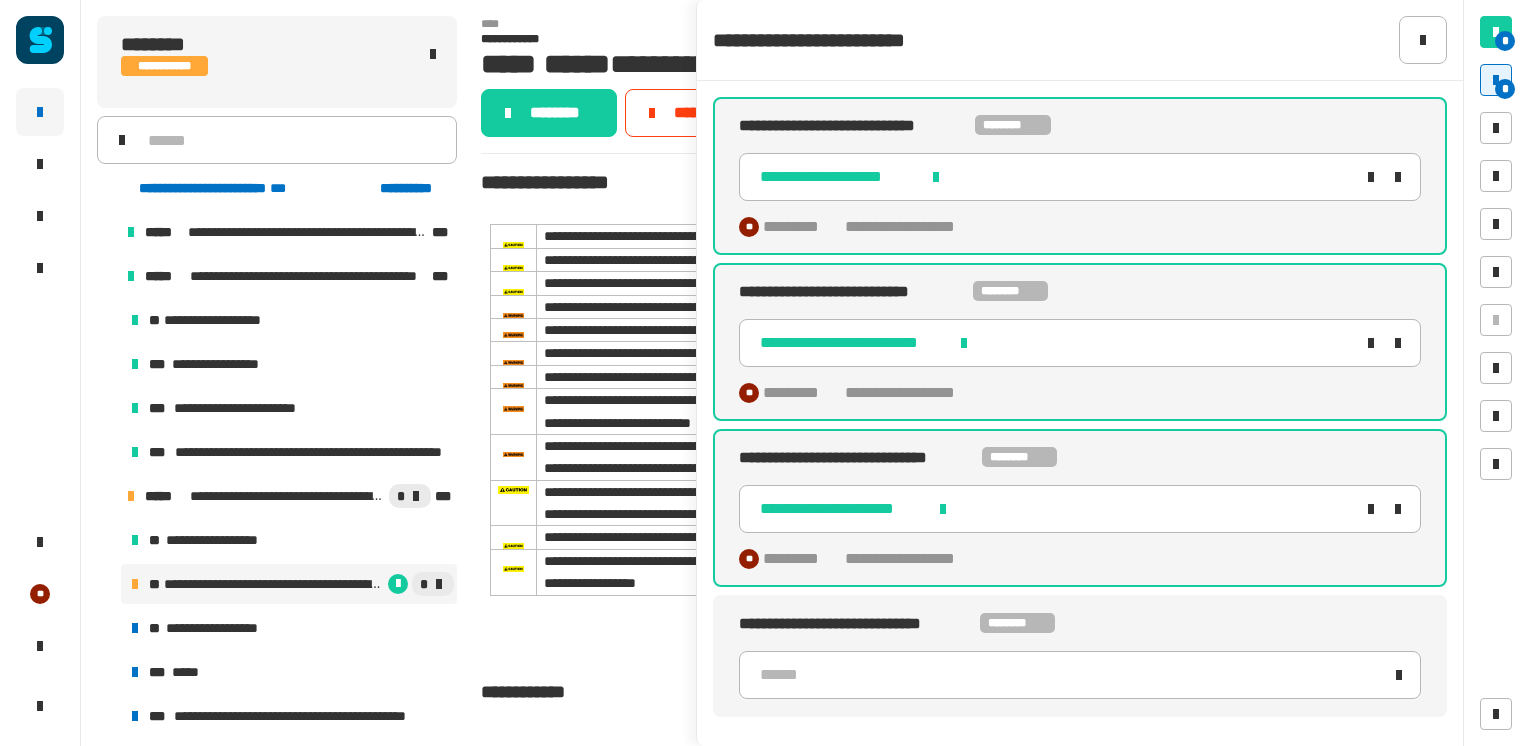 click on "******" 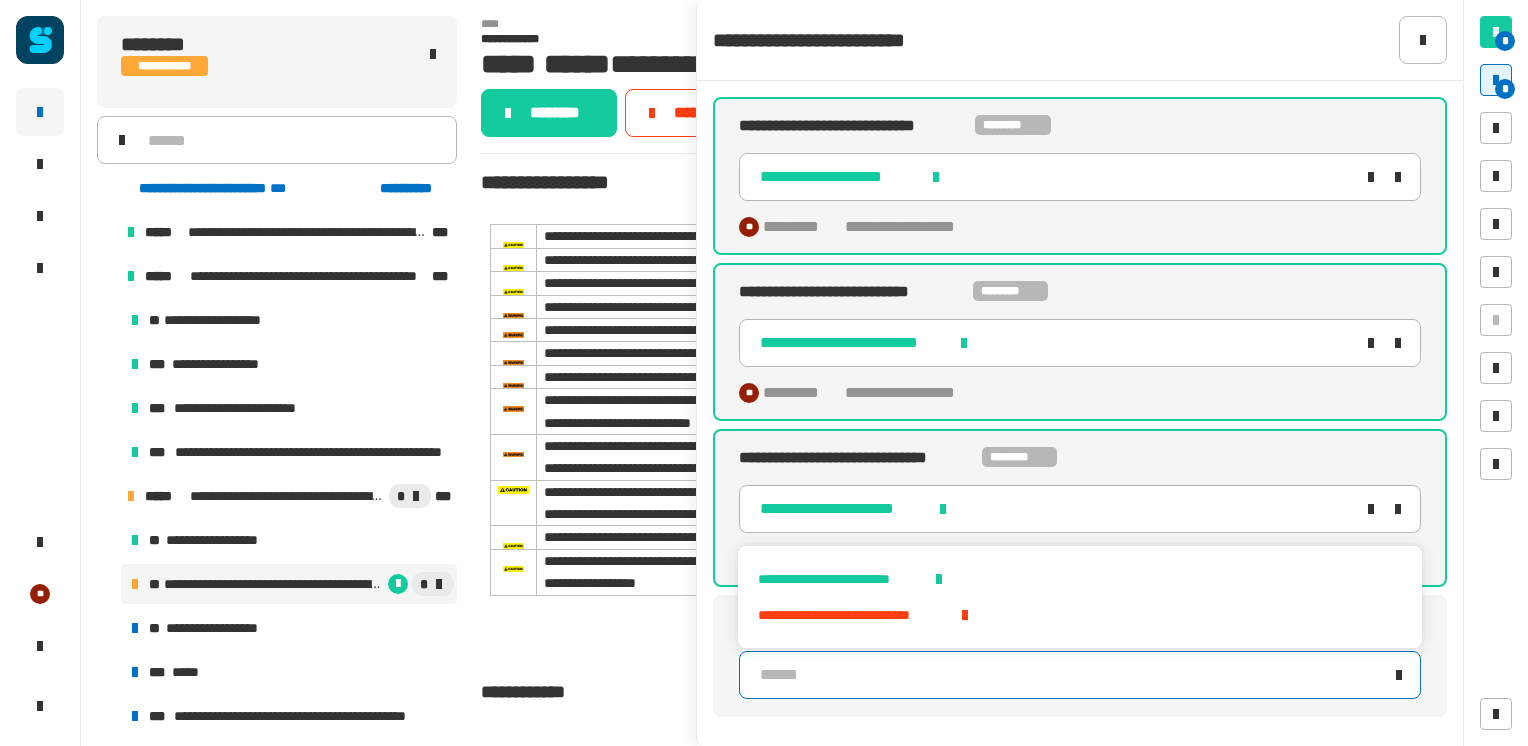 click at bounding box center [939, 579] 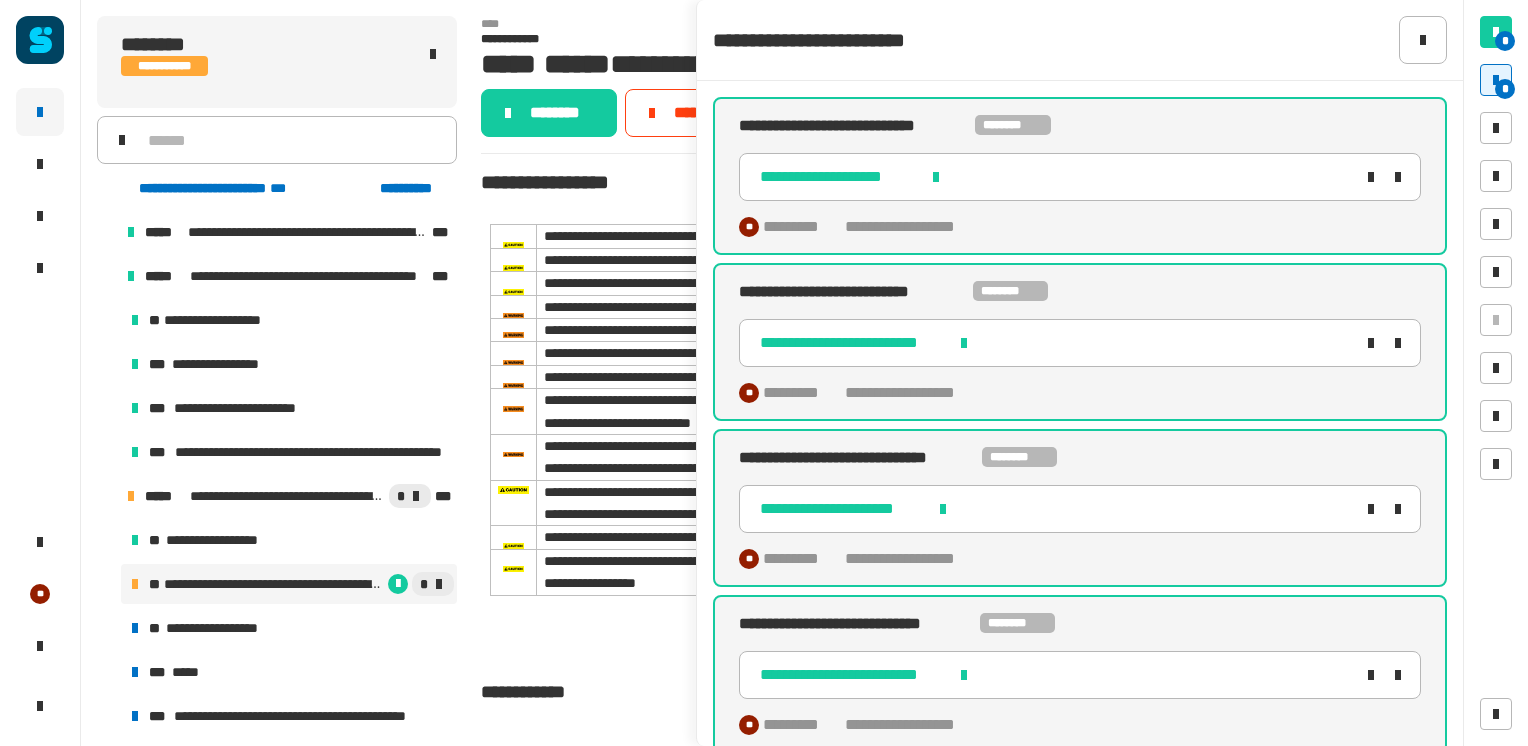 click on "********" 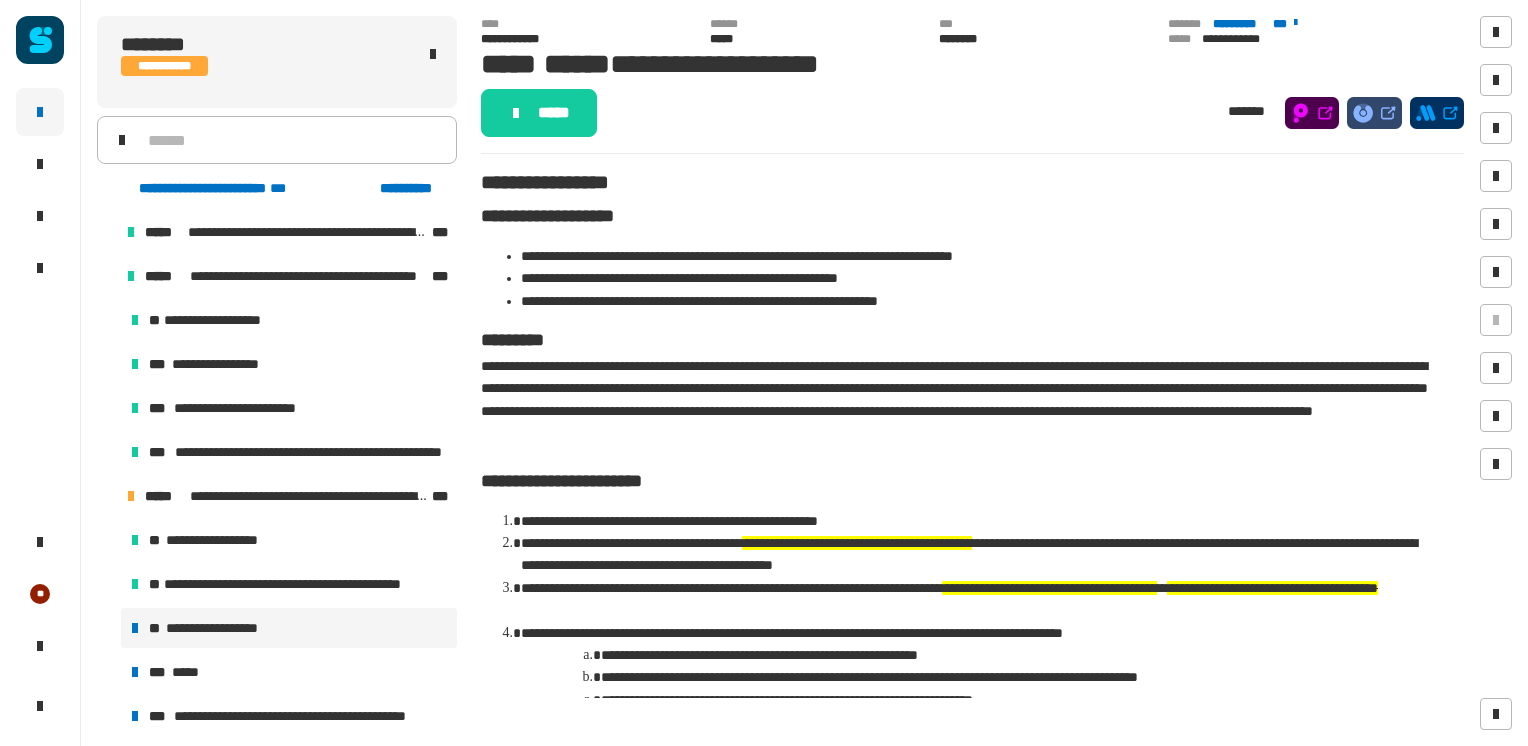 click 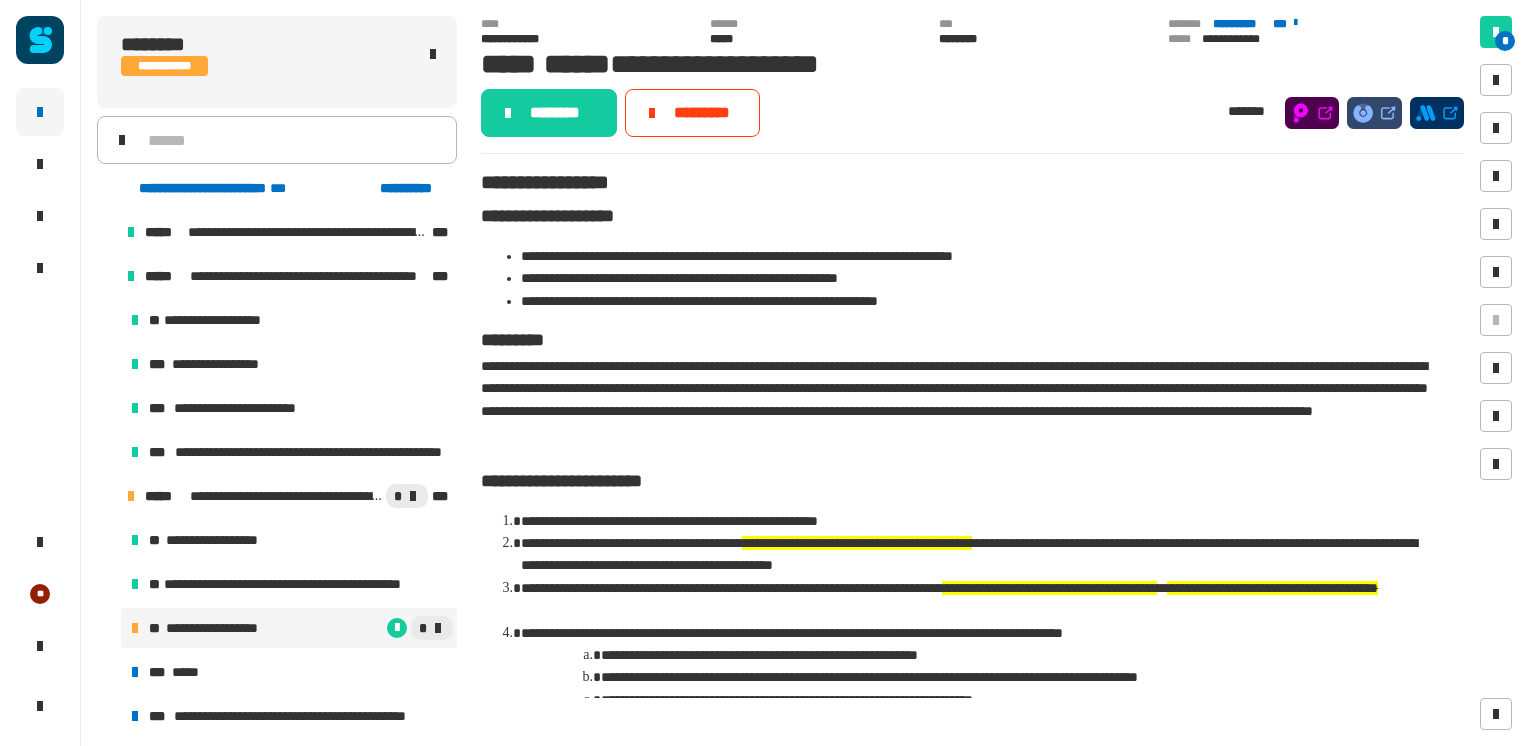 click on "********" 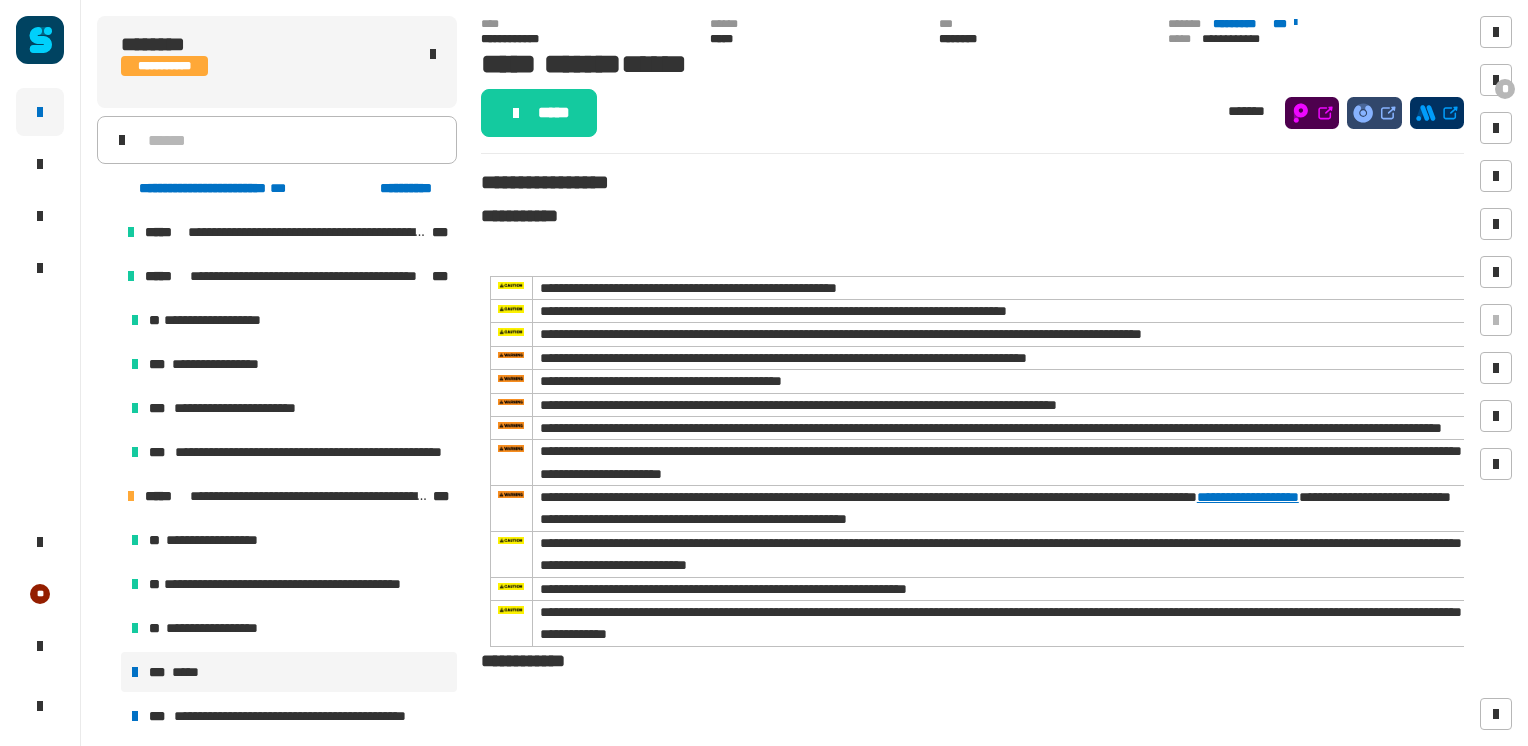 click 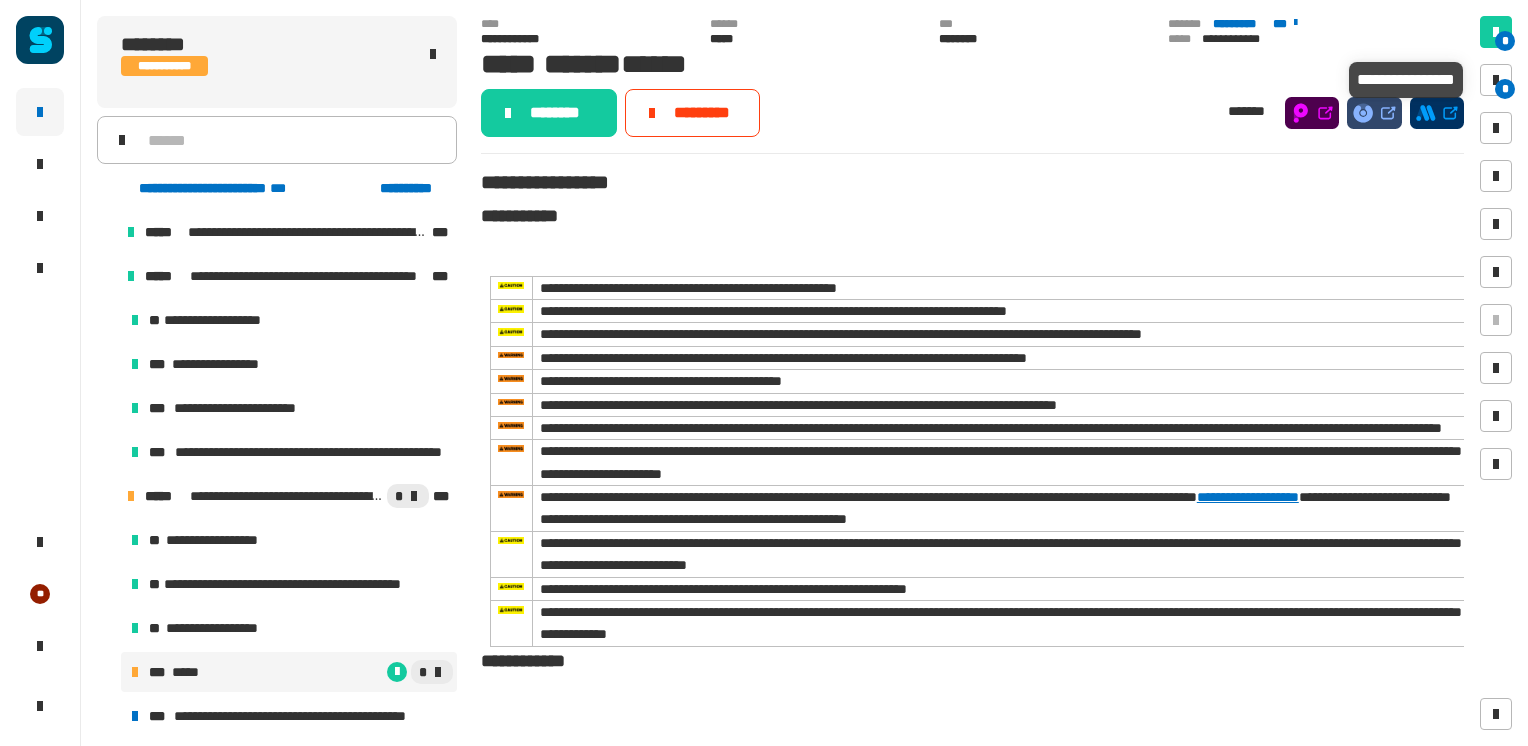 click on "*" at bounding box center [1505, 89] 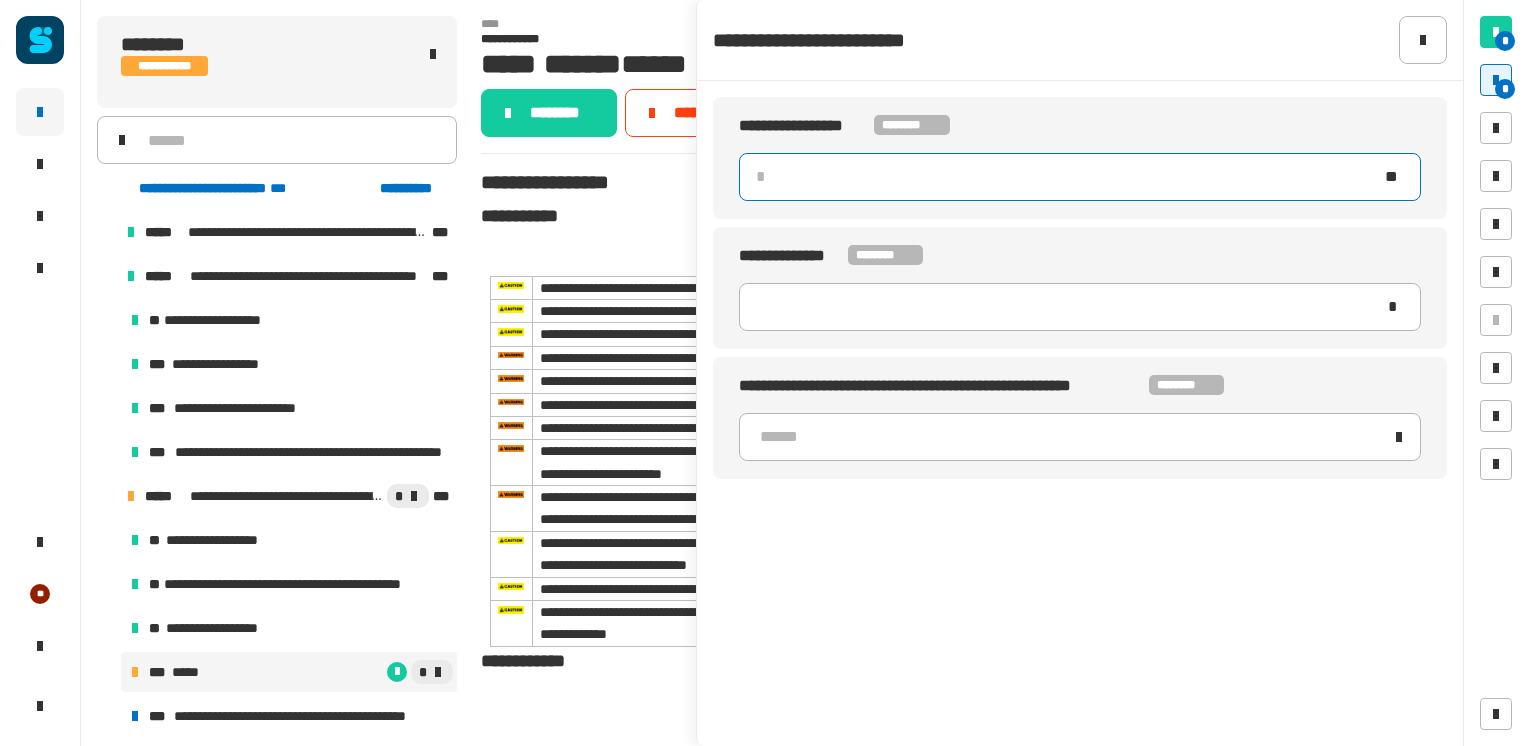 click 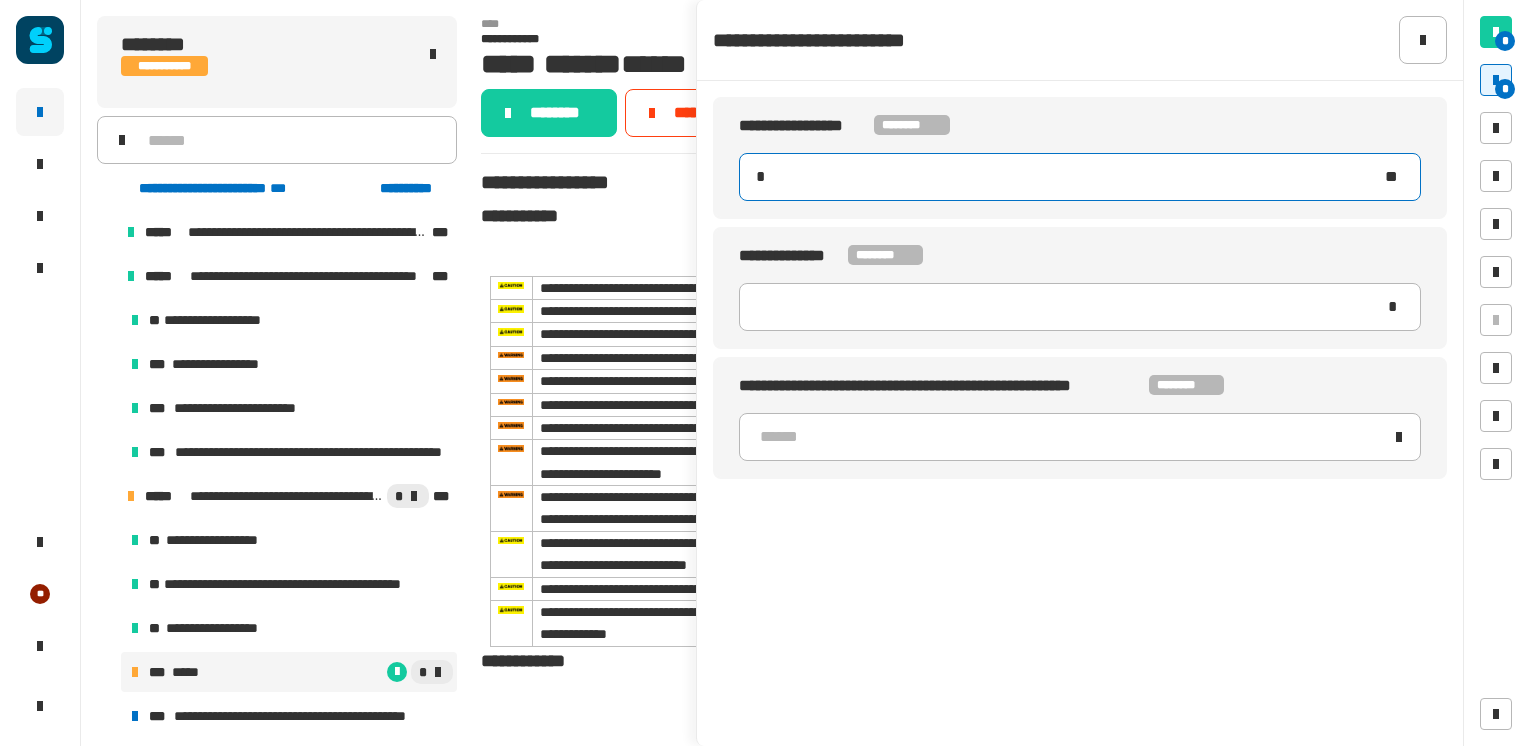 type on "**" 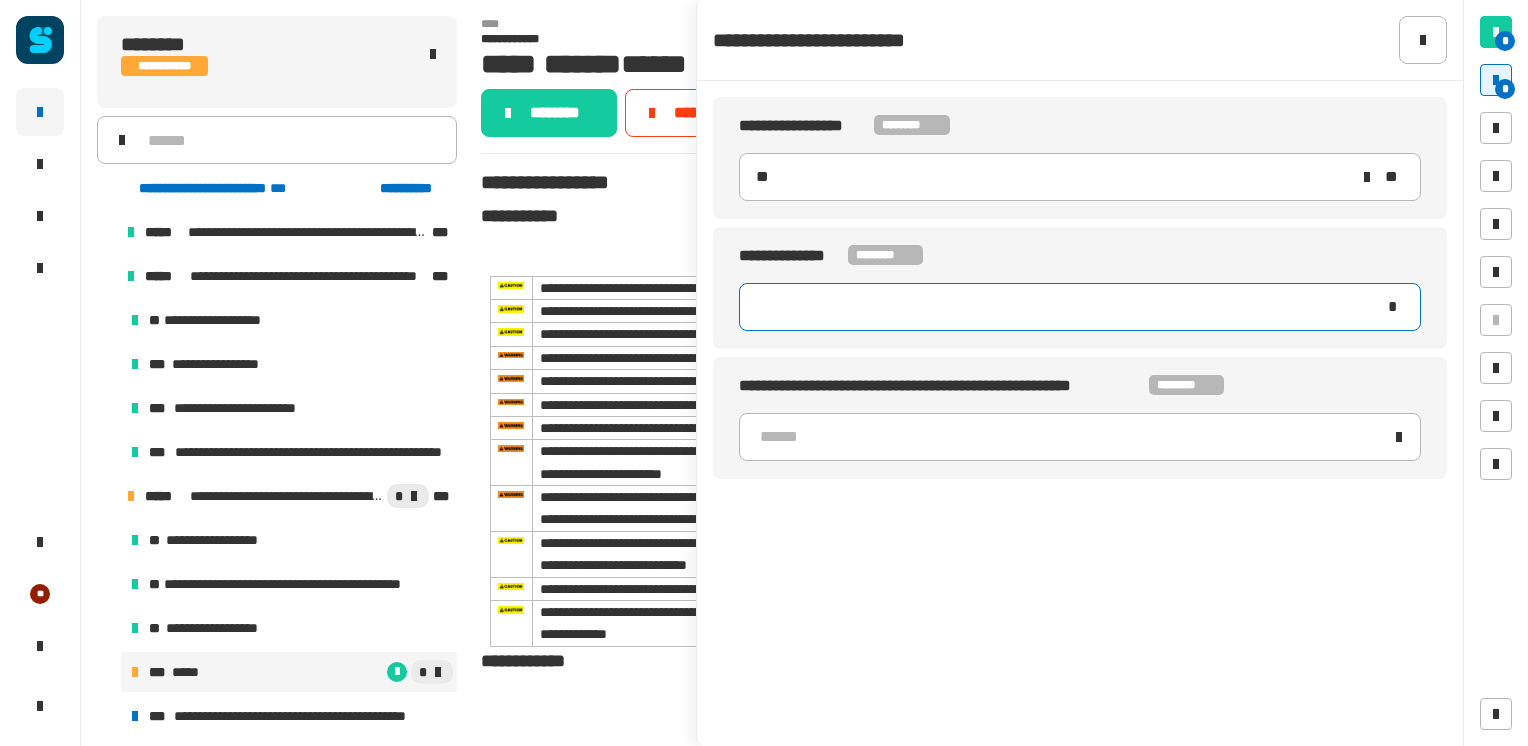 type 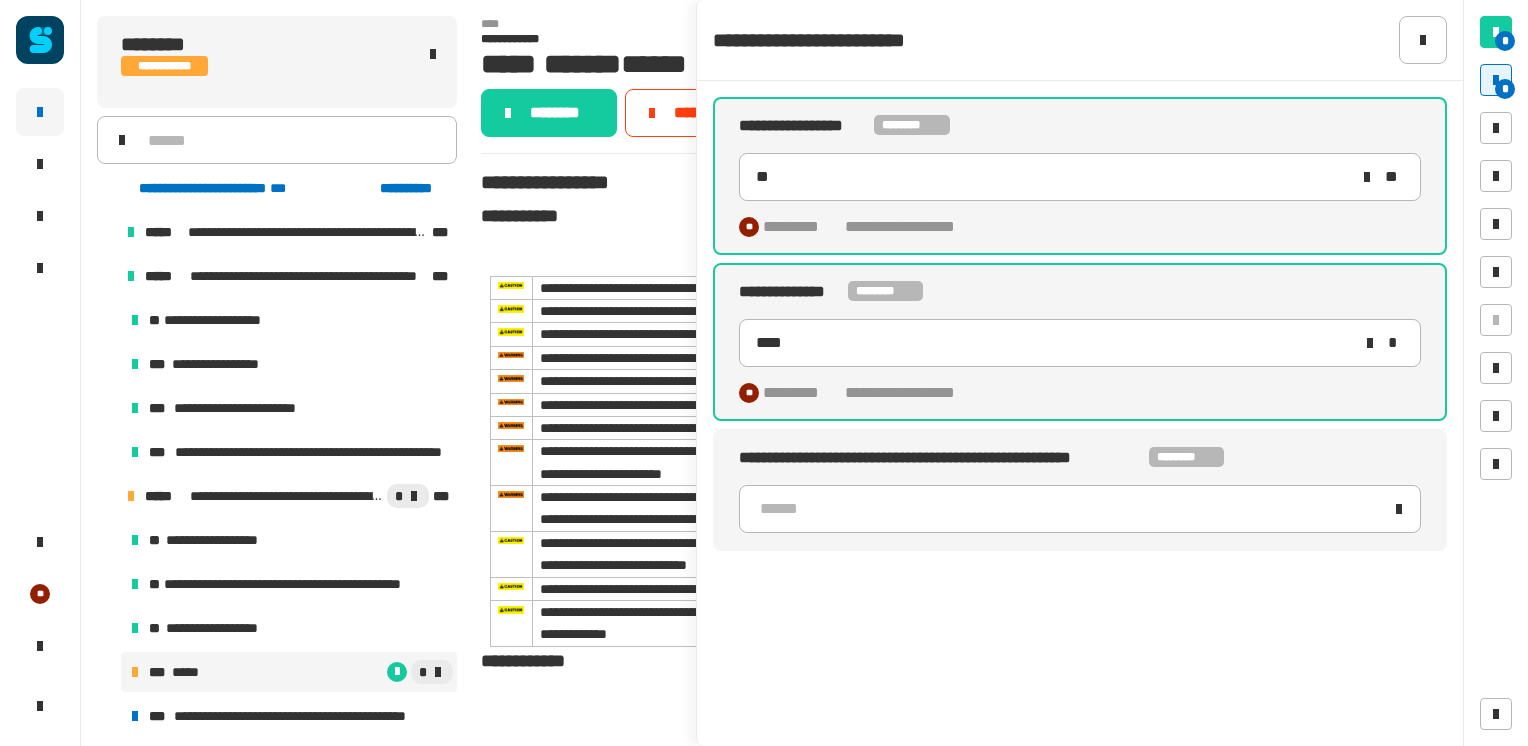 click on "******" 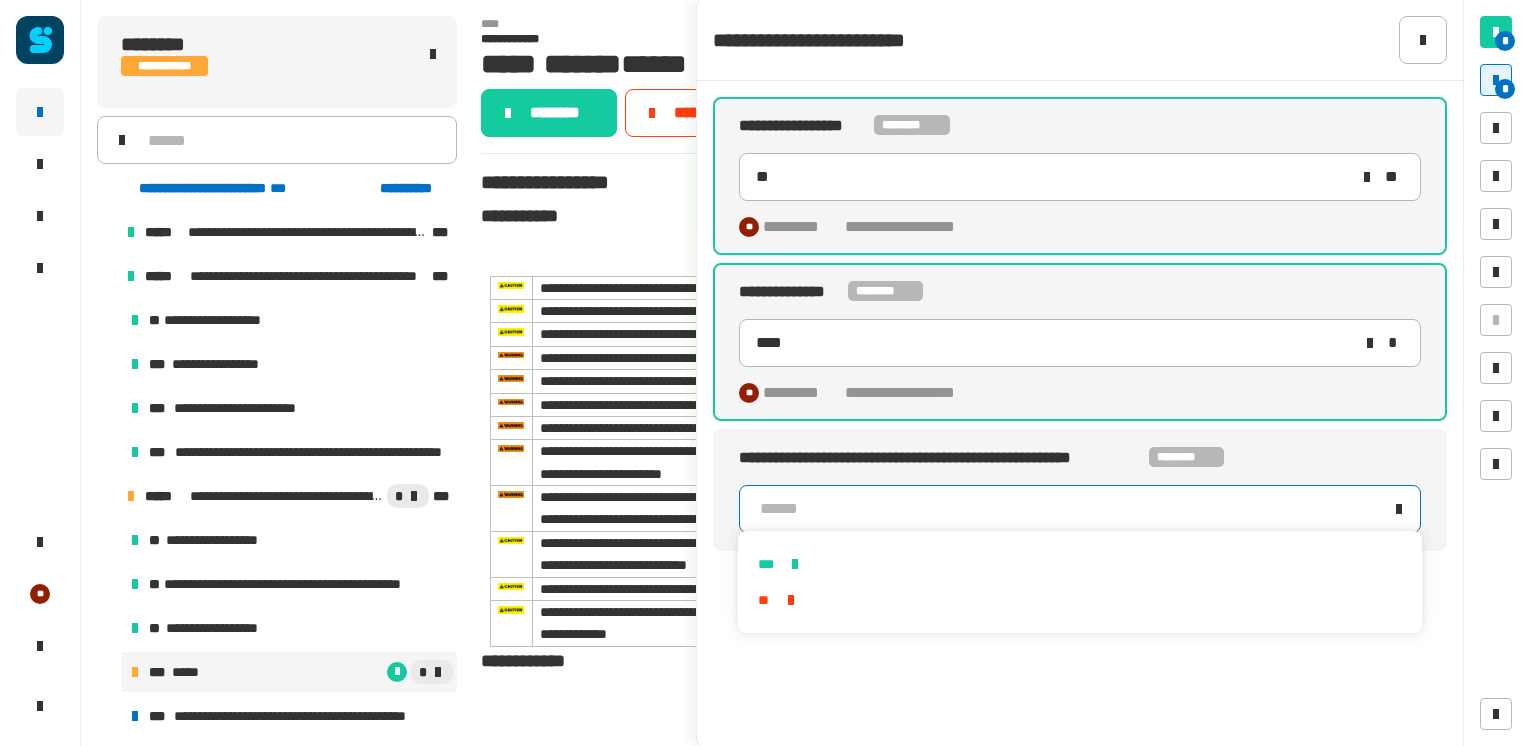 click at bounding box center [795, 564] 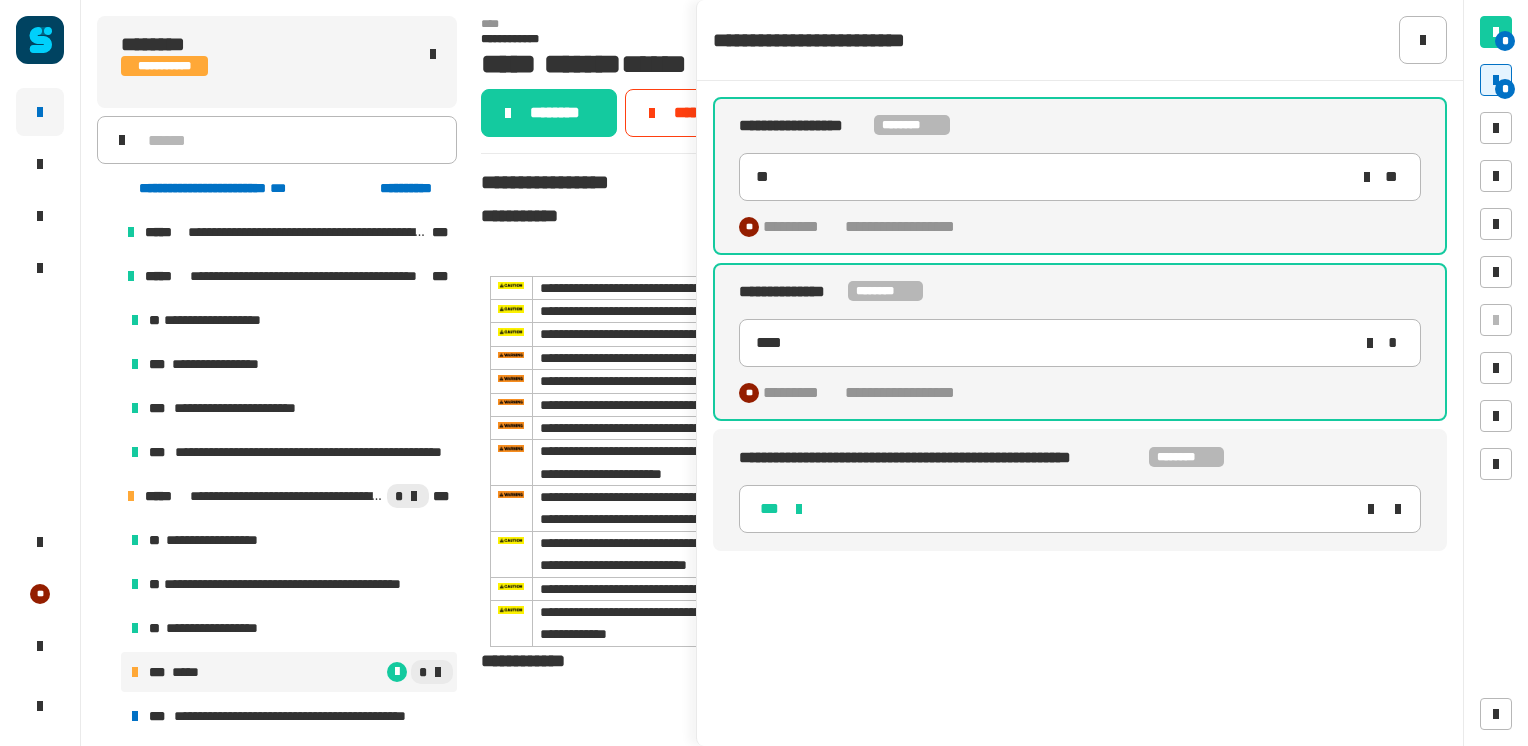 type on "****" 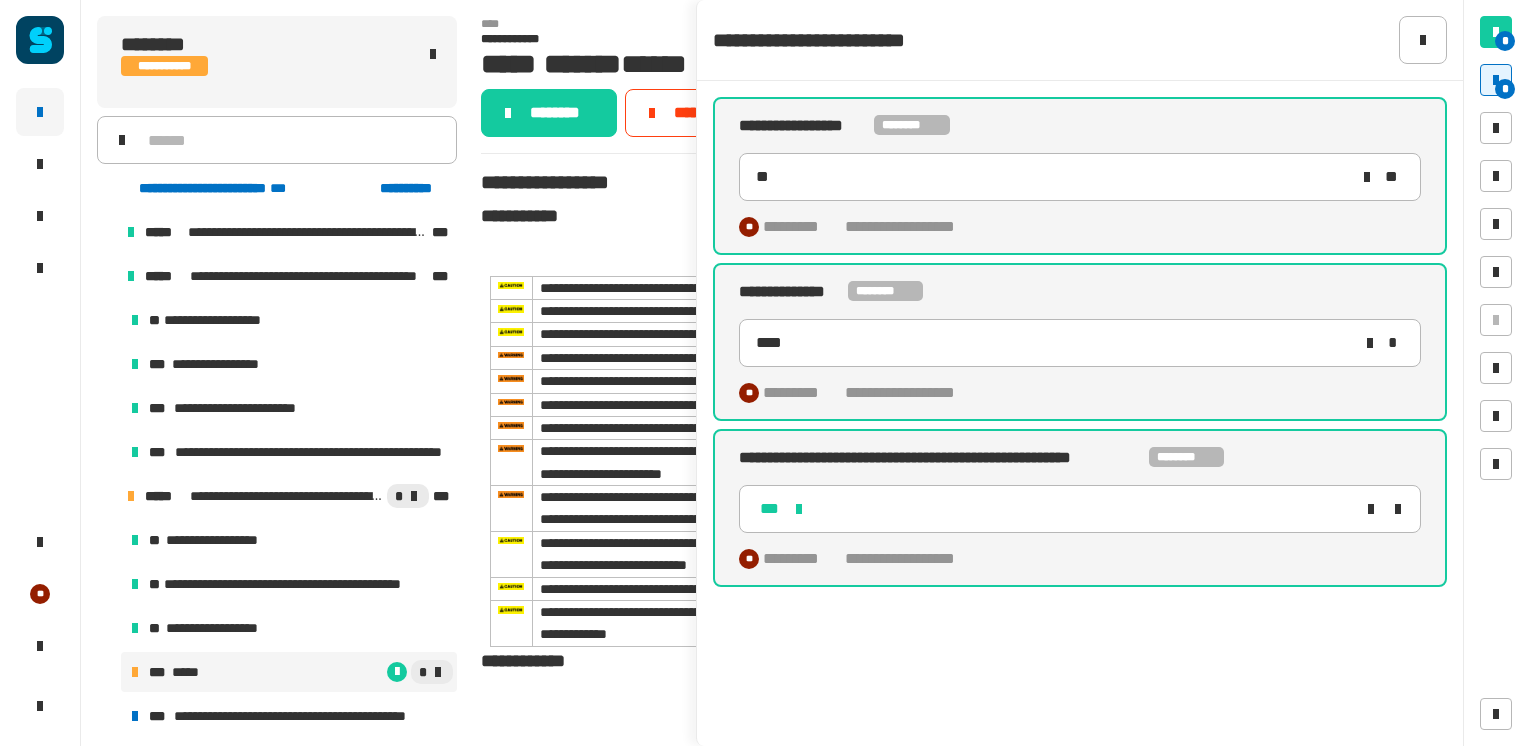 click on "********" 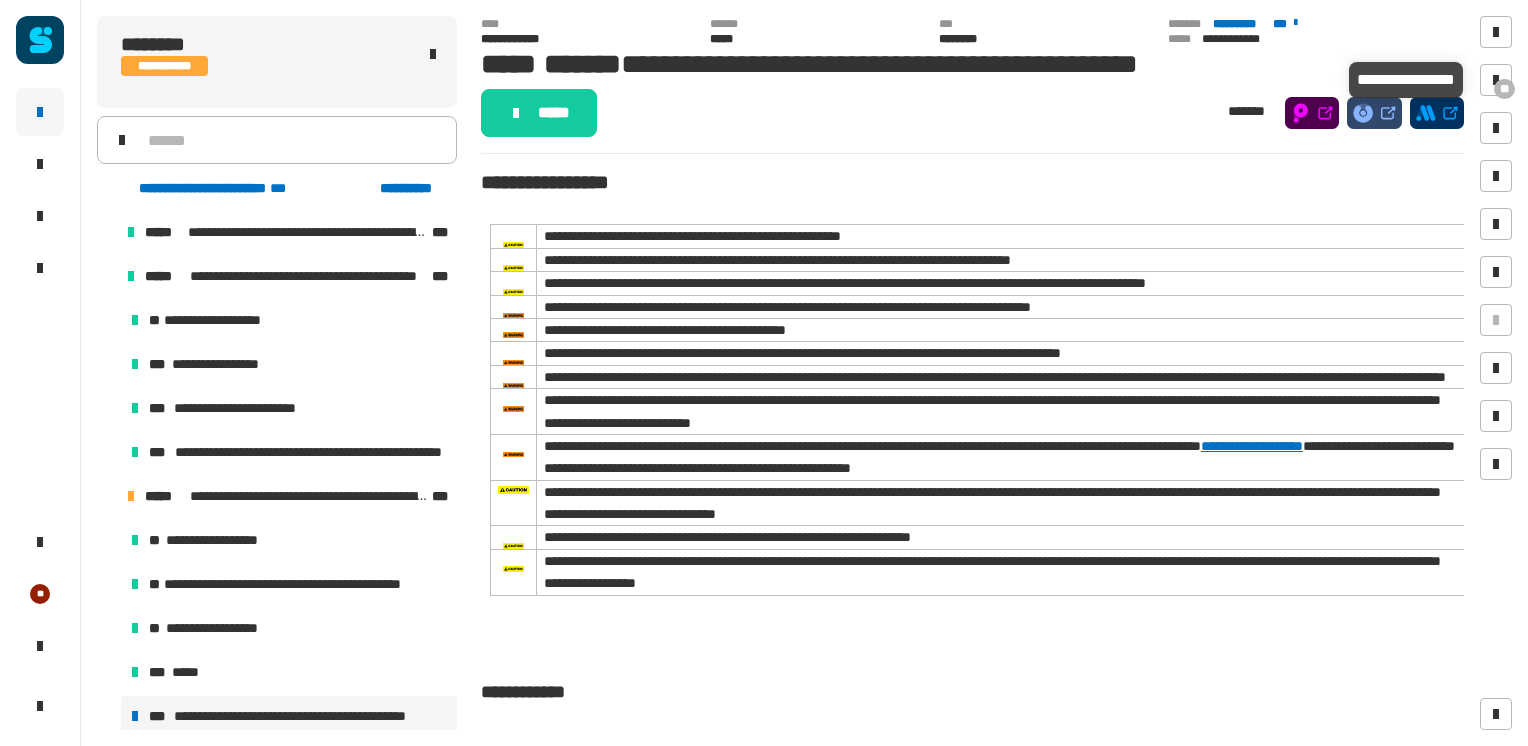 click on "**" at bounding box center (1504, 89) 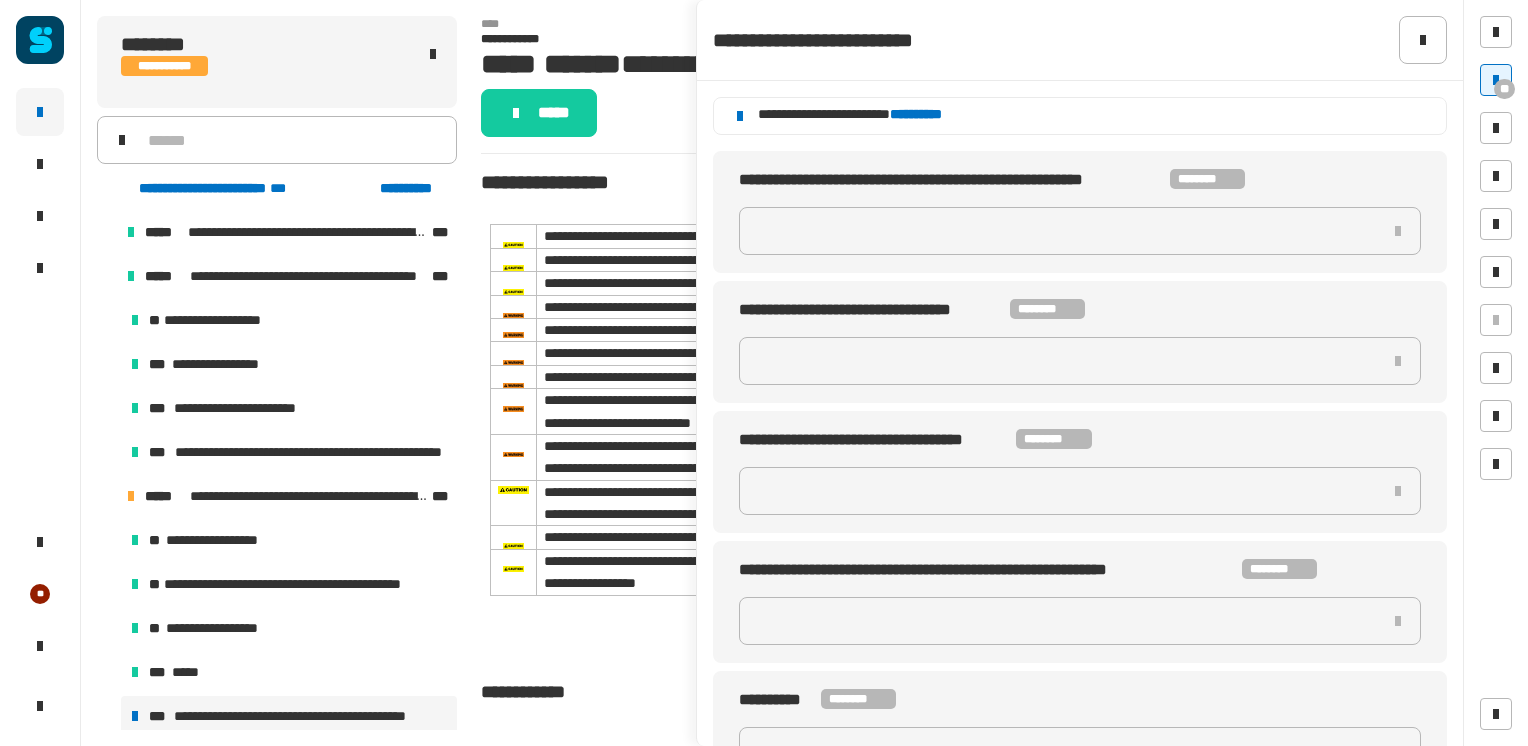 click 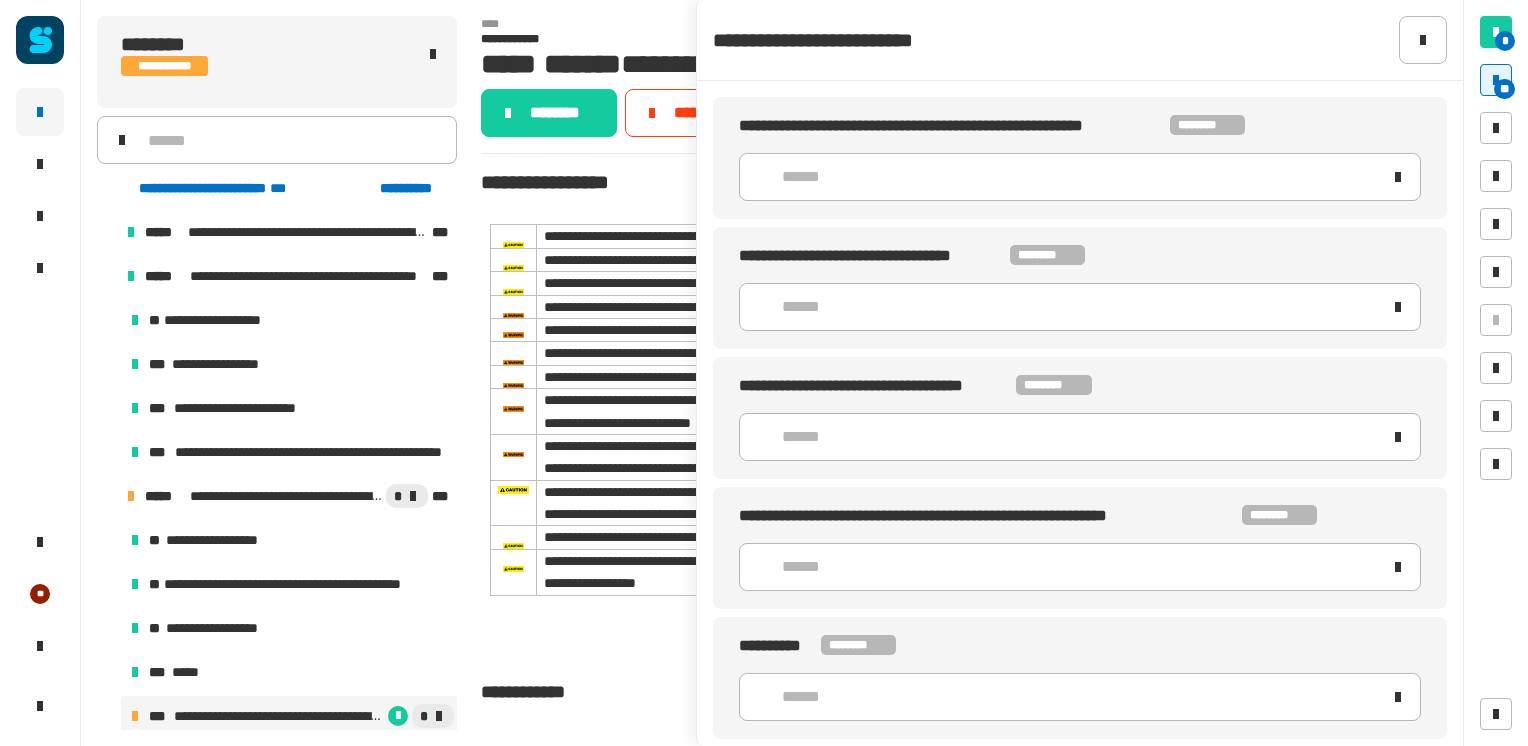 click on "******" 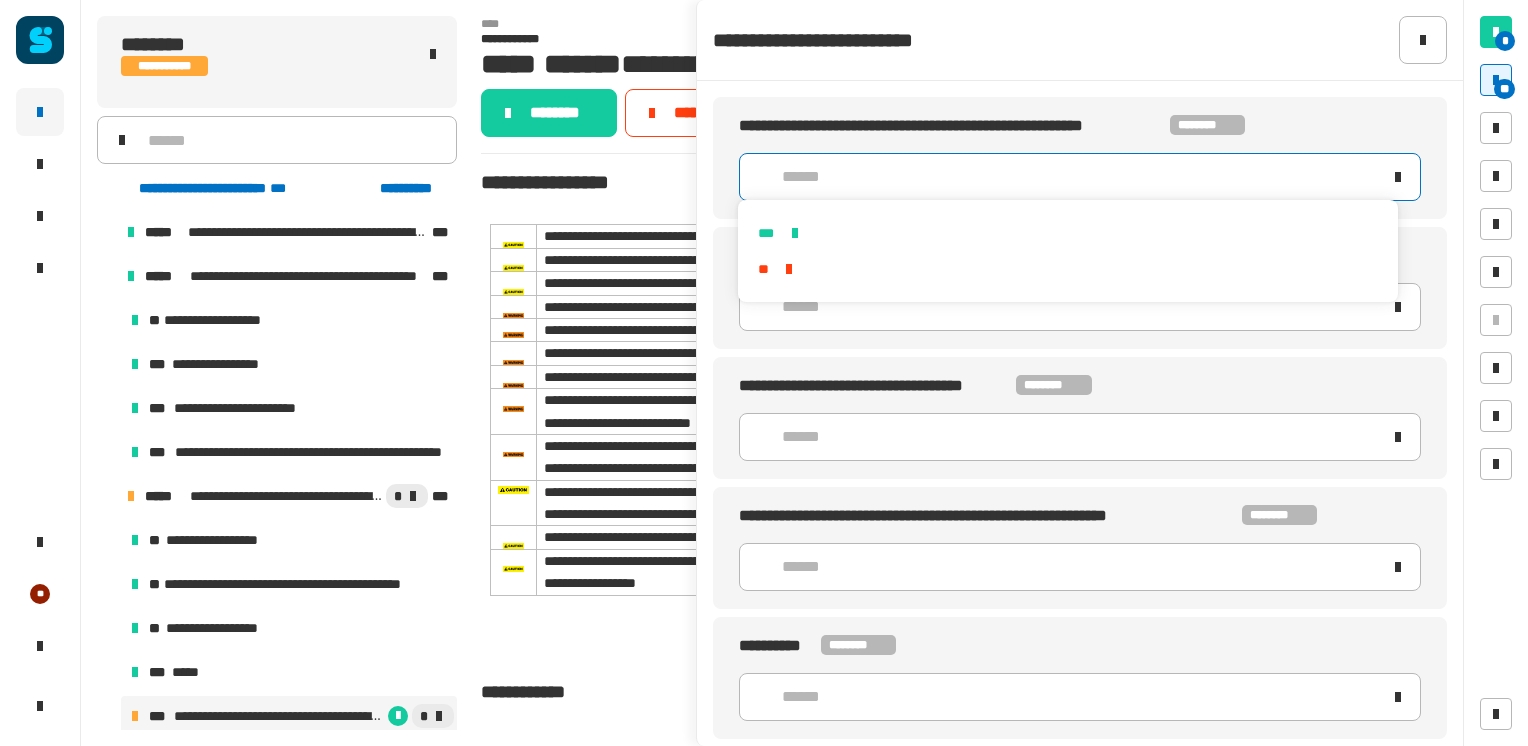 click at bounding box center (795, 233) 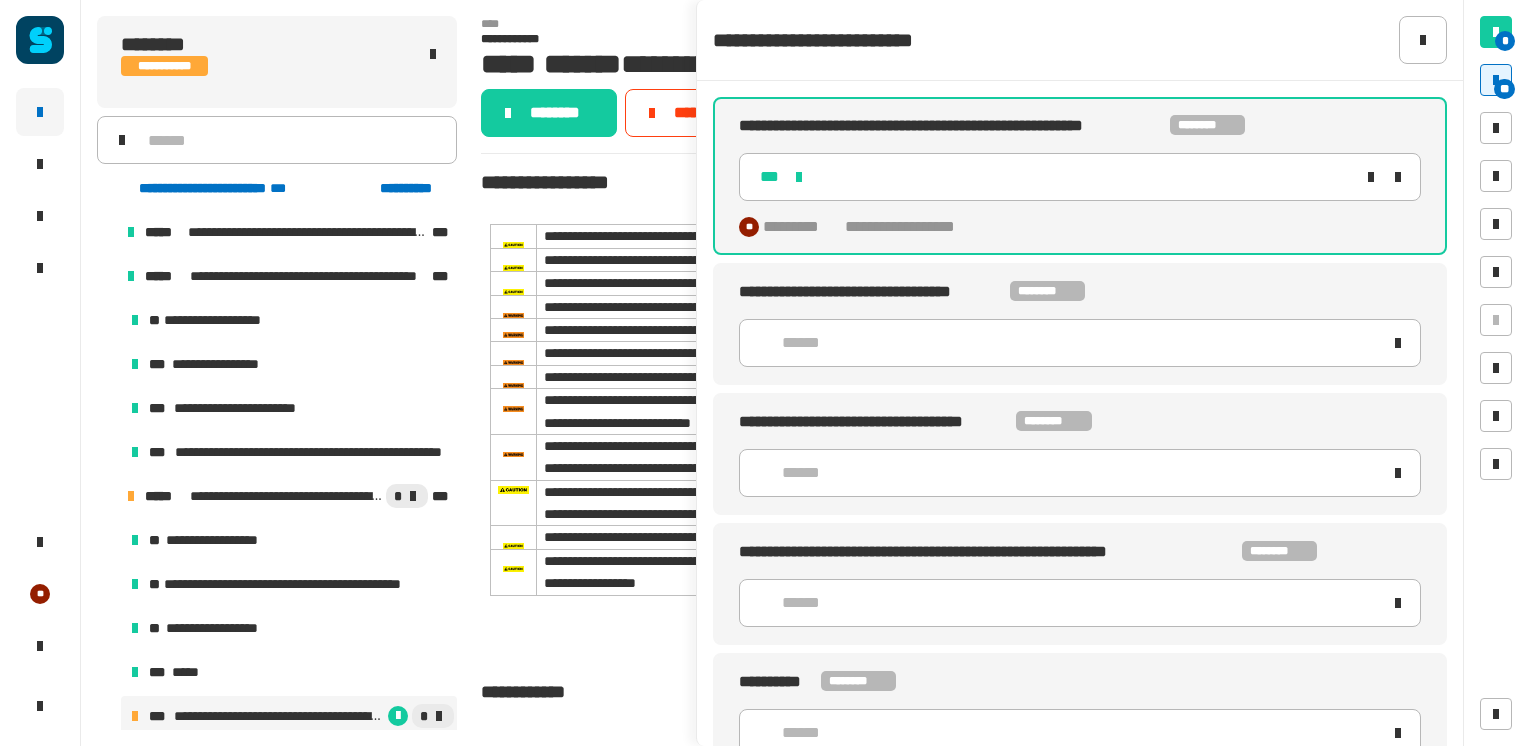 click on "******" 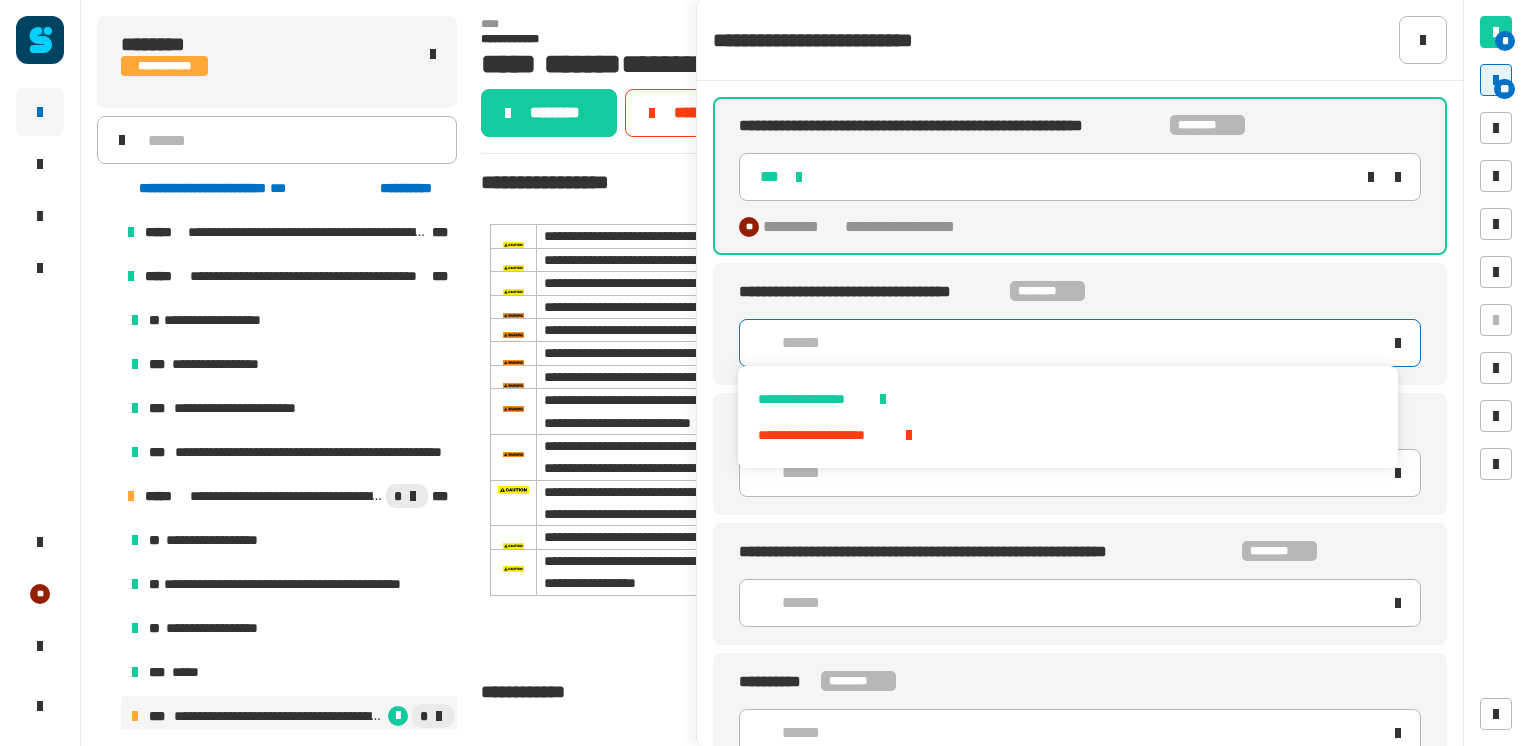 click on "**********" at bounding box center (813, 399) 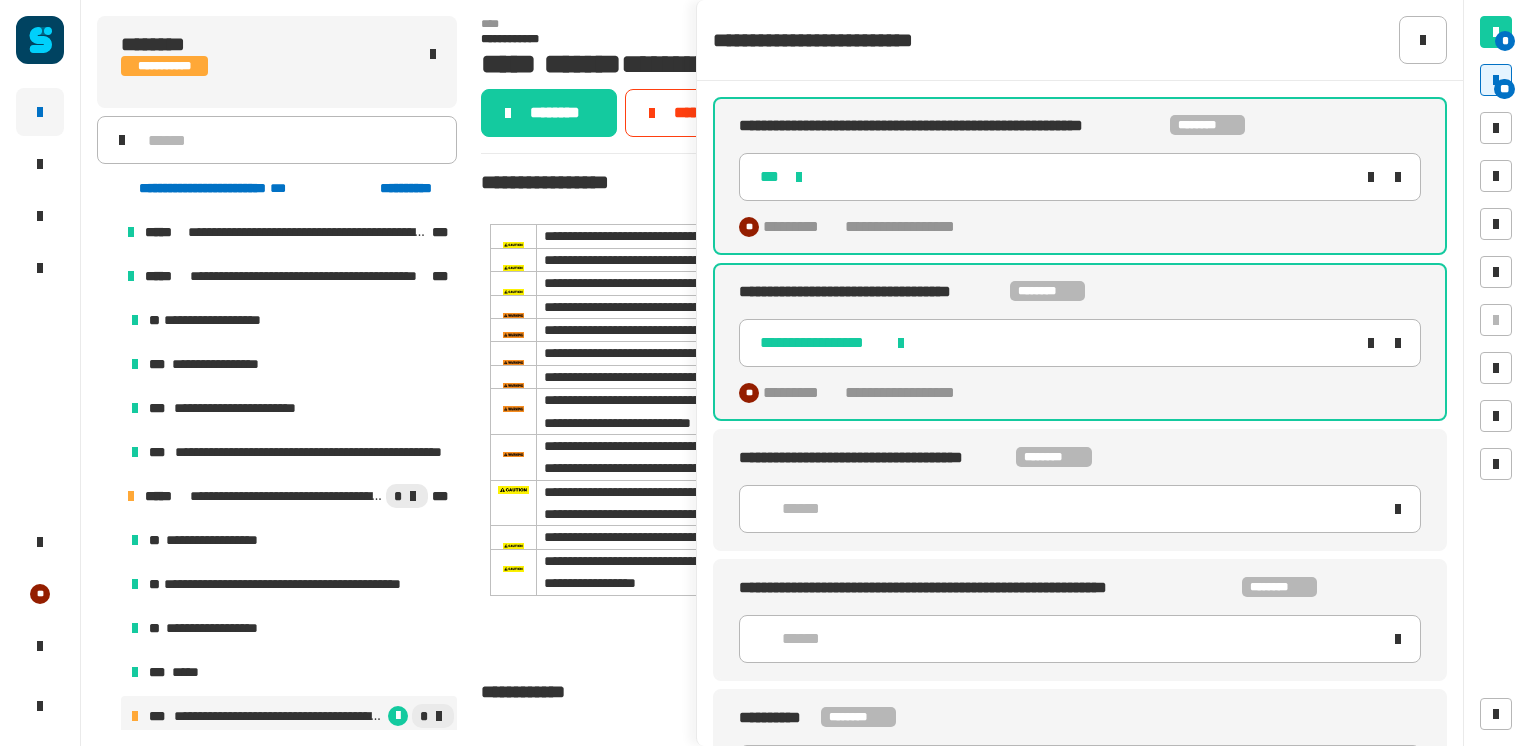 click on "******" 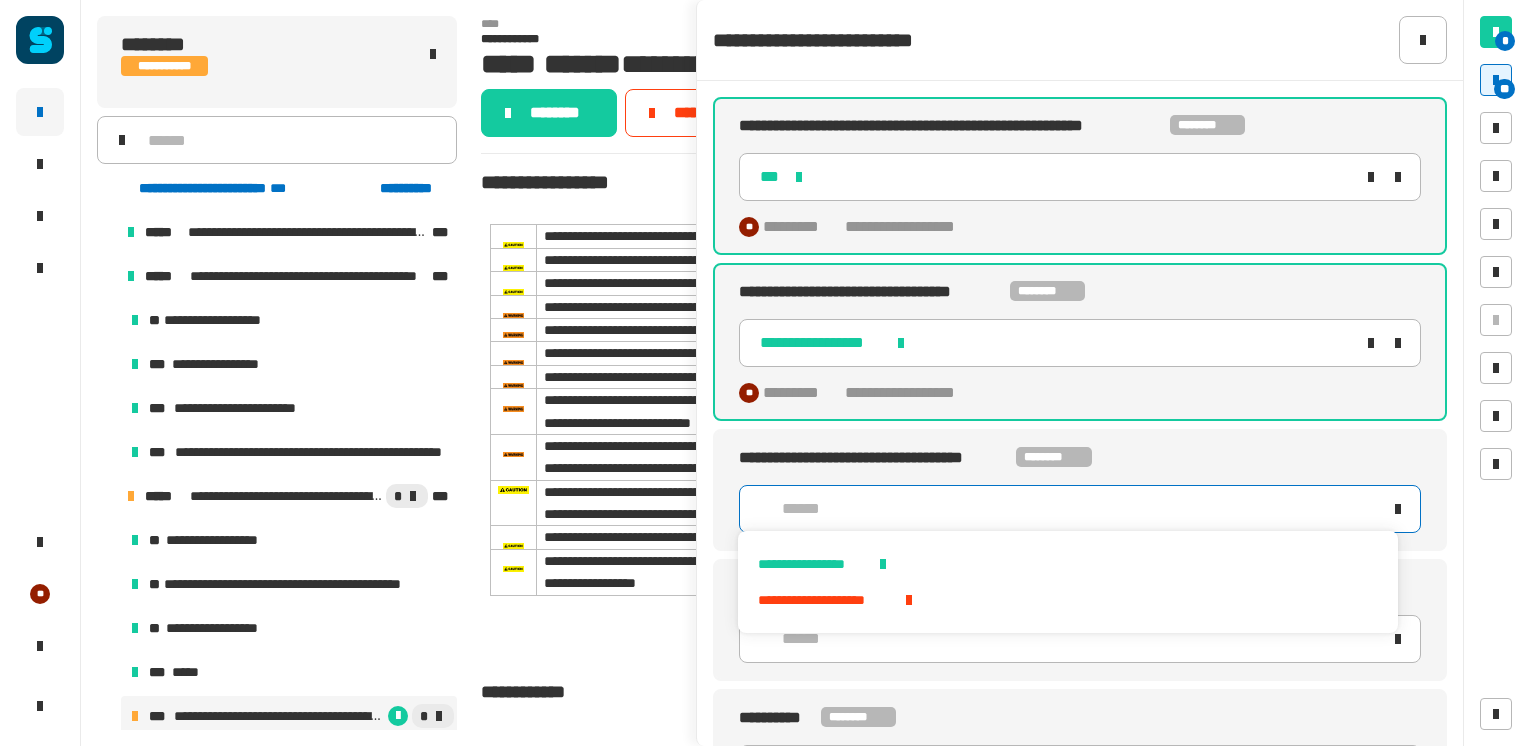 click on "**********" at bounding box center (813, 564) 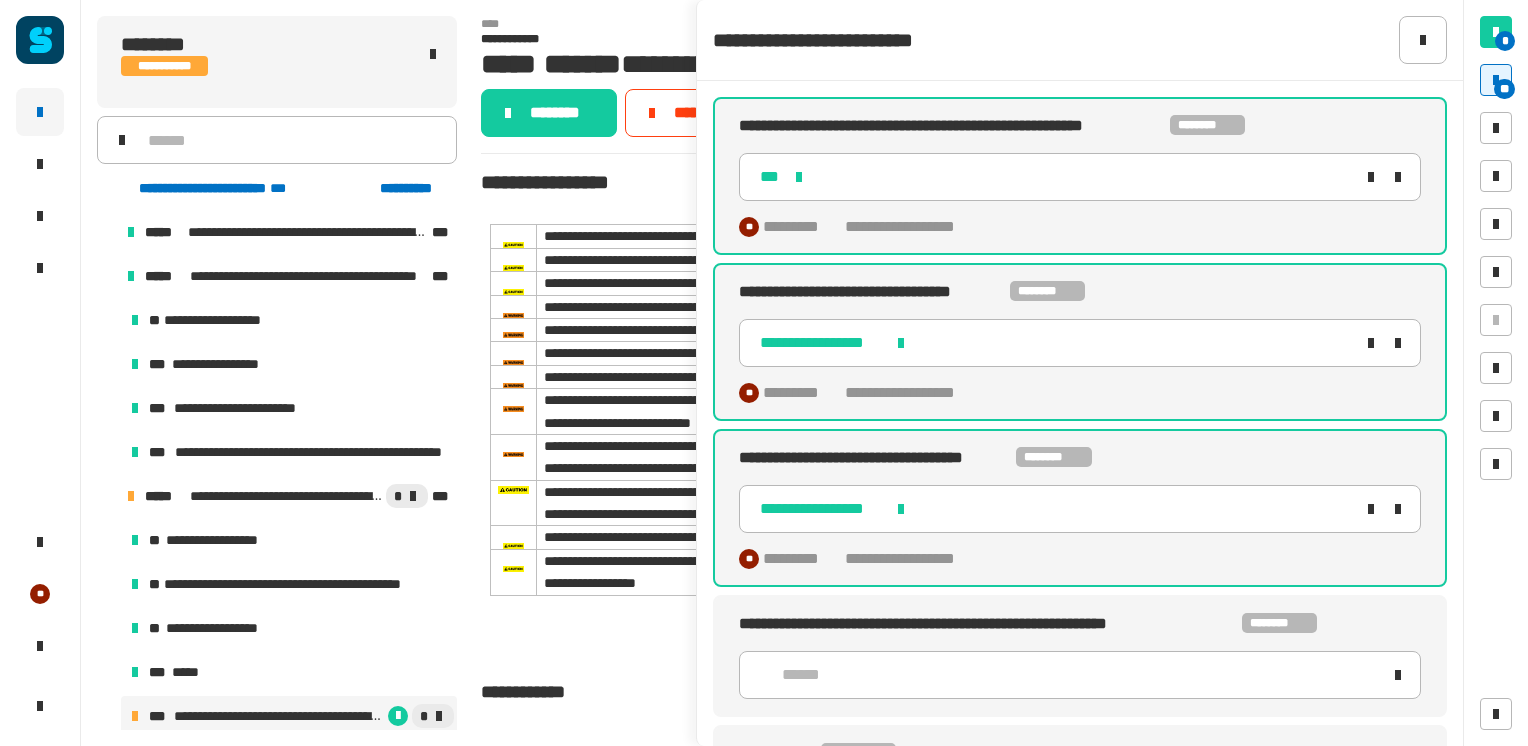 click on "******" 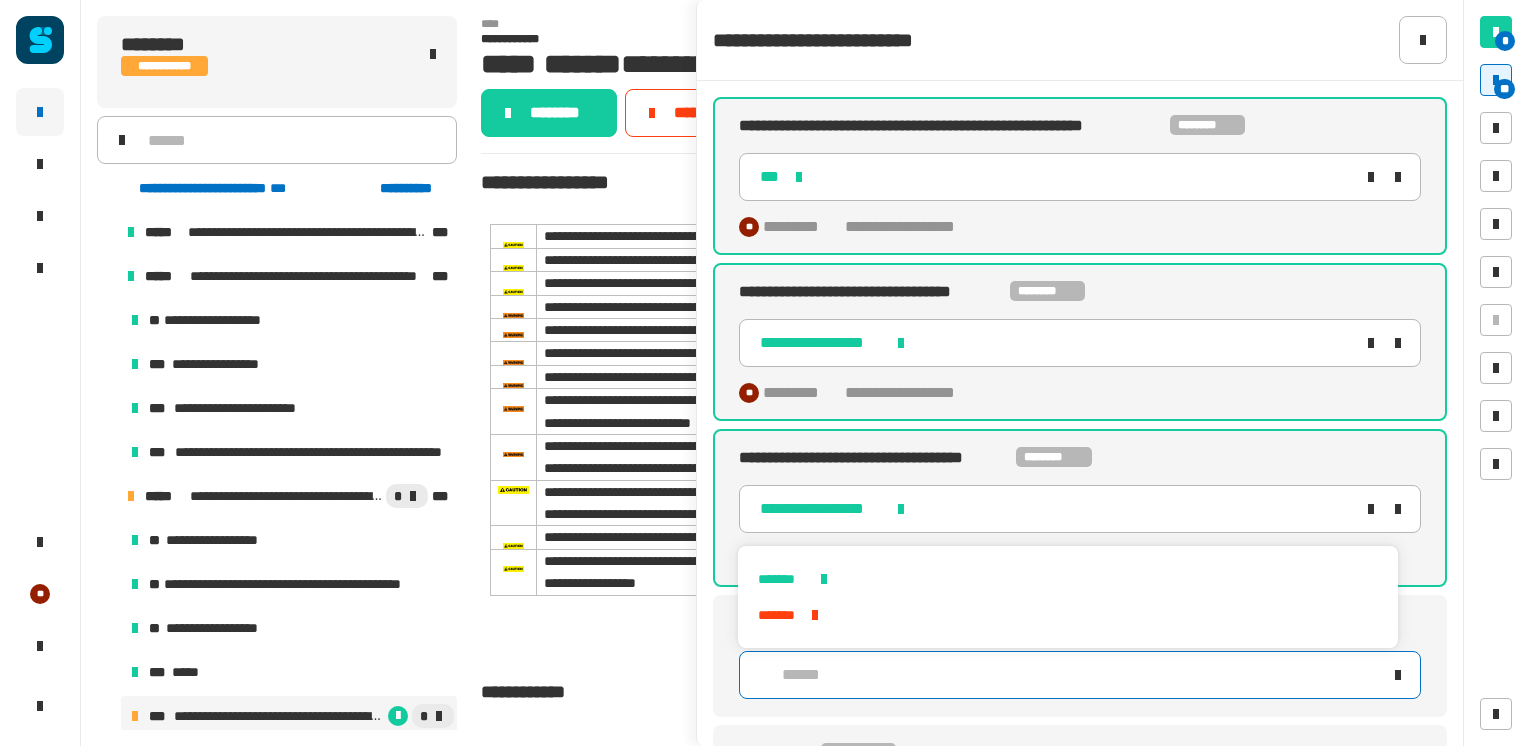 click on "*******" at bounding box center (1067, 579) 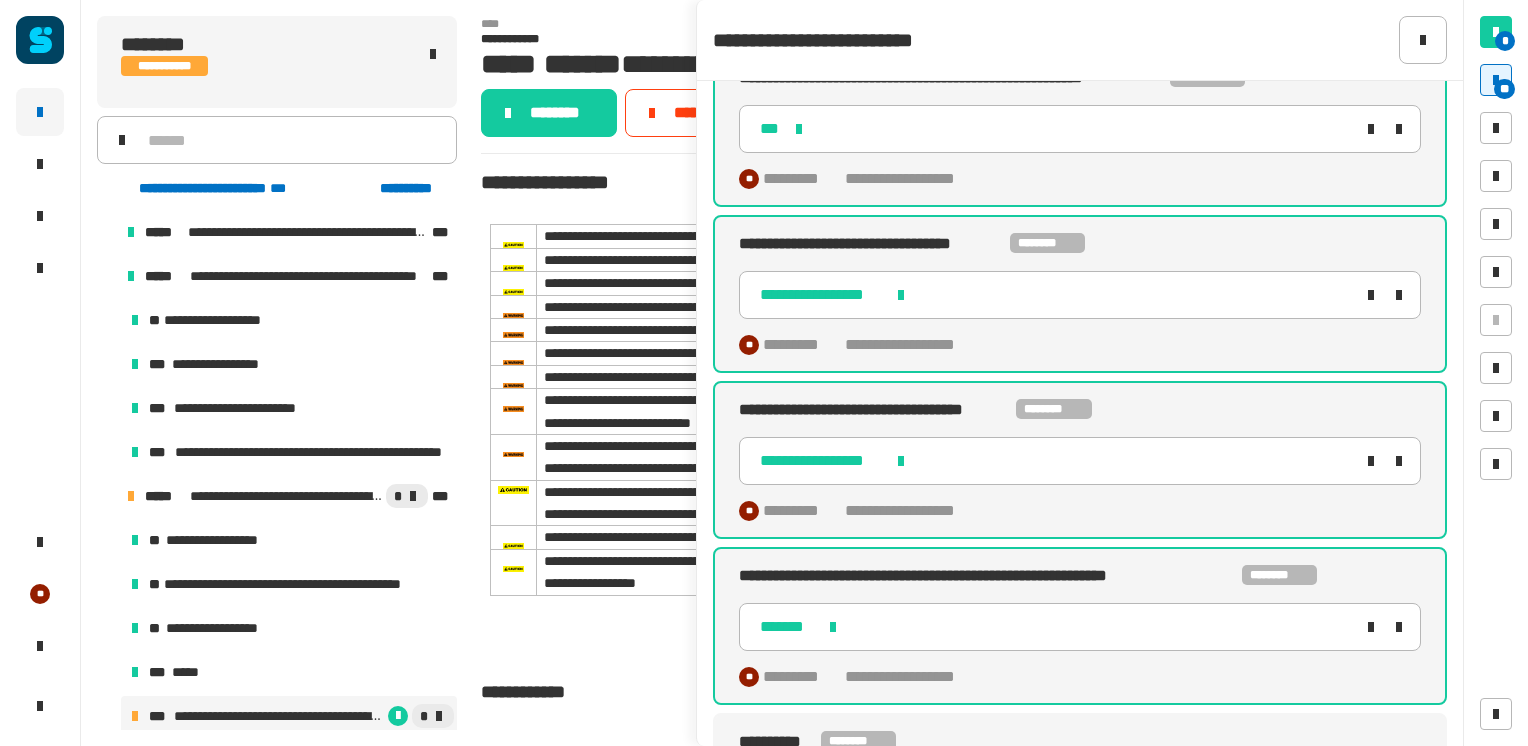 scroll, scrollTop: 276, scrollLeft: 0, axis: vertical 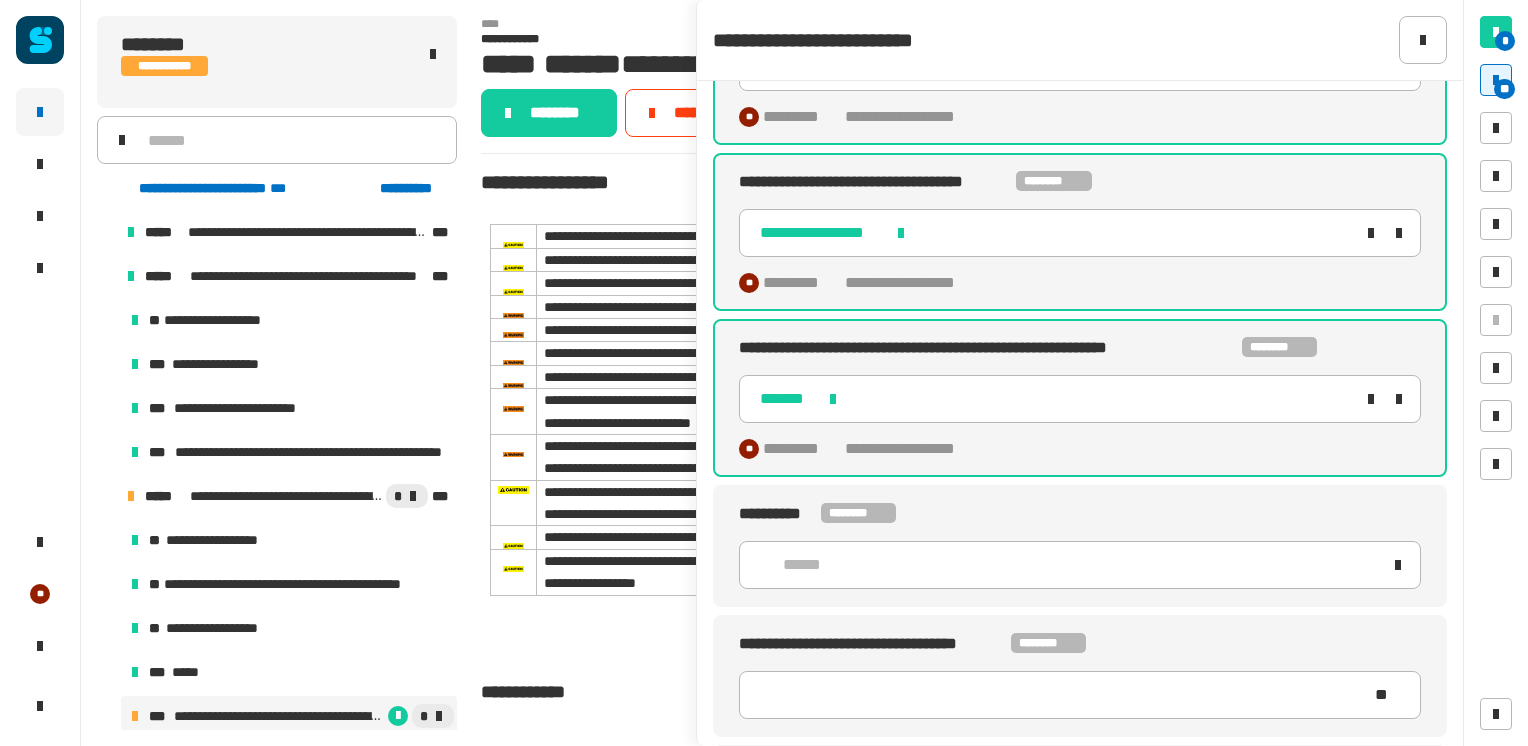 click on "******" 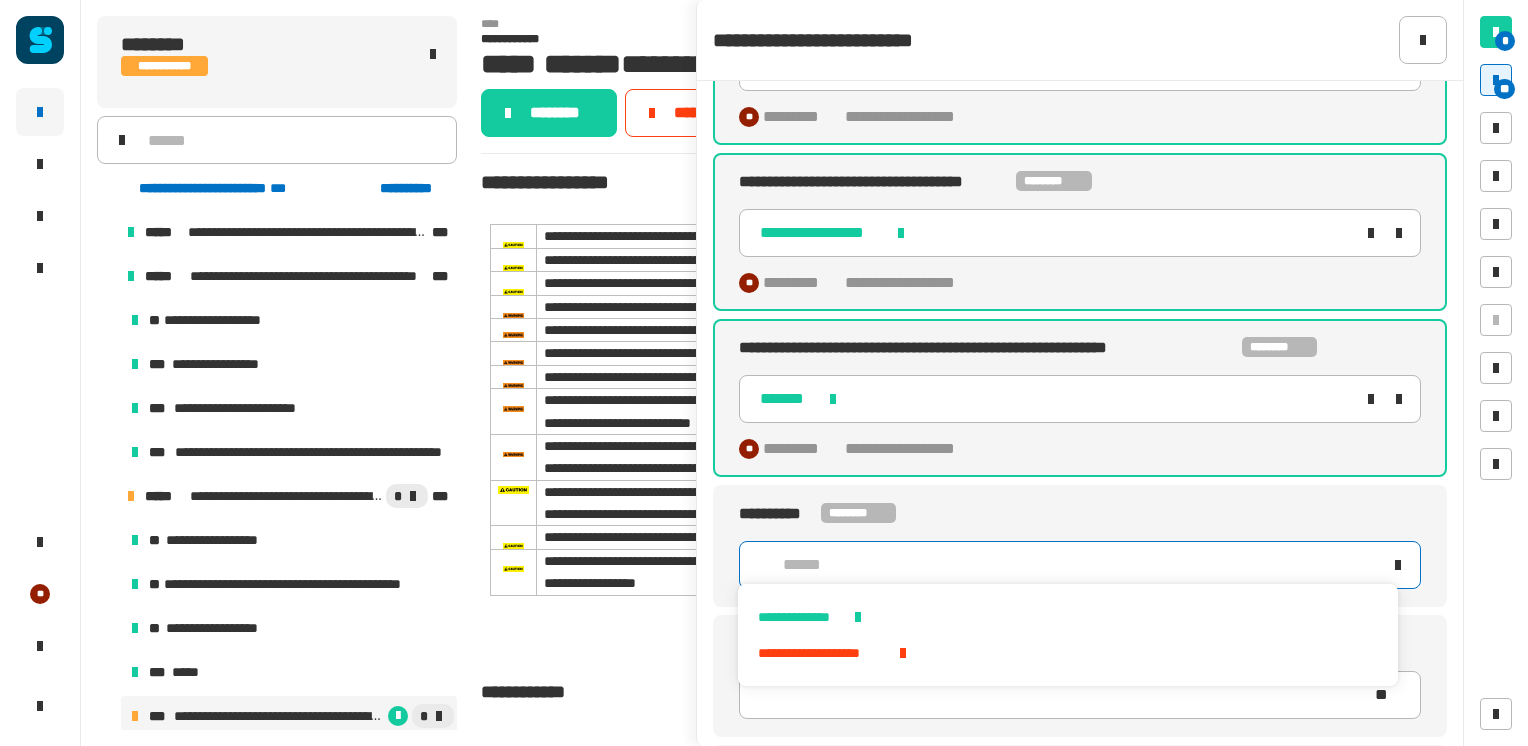 click on "**********" at bounding box center (800, 617) 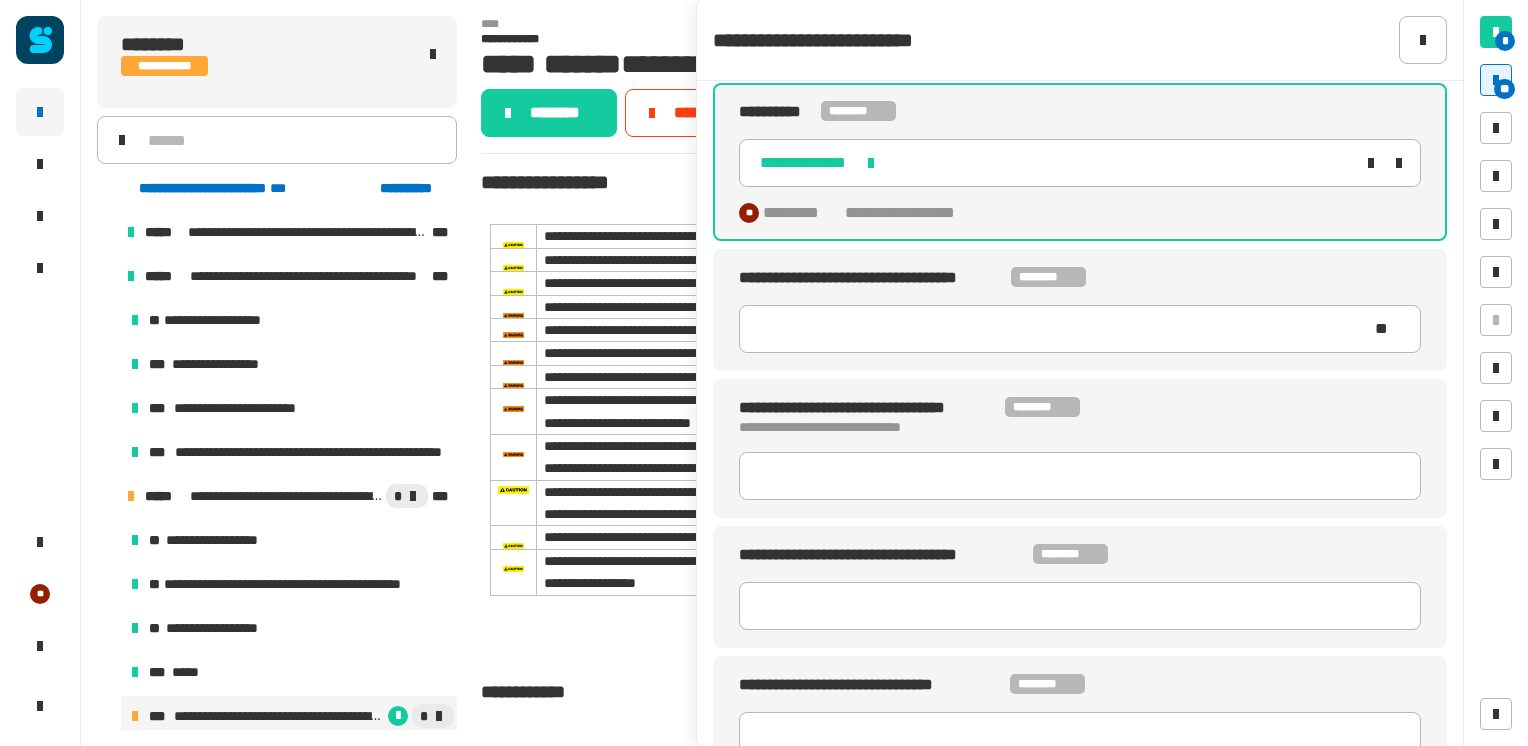 scroll, scrollTop: 683, scrollLeft: 0, axis: vertical 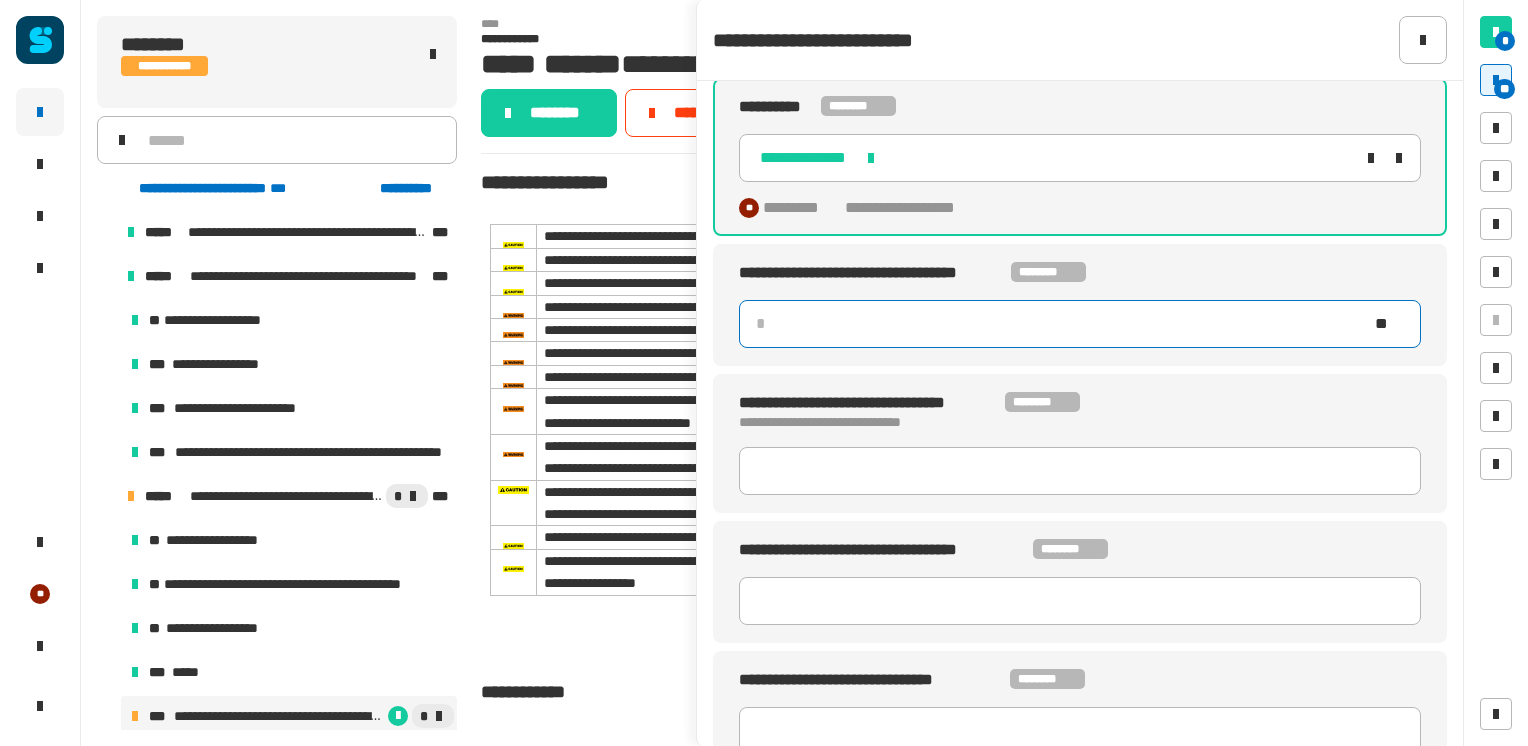 click 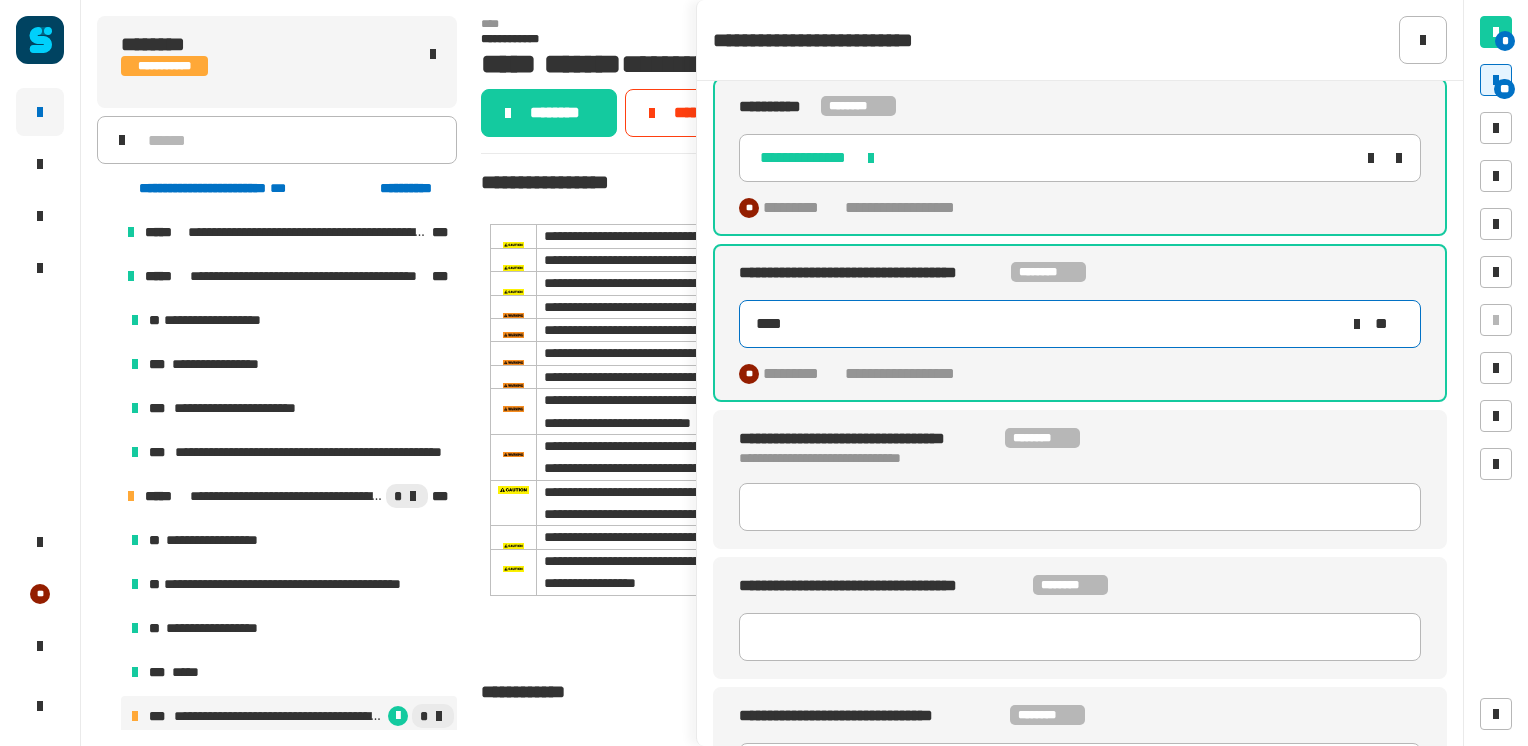 type on "*****" 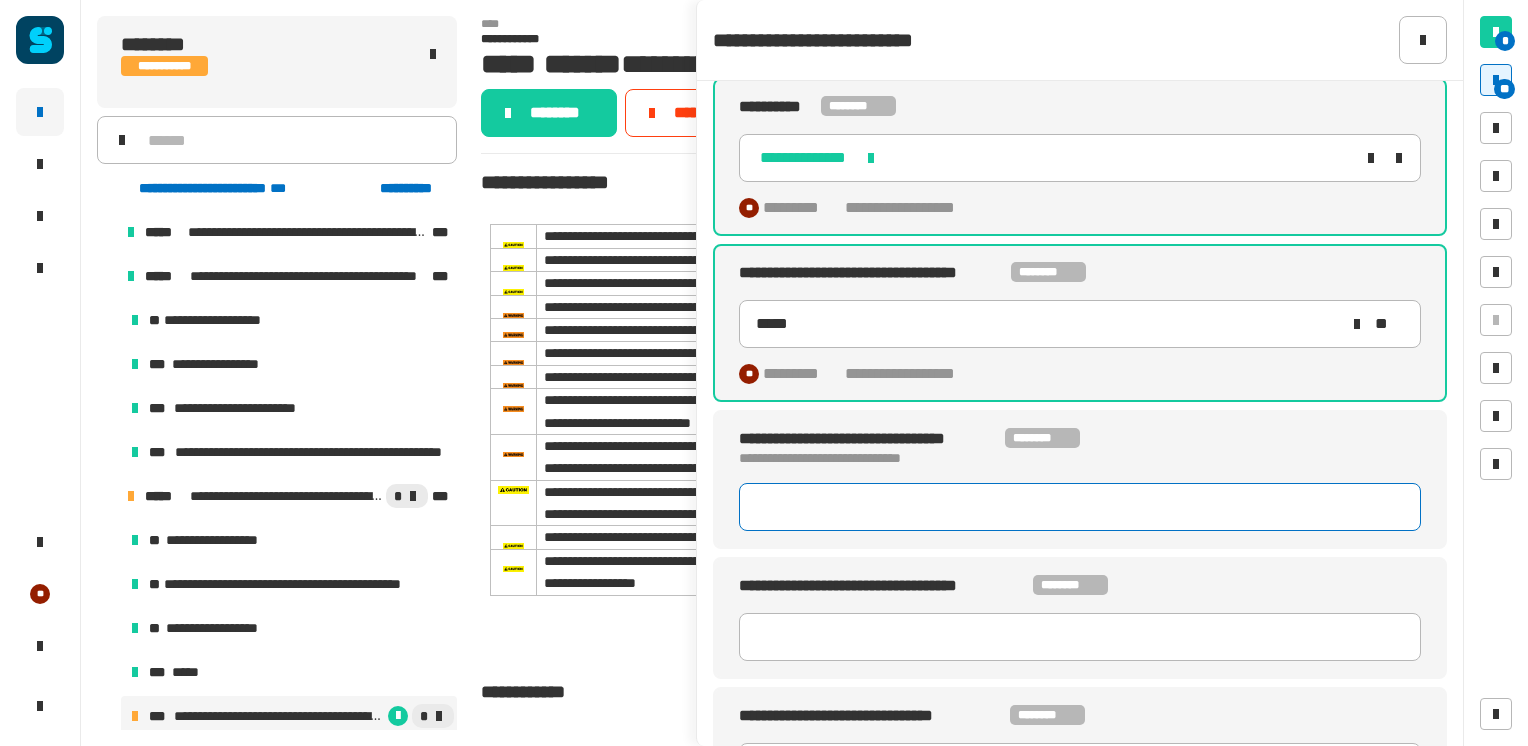 type 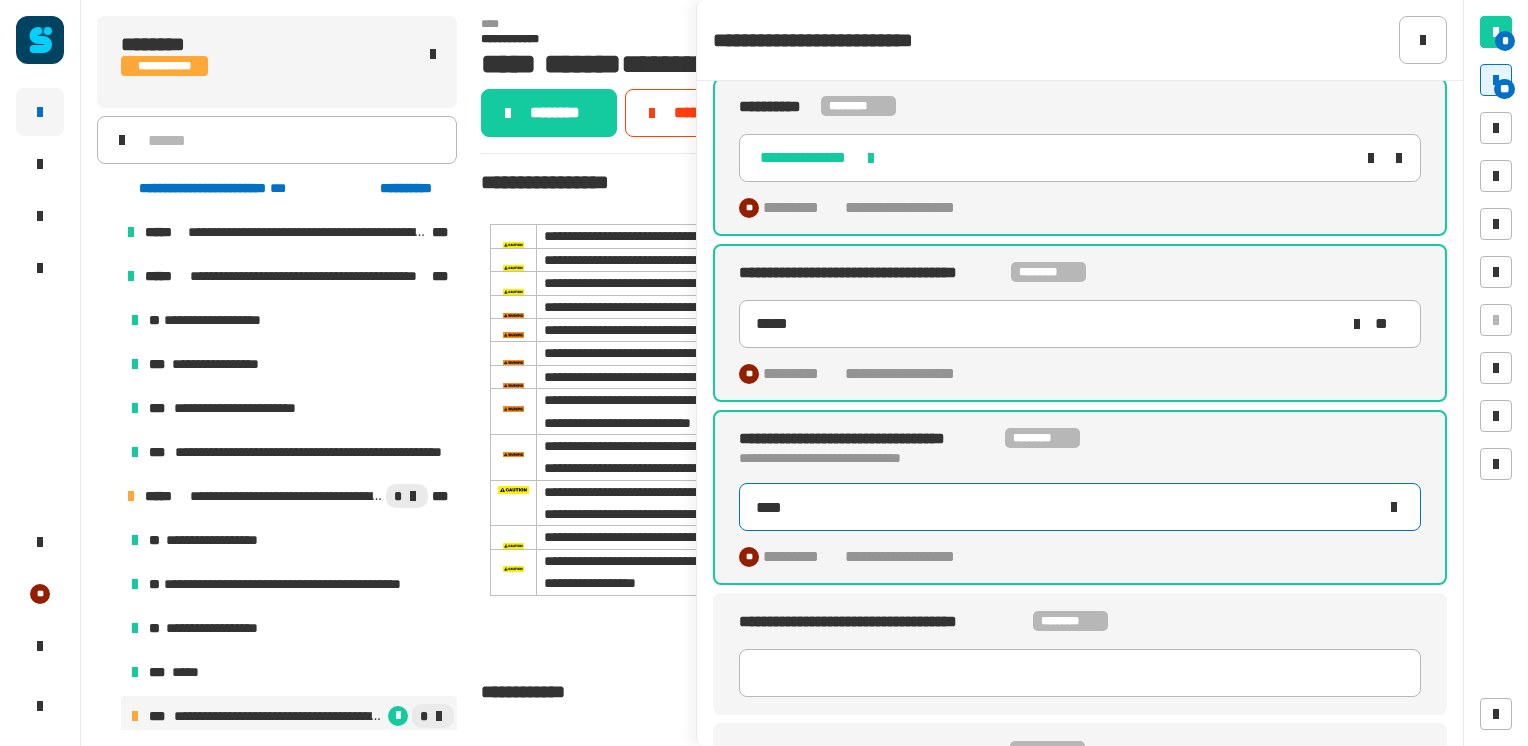 type on "*****" 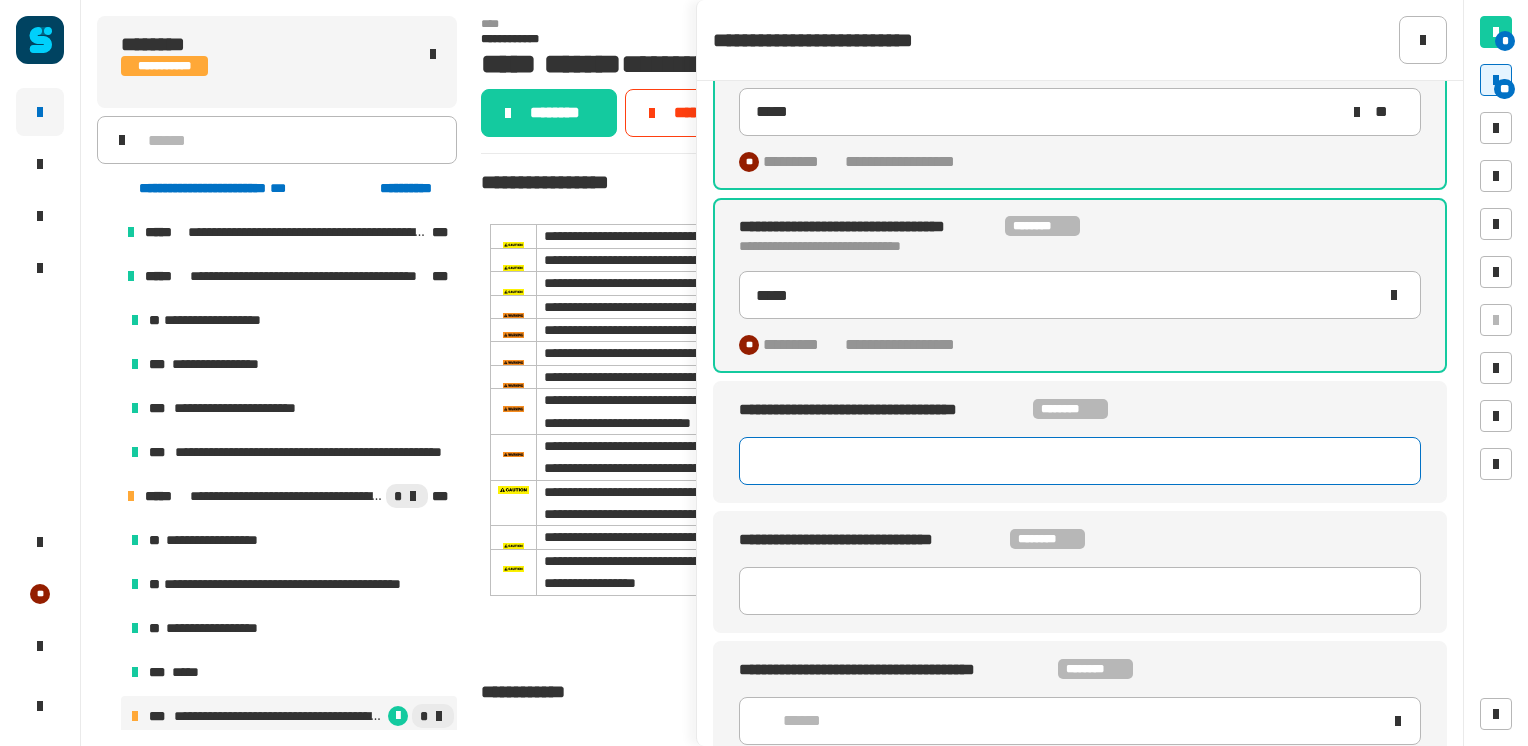 scroll, scrollTop: 906, scrollLeft: 0, axis: vertical 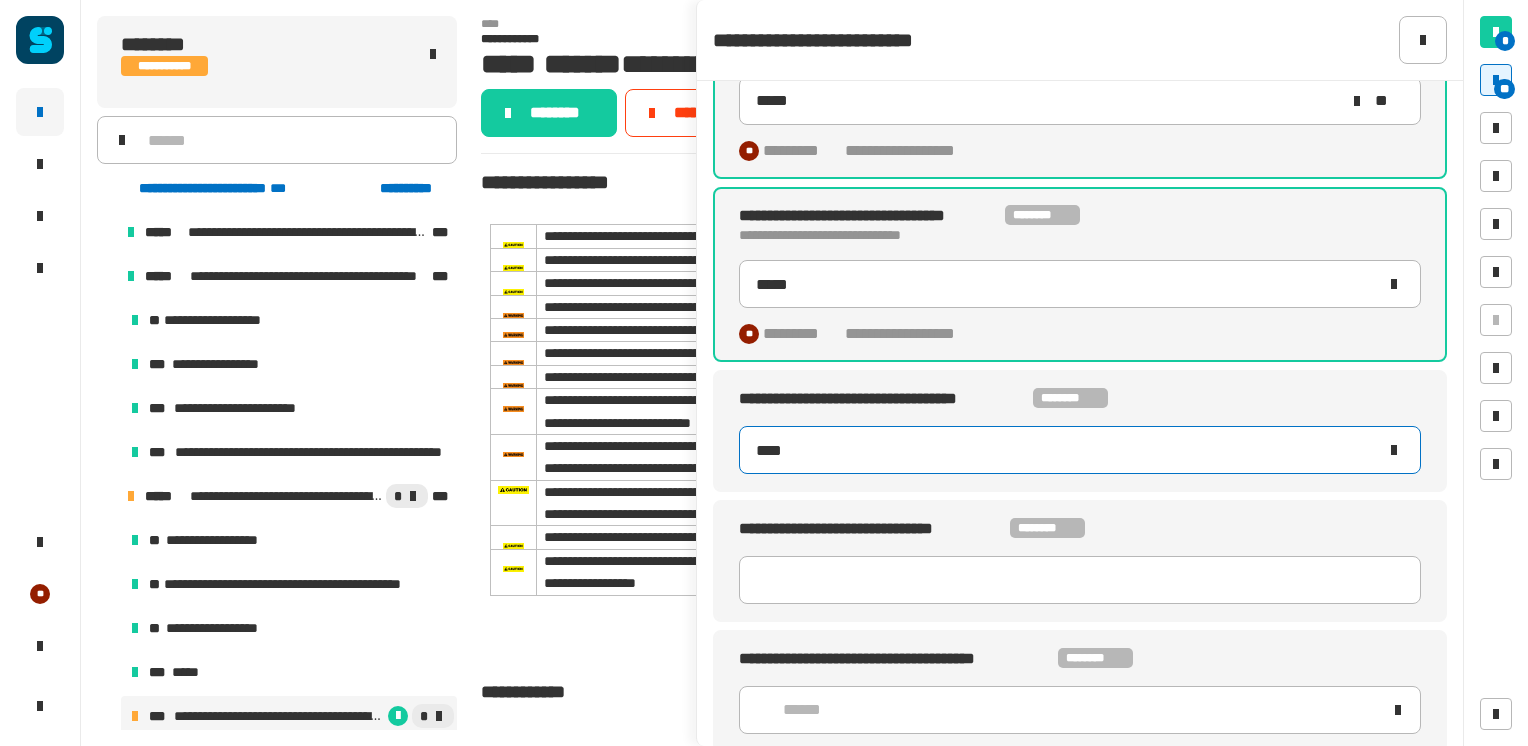 type on "****" 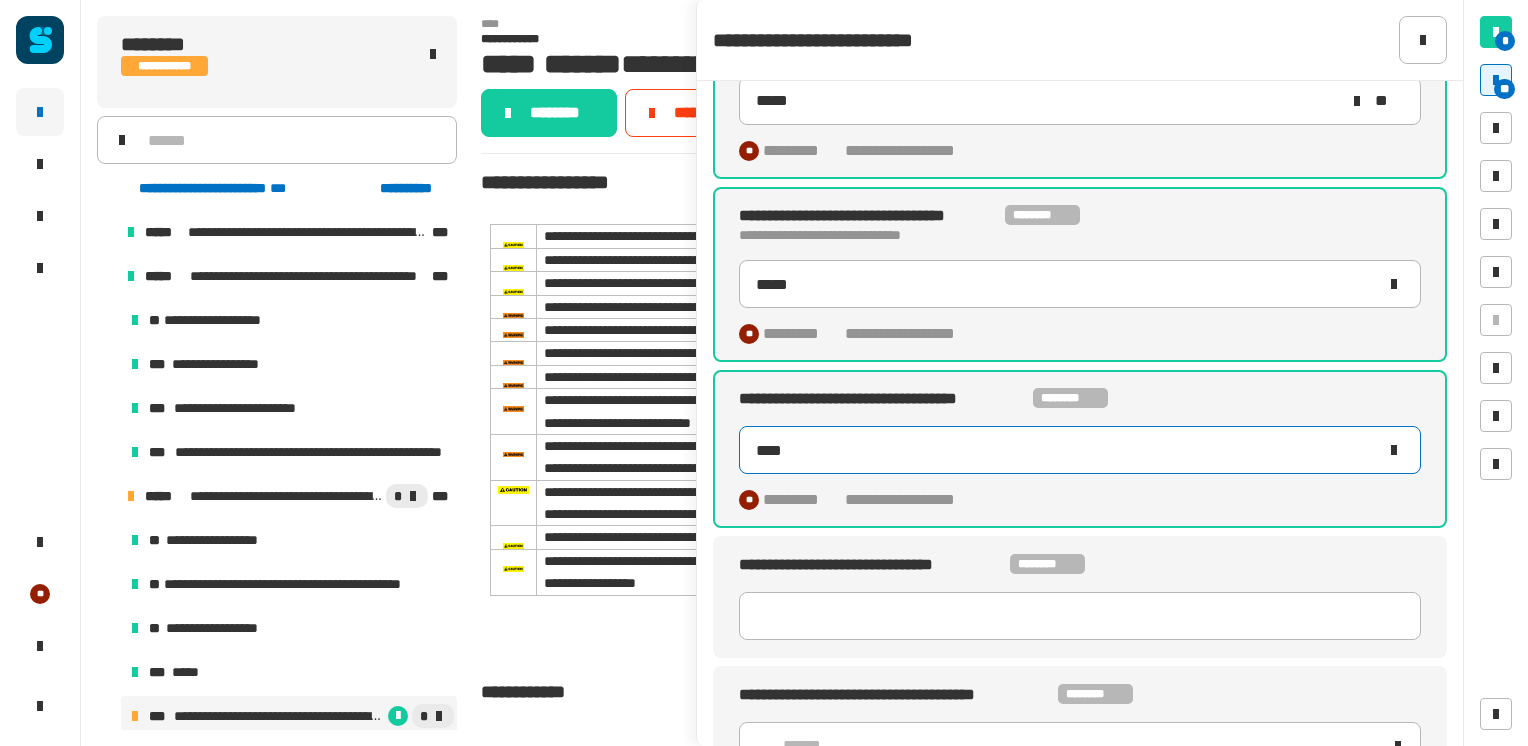 type on "*****" 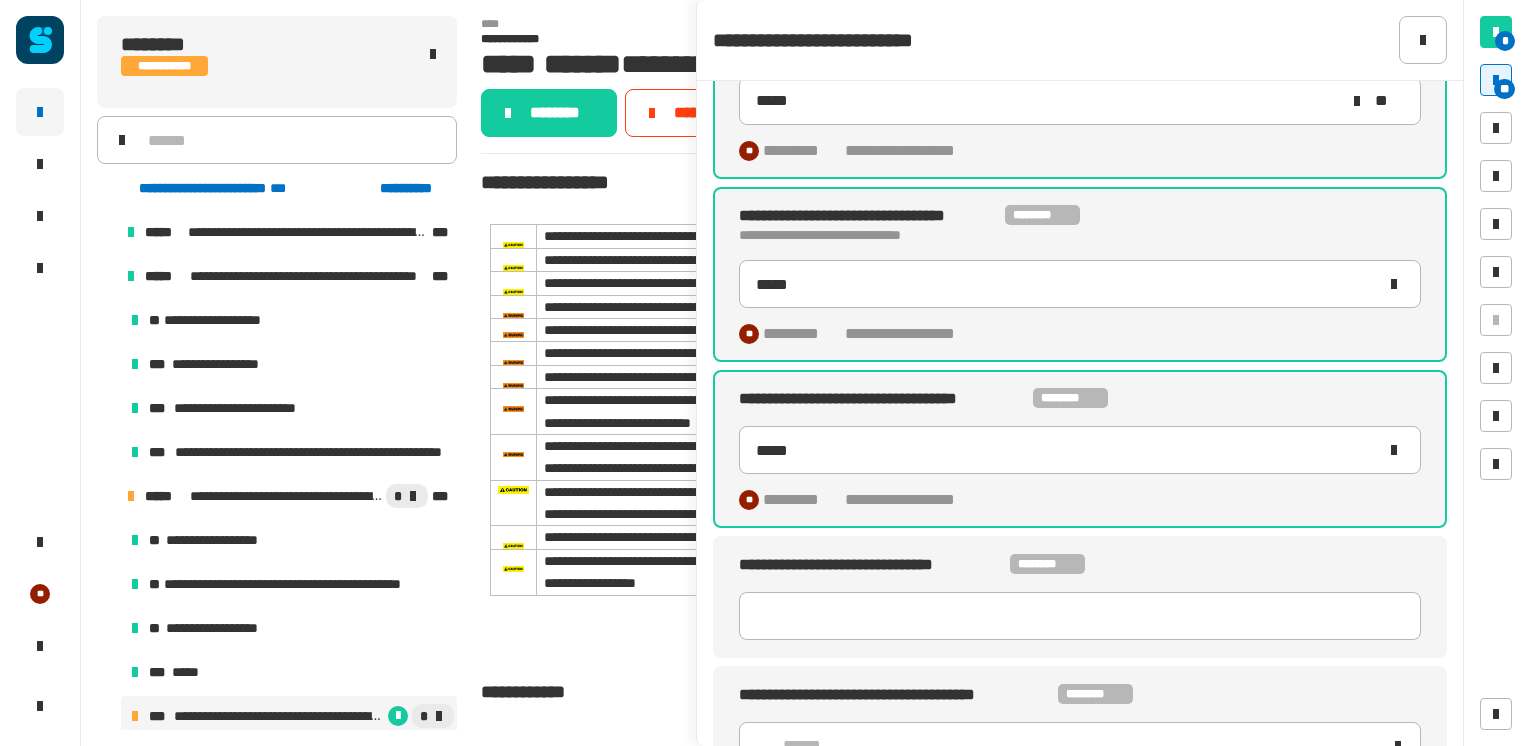 type 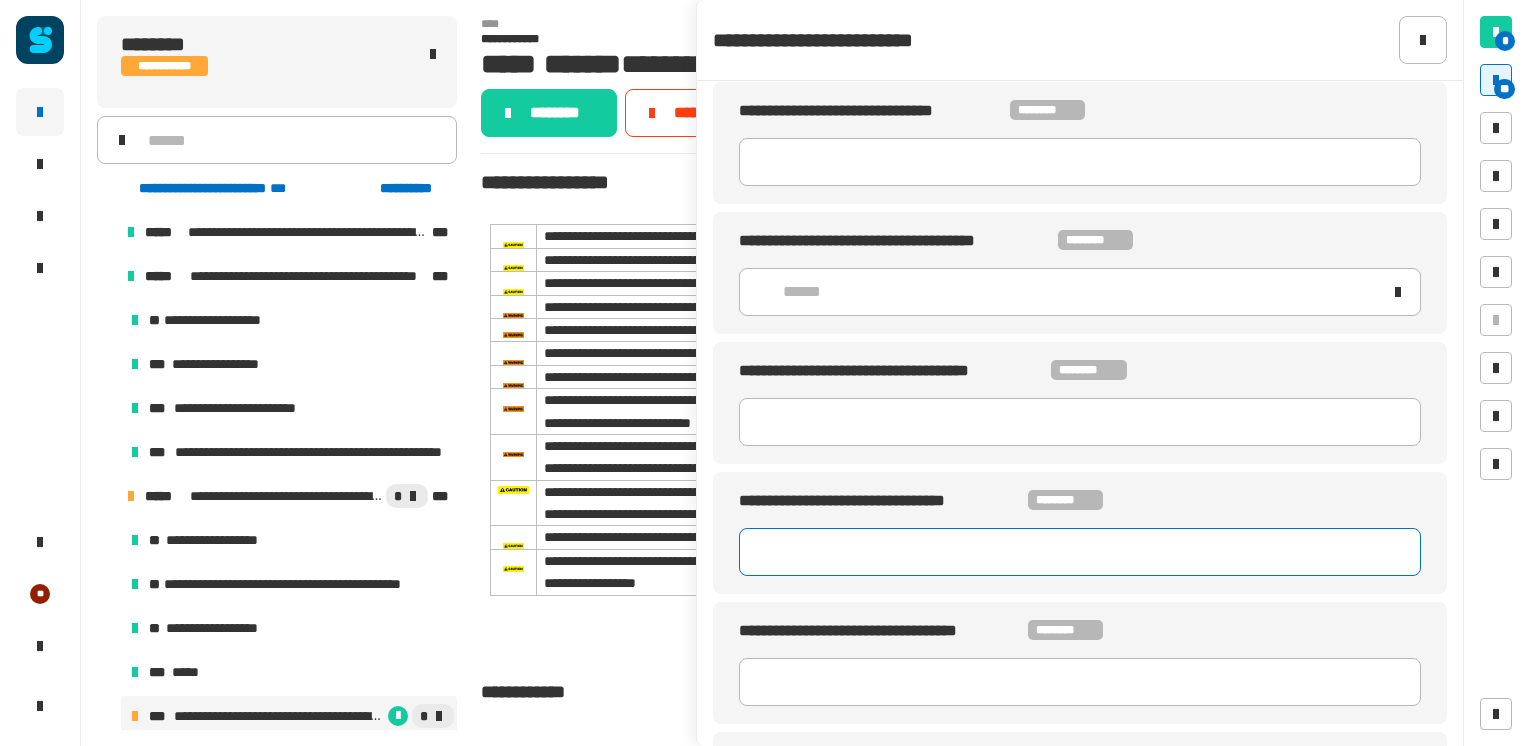 type 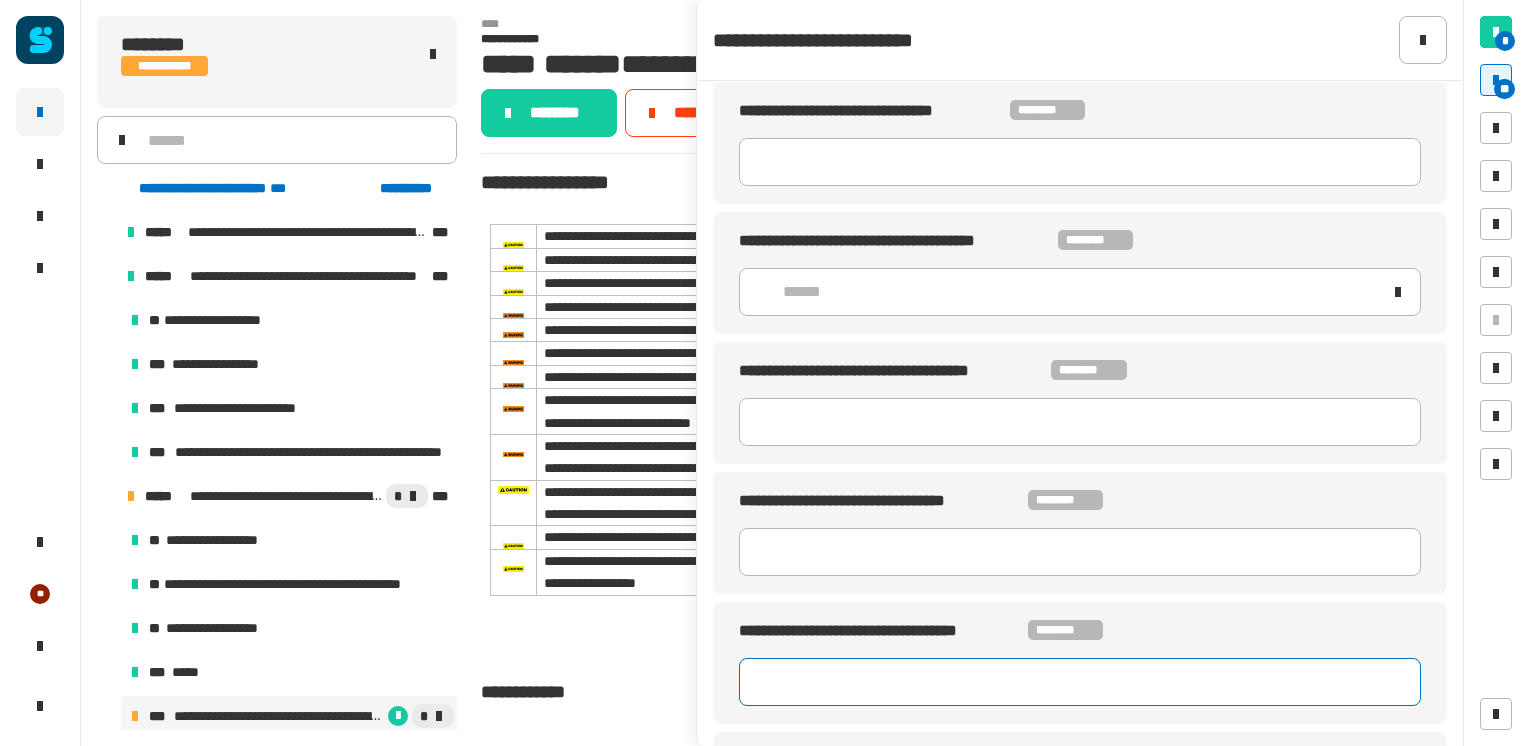 type 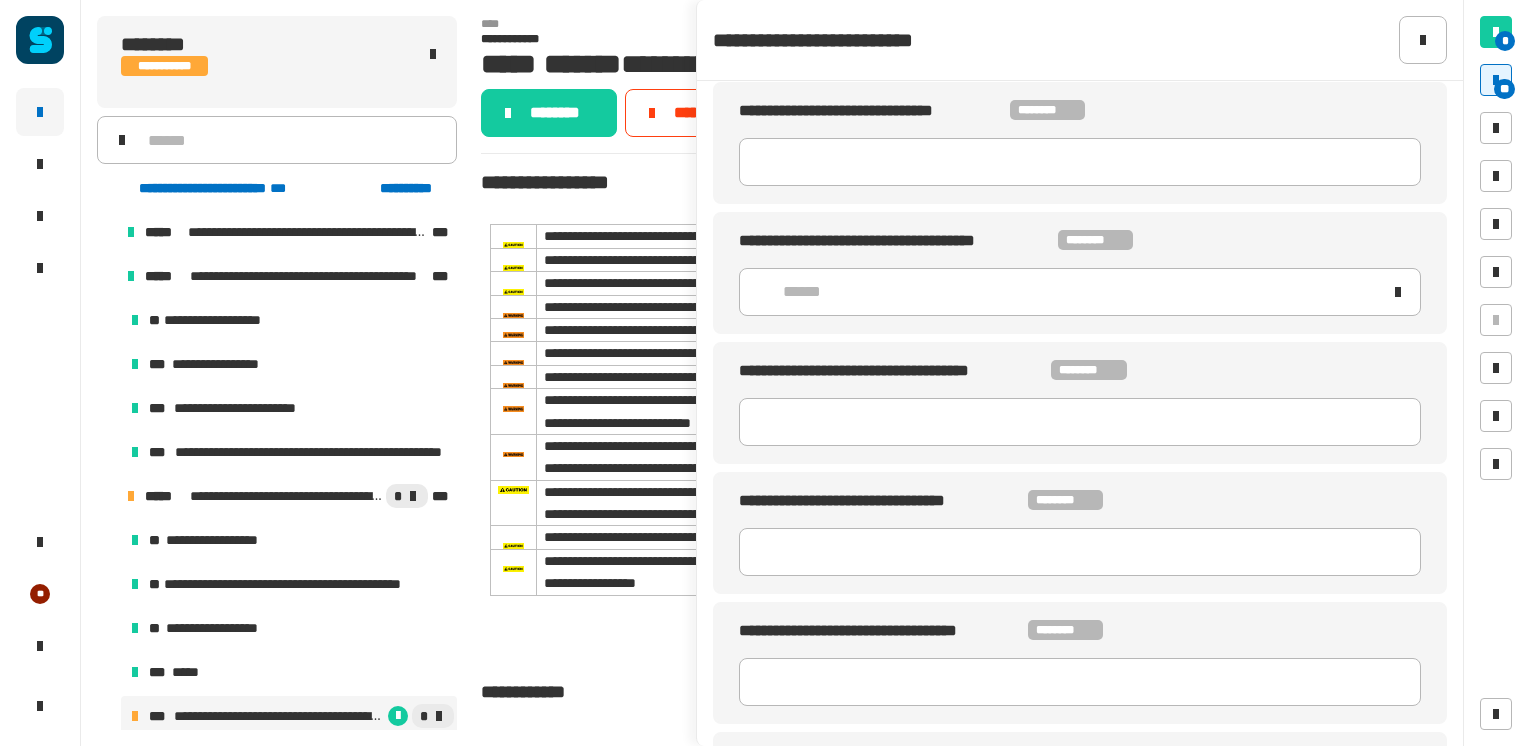 type 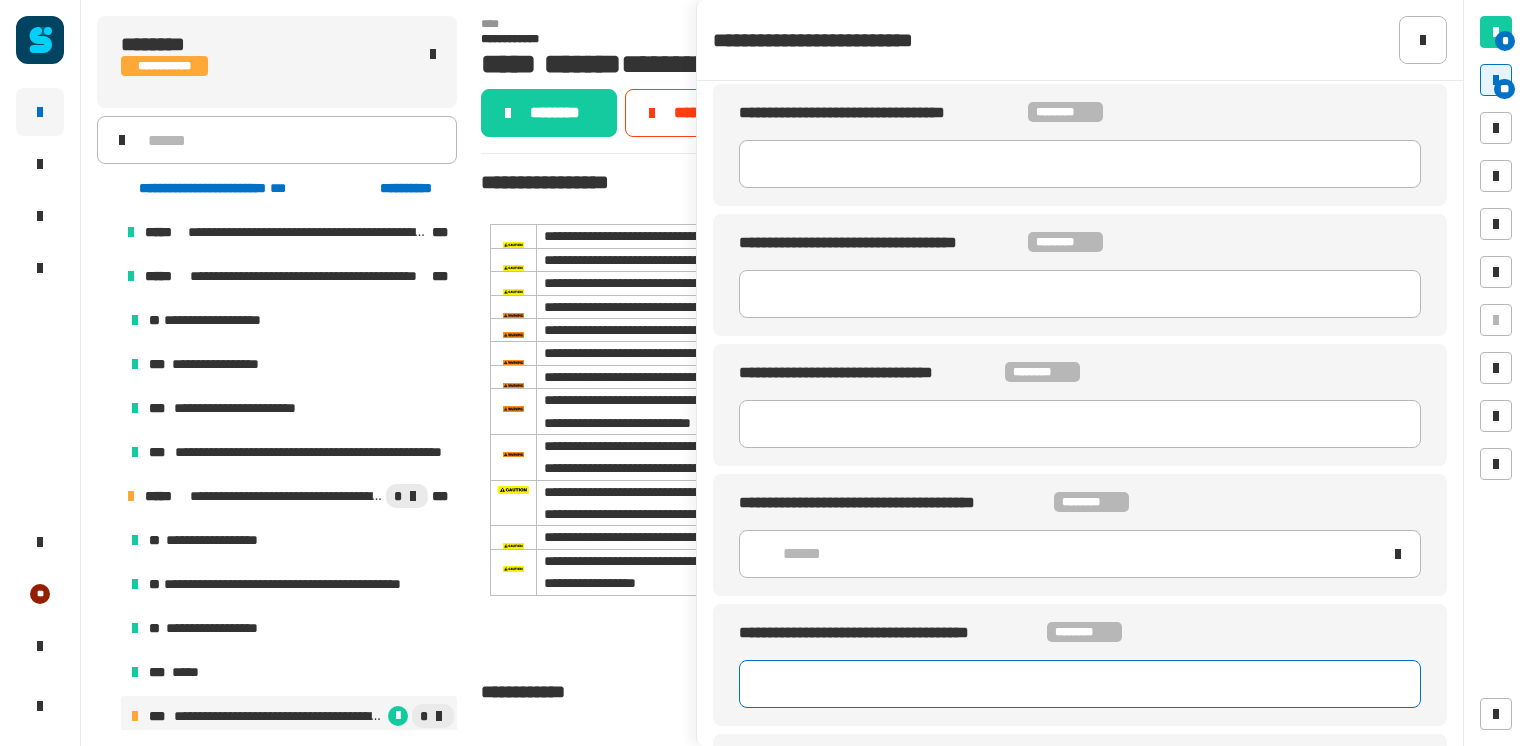 type 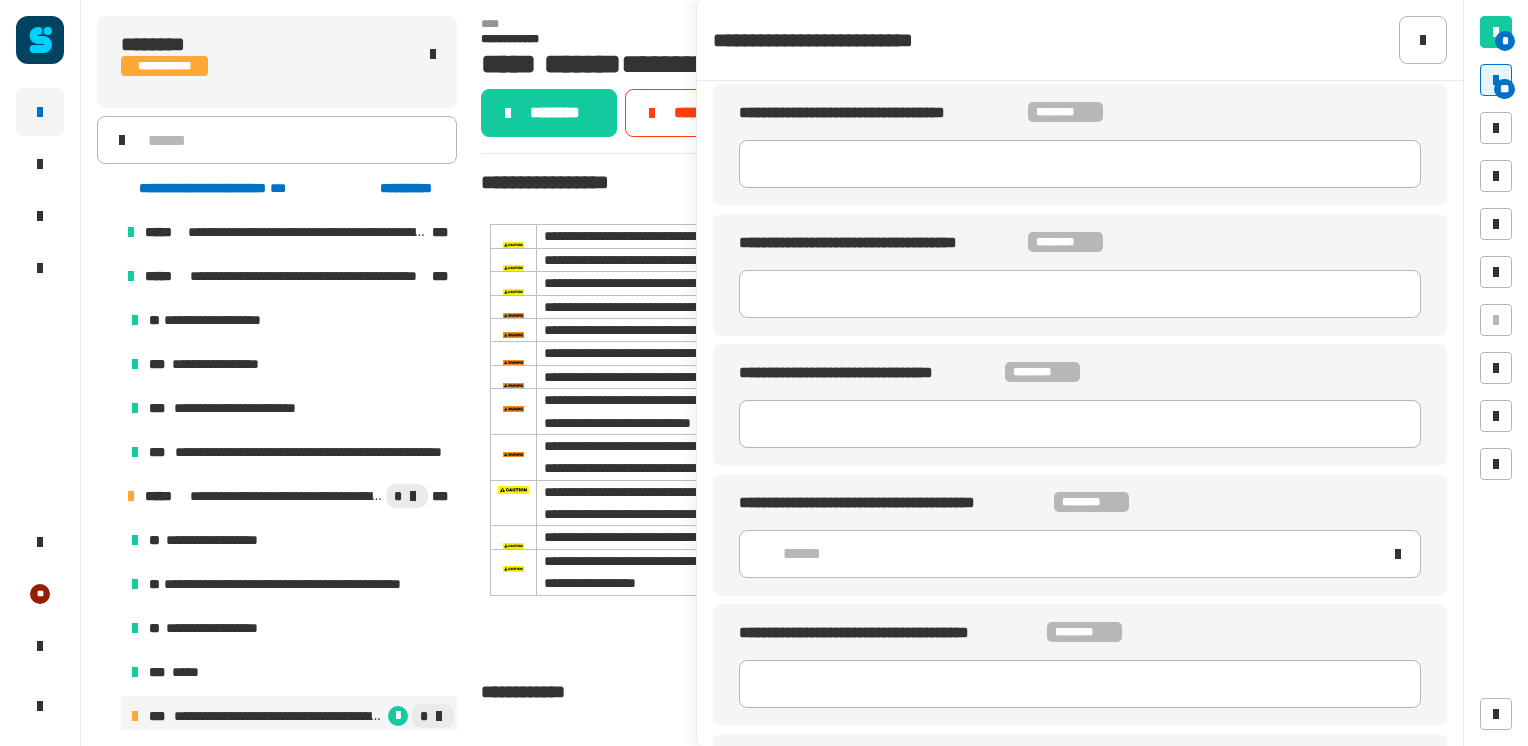 type 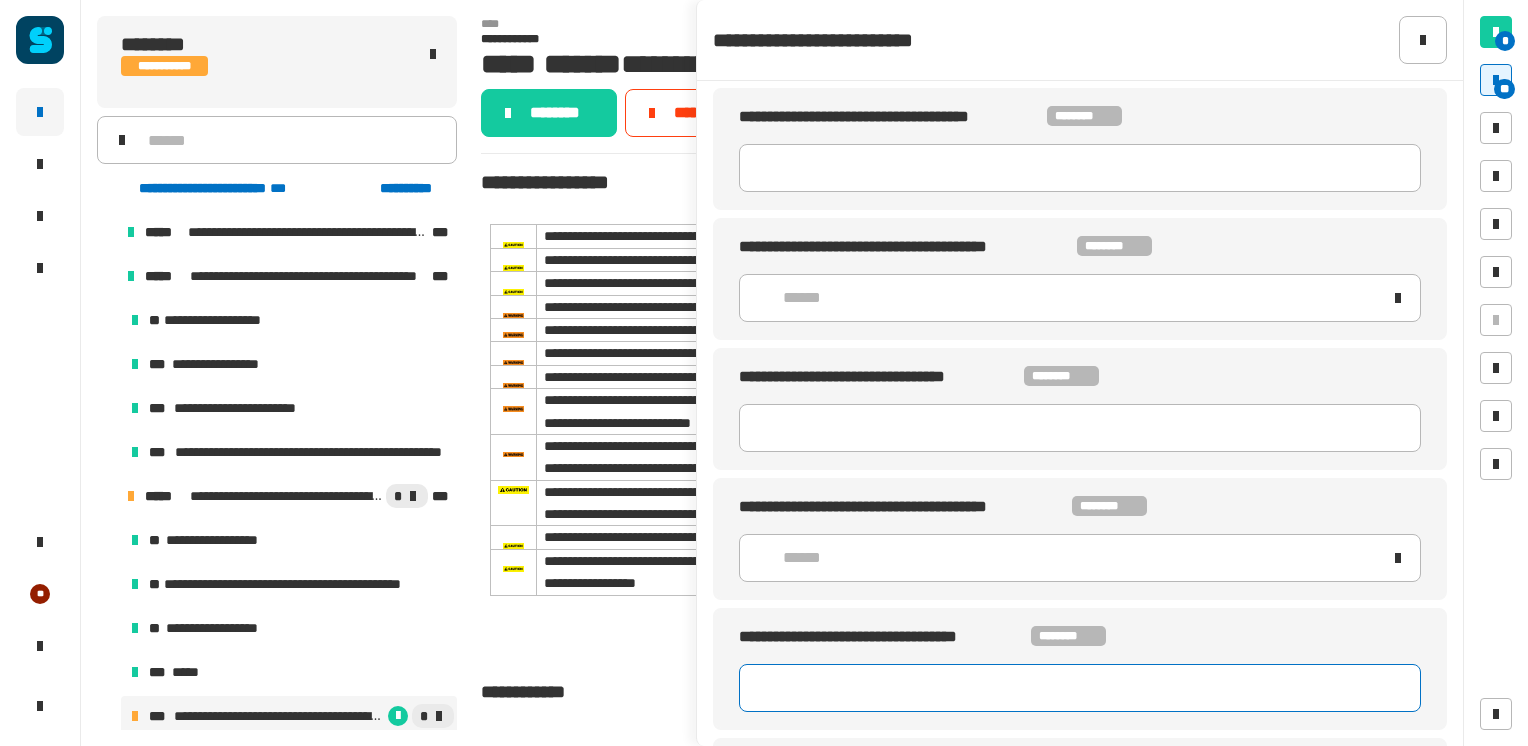 type 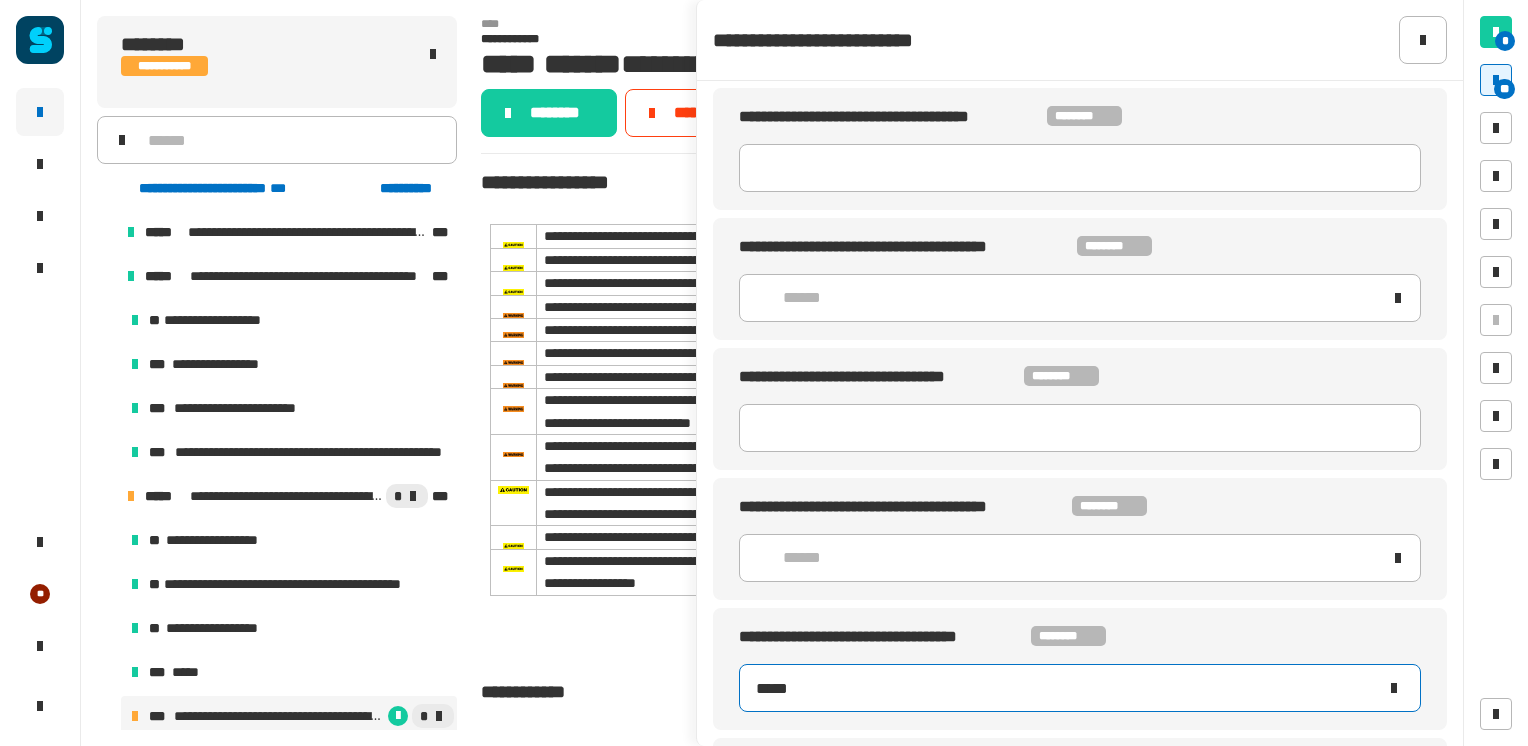 type on "*****" 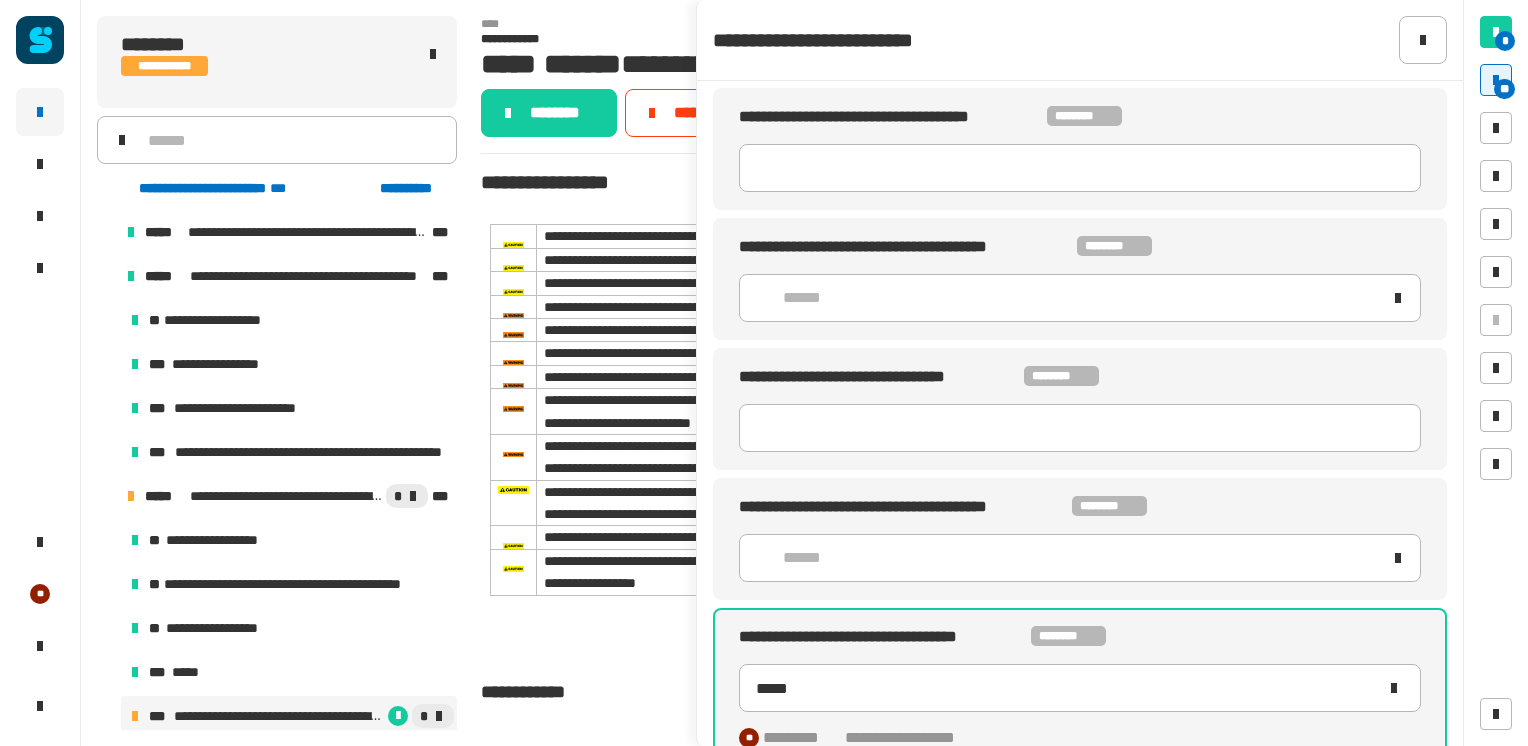 scroll, scrollTop: 2688, scrollLeft: 0, axis: vertical 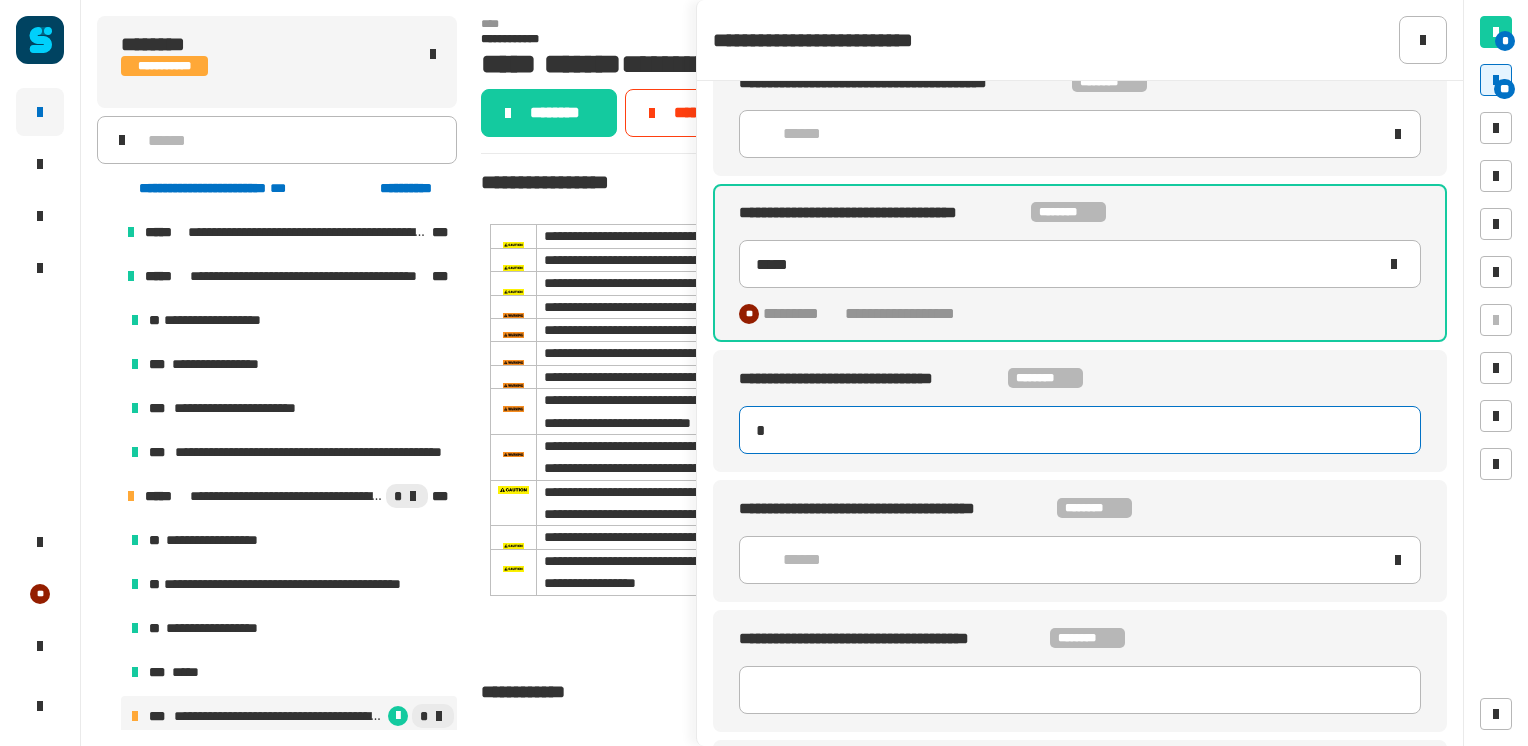 type on "**" 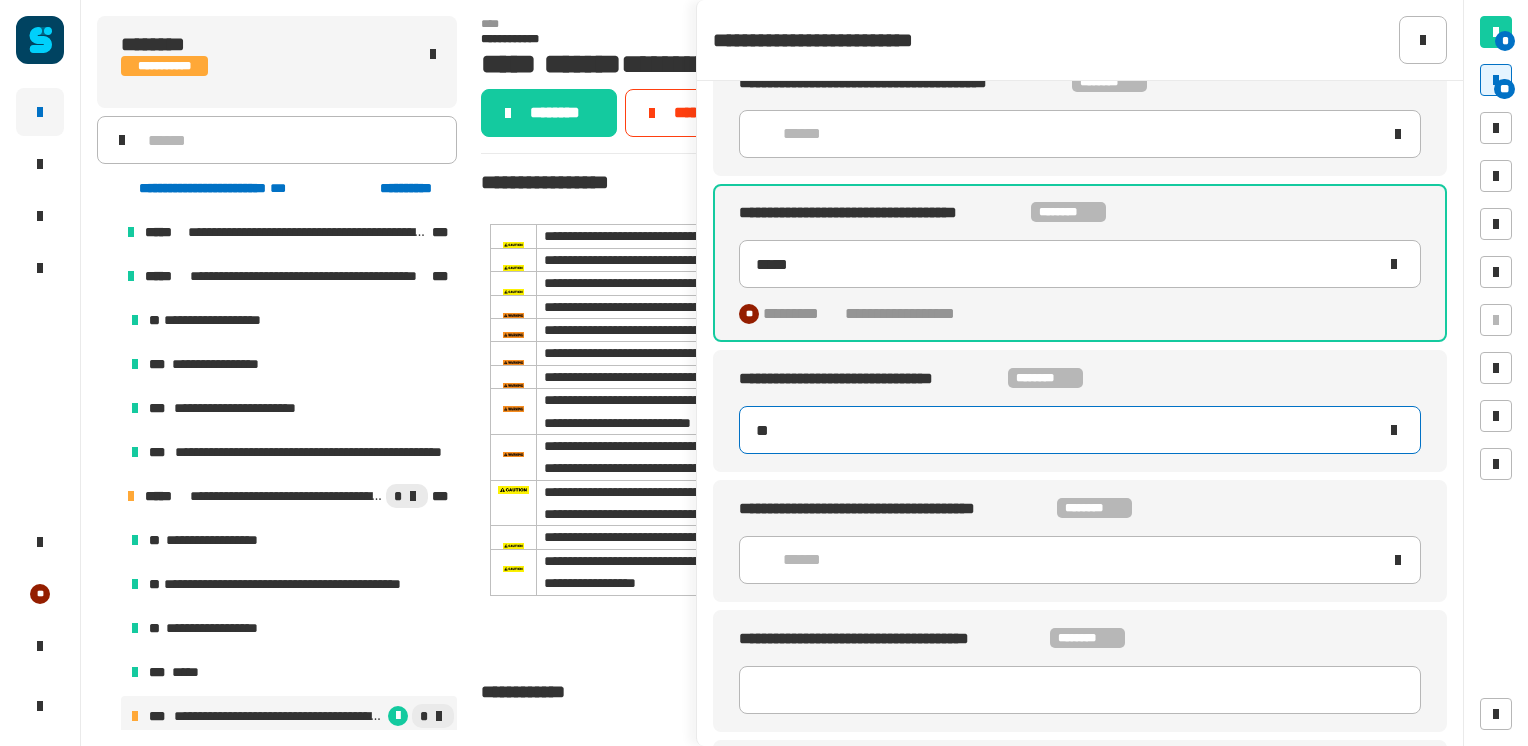 type on "*****" 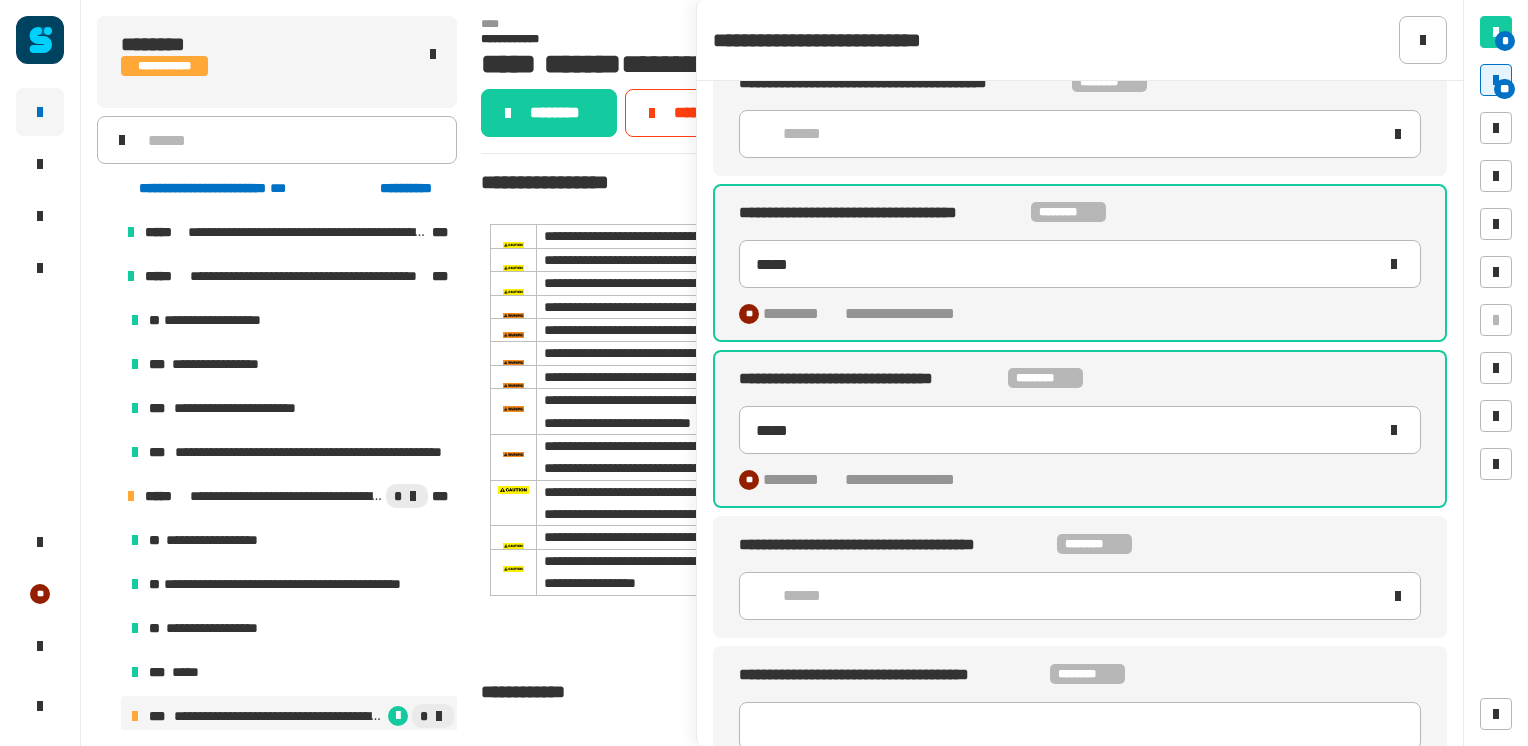 click on "******" 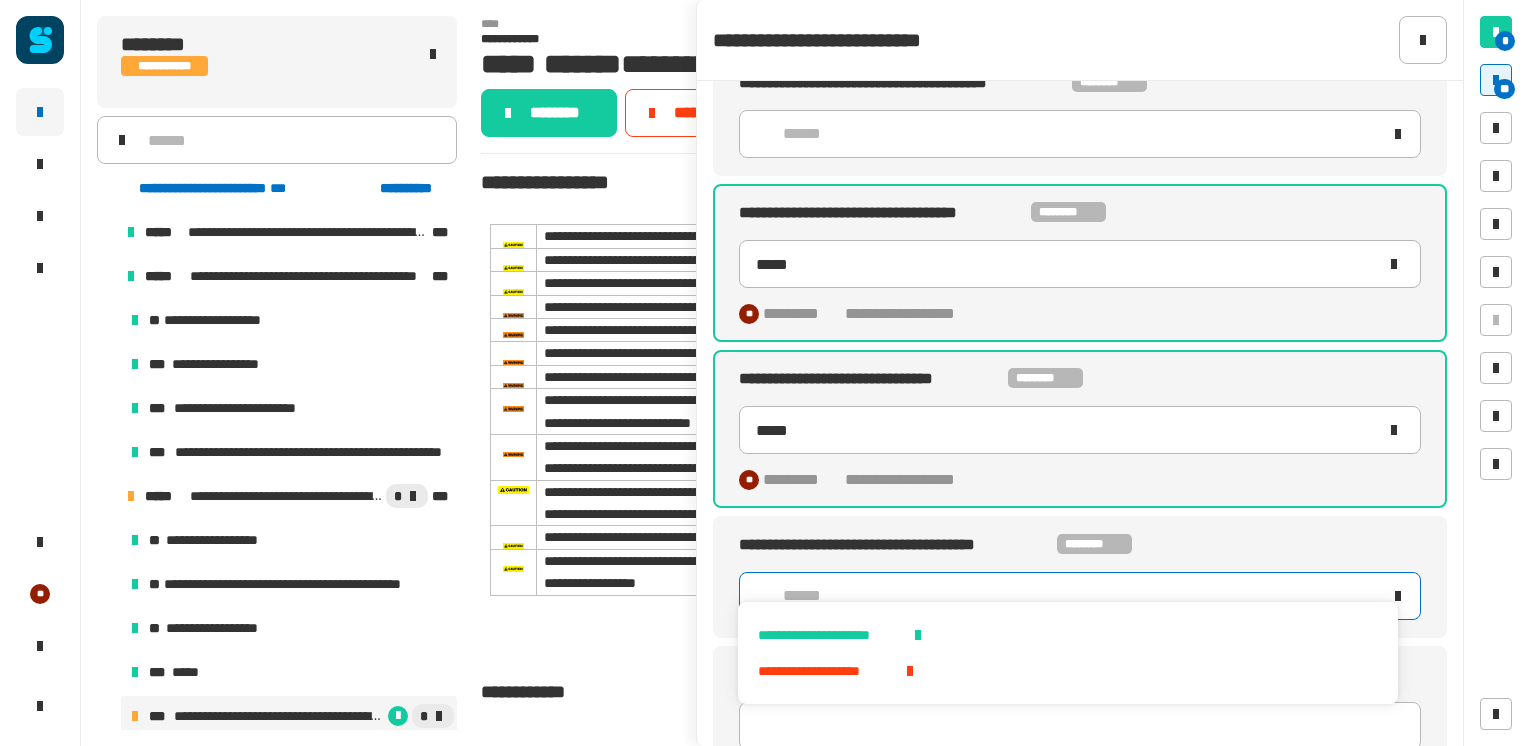 click on "**********" at bounding box center (1067, 635) 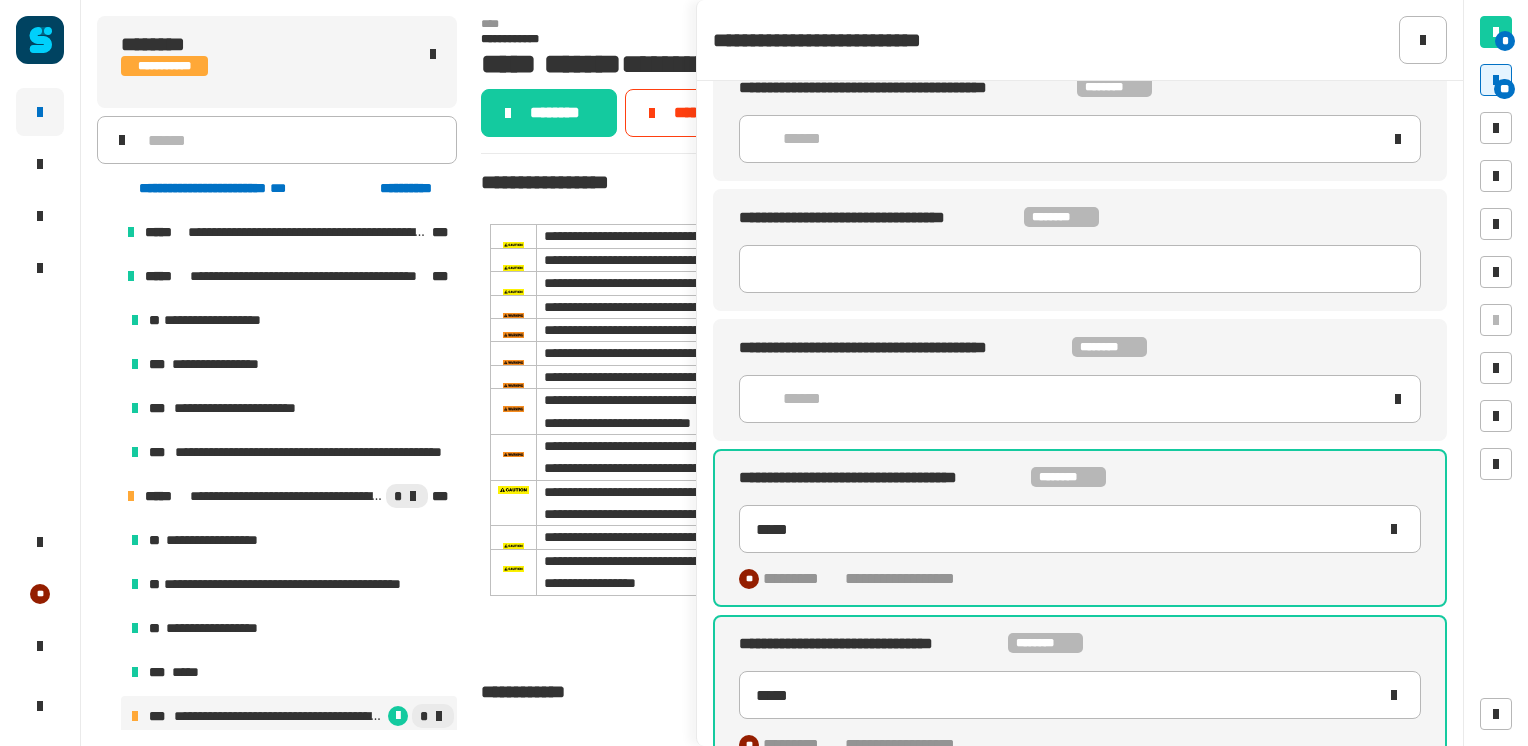 scroll, scrollTop: 2401, scrollLeft: 0, axis: vertical 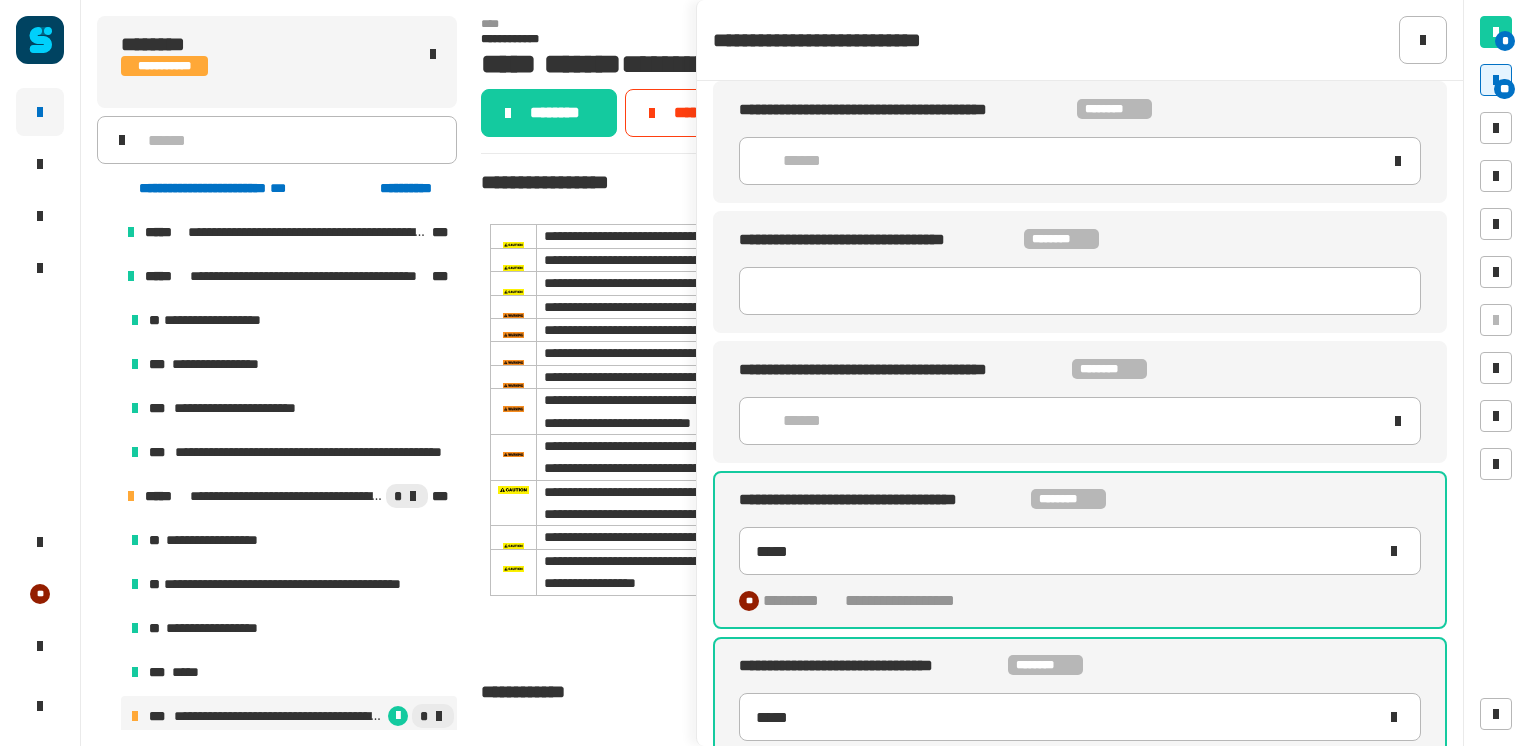 click on "******" 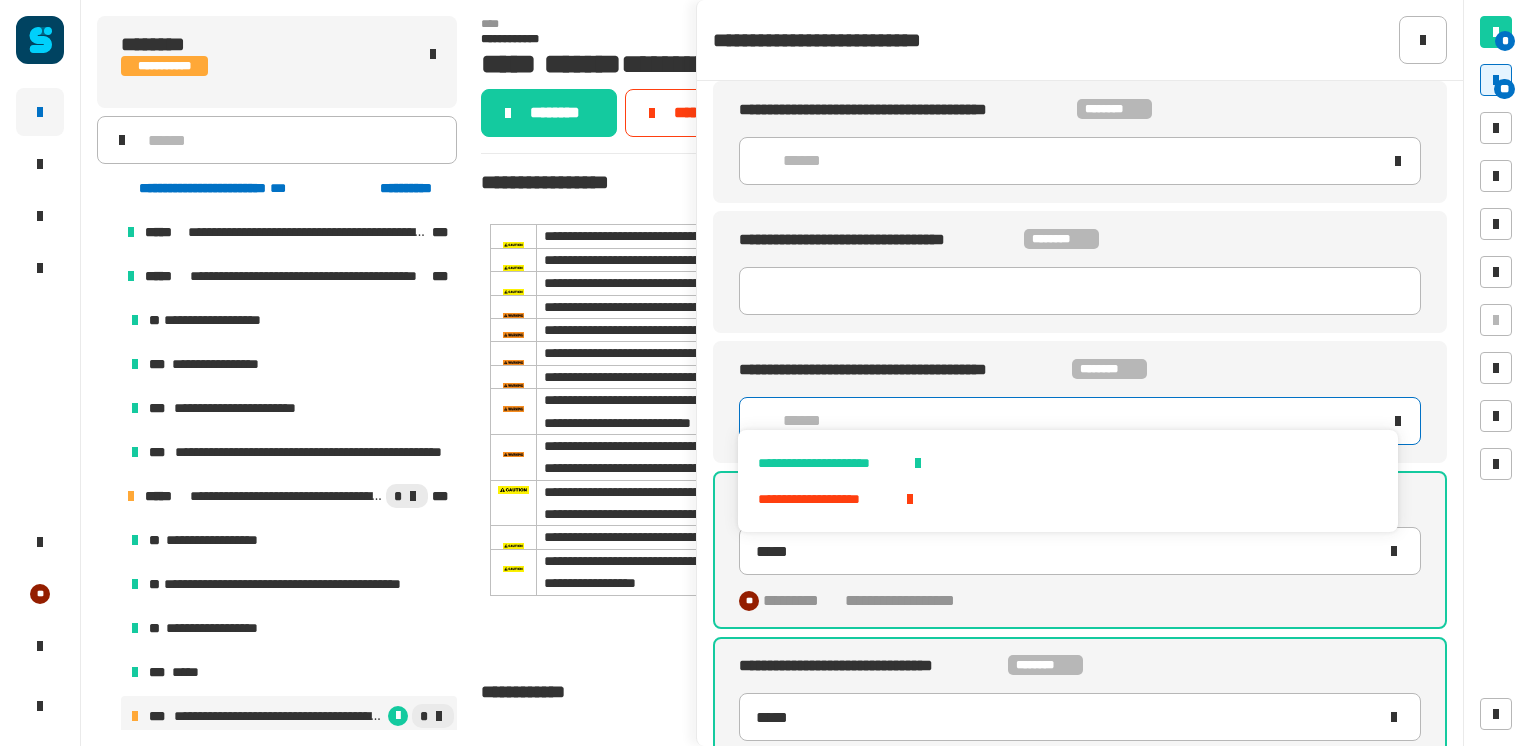 click on "**********" at bounding box center [1067, 463] 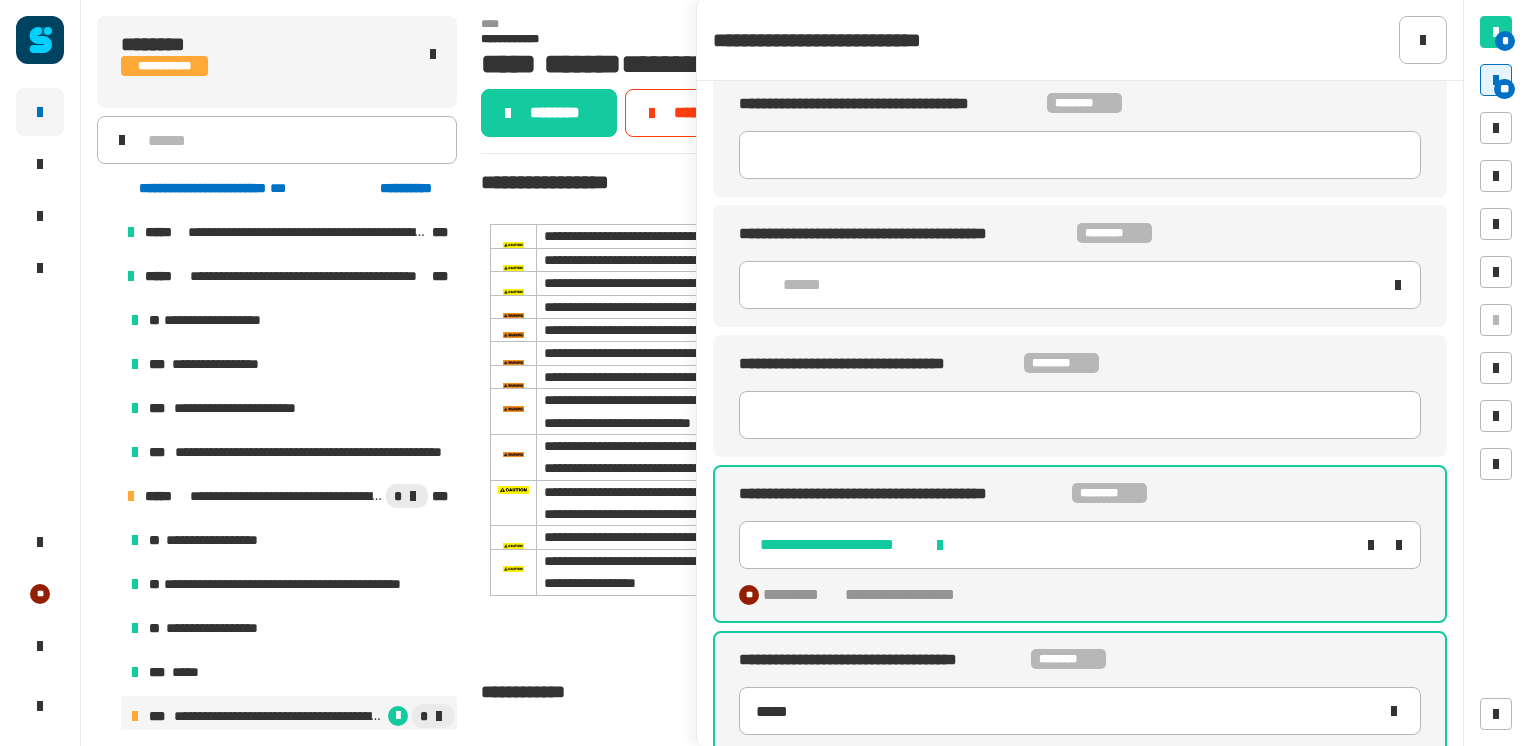 scroll, scrollTop: 2251, scrollLeft: 0, axis: vertical 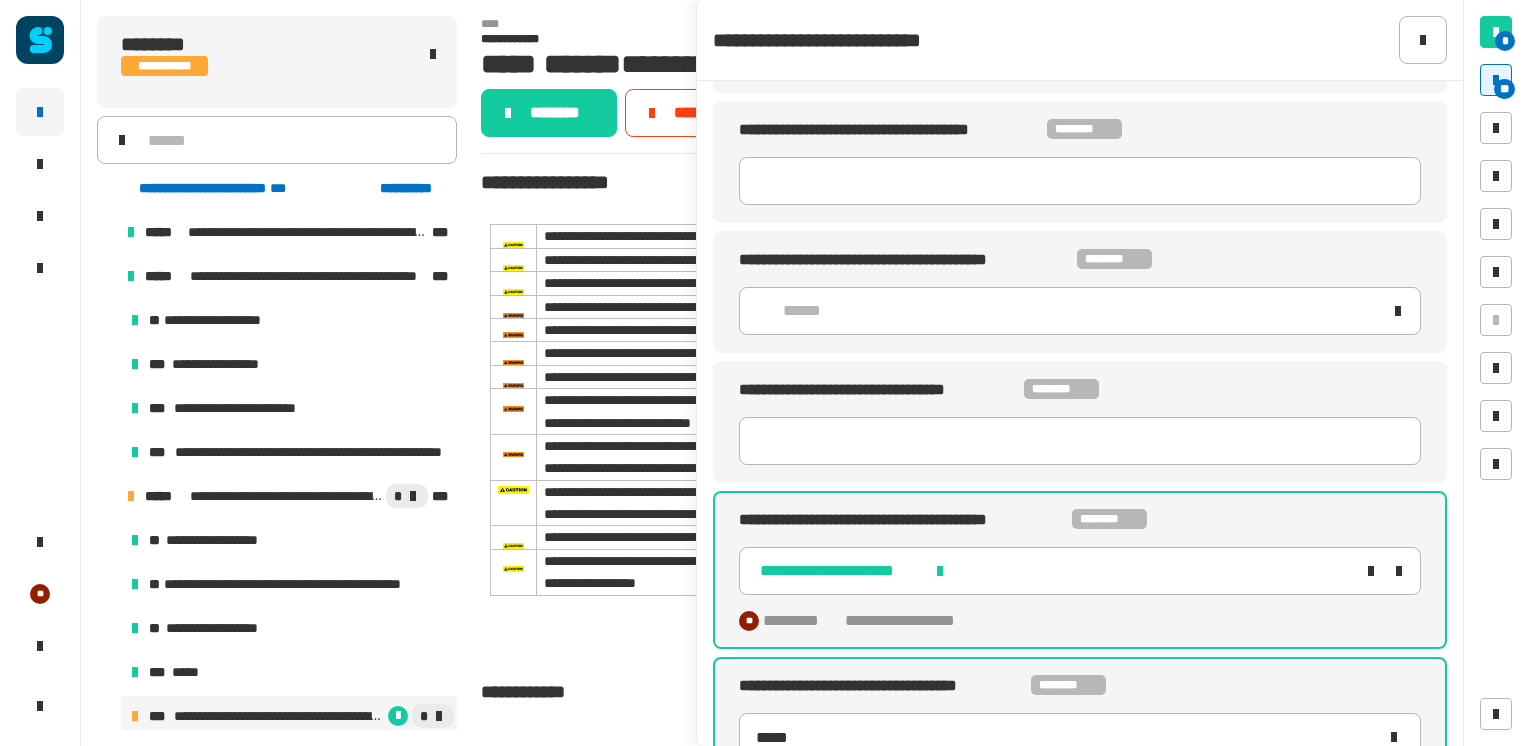 click on "******" 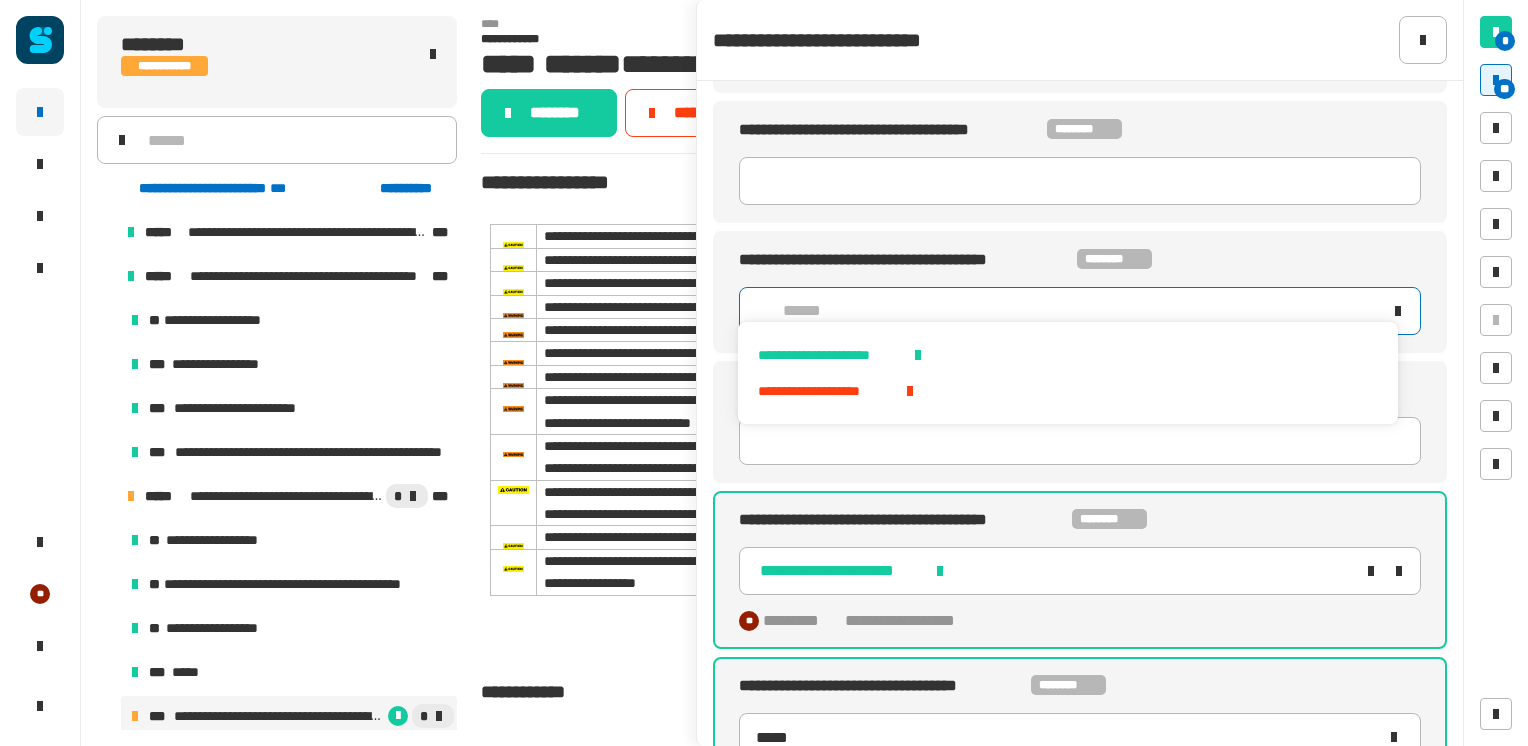 click on "**********" at bounding box center [1067, 355] 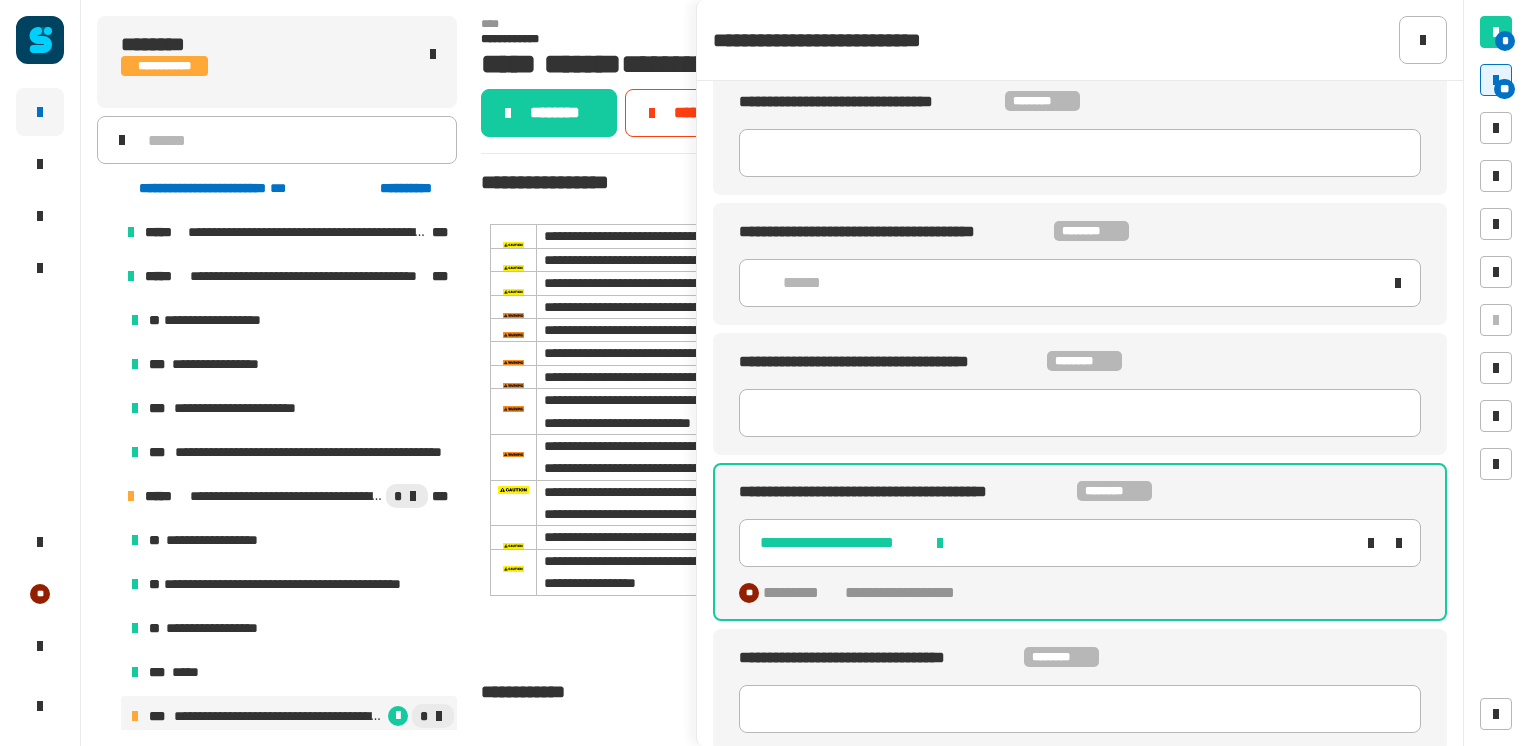 scroll, scrollTop: 1968, scrollLeft: 0, axis: vertical 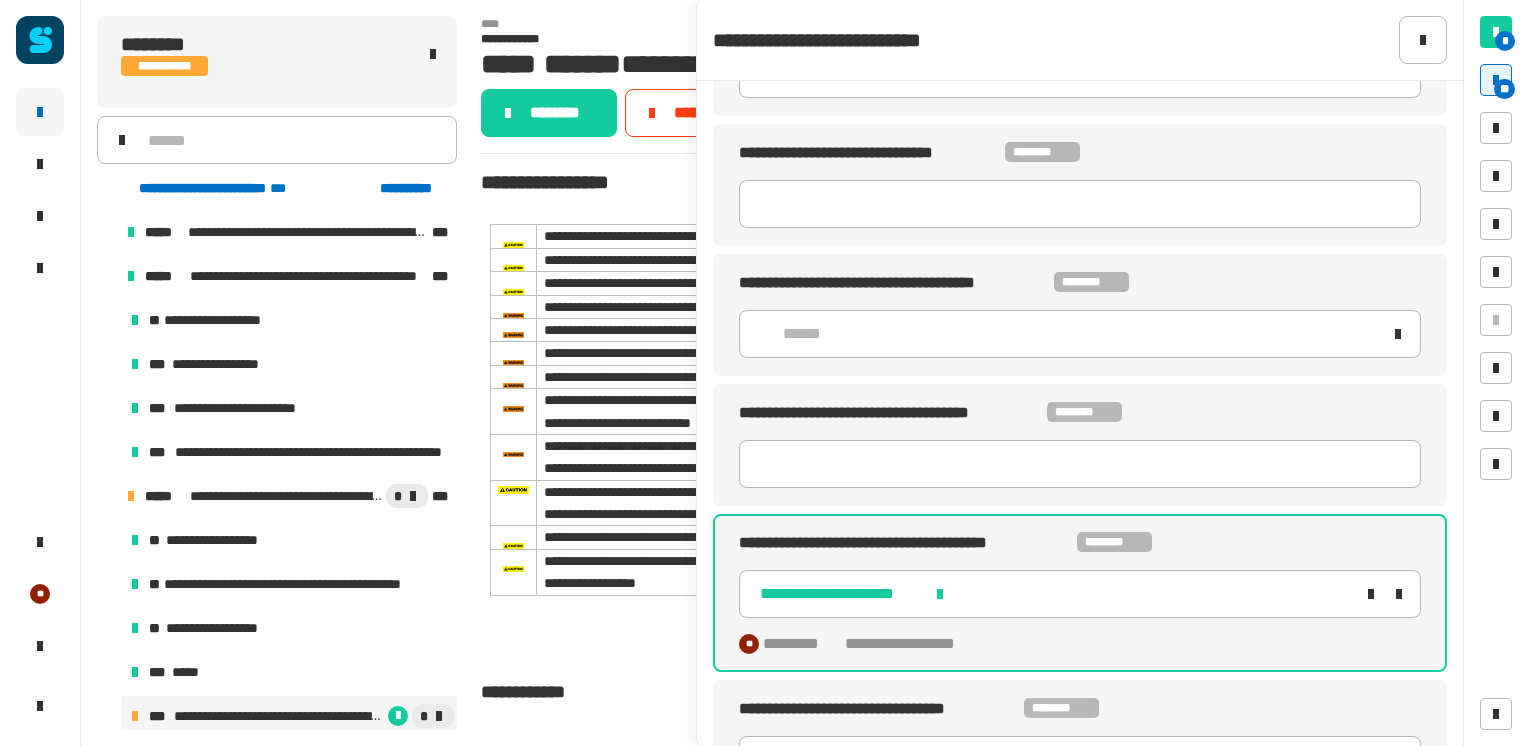 click on "******" 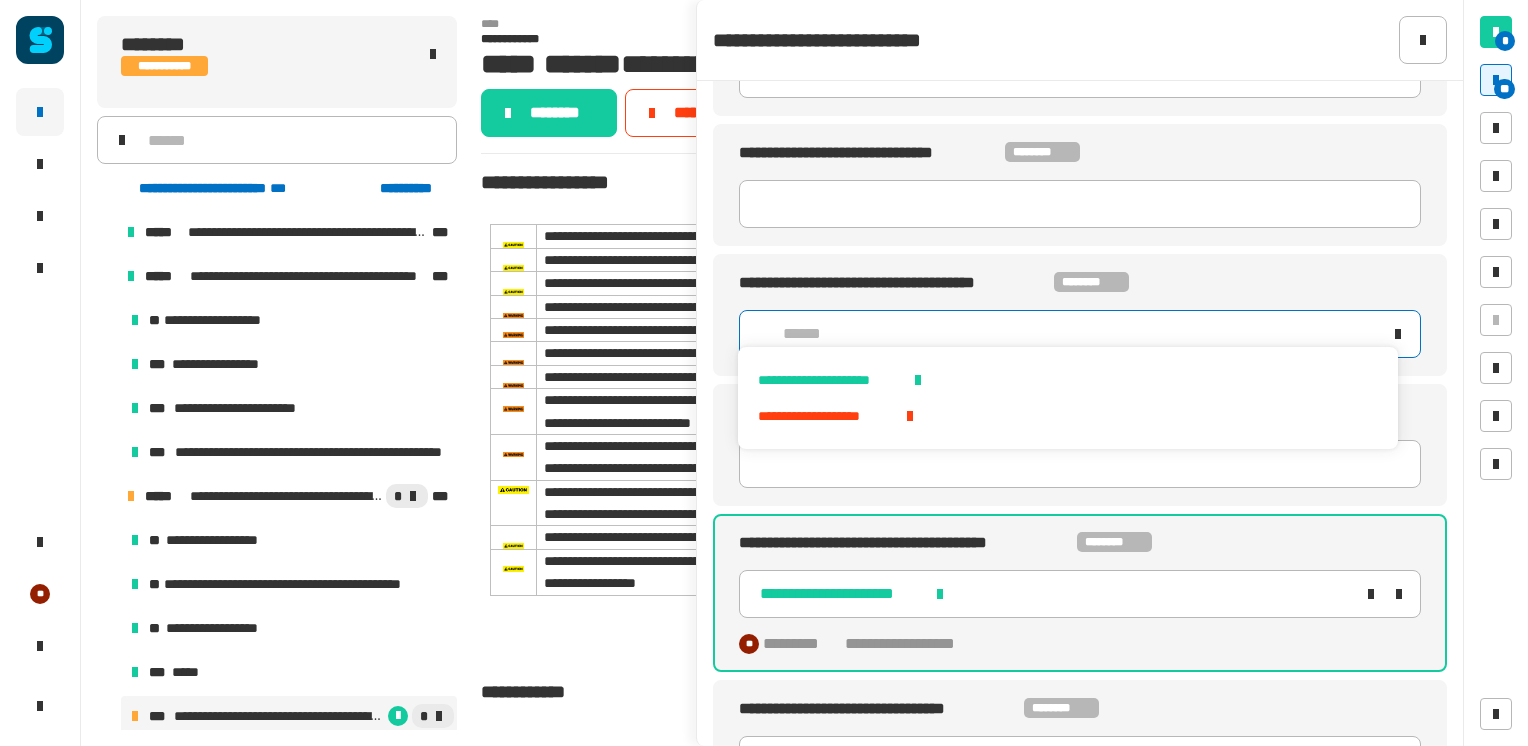 click on "**********" at bounding box center [1067, 380] 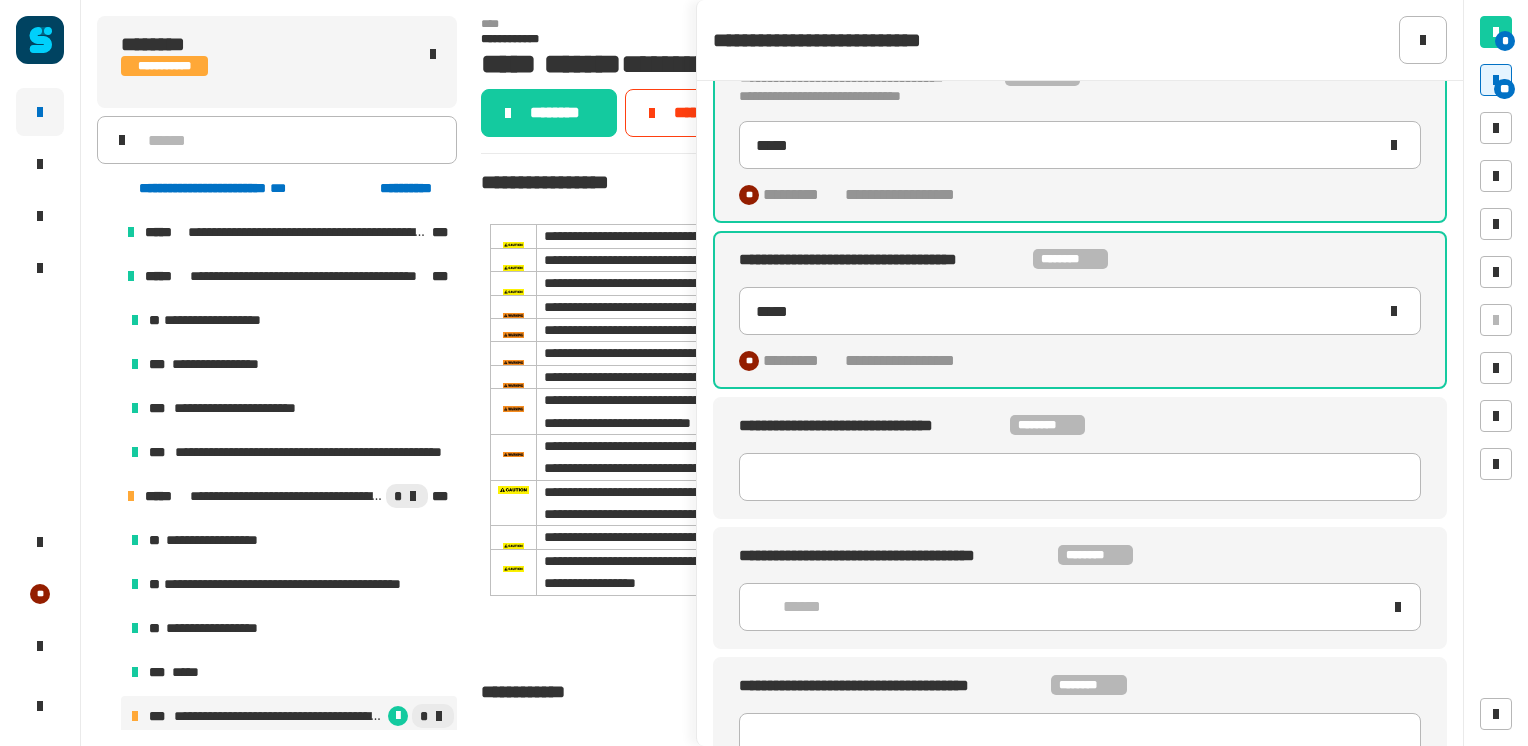 scroll, scrollTop: 1051, scrollLeft: 0, axis: vertical 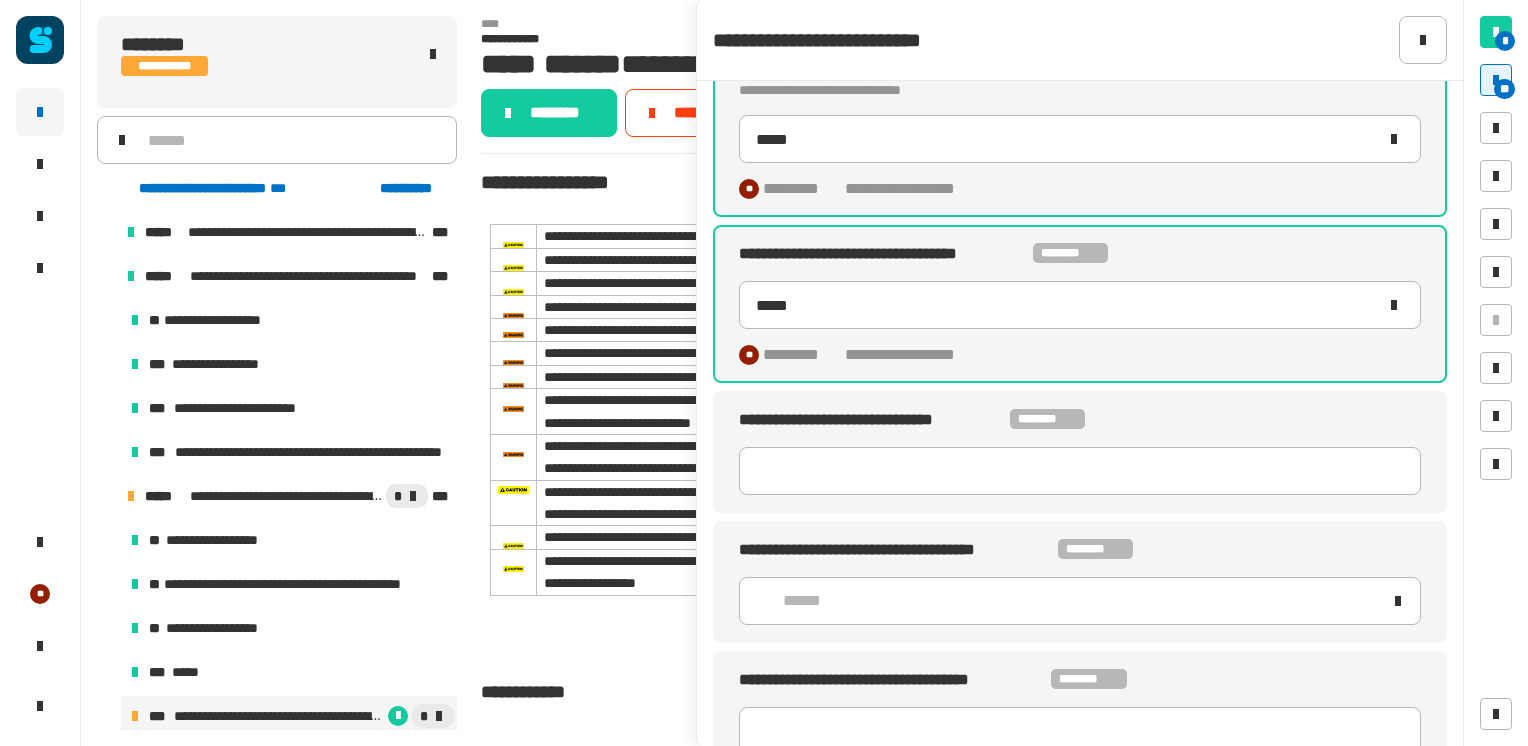 click on "******" 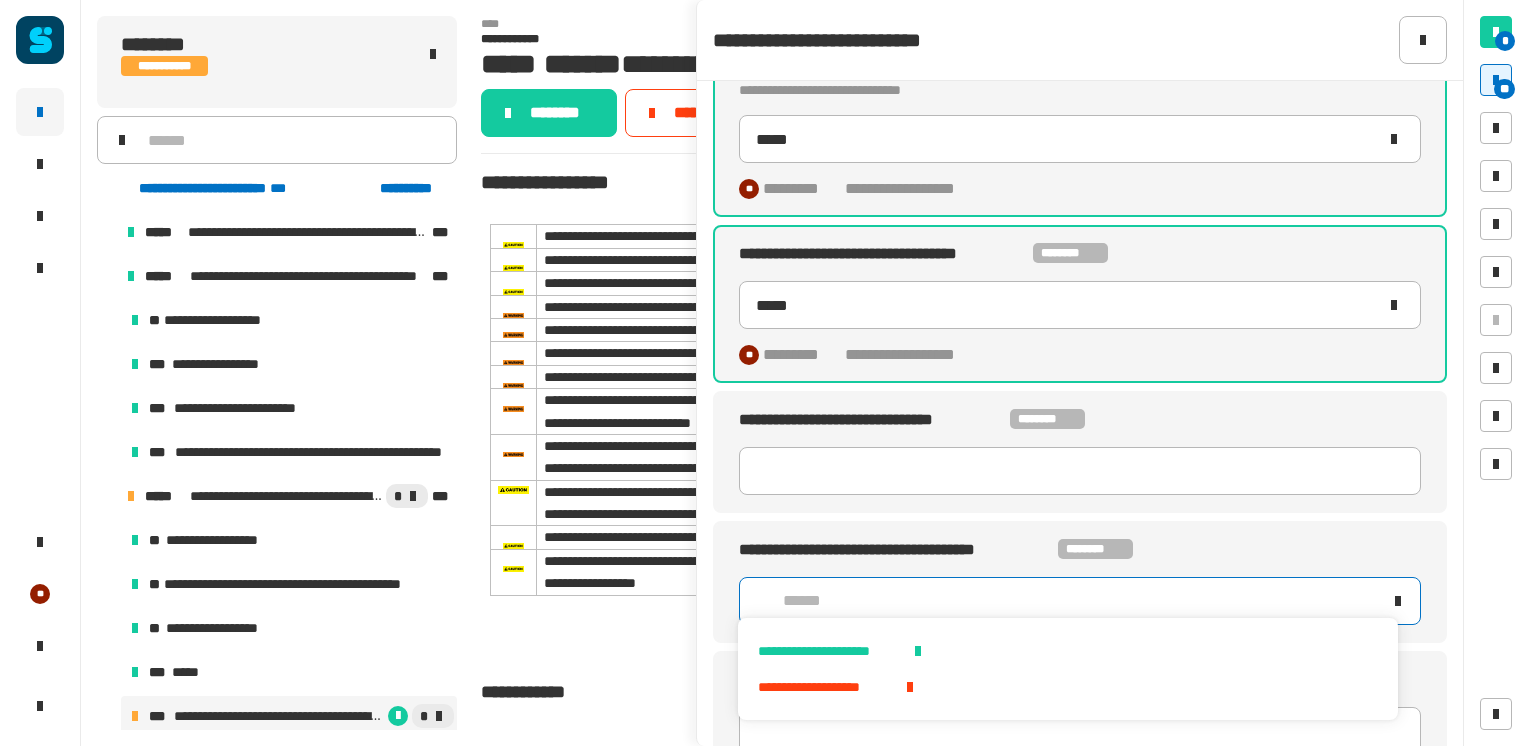 click on "******" 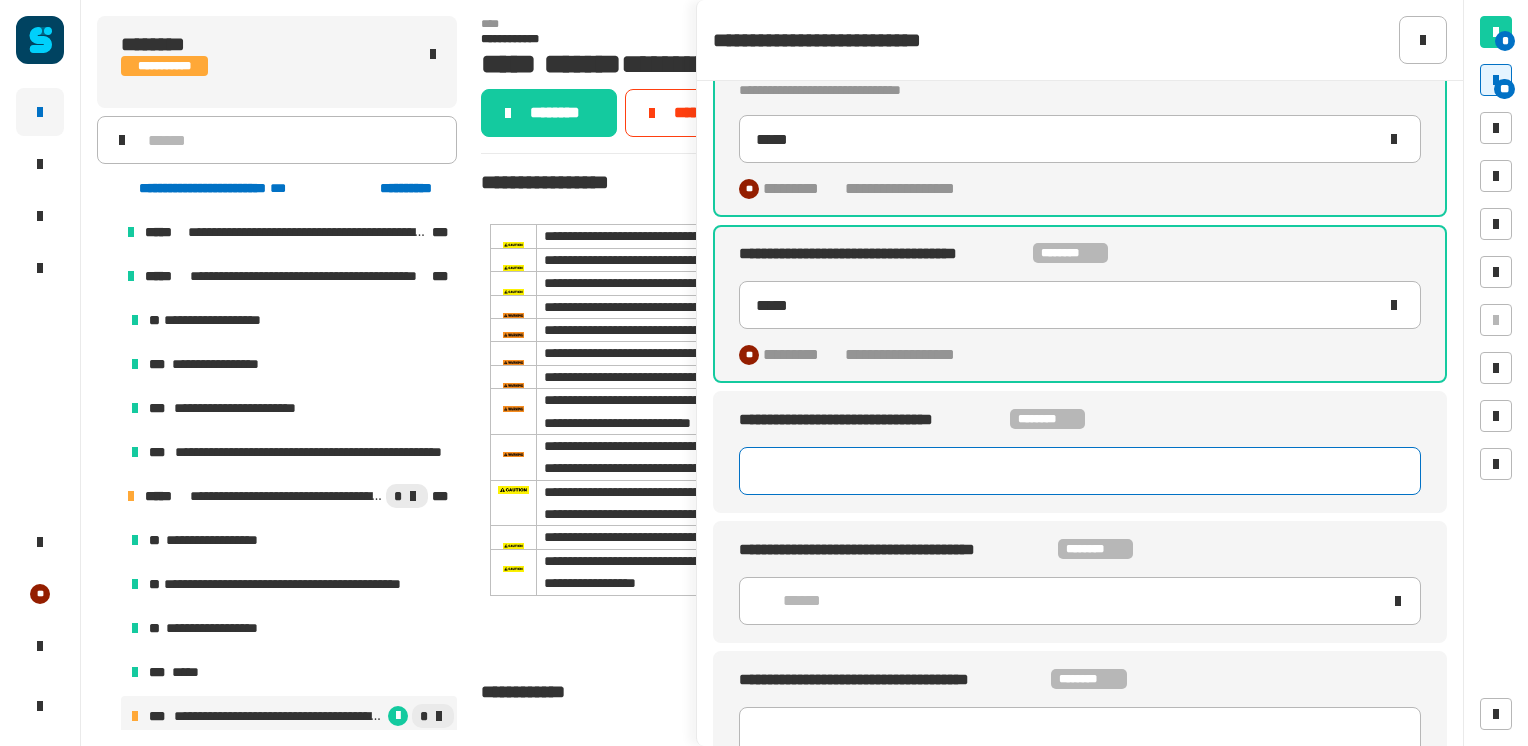 click 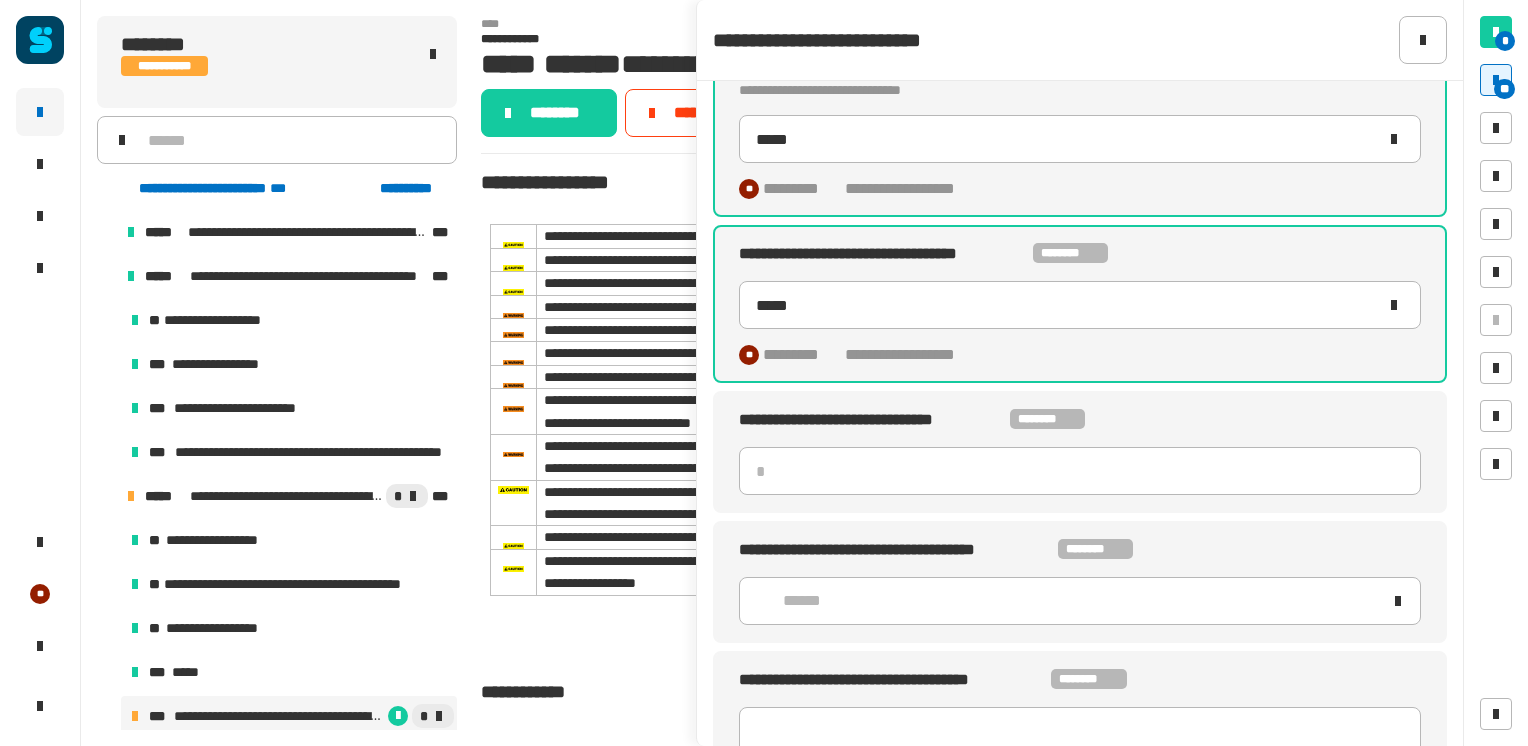 click on "******" 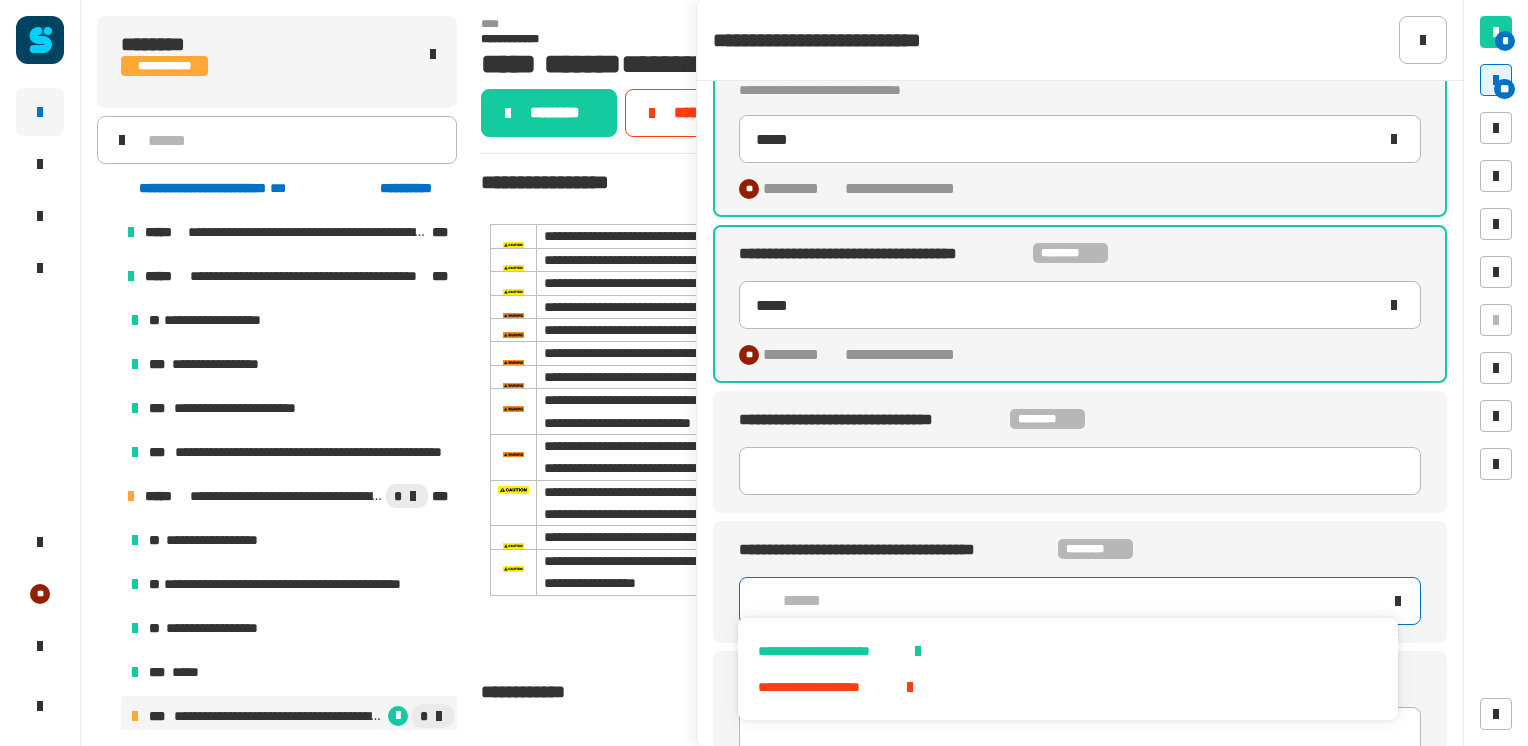 click on "**********" at bounding box center [1067, 651] 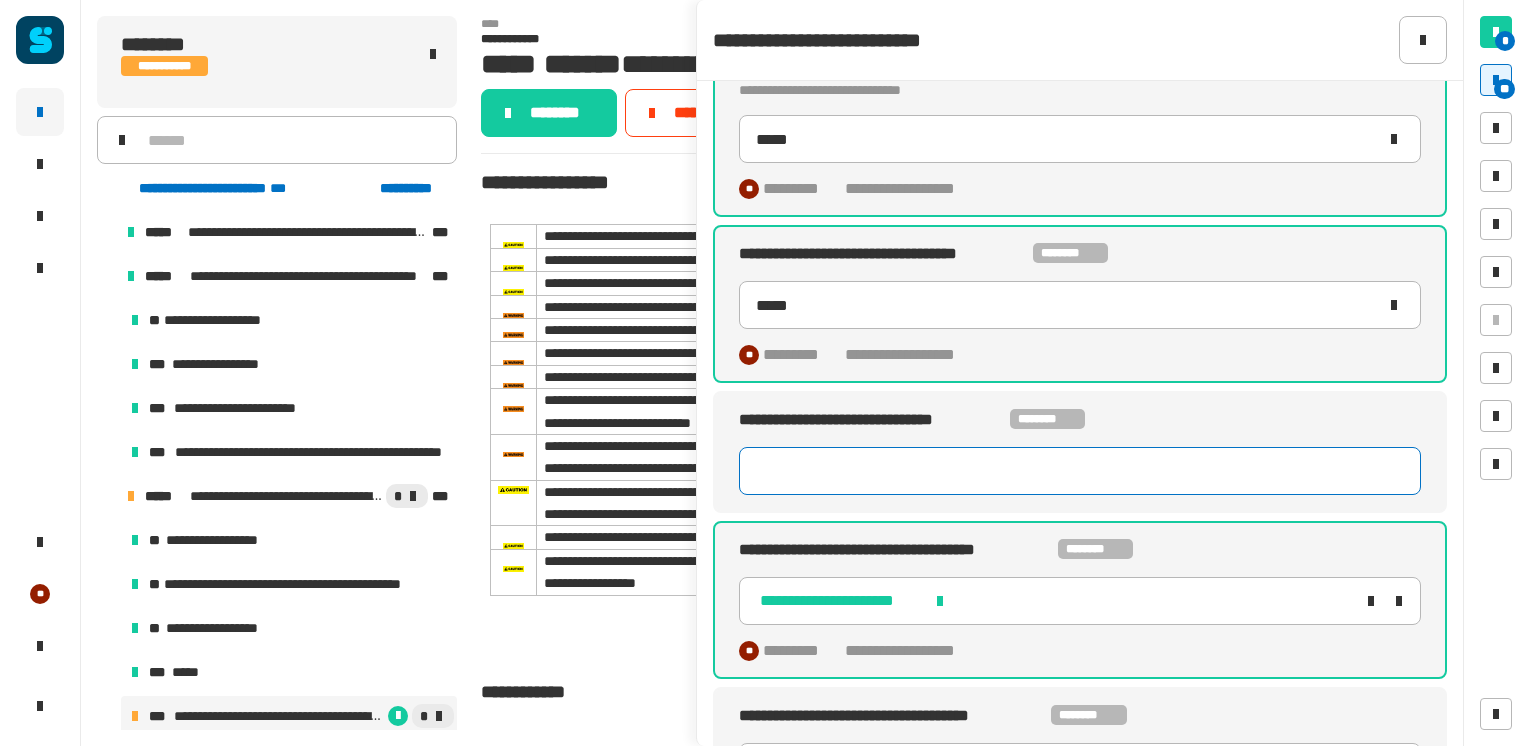click 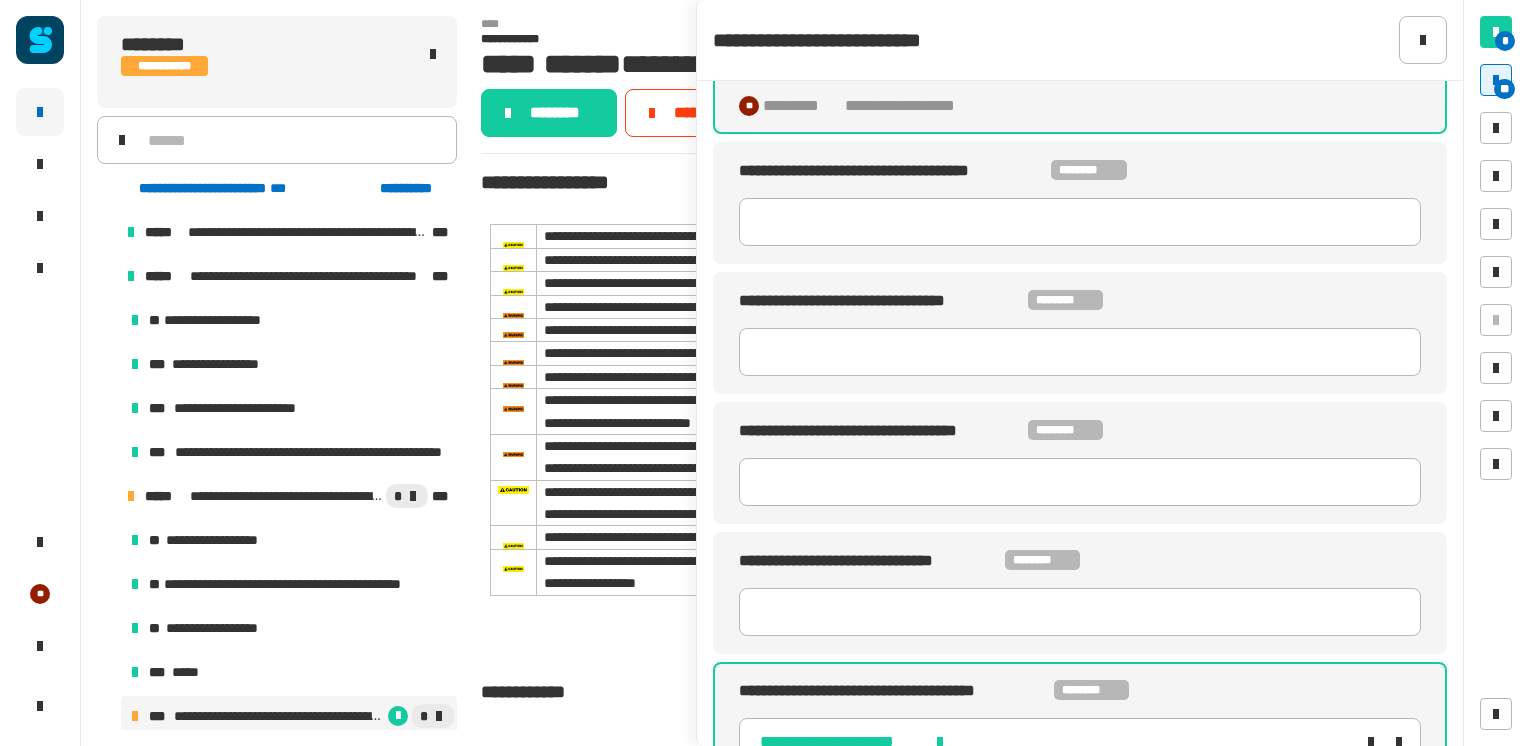 scroll, scrollTop: 1600, scrollLeft: 0, axis: vertical 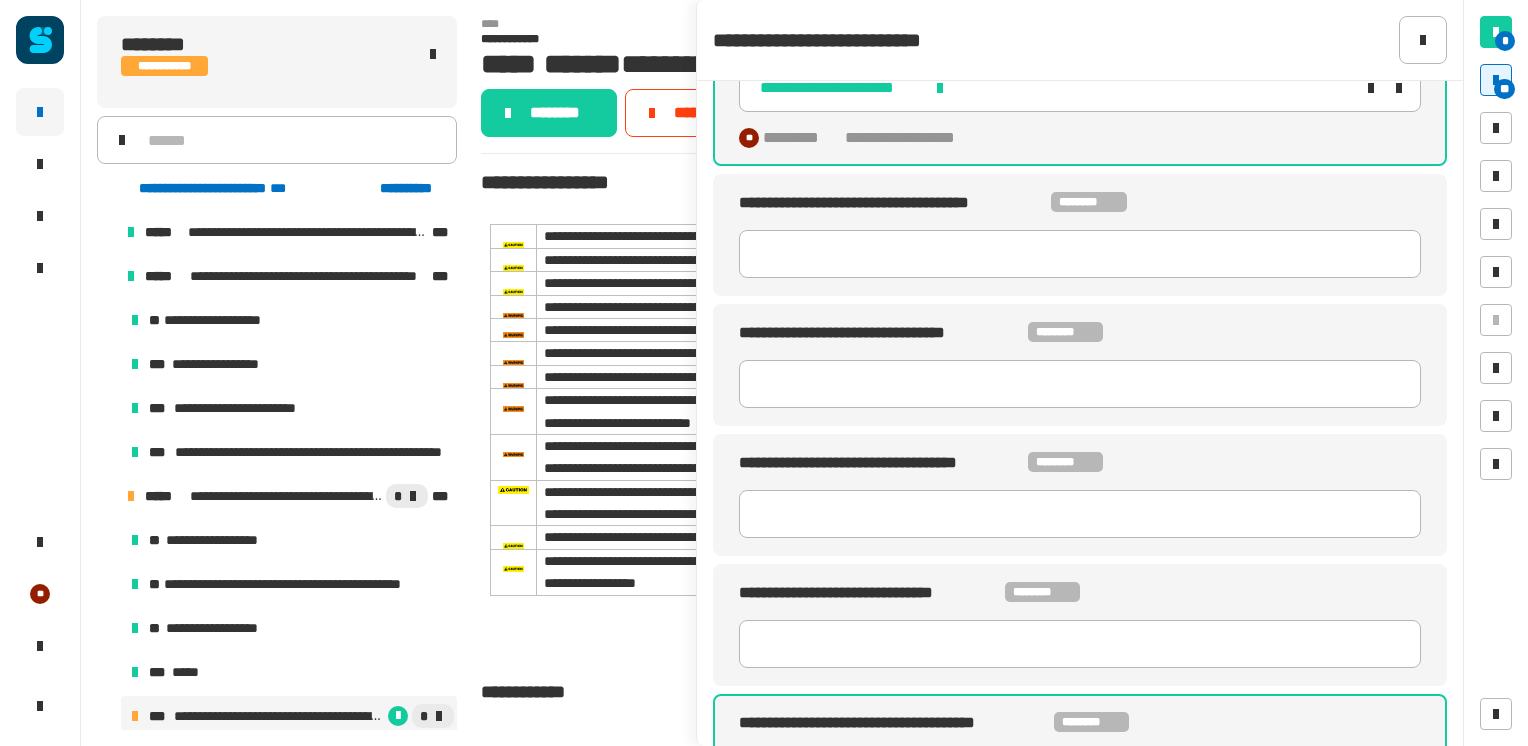 click on "**********" 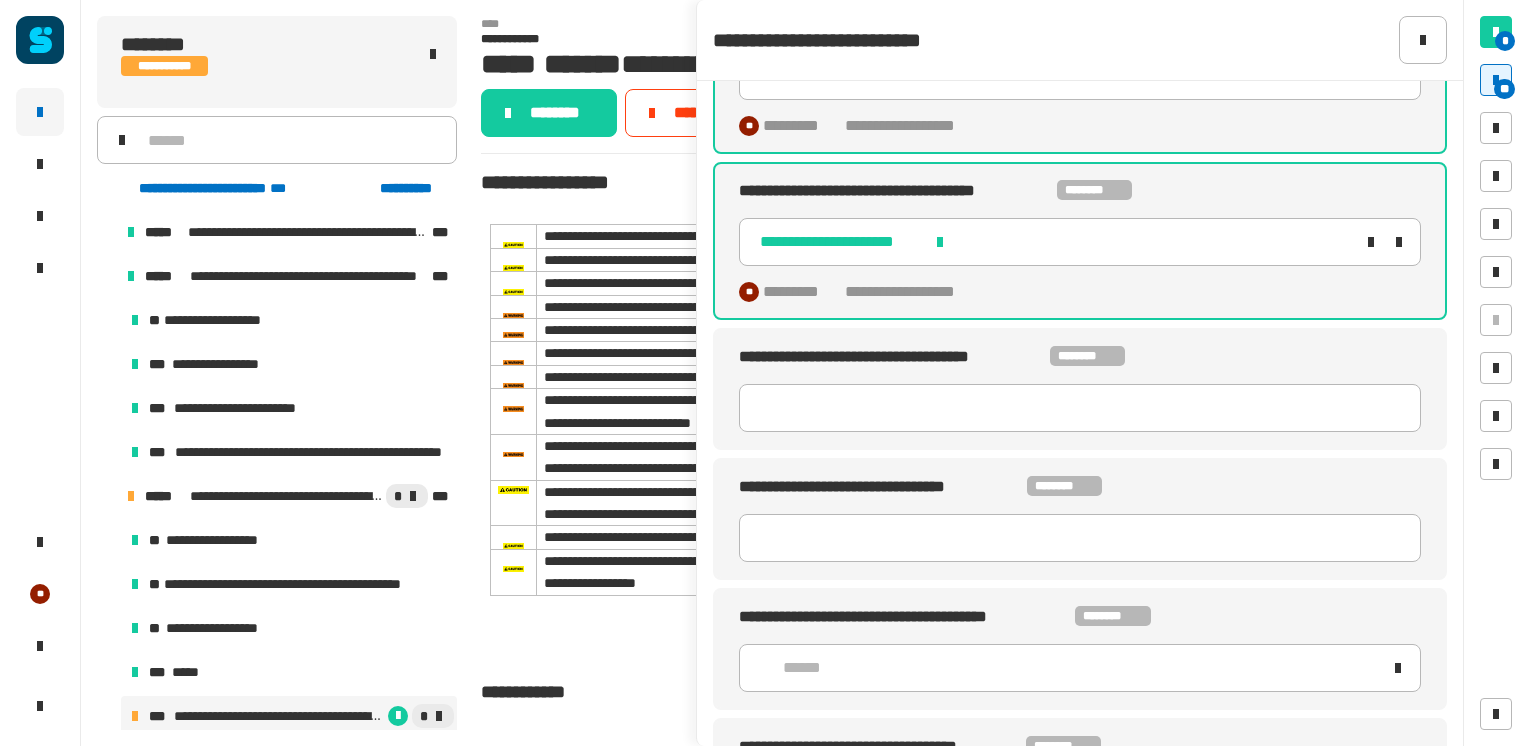 scroll, scrollTop: 3226, scrollLeft: 0, axis: vertical 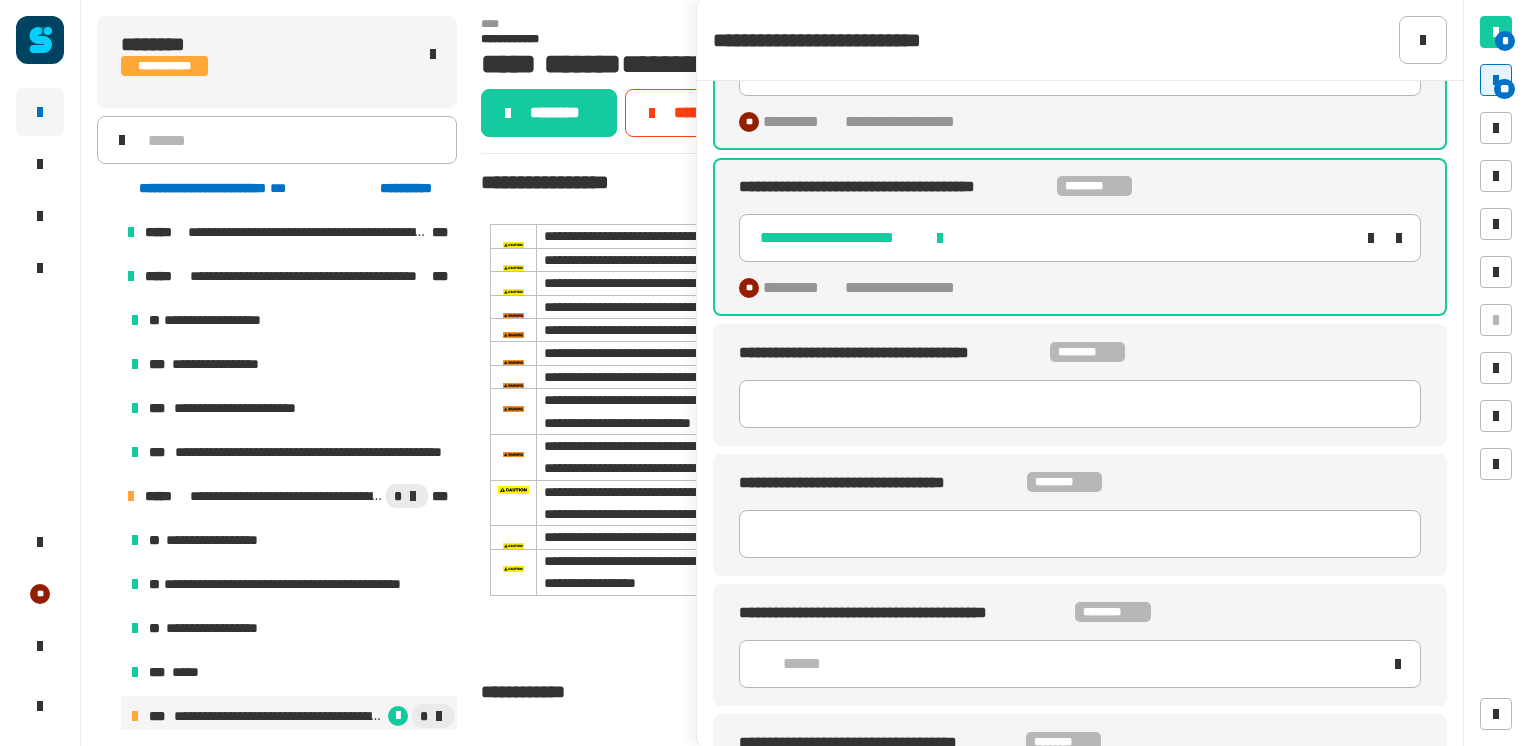 click on "******" 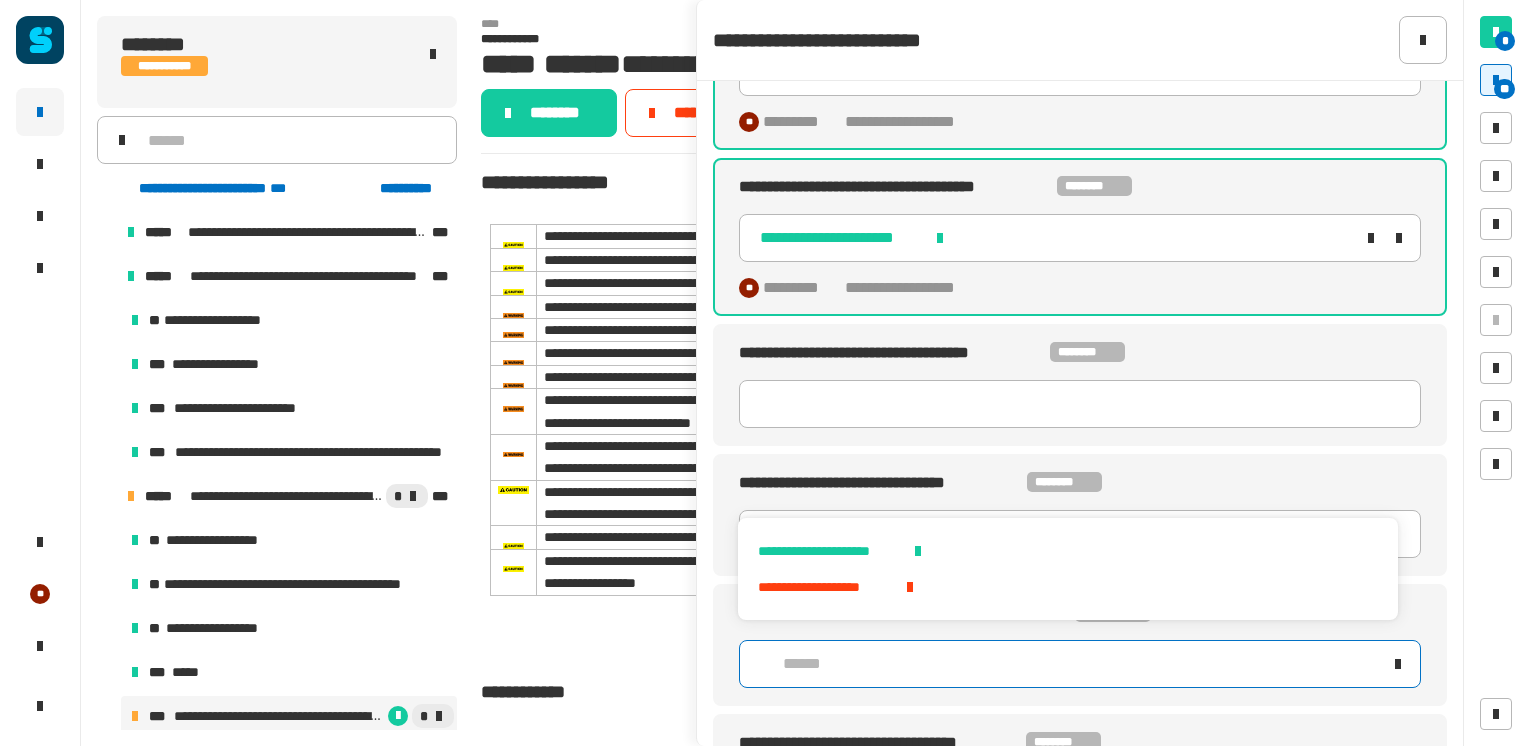 click on "**********" at bounding box center (1067, 551) 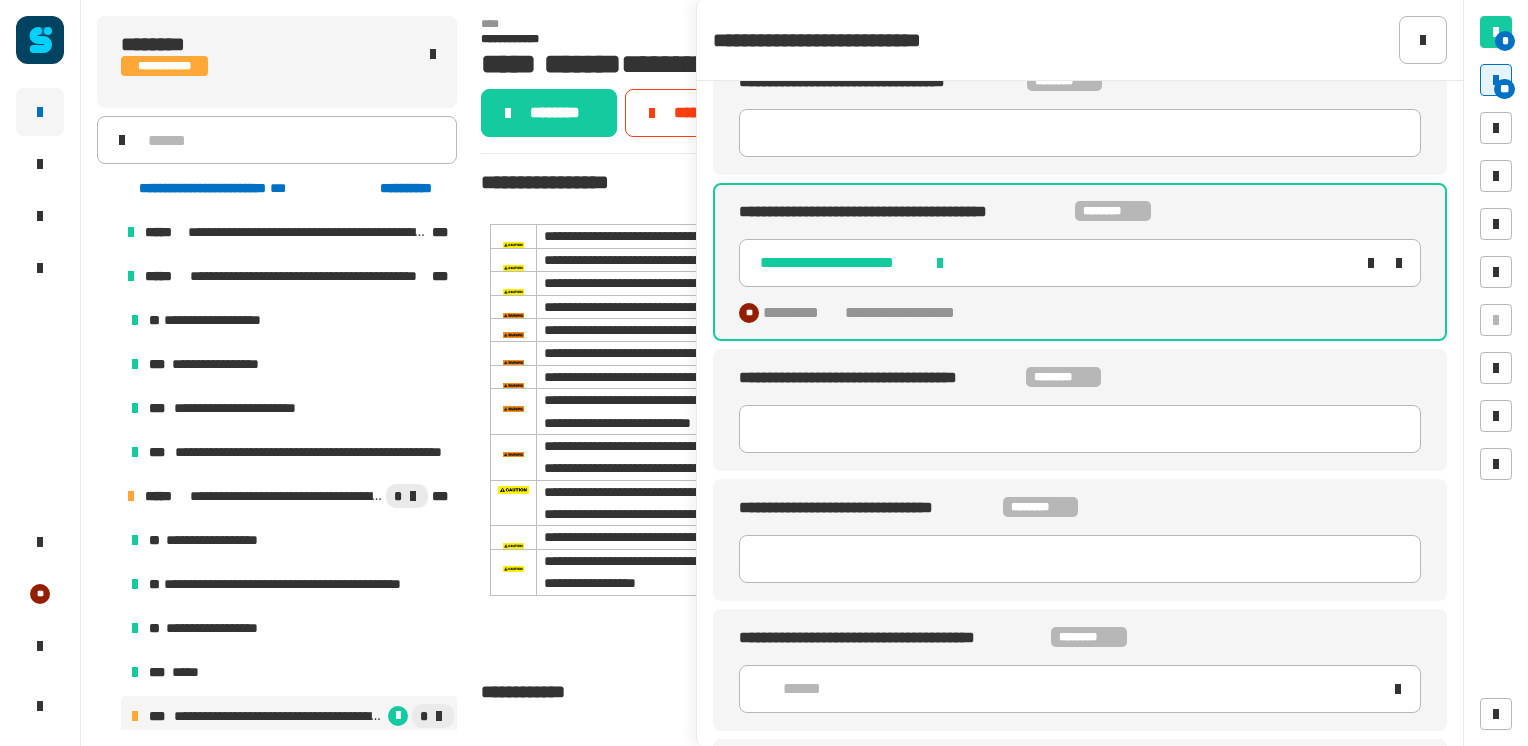scroll, scrollTop: 3670, scrollLeft: 0, axis: vertical 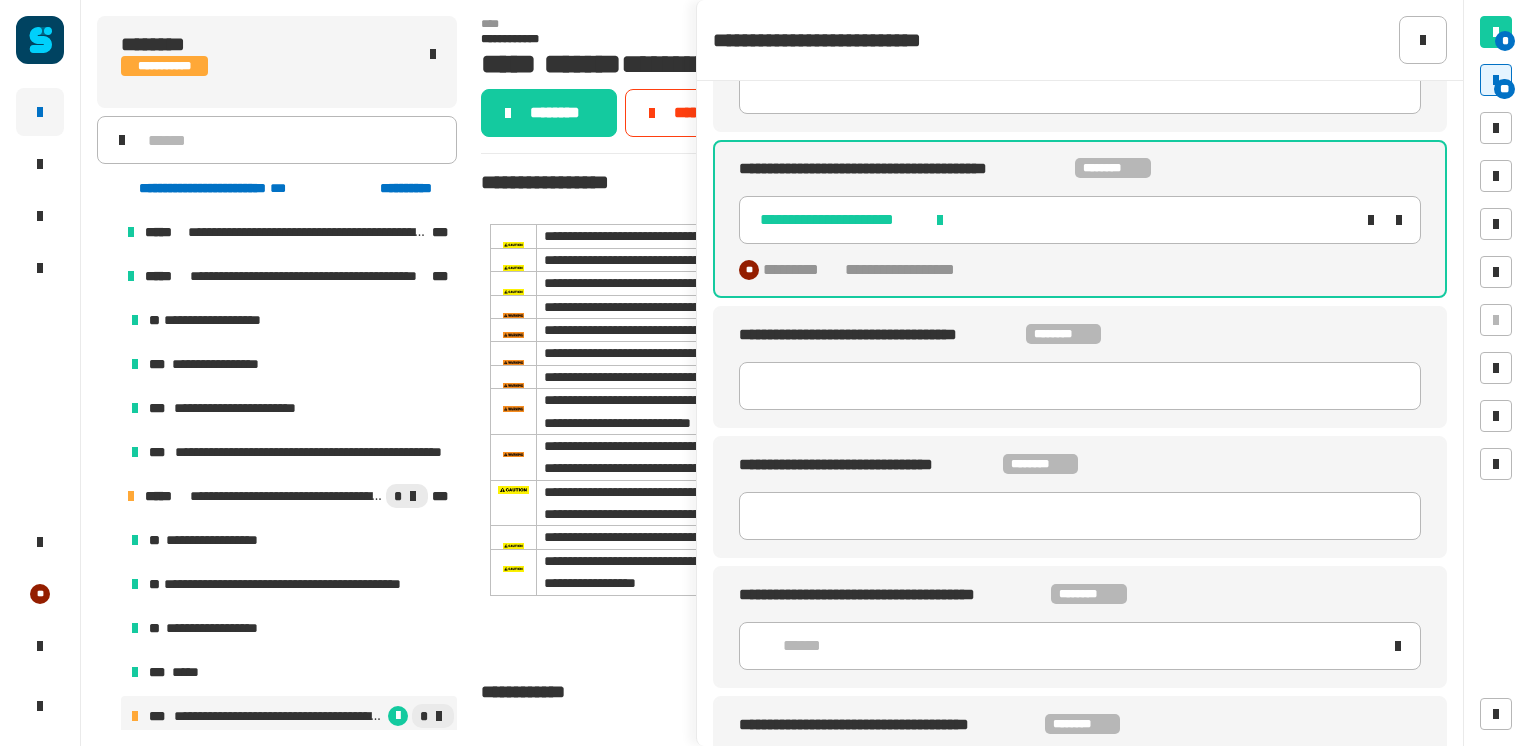 click on "******" 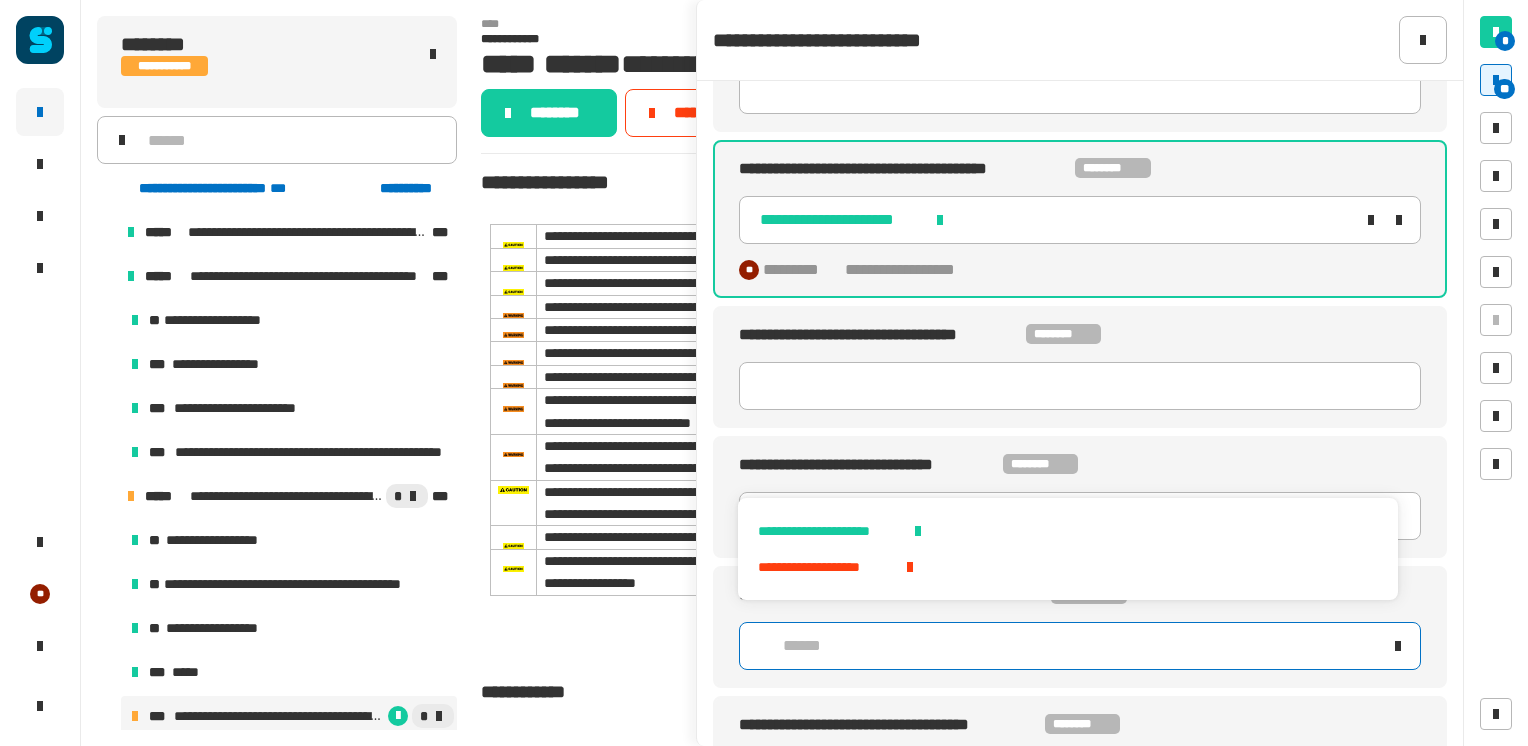 click on "**********" at bounding box center (1067, 531) 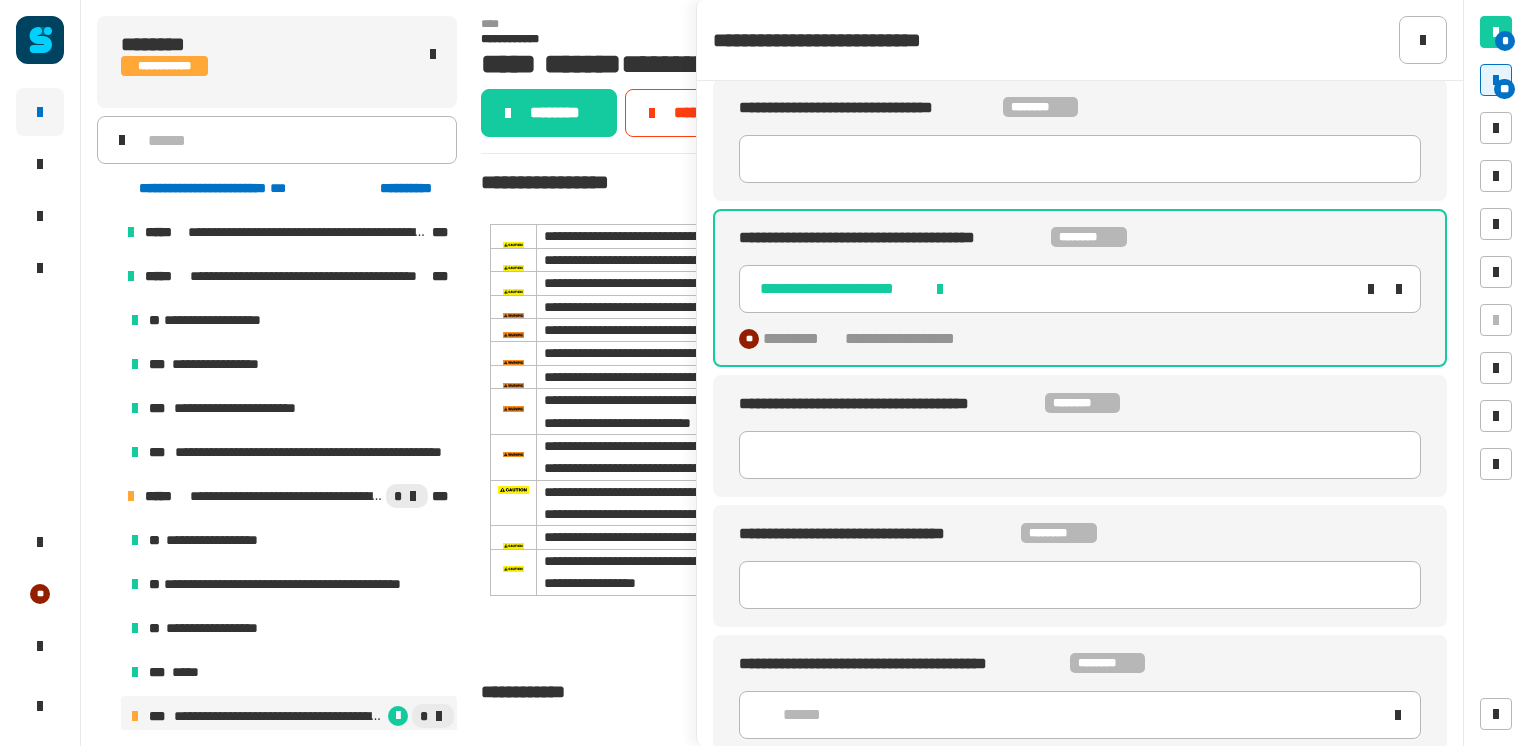 scroll, scrollTop: 4072, scrollLeft: 0, axis: vertical 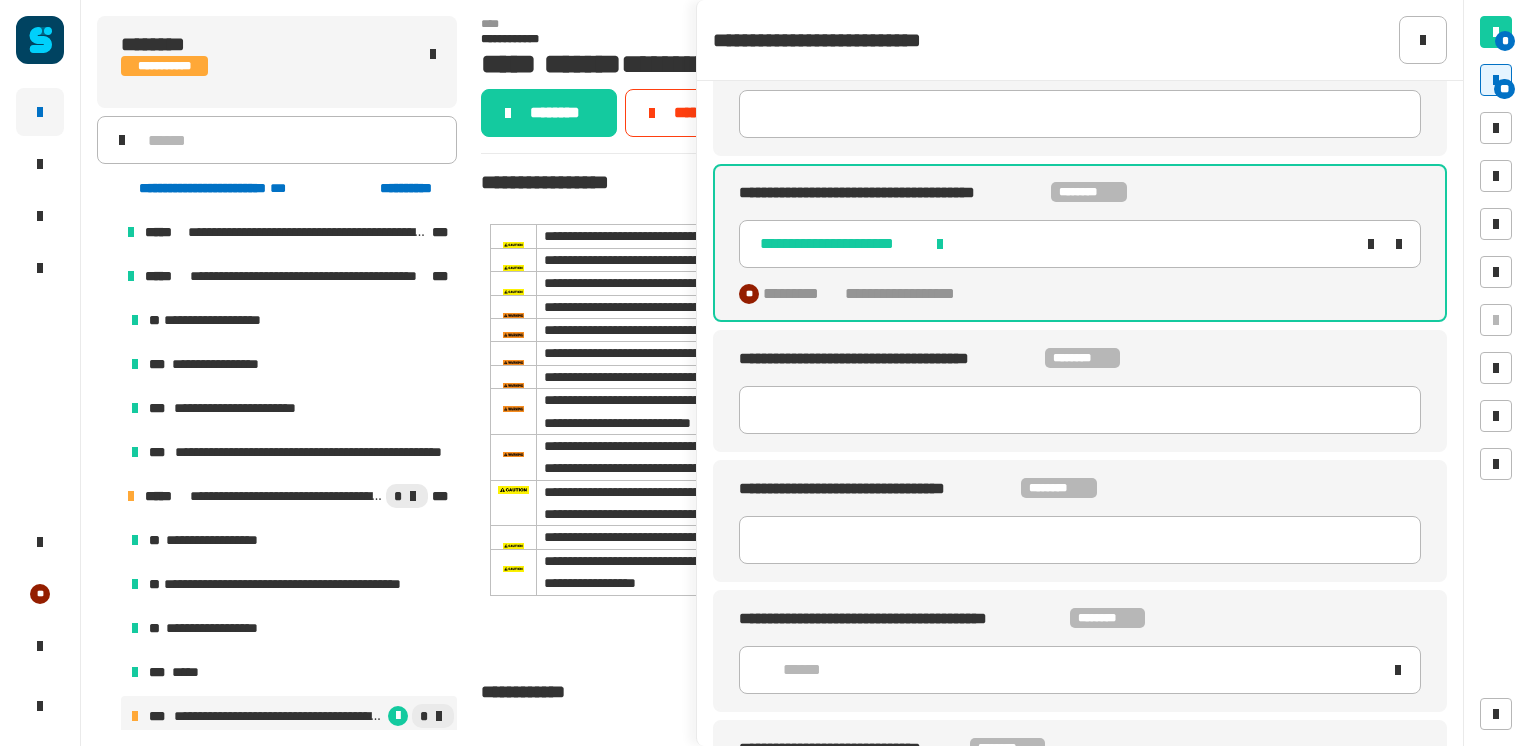 click on "******" 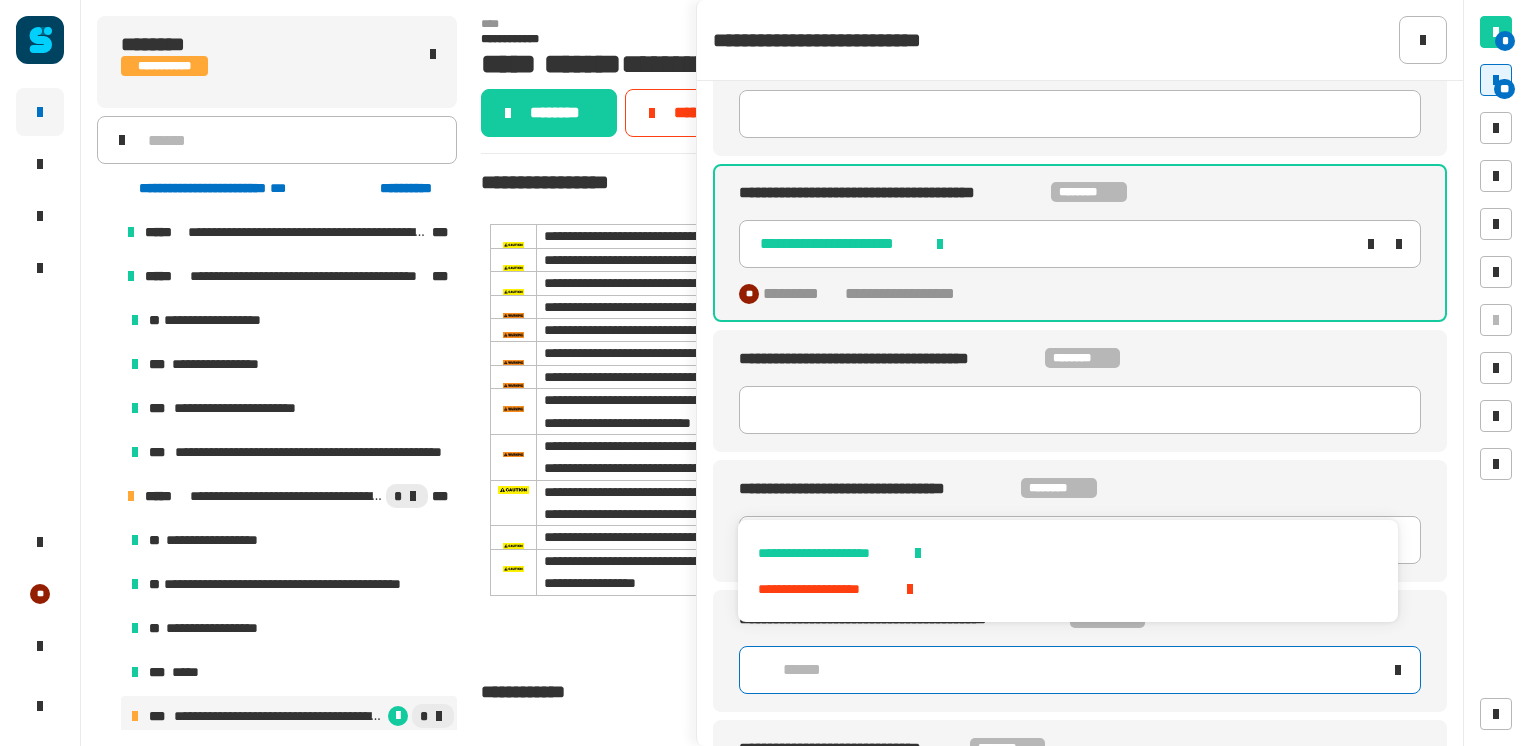 click on "**********" at bounding box center [1067, 553] 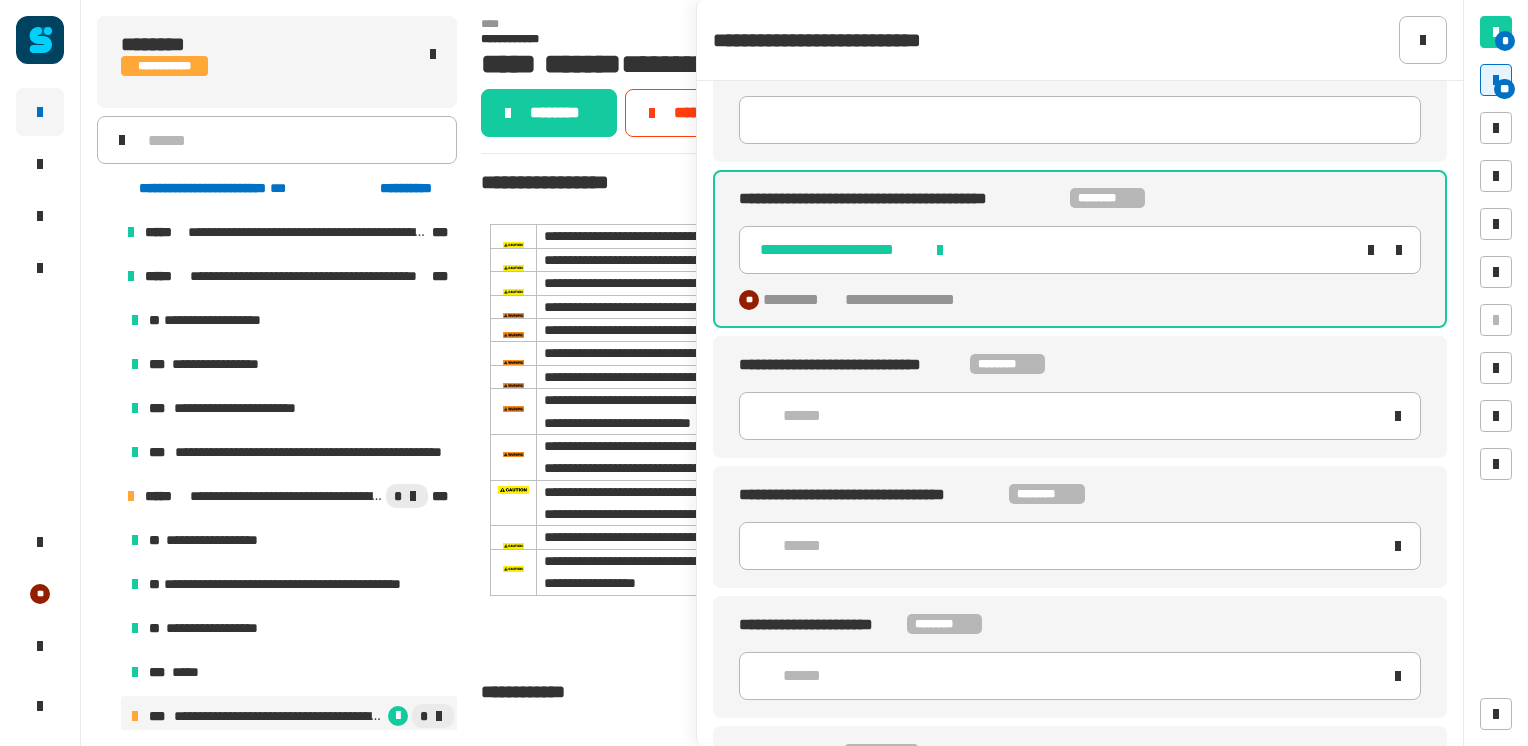 scroll, scrollTop: 4500, scrollLeft: 0, axis: vertical 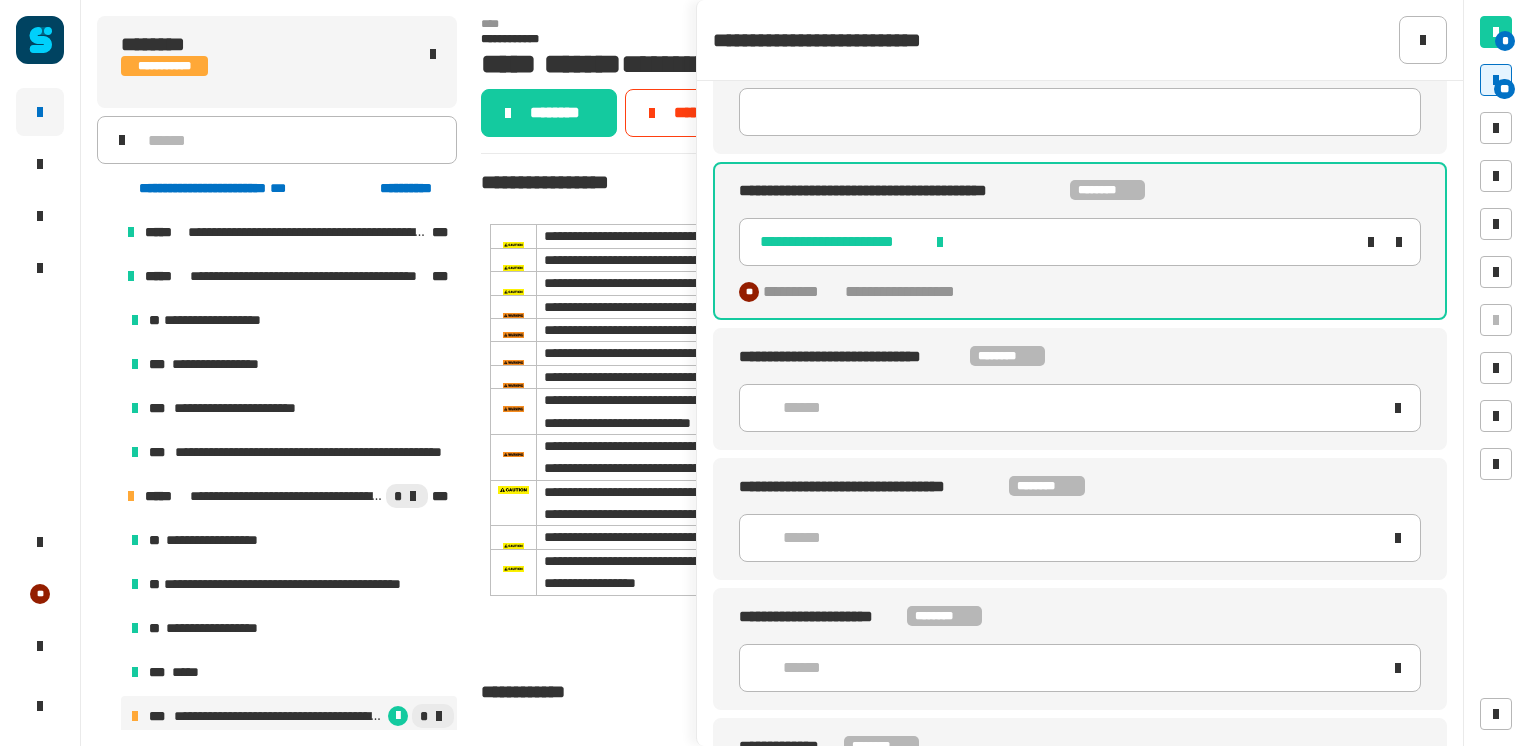click 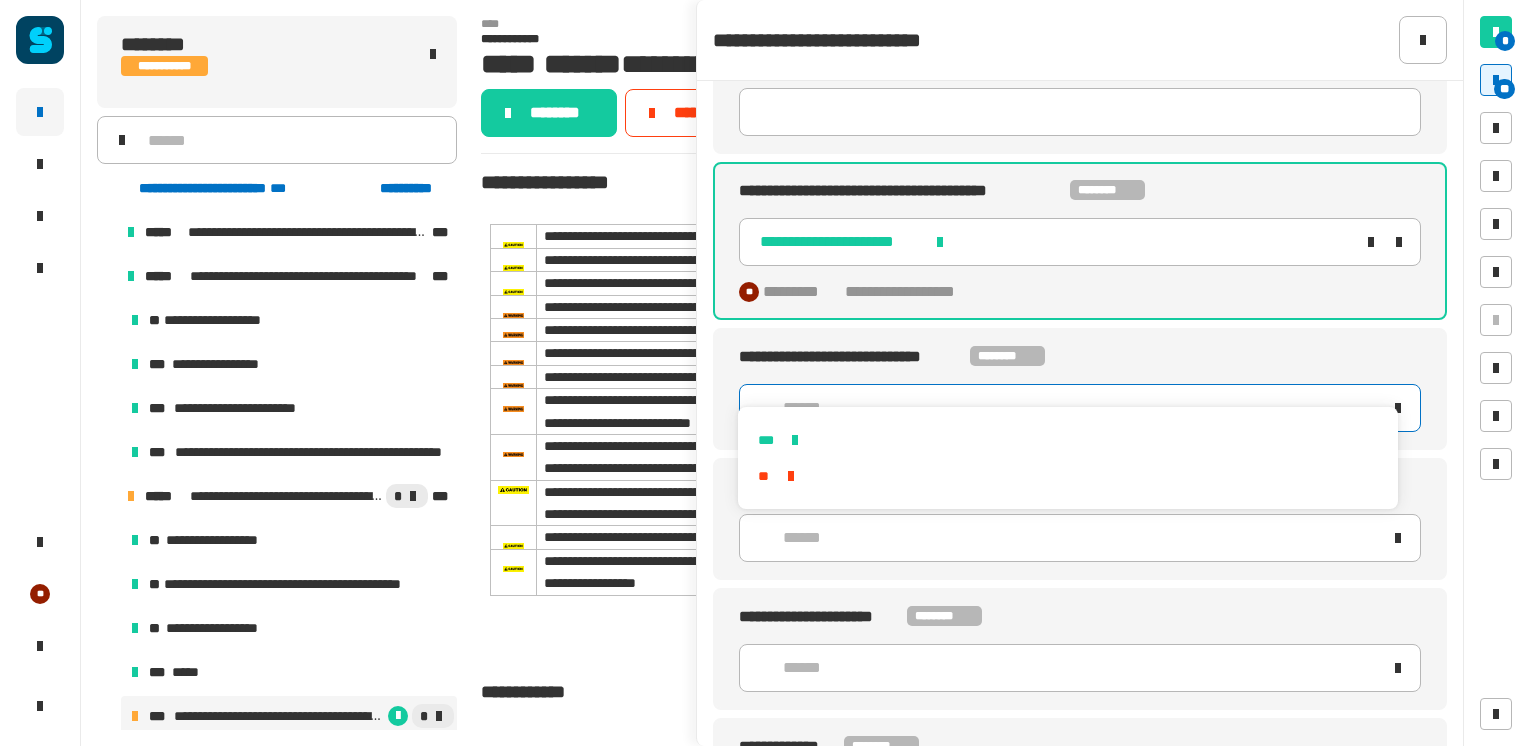 click on "***" at bounding box center (1067, 440) 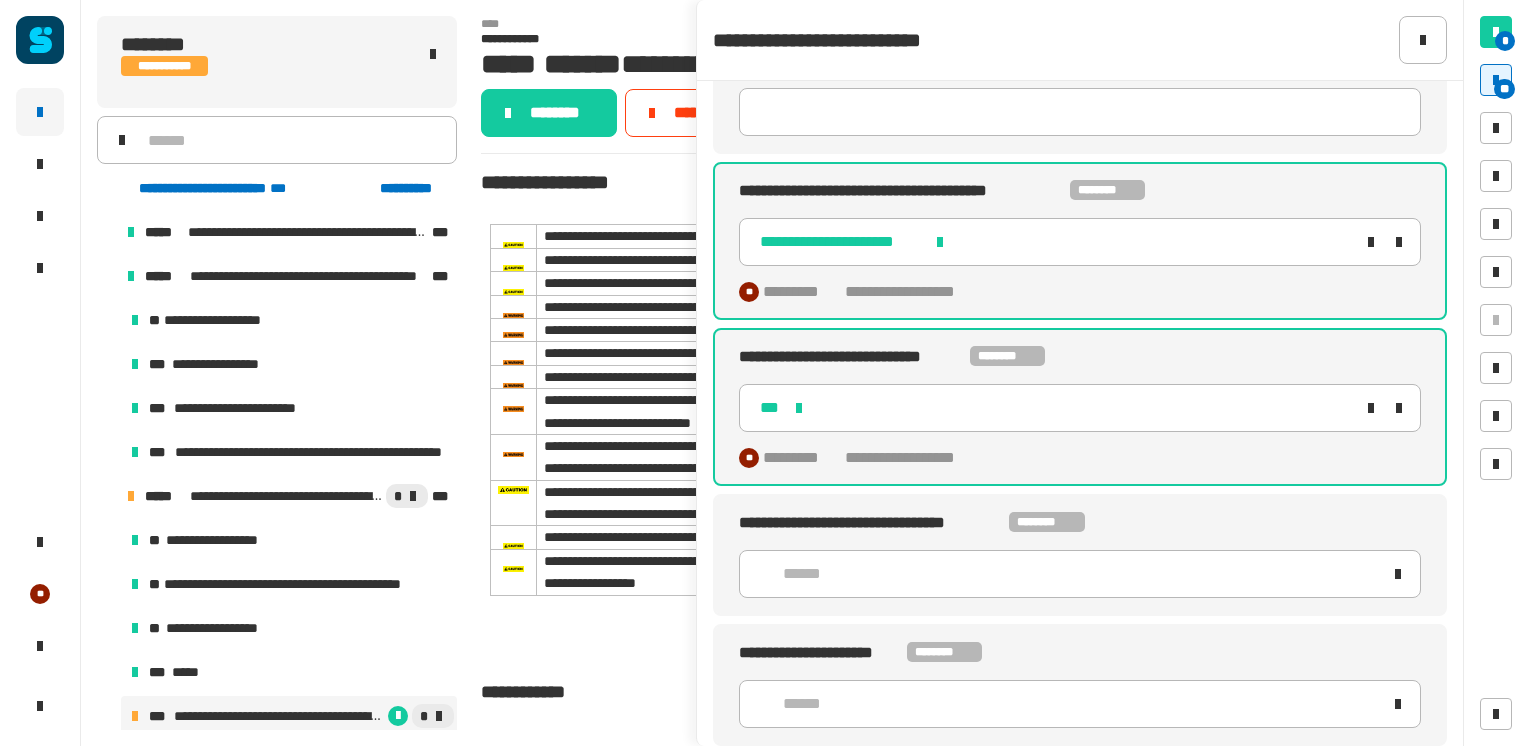 click on "******" 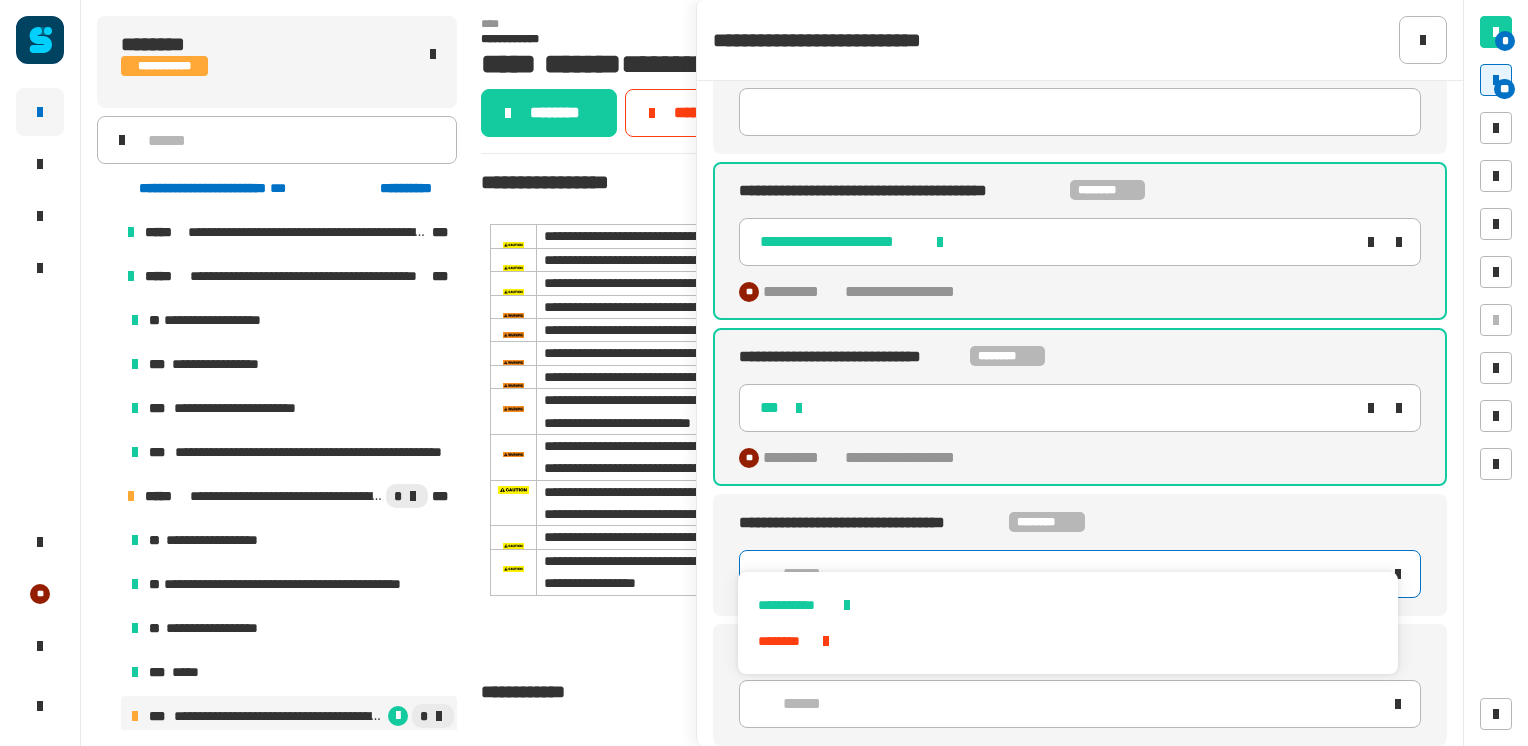 click on "**********" at bounding box center [1067, 605] 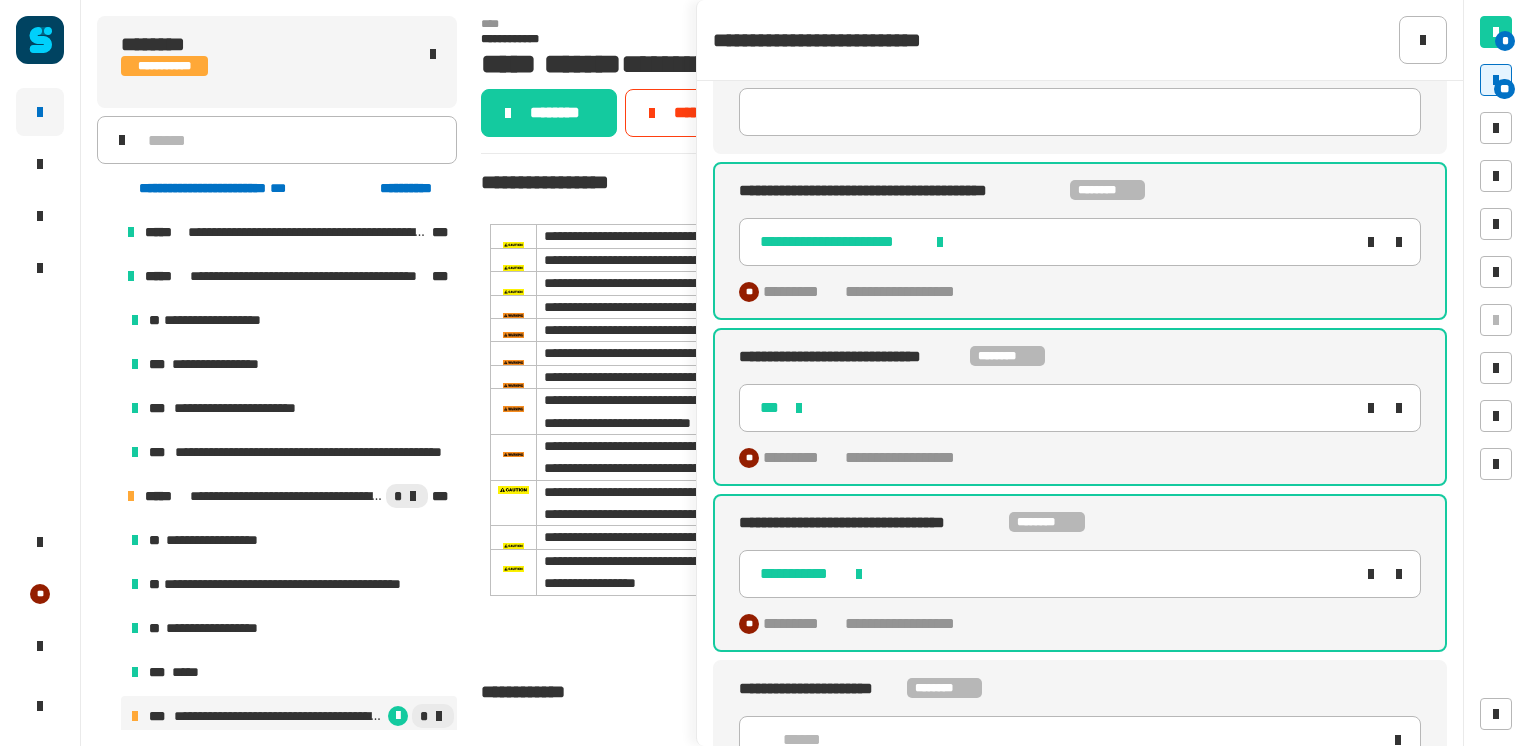 scroll, scrollTop: 4625, scrollLeft: 0, axis: vertical 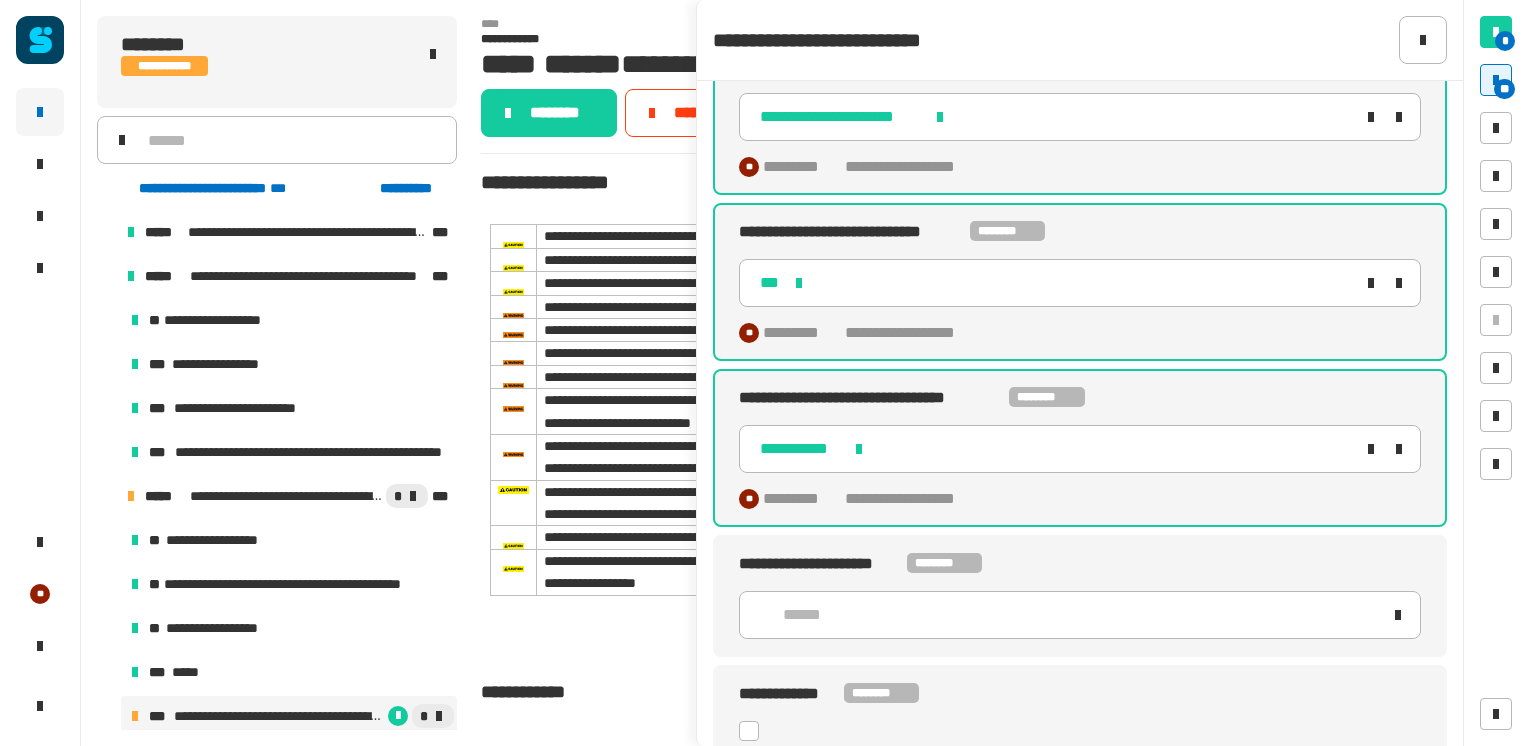 click on "******" 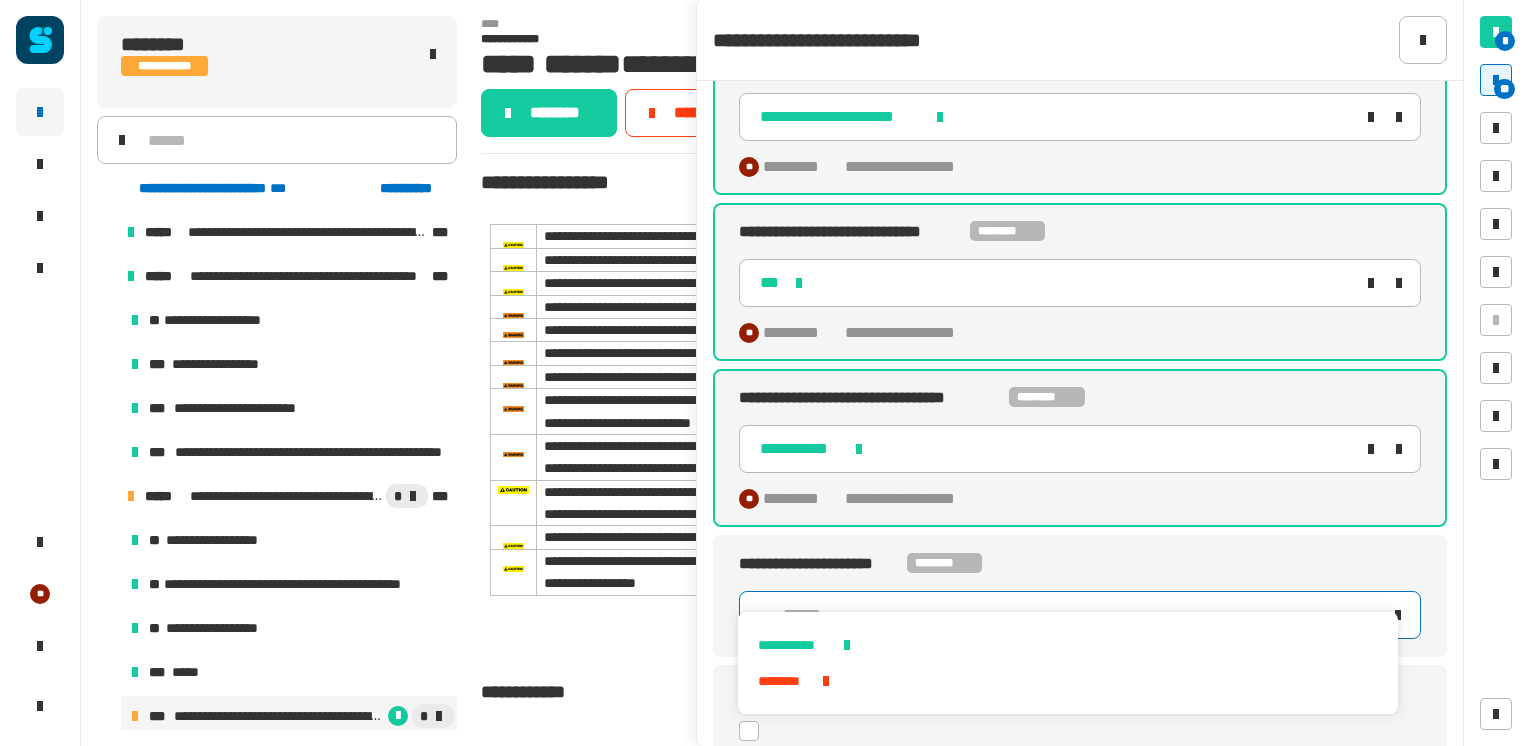click on "**********" at bounding box center [1067, 645] 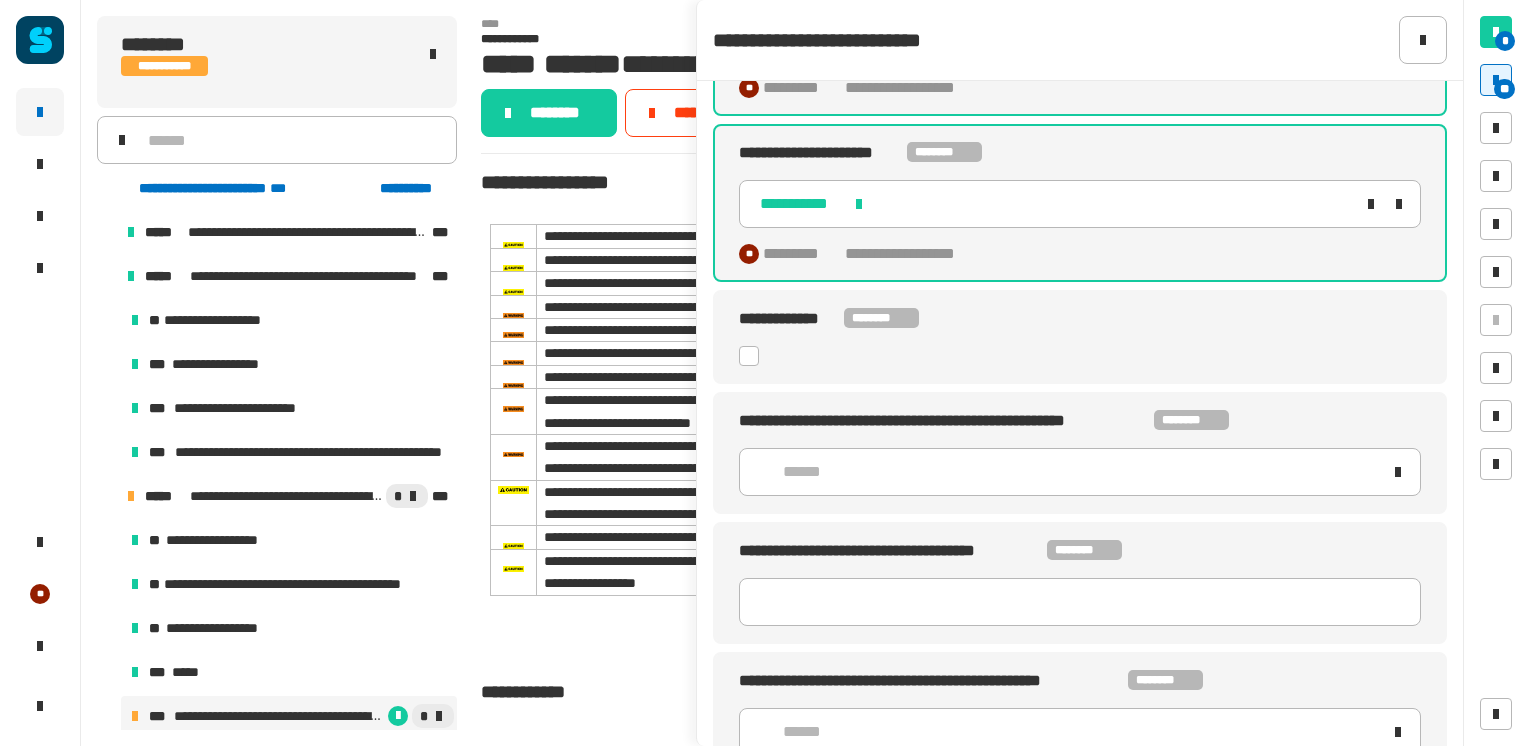 scroll, scrollTop: 5059, scrollLeft: 0, axis: vertical 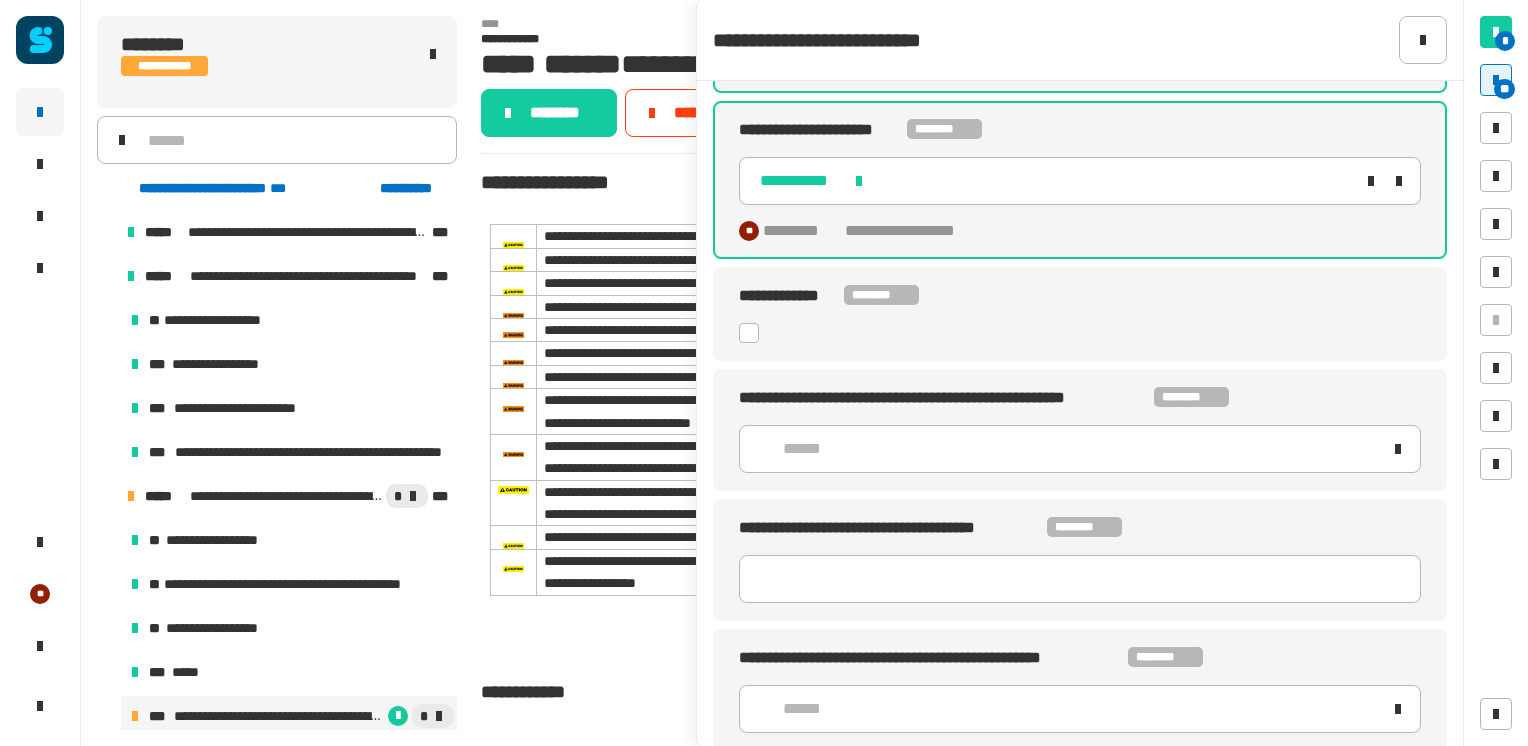 click 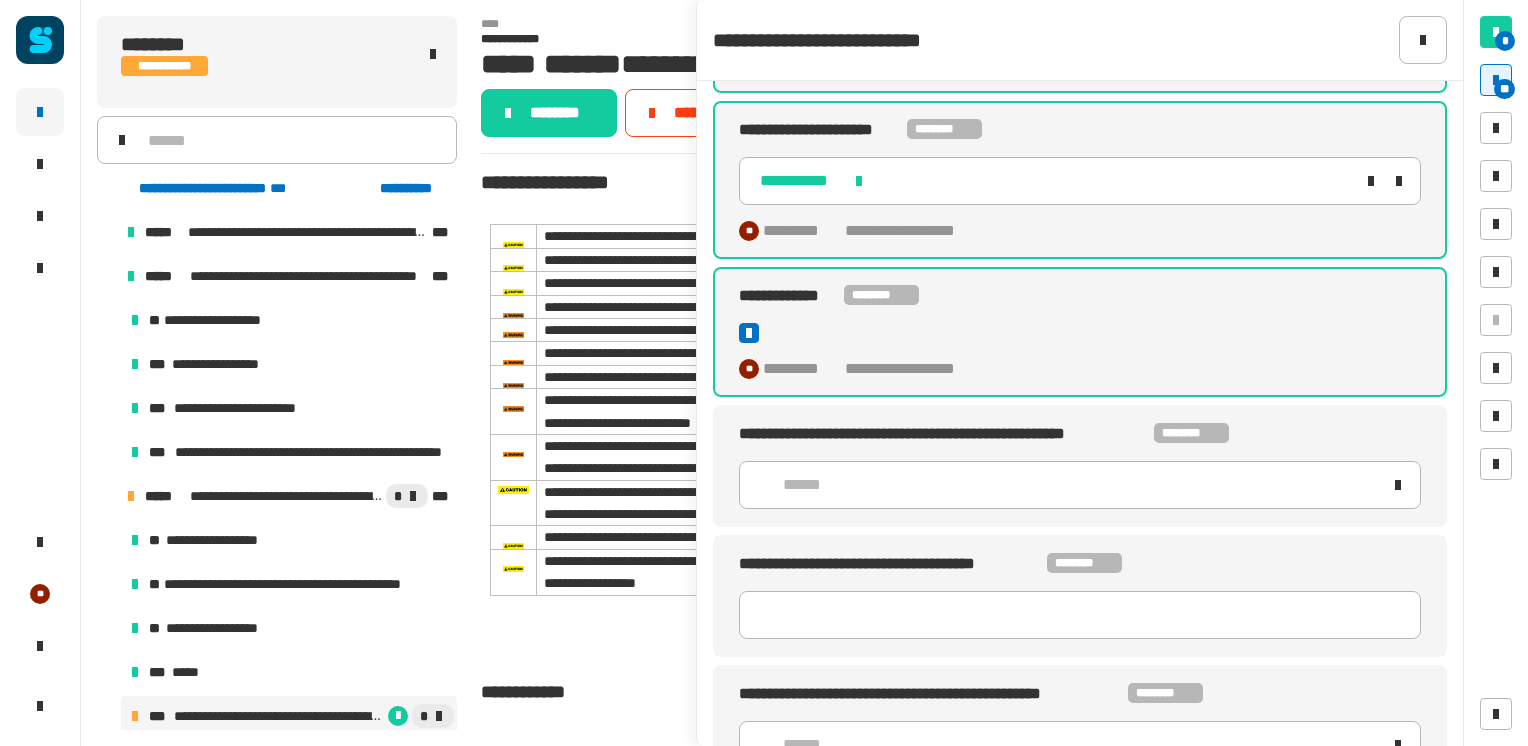 click on "******" 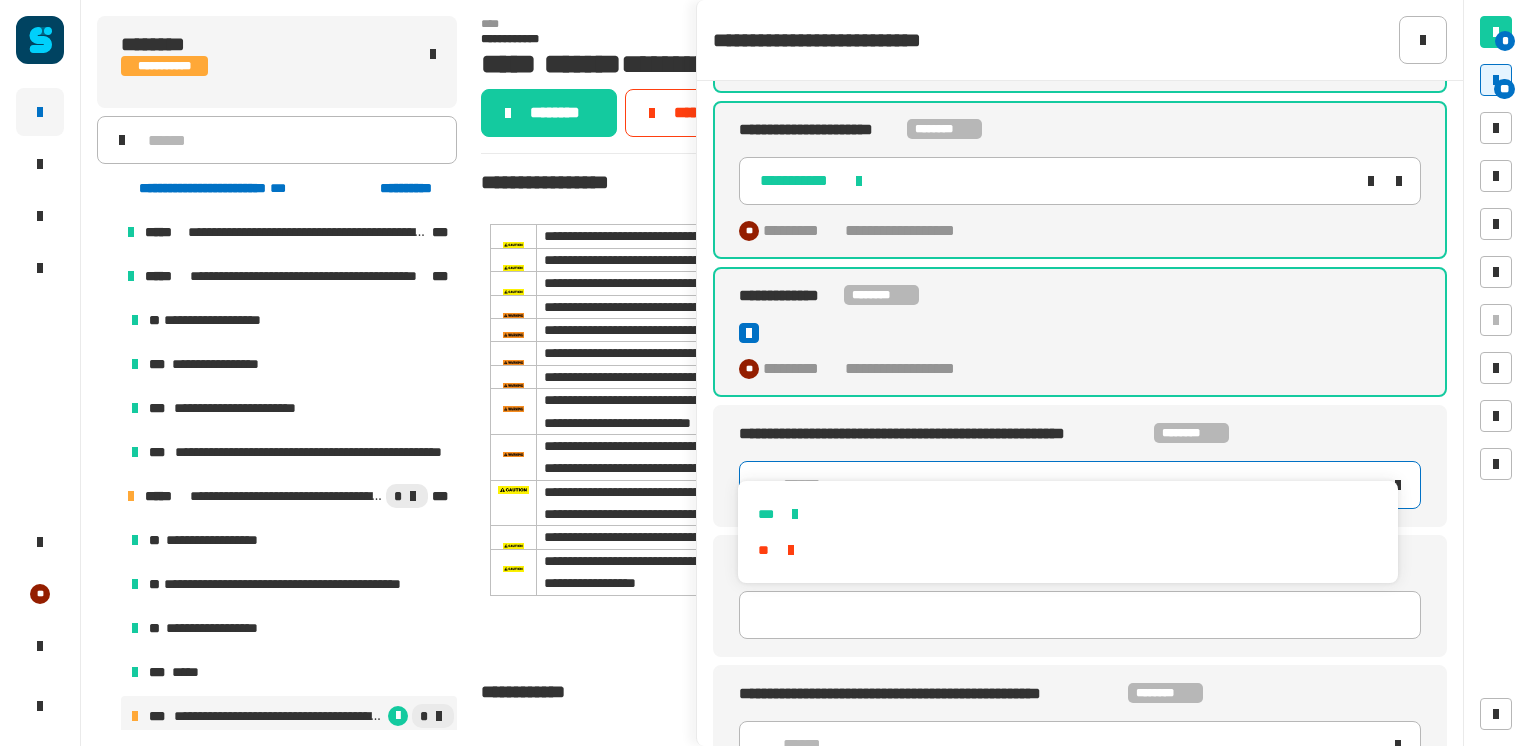 click on "***" at bounding box center (1067, 514) 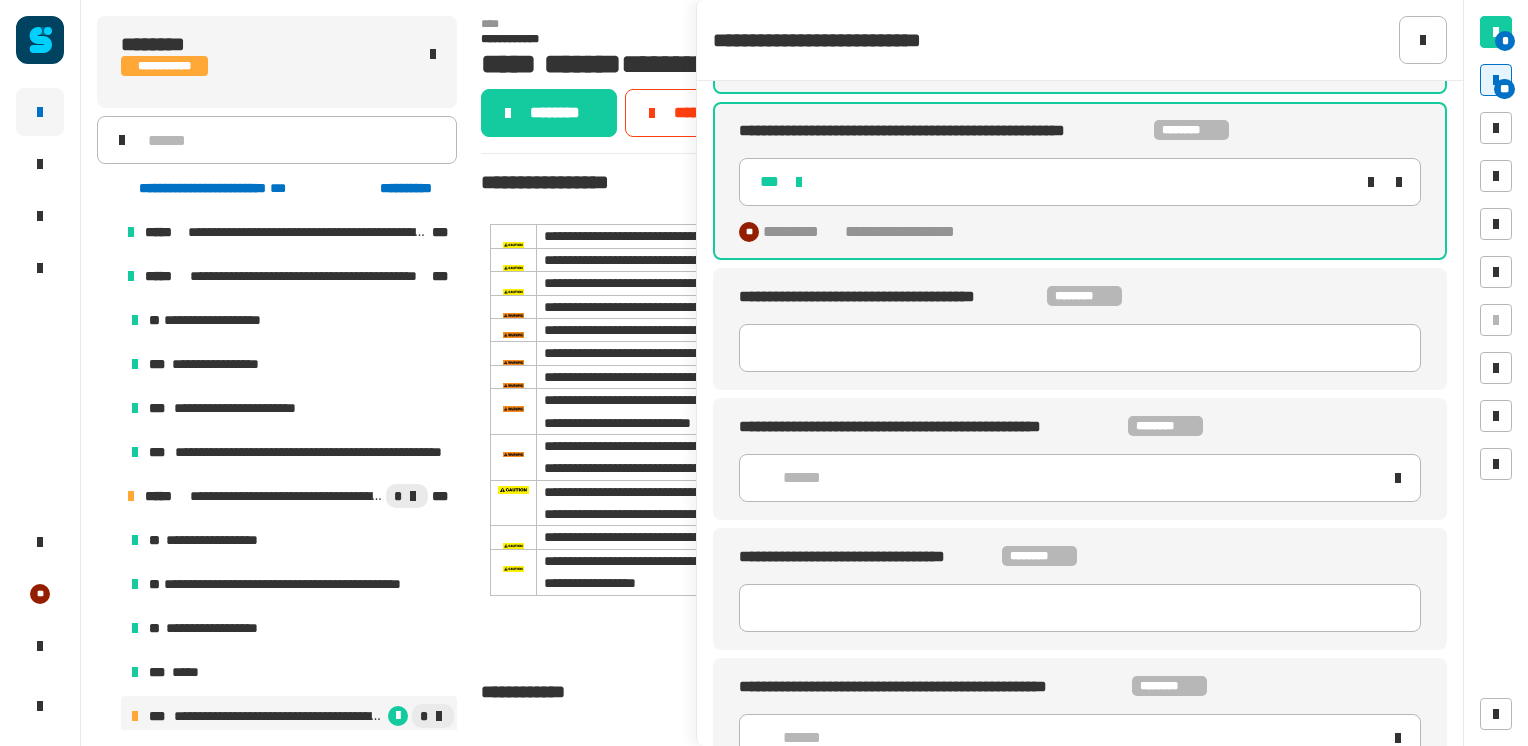 scroll, scrollTop: 5363, scrollLeft: 0, axis: vertical 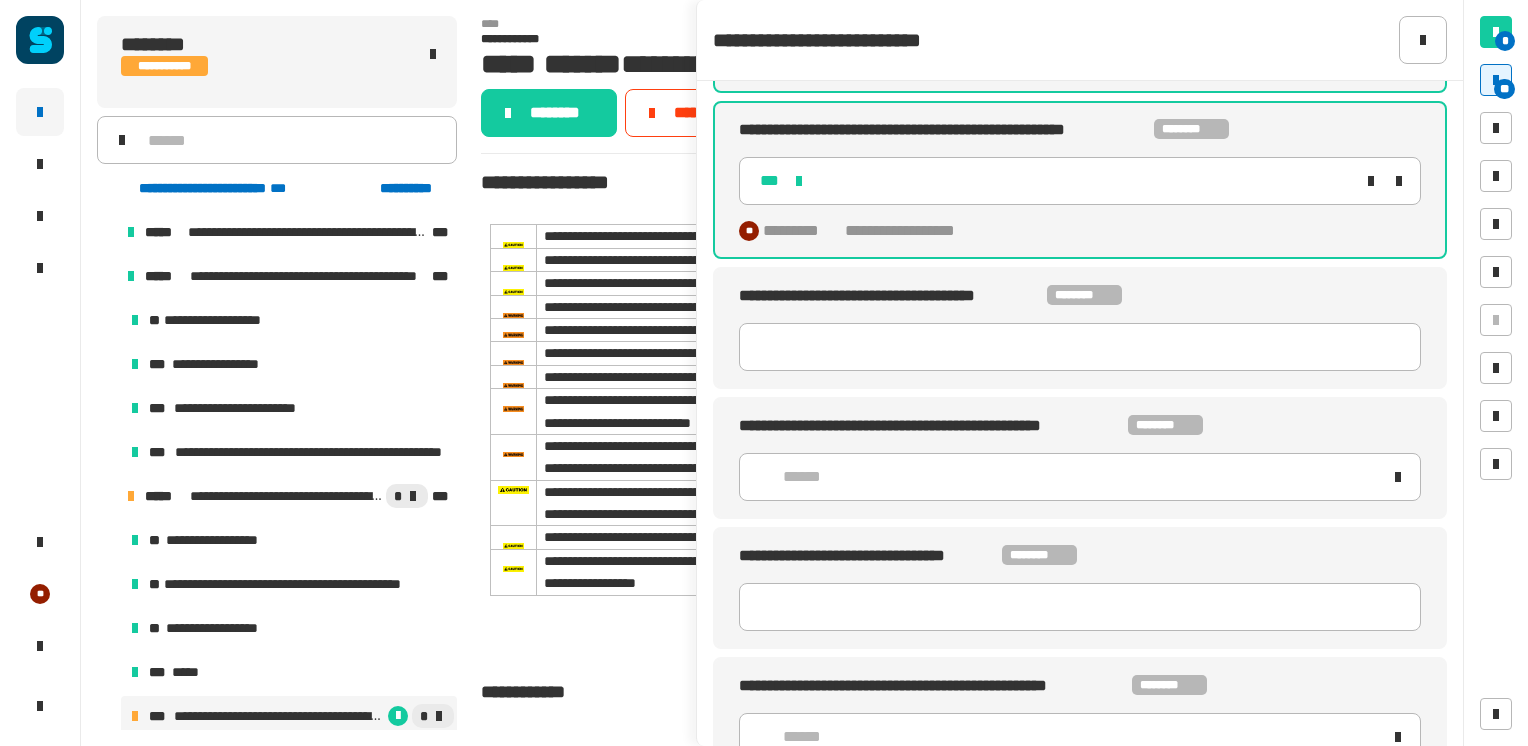 click on "******" 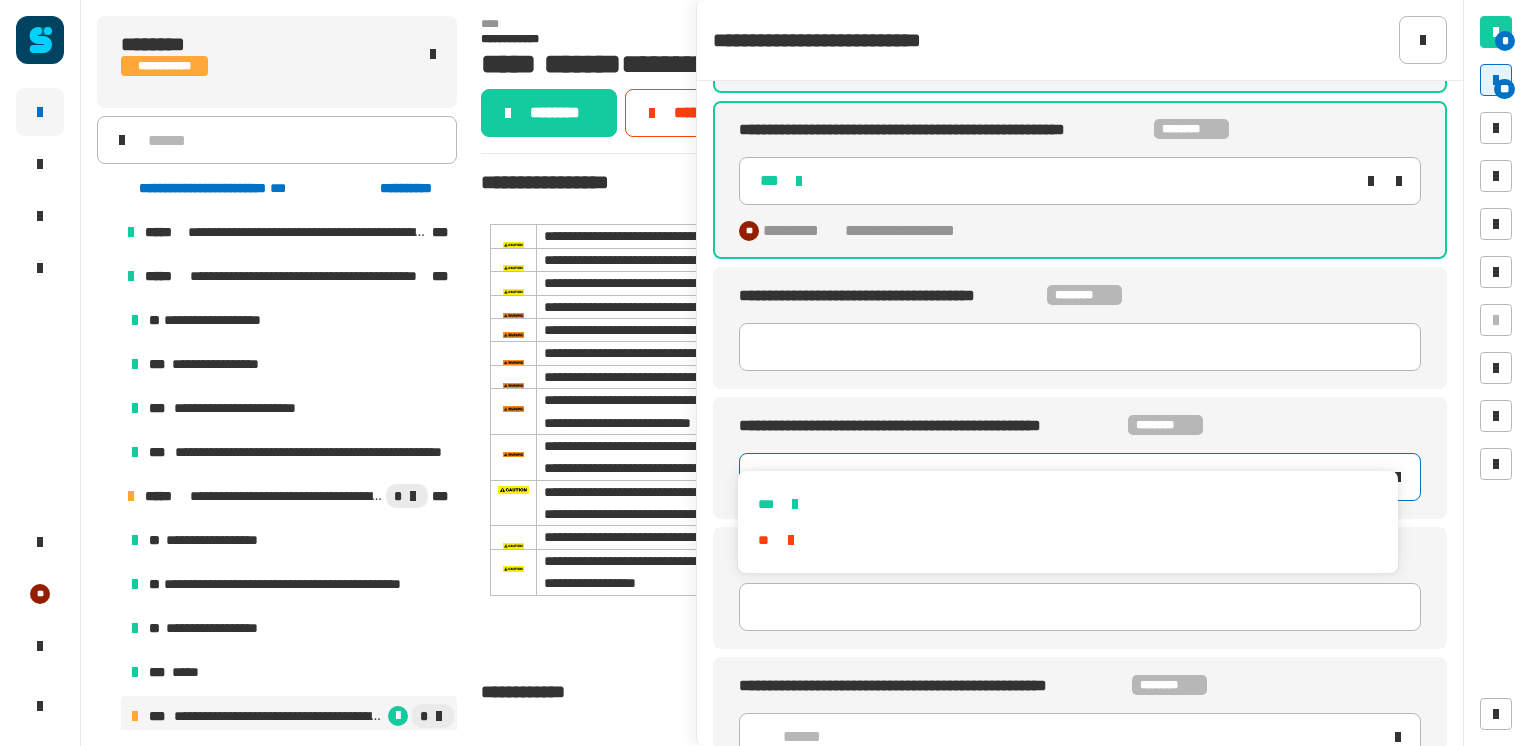 click on "***" at bounding box center (1067, 504) 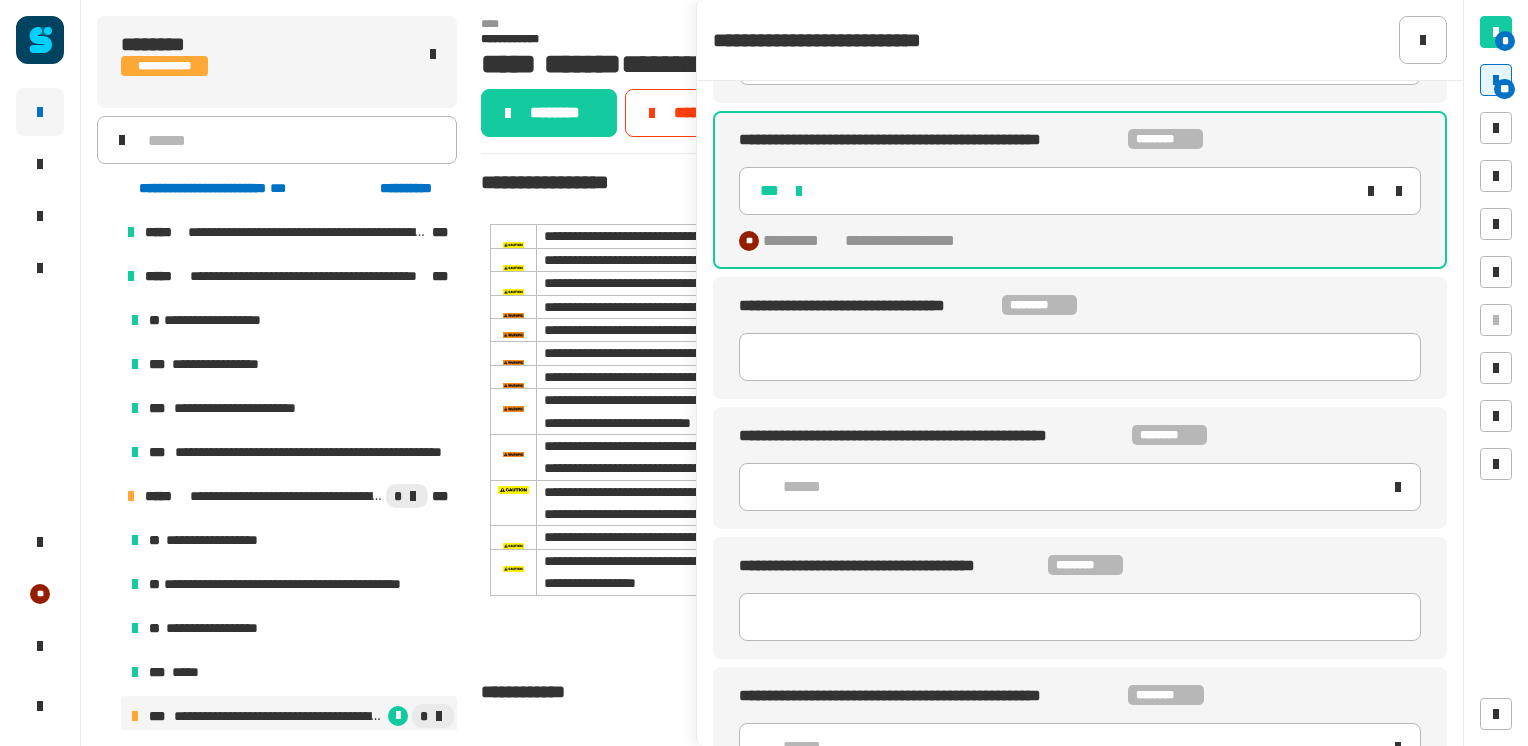 scroll, scrollTop: 5651, scrollLeft: 0, axis: vertical 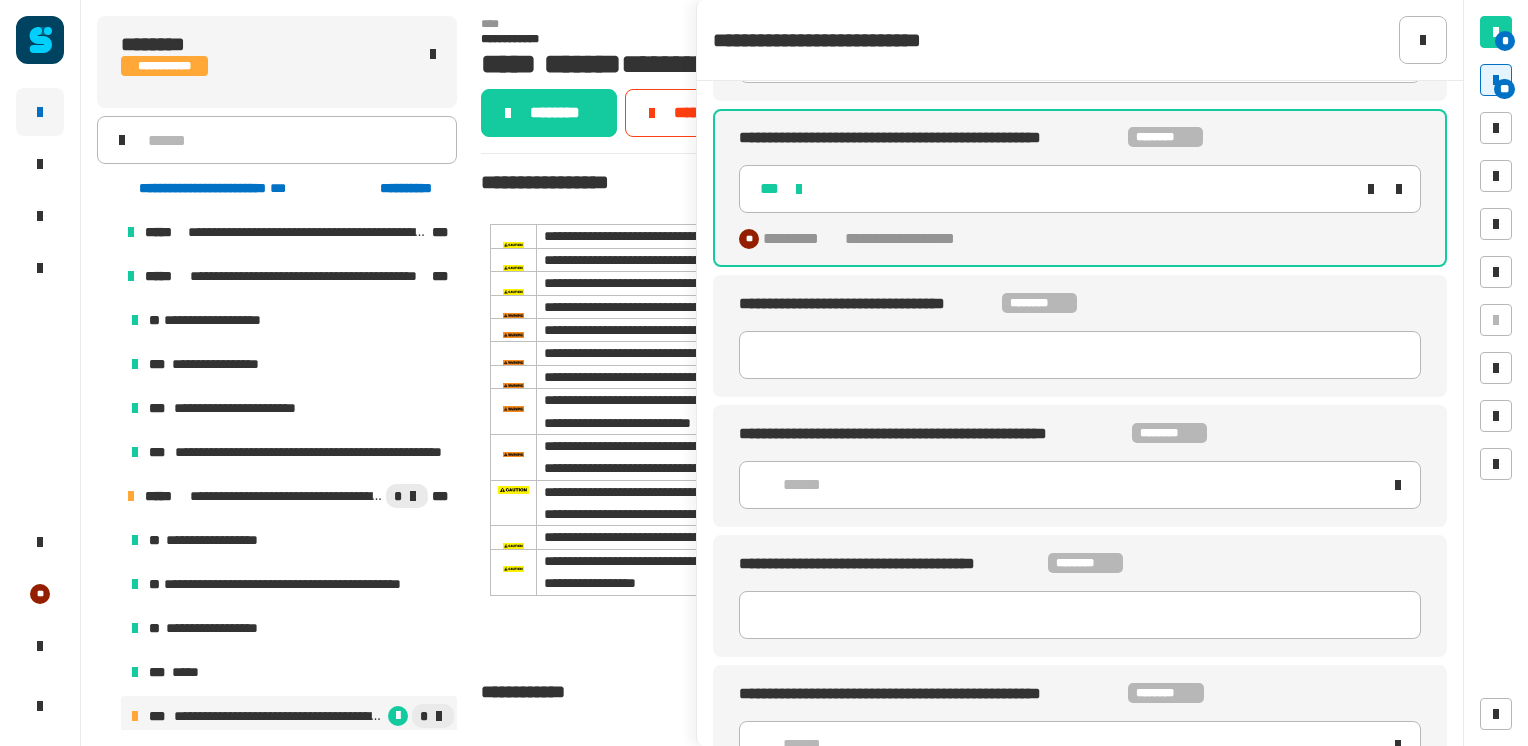click on "******" 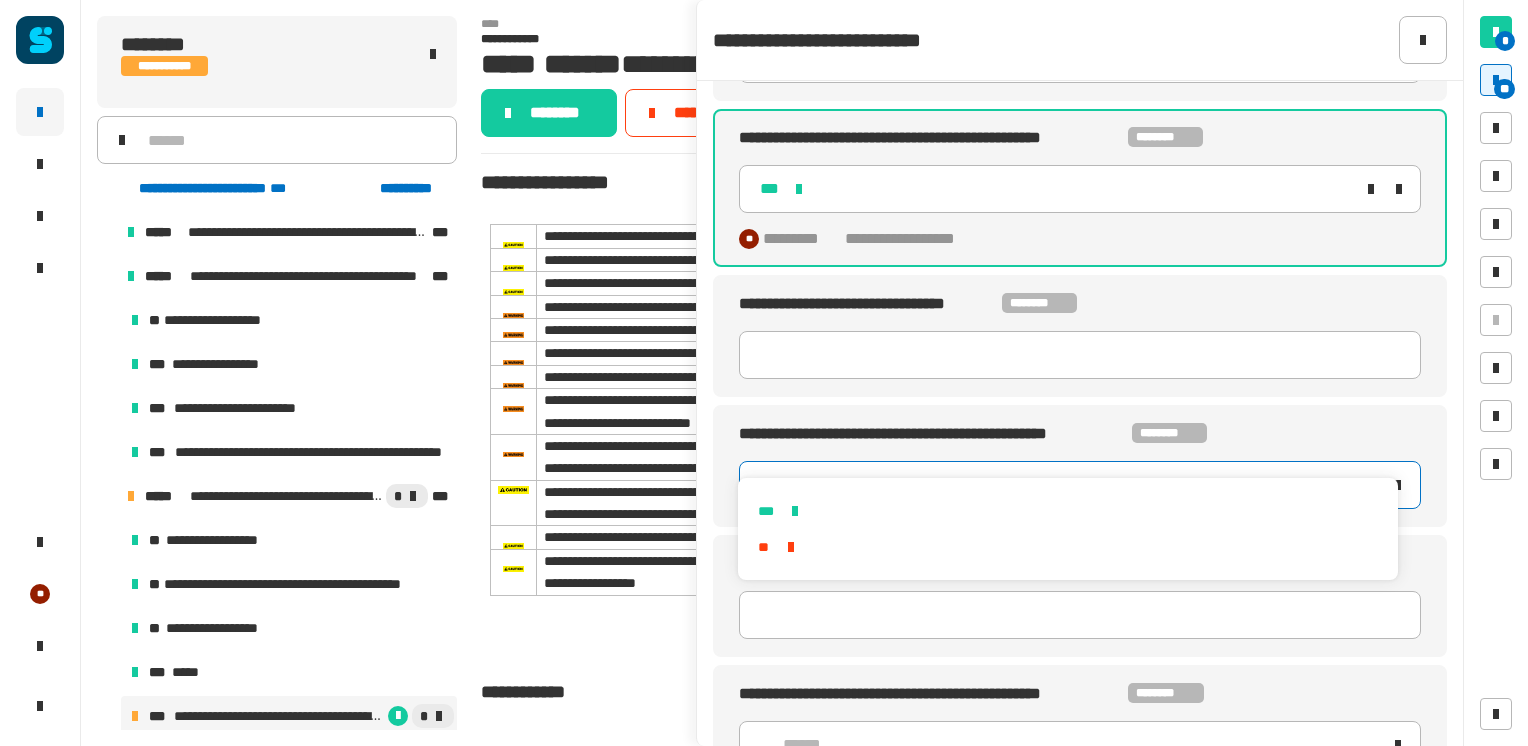 click on "***" at bounding box center [1067, 511] 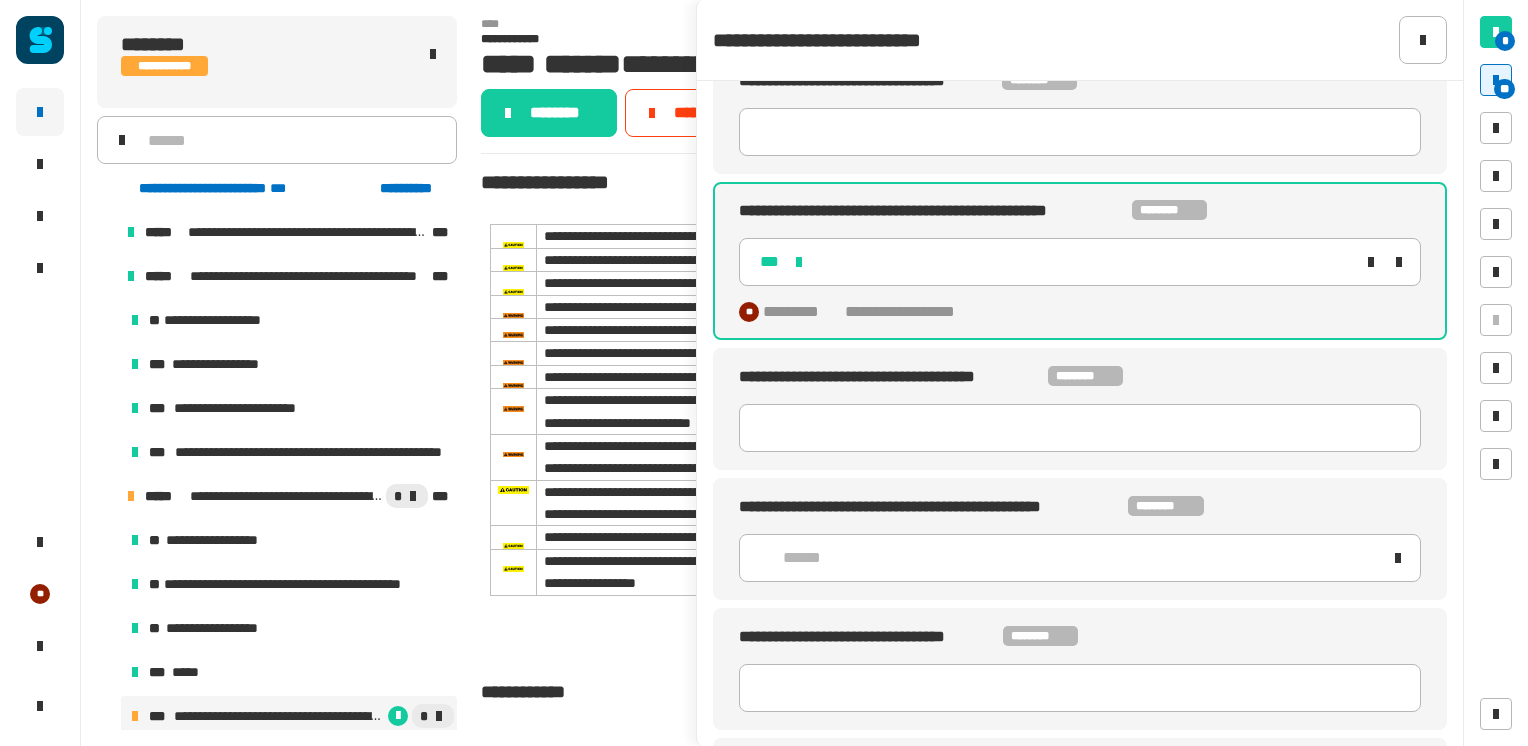 scroll, scrollTop: 5919, scrollLeft: 0, axis: vertical 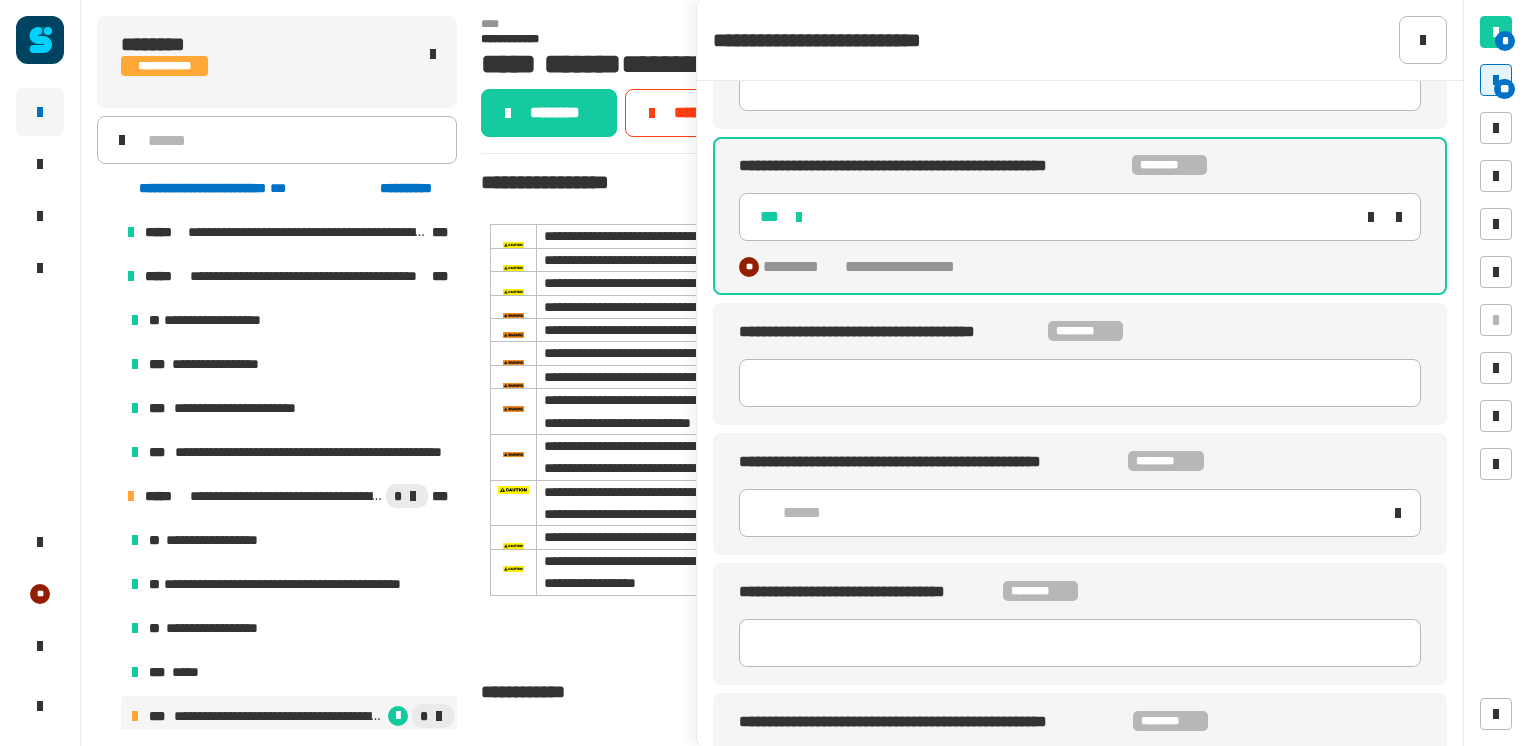 click on "******" 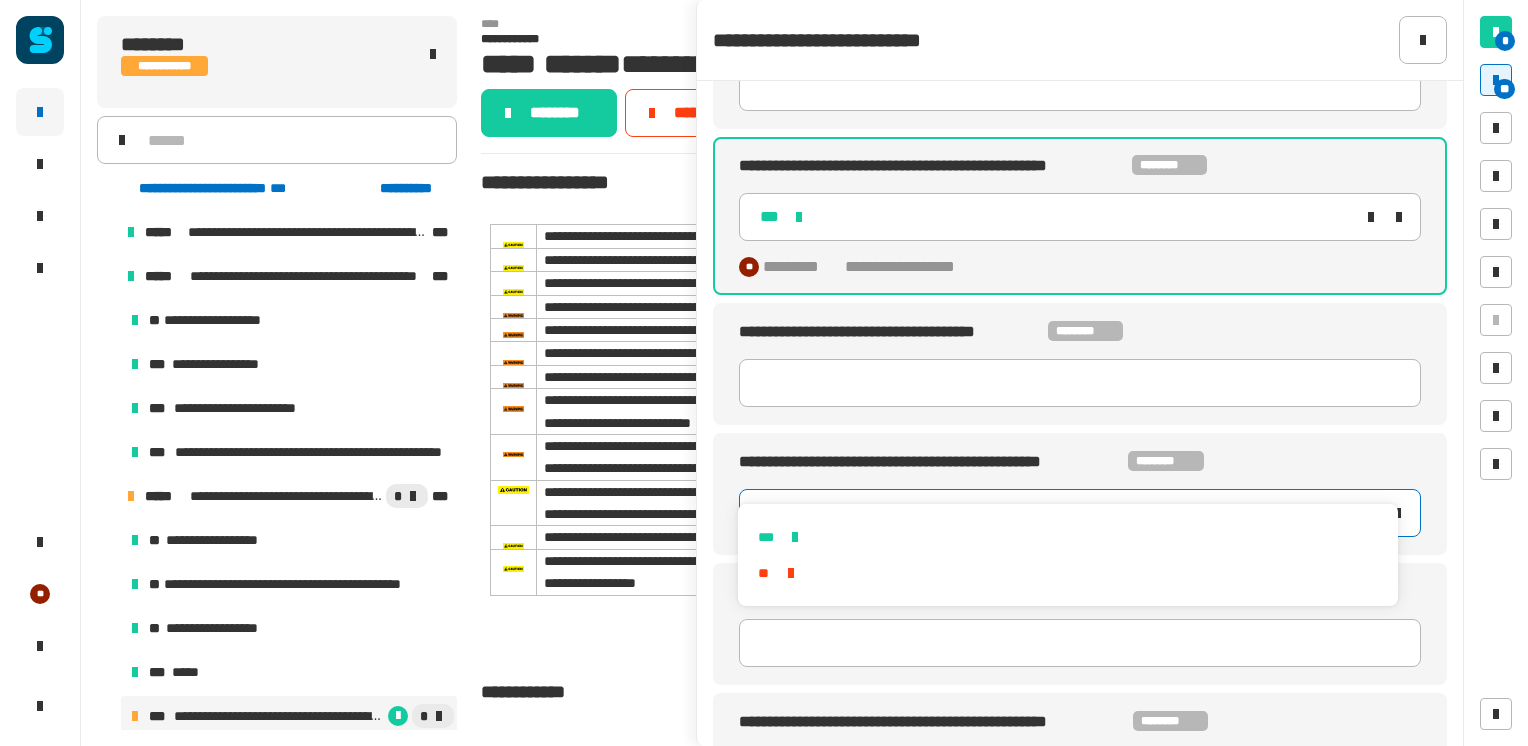 click on "***" at bounding box center [1067, 537] 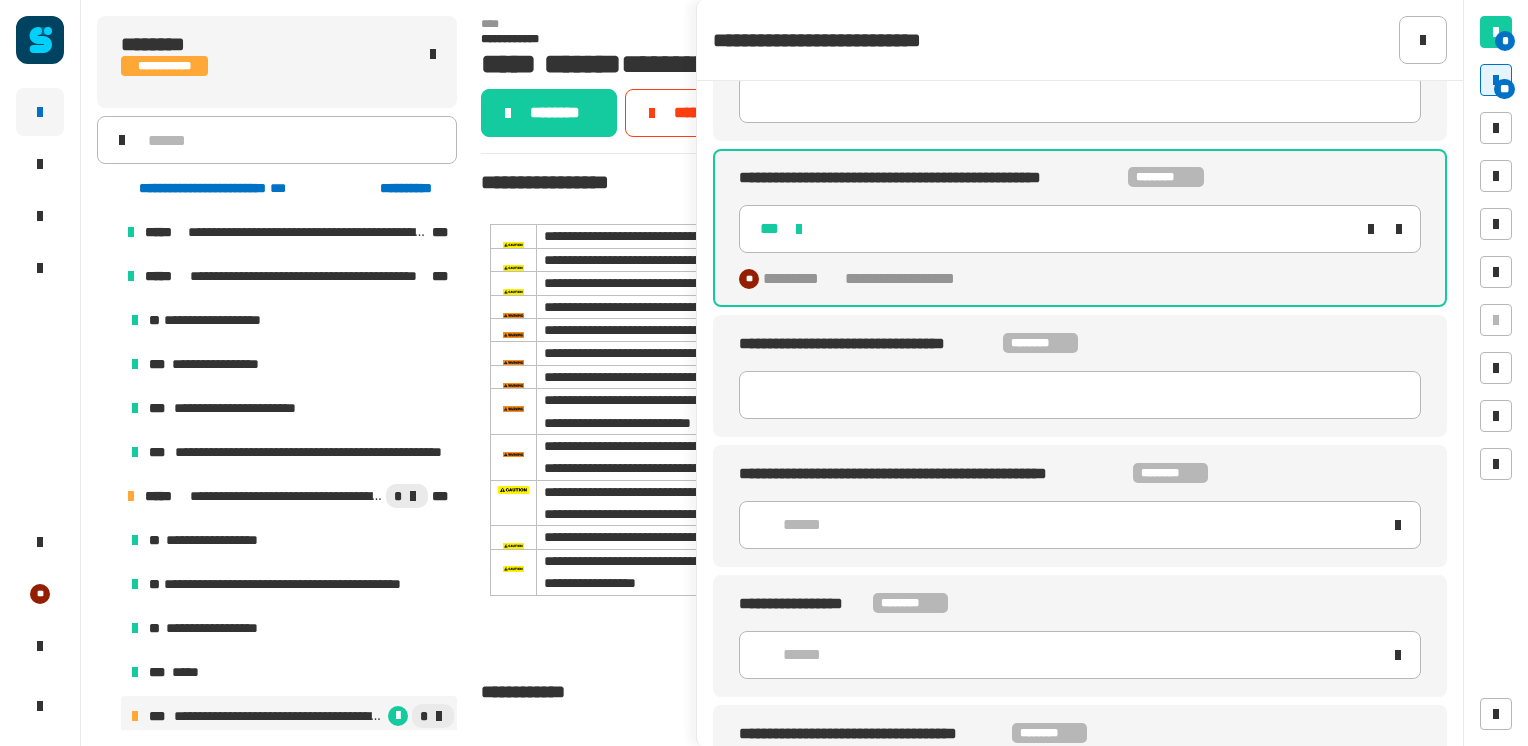 scroll, scrollTop: 6204, scrollLeft: 0, axis: vertical 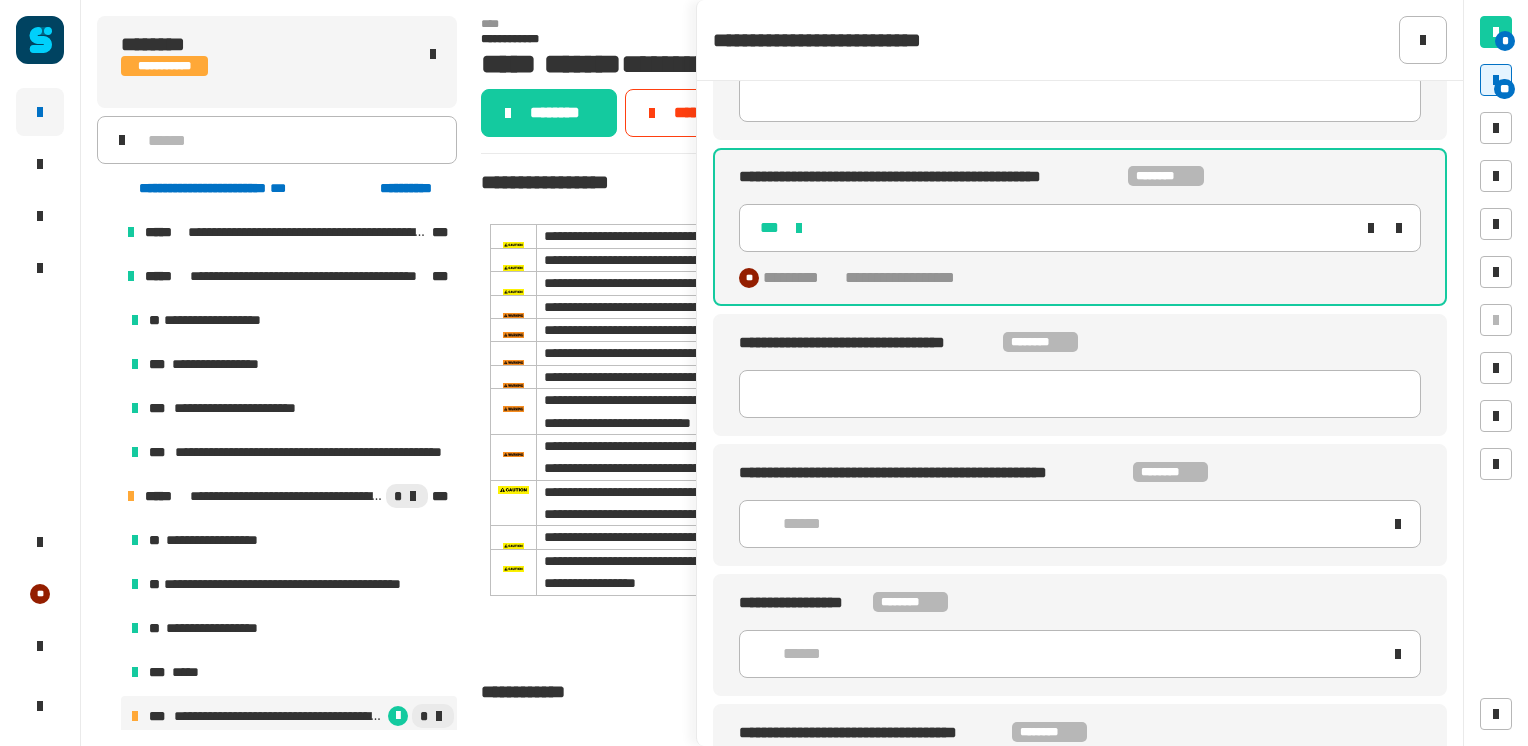 click on "******" 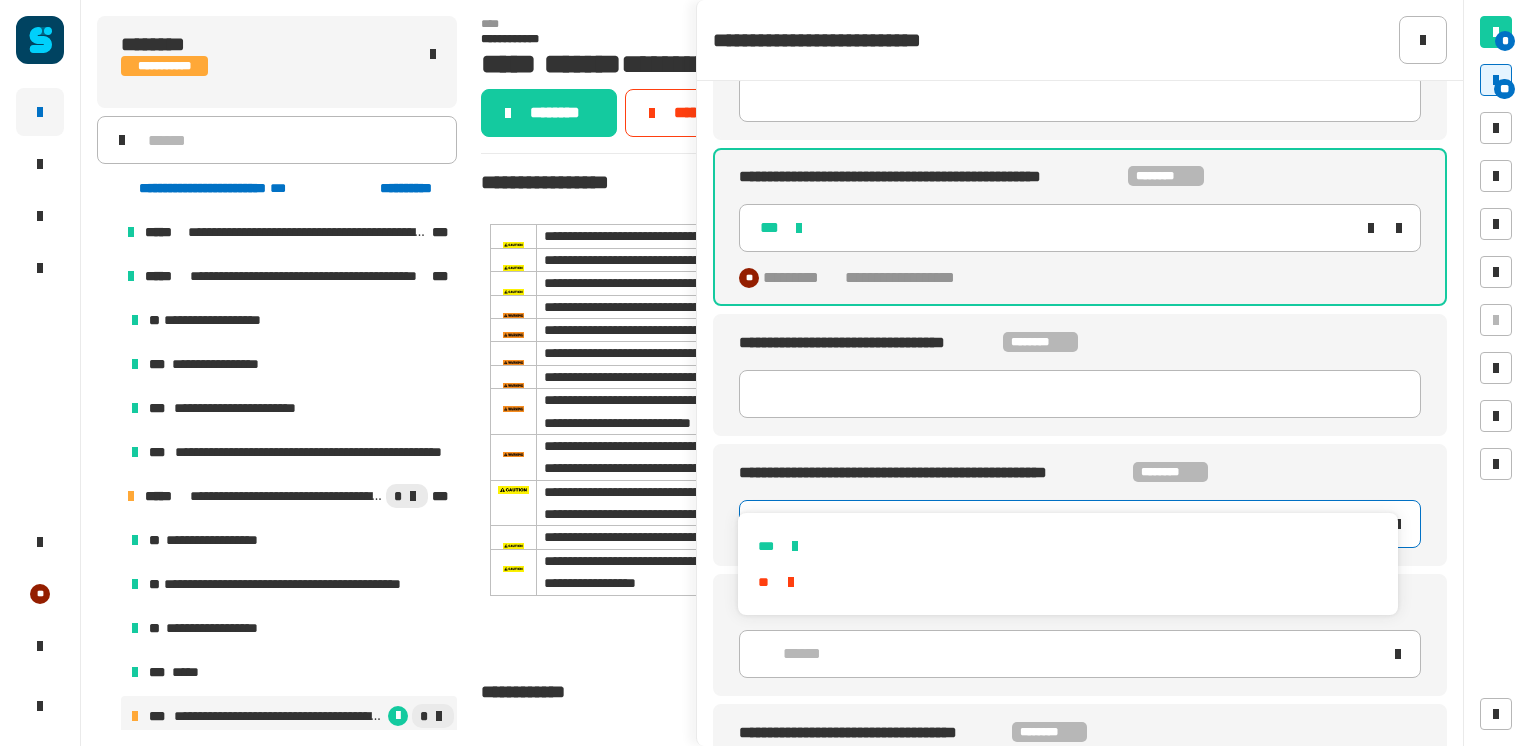 click on "***" at bounding box center [1067, 546] 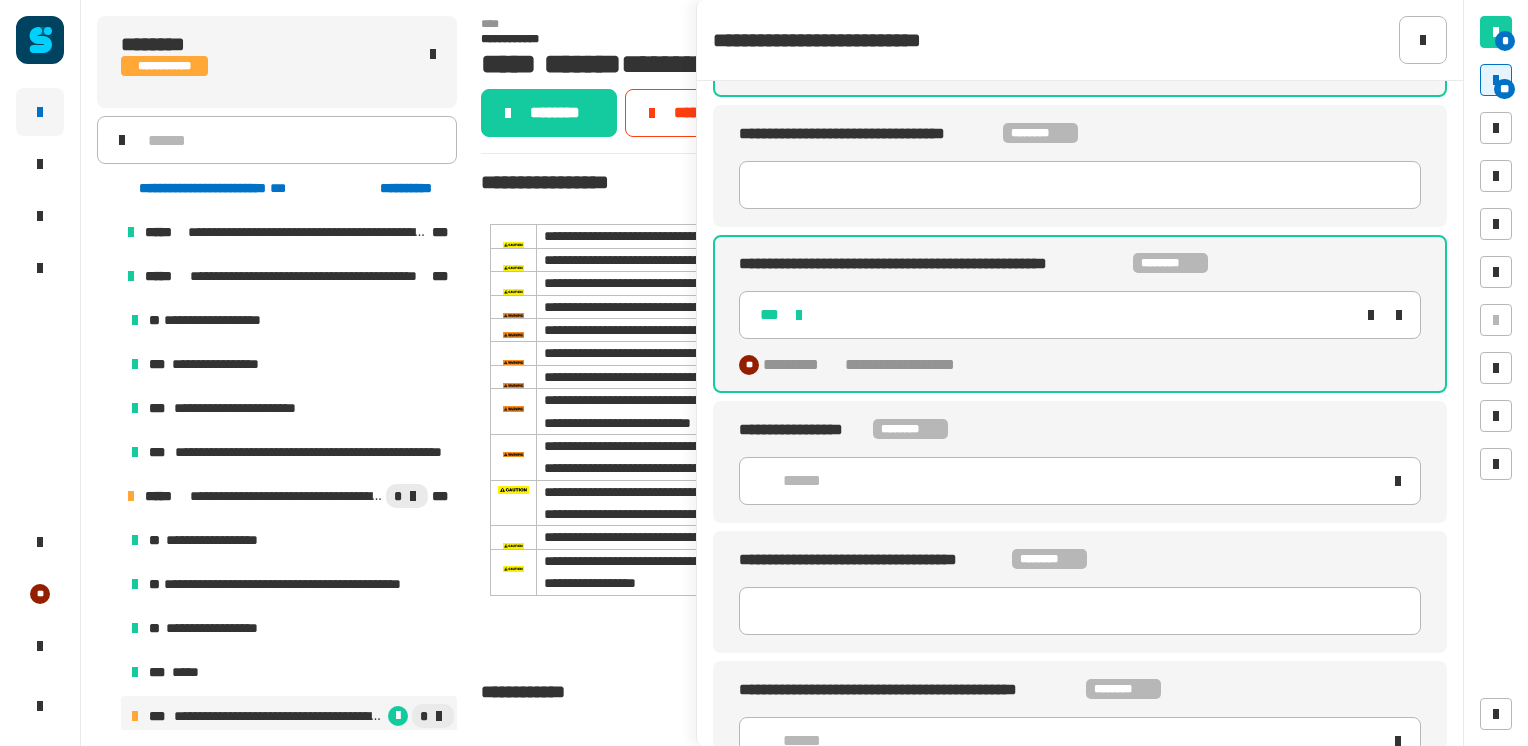 scroll, scrollTop: 6440, scrollLeft: 0, axis: vertical 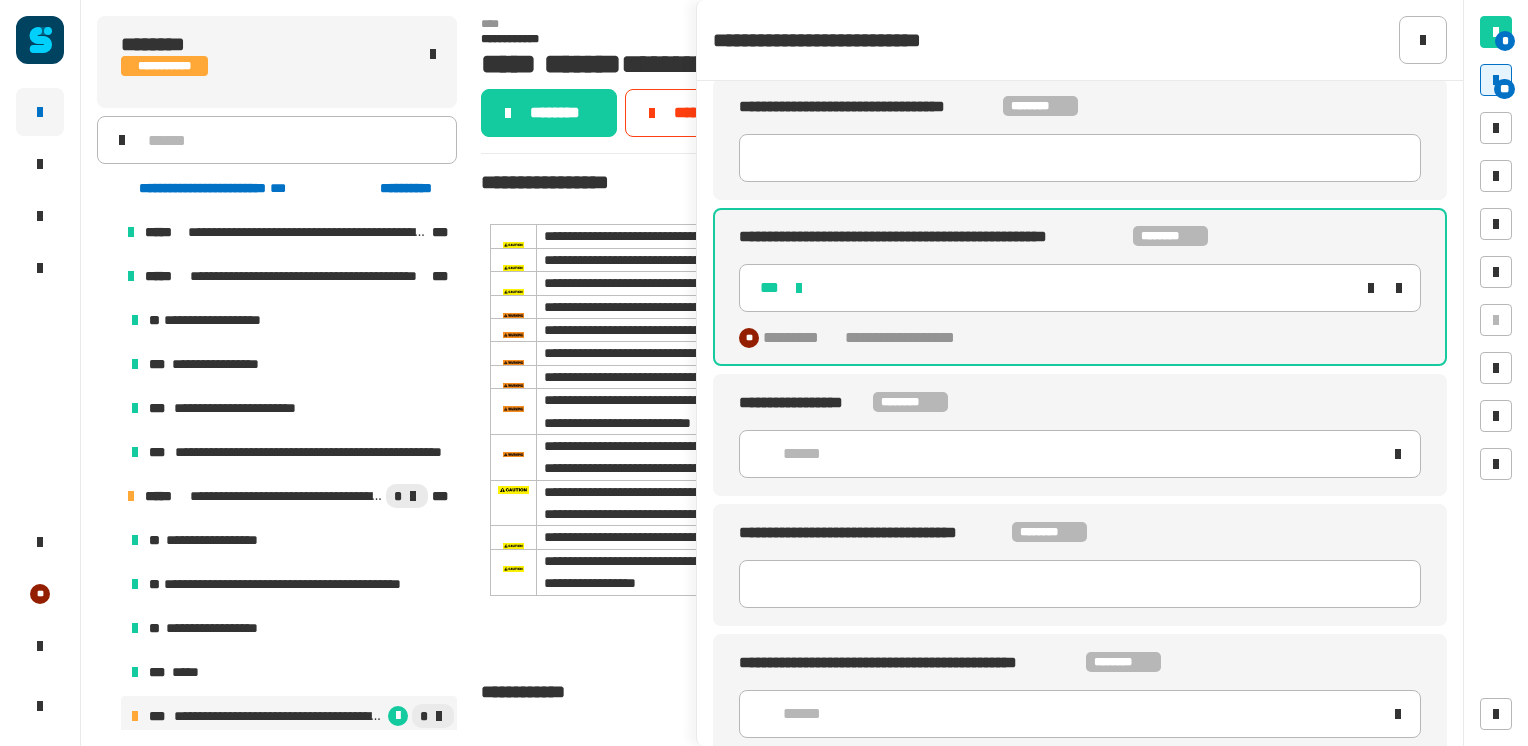 click on "******" 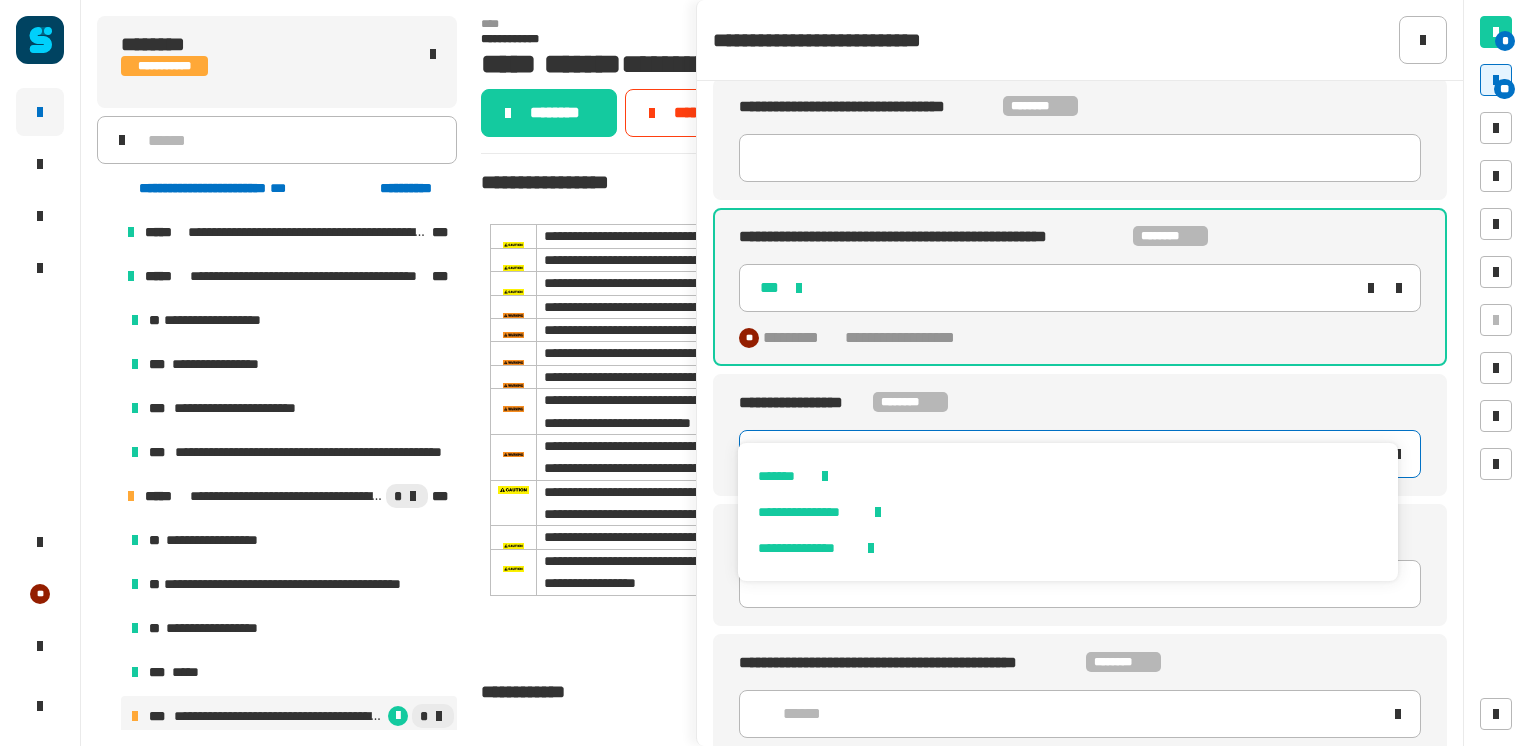 click on "*******" at bounding box center [1067, 476] 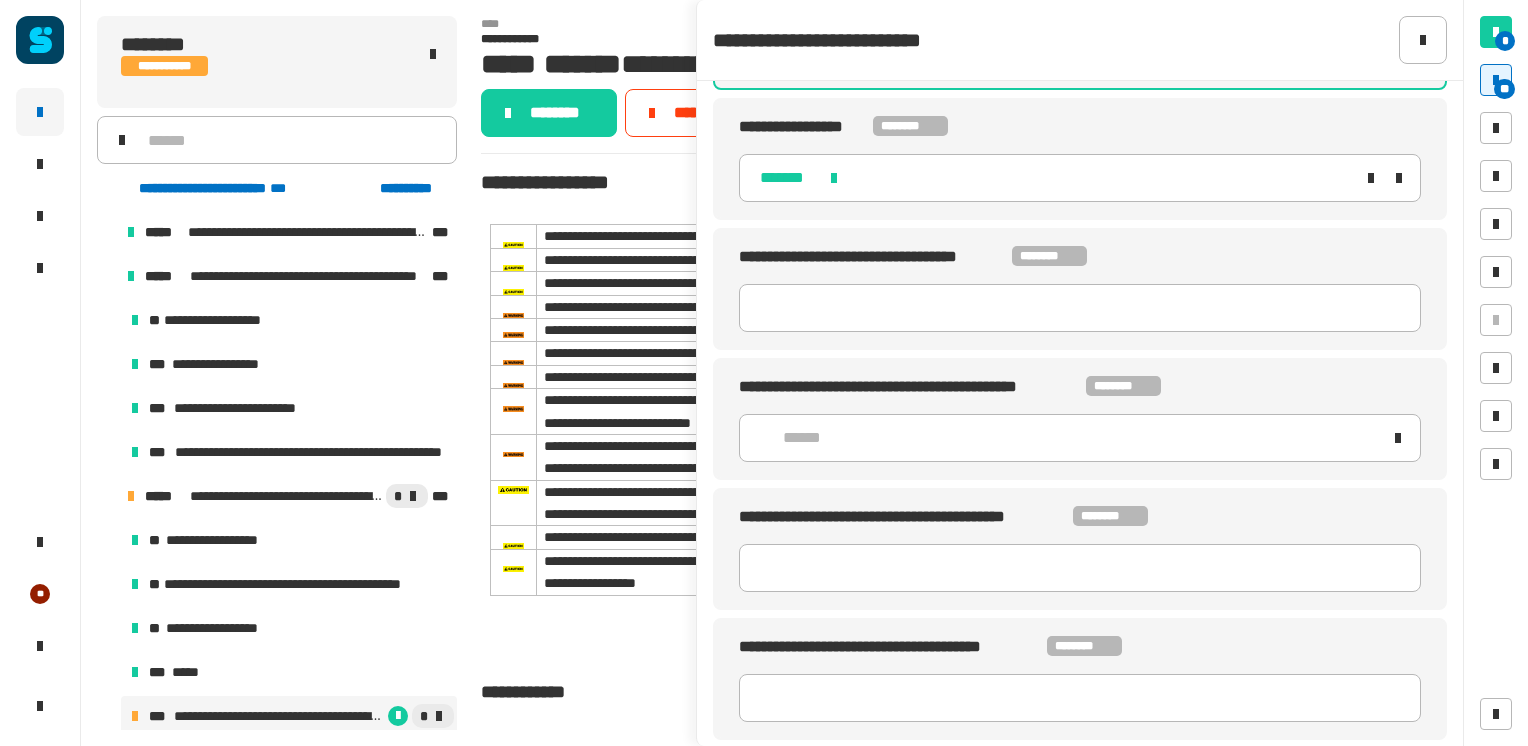 scroll, scrollTop: 6725, scrollLeft: 0, axis: vertical 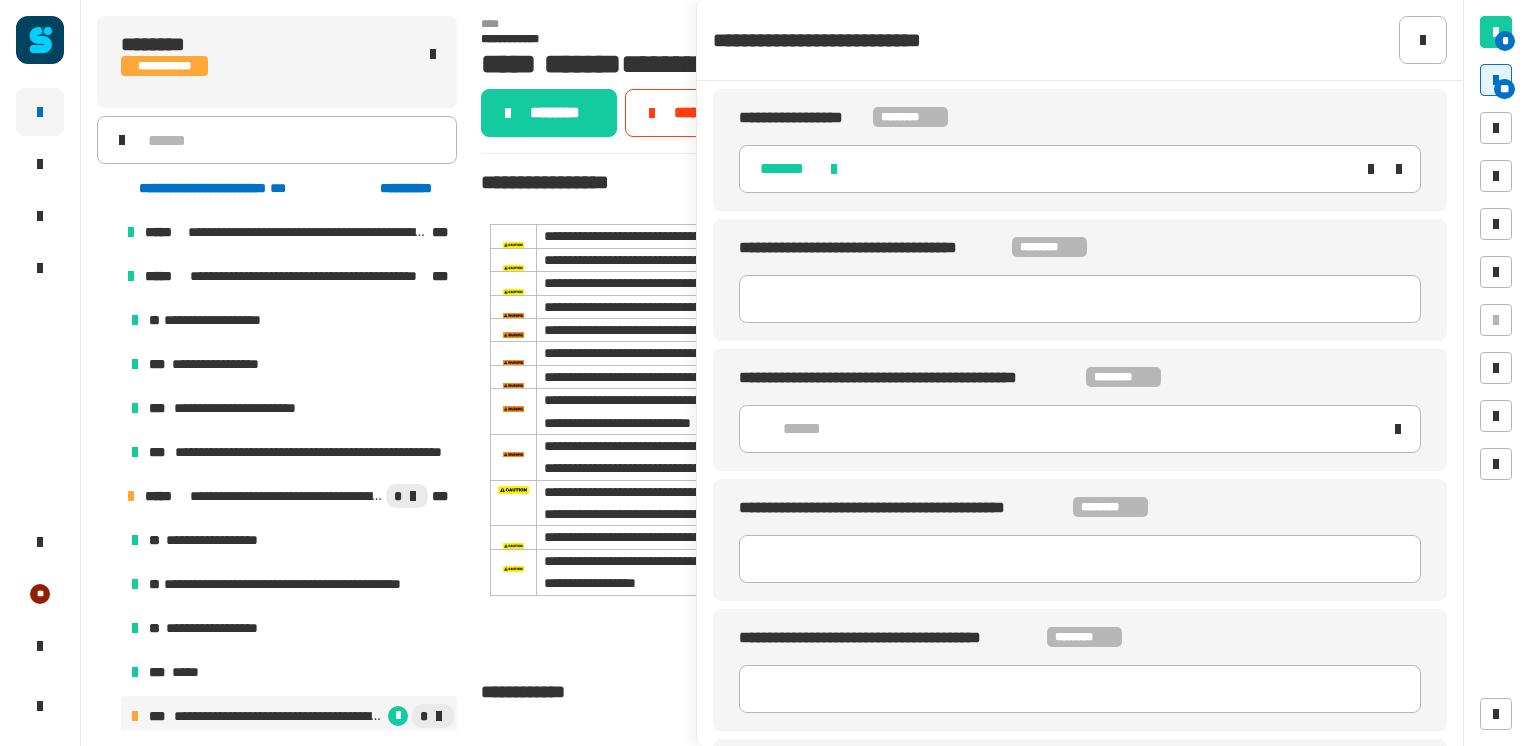 click on "******" 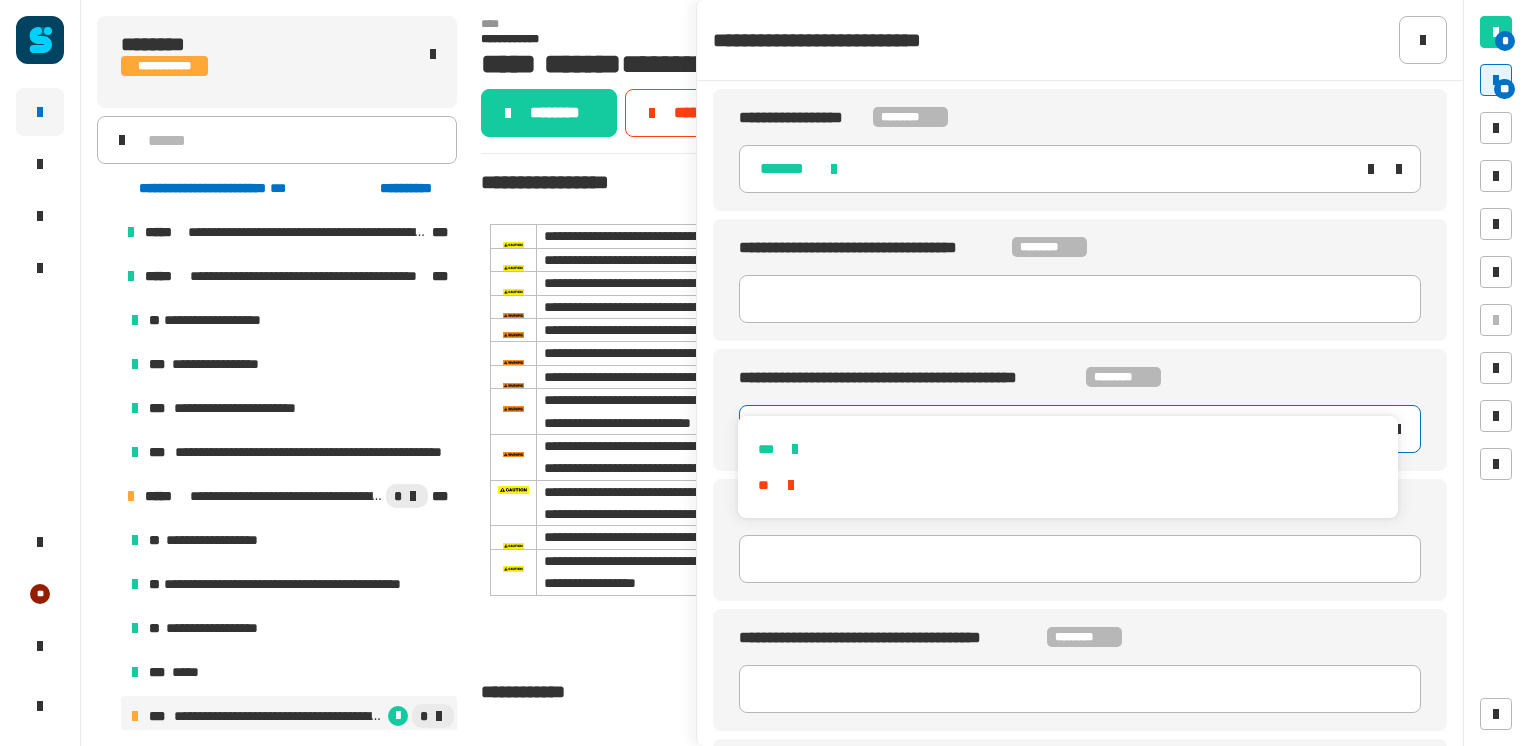 click on "***" at bounding box center [1067, 449] 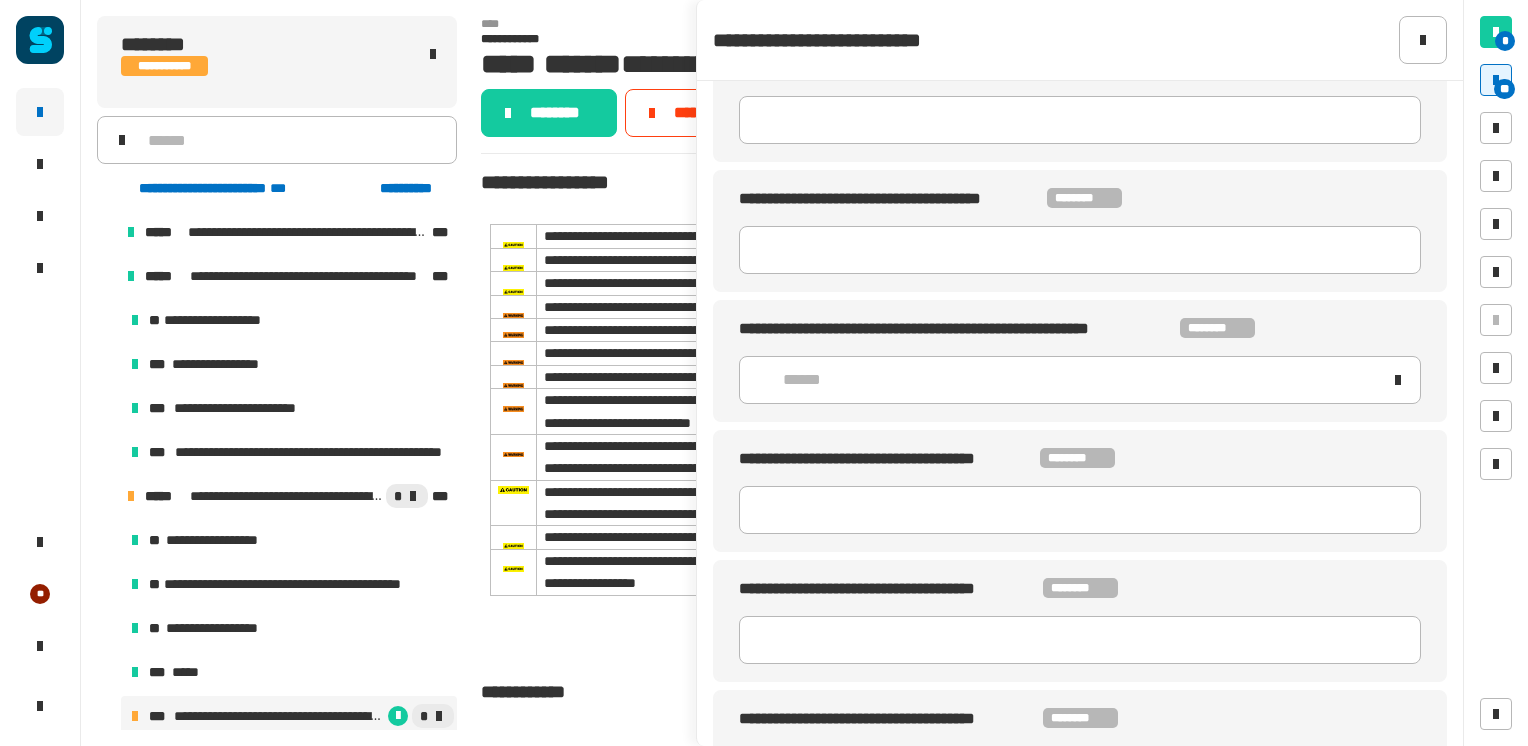 scroll, scrollTop: 7204, scrollLeft: 0, axis: vertical 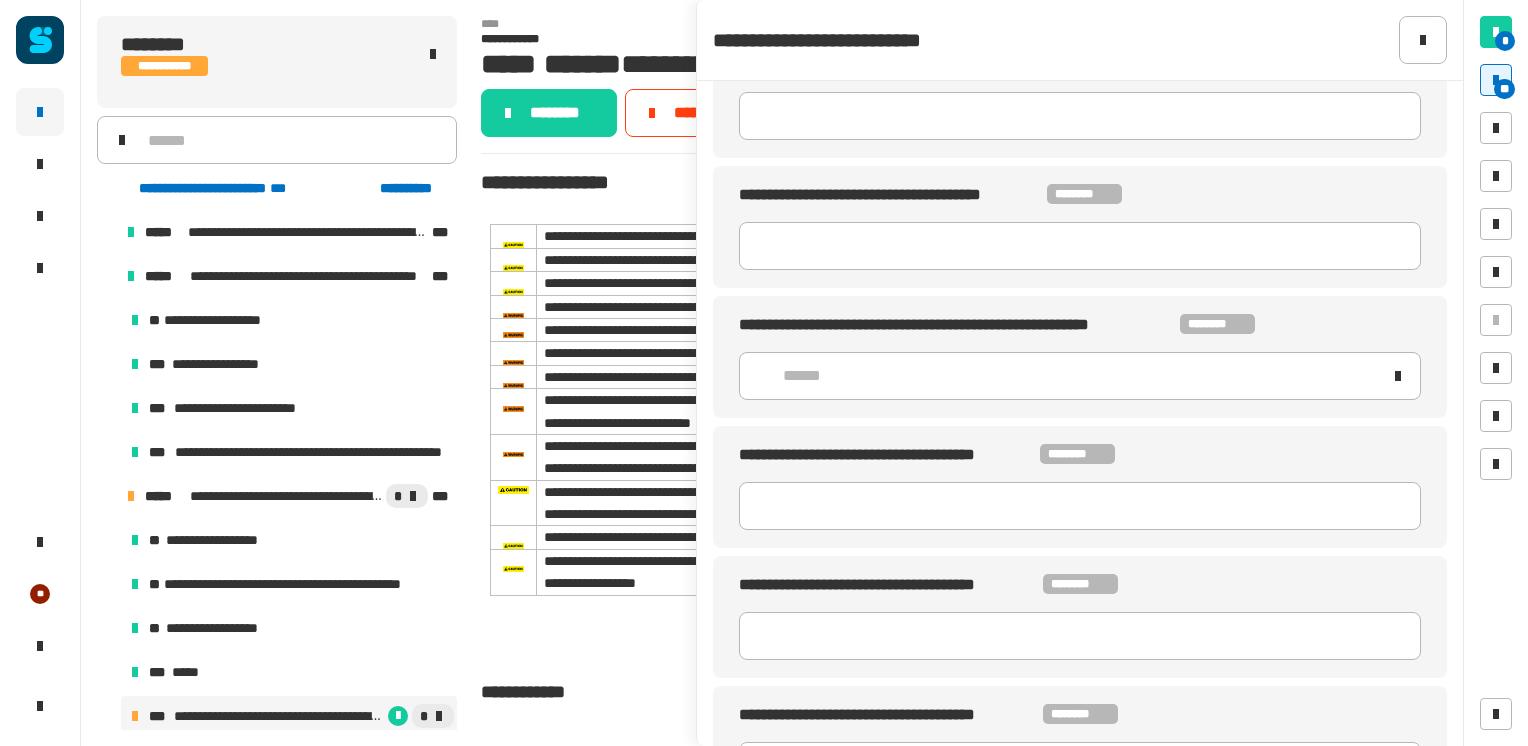 click on "******" 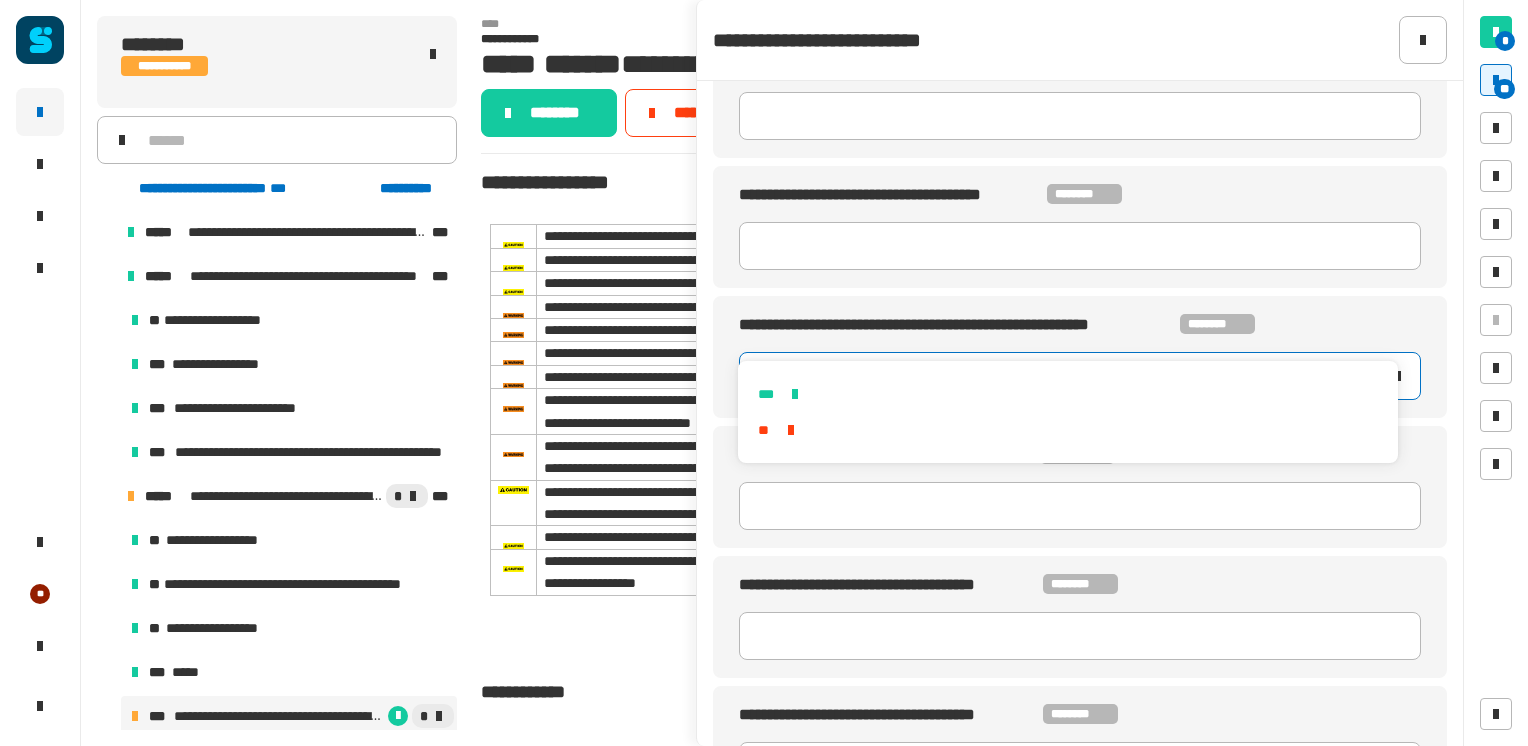 click on "***" at bounding box center [1067, 394] 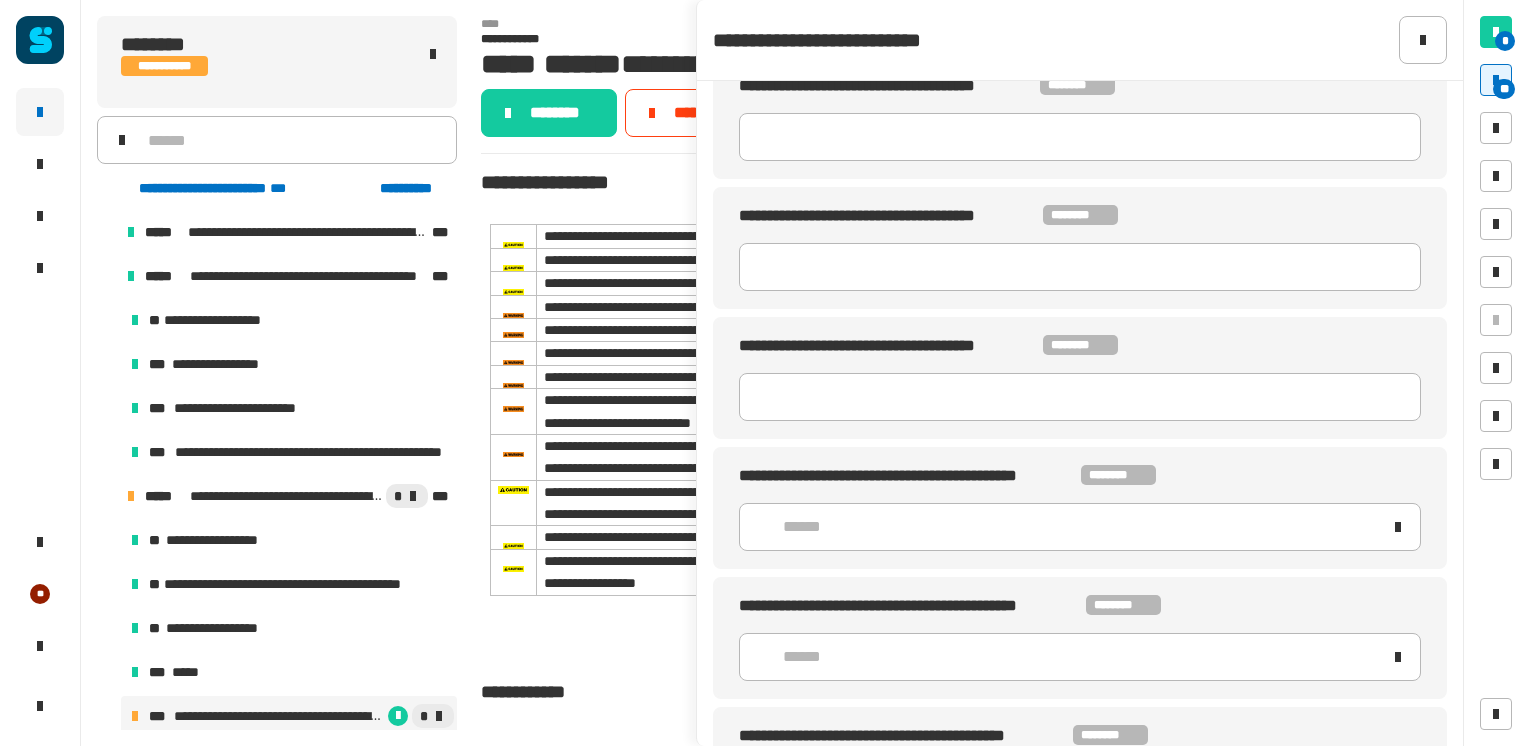 scroll, scrollTop: 7796, scrollLeft: 0, axis: vertical 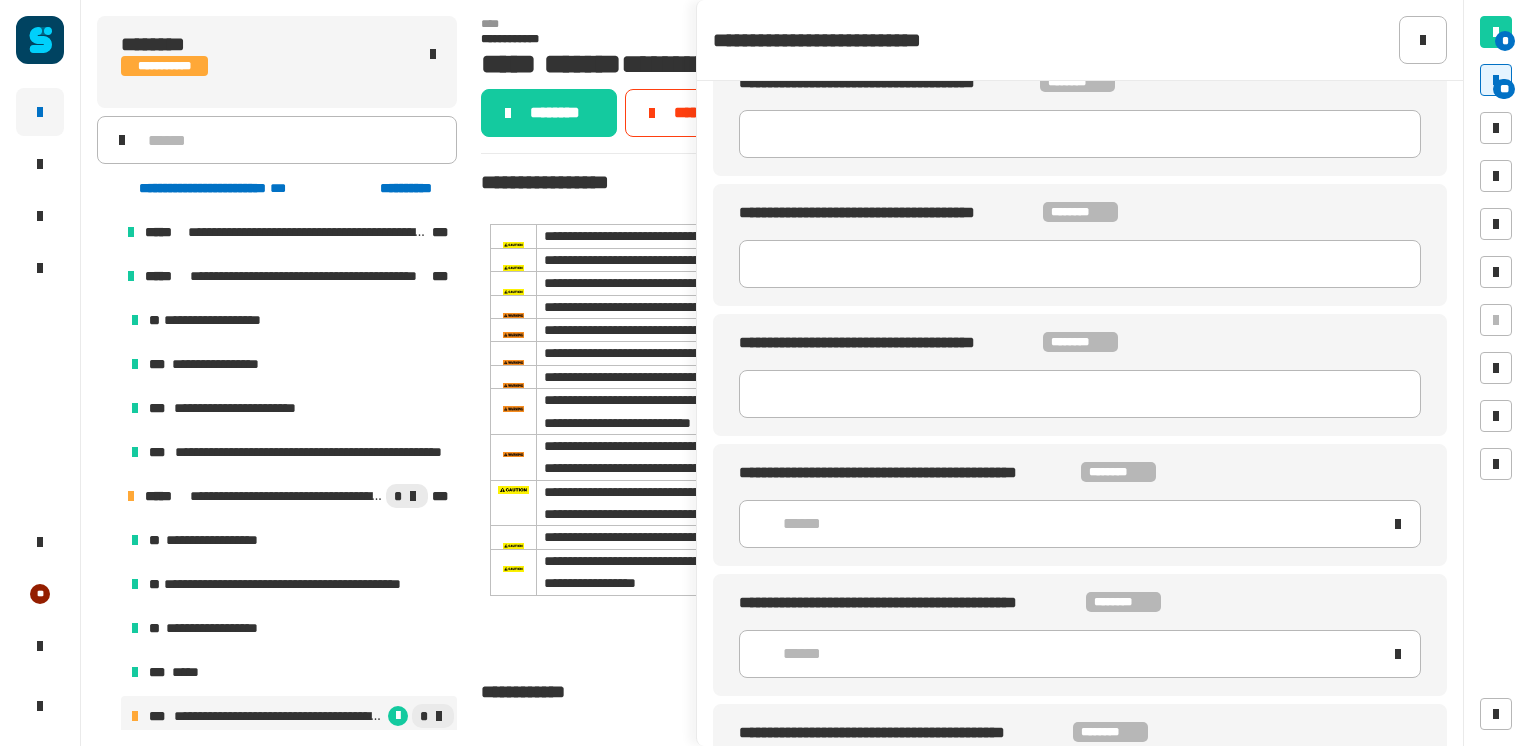 click on "******" 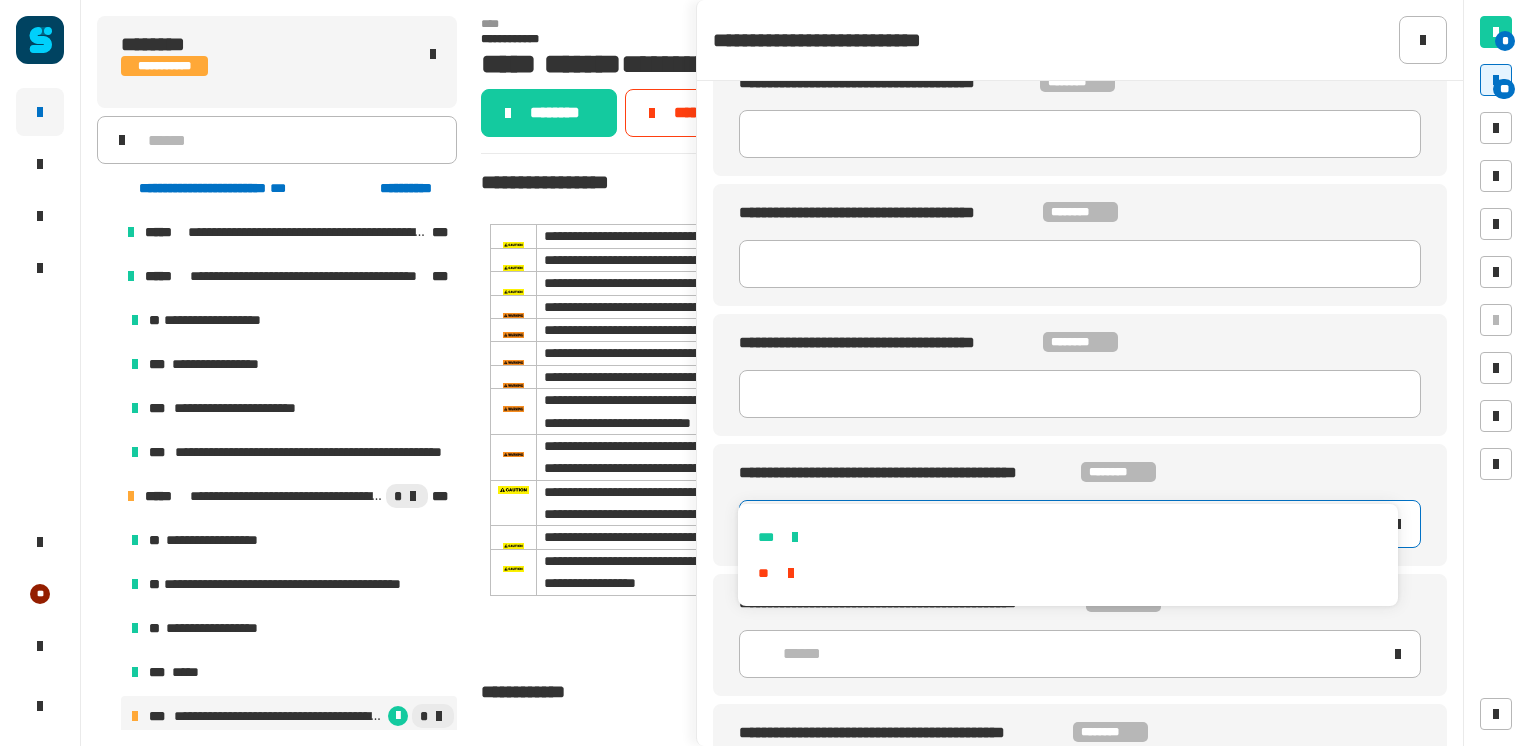 click on "***" at bounding box center (1067, 537) 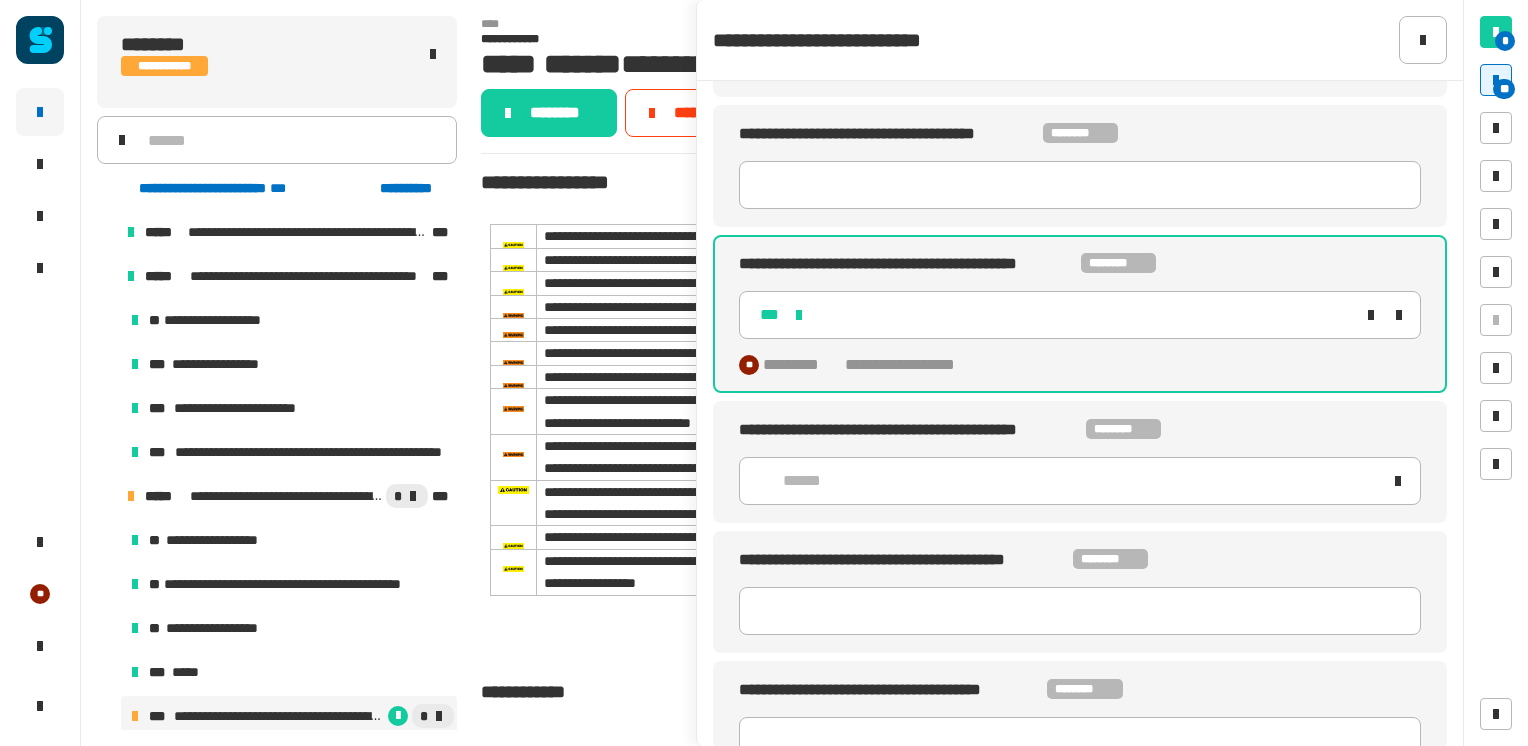 scroll, scrollTop: 8217, scrollLeft: 0, axis: vertical 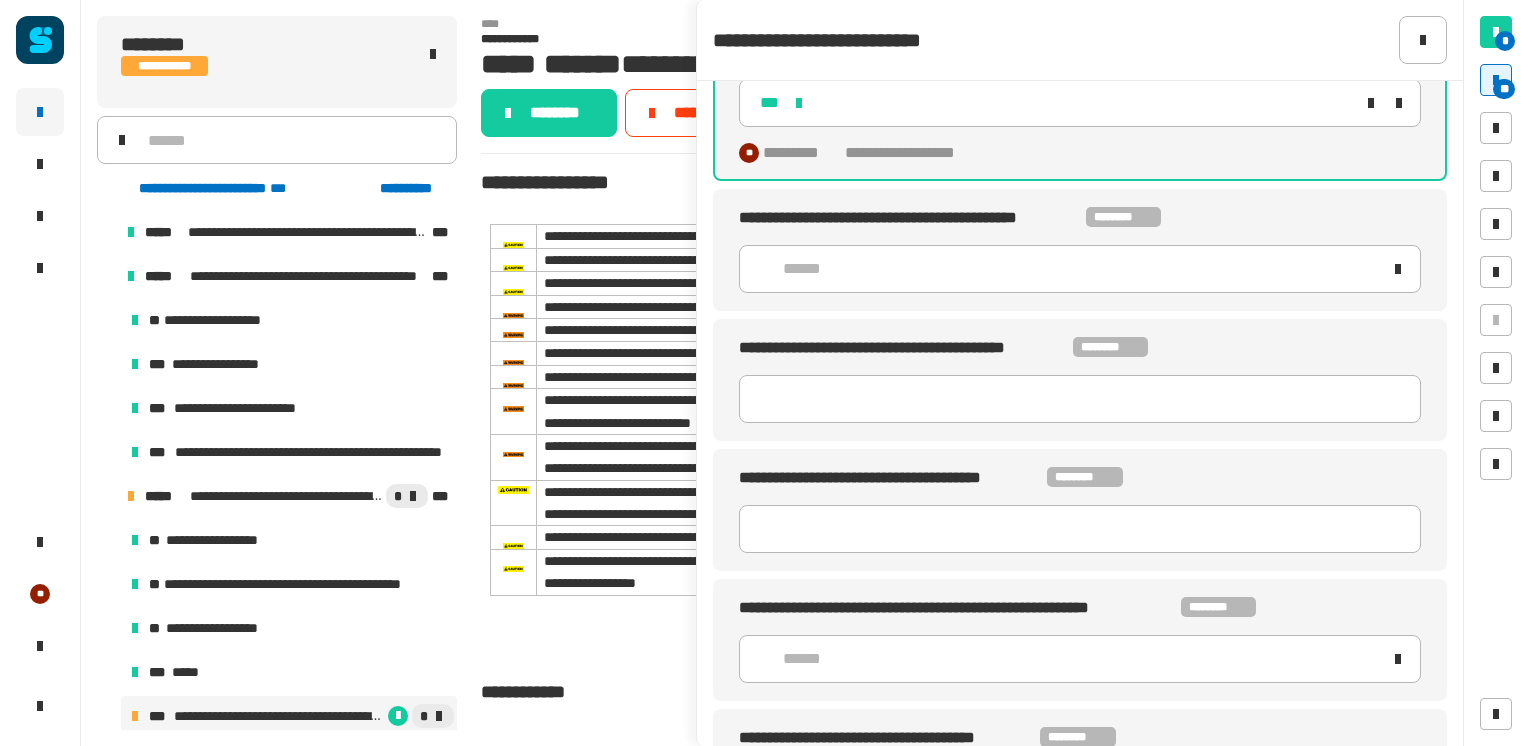 click on "******" 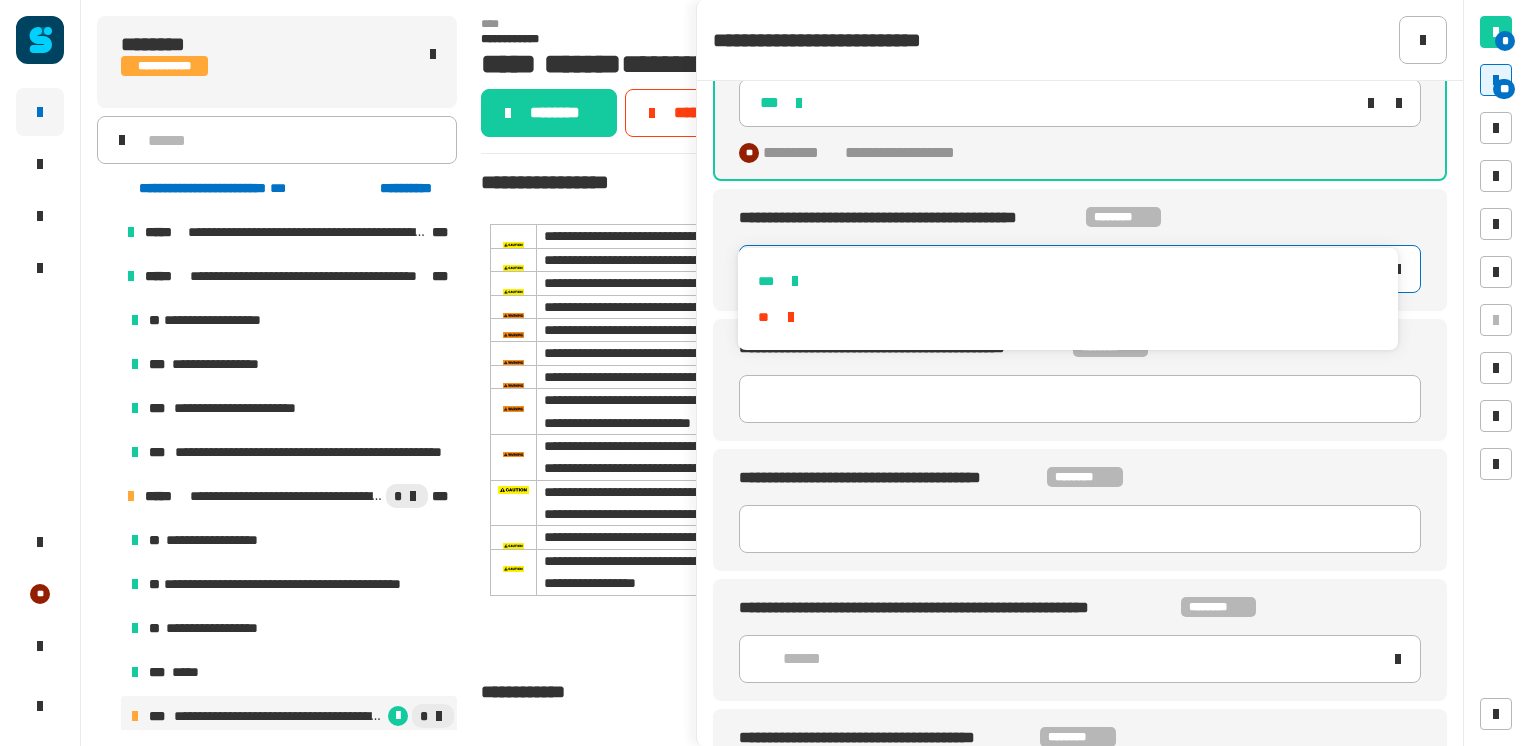 click on "***" at bounding box center (1067, 281) 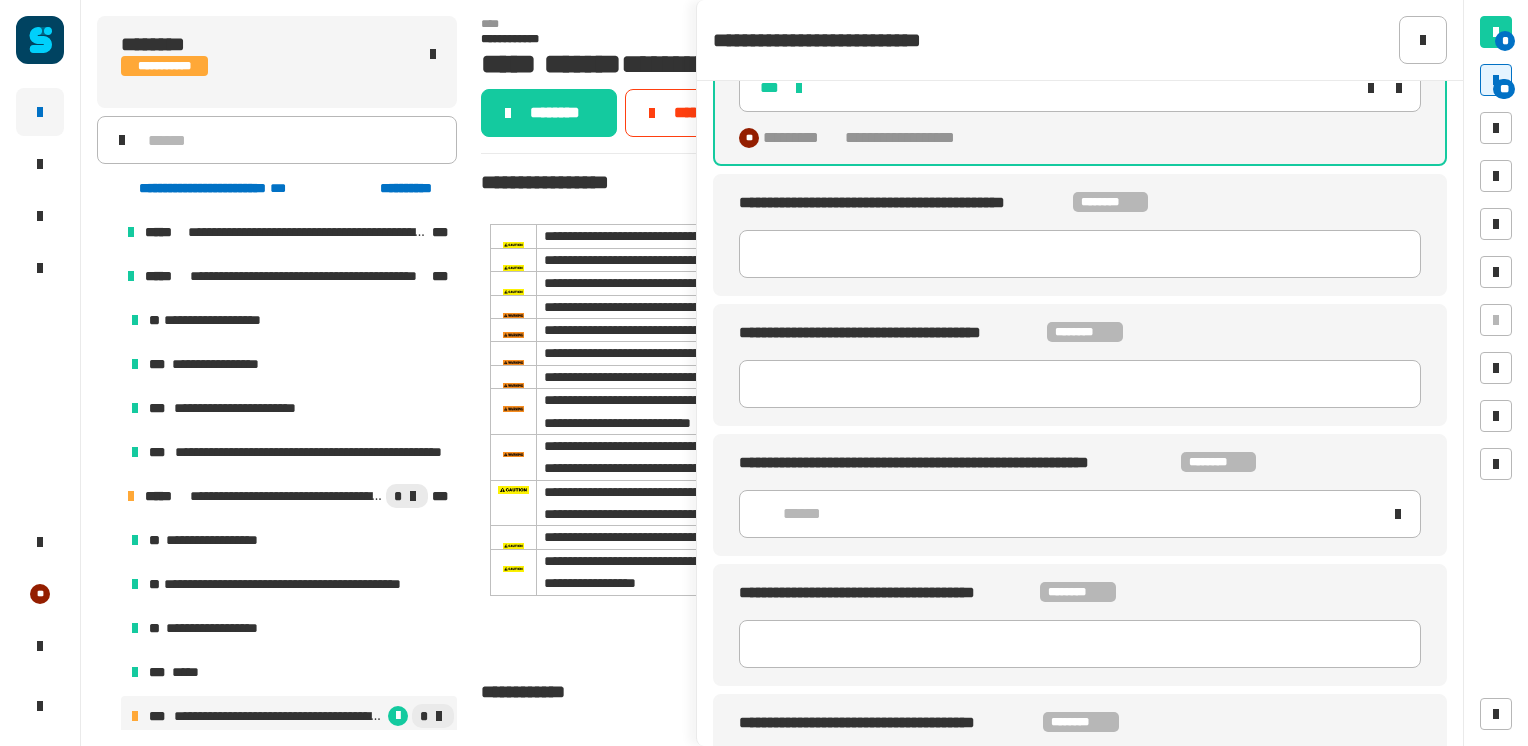 scroll, scrollTop: 8417, scrollLeft: 0, axis: vertical 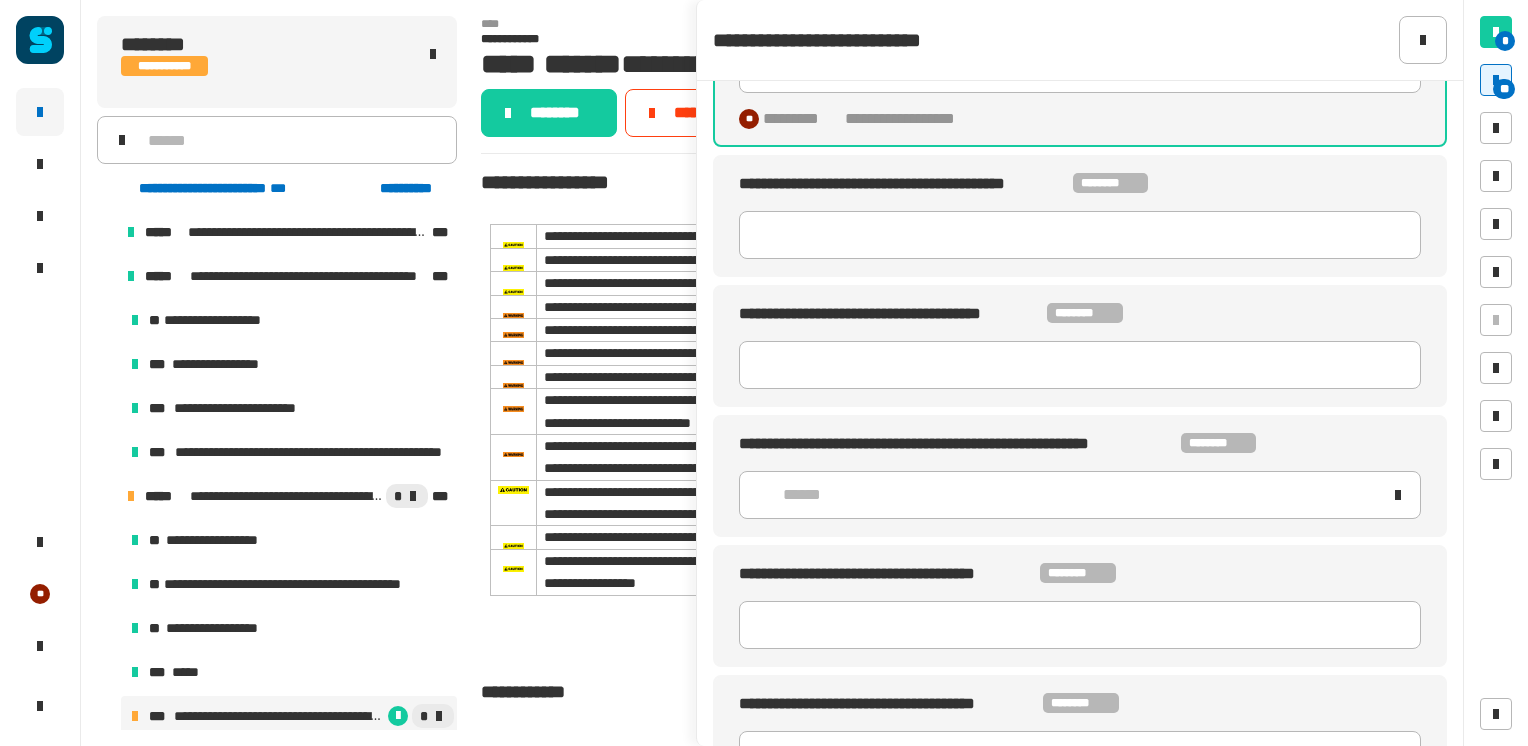 click on "******" 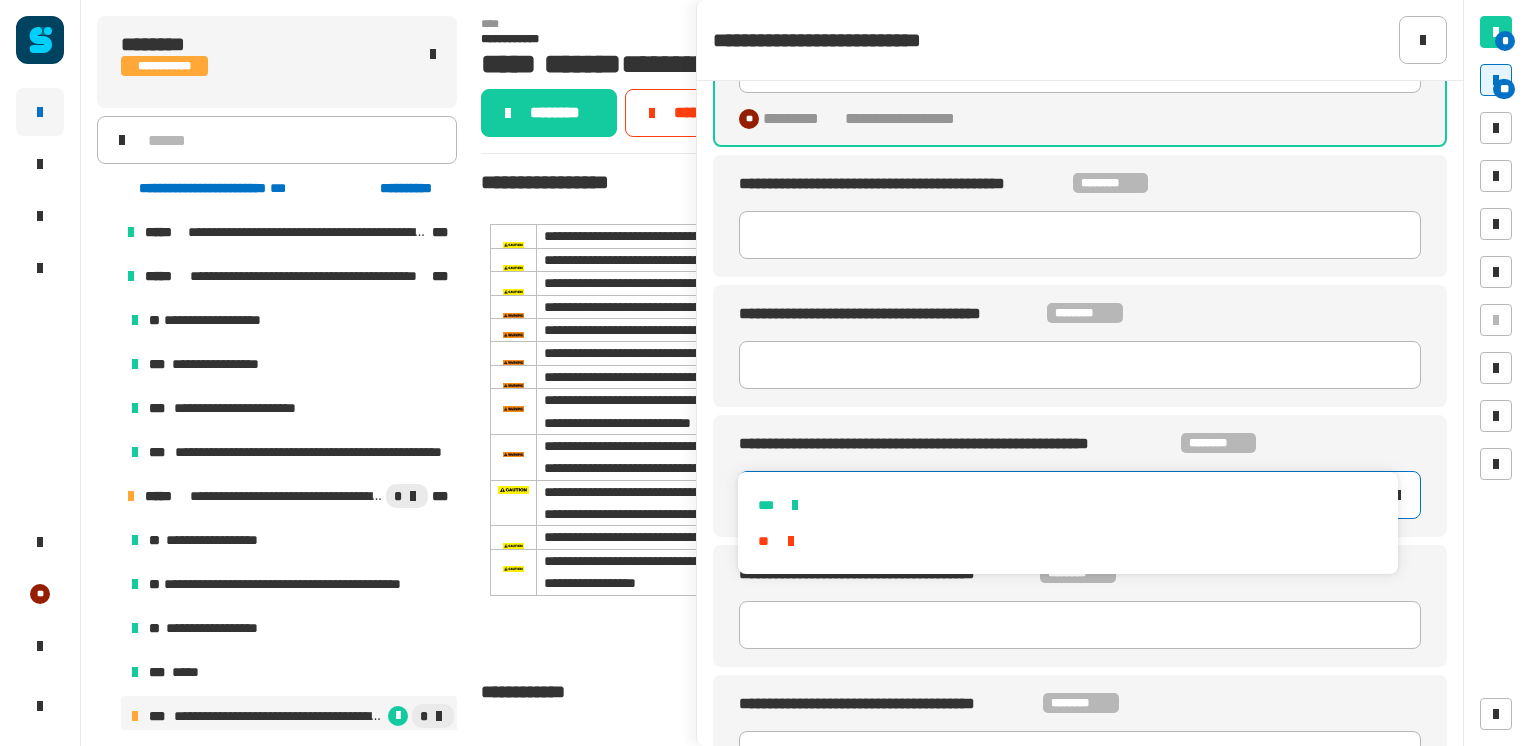 click on "***" at bounding box center [1067, 505] 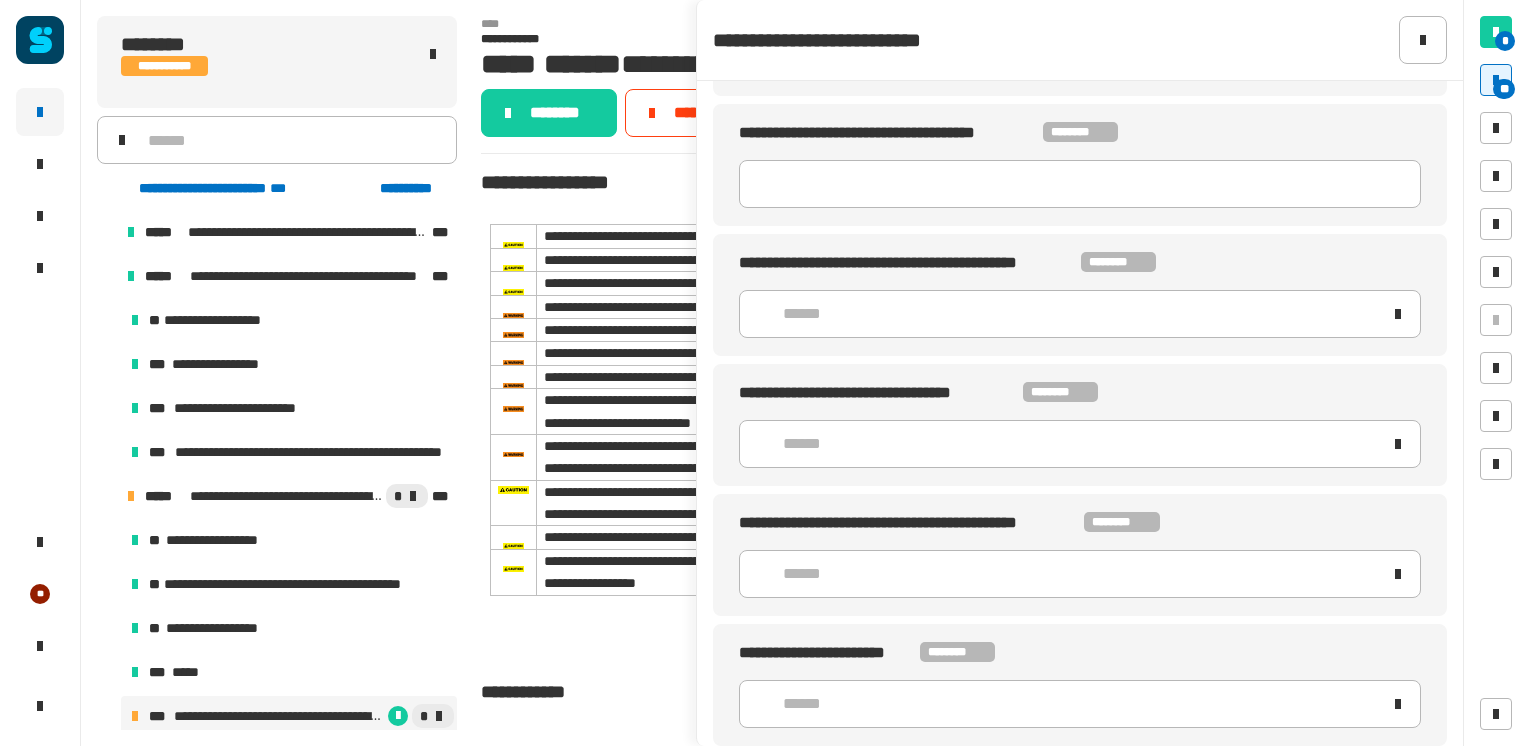 scroll, scrollTop: 9140, scrollLeft: 0, axis: vertical 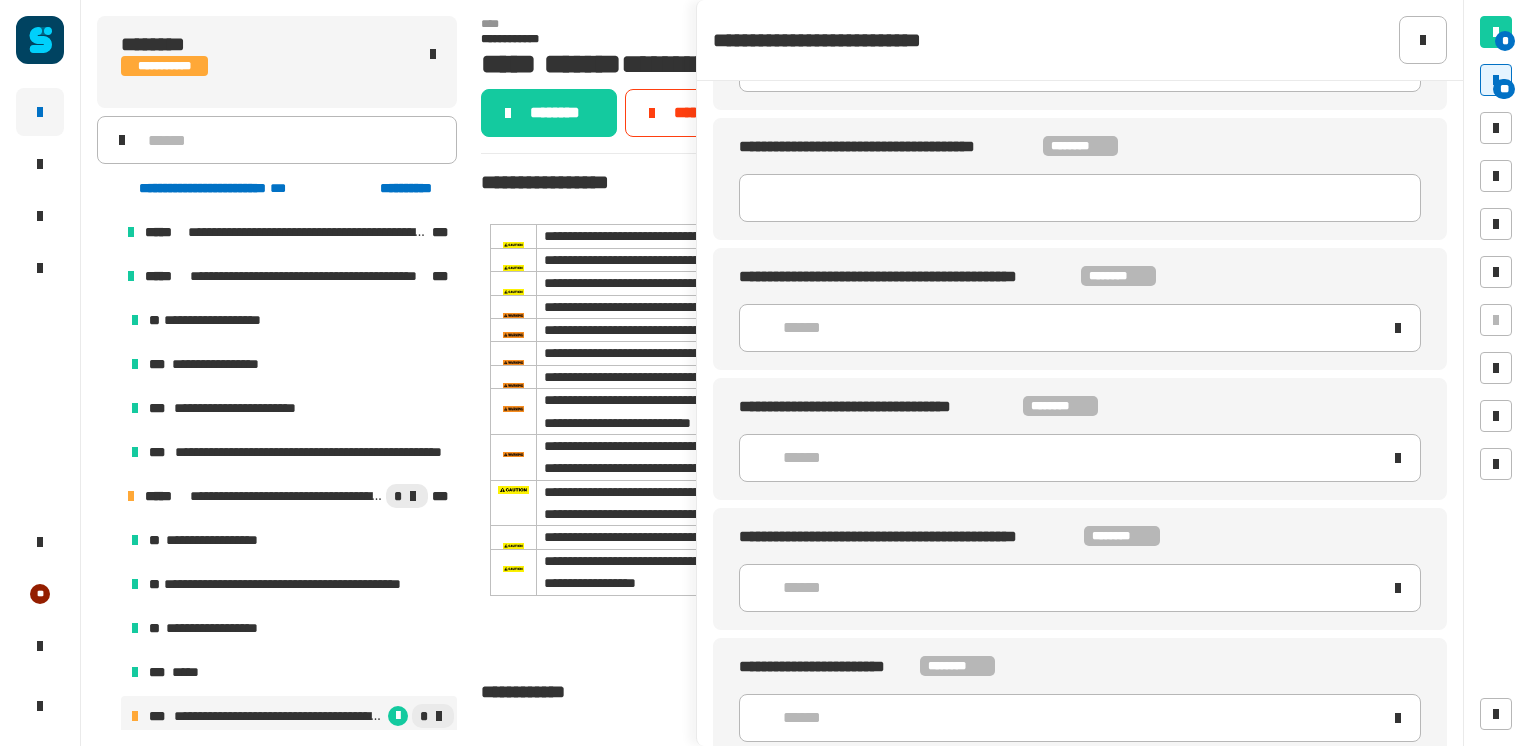 click on "******" 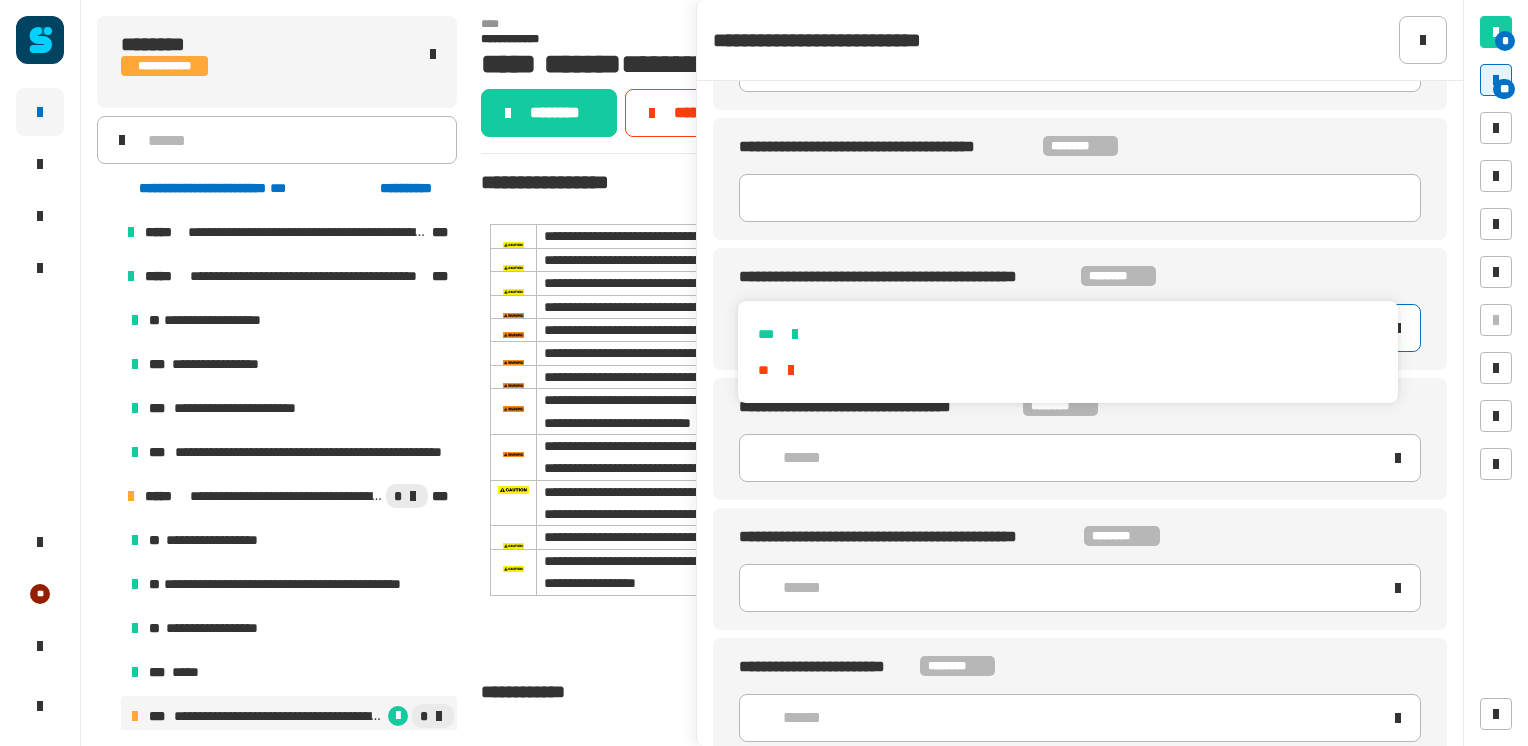 click on "***" at bounding box center (1067, 334) 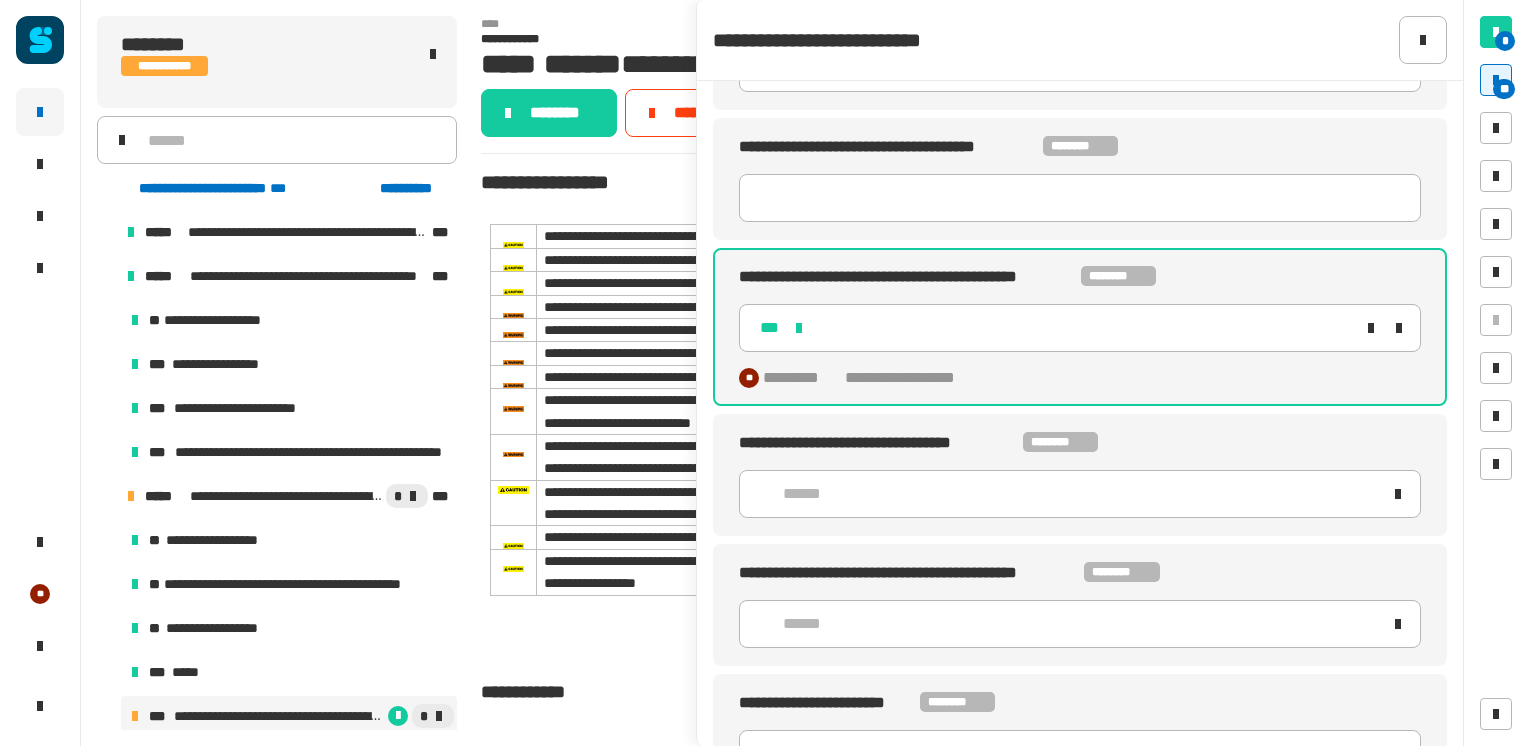 click on "******" 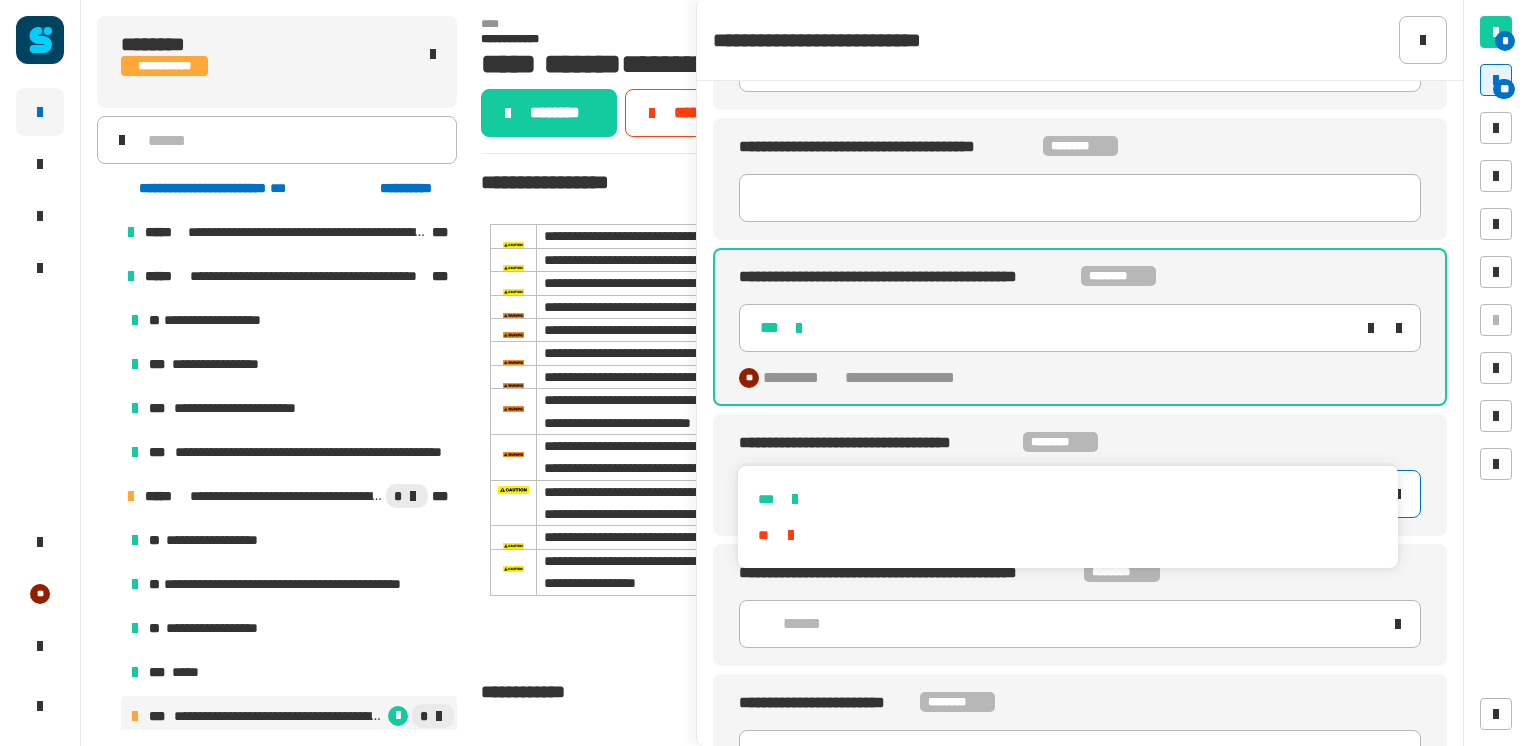 click on "***" at bounding box center [1067, 499] 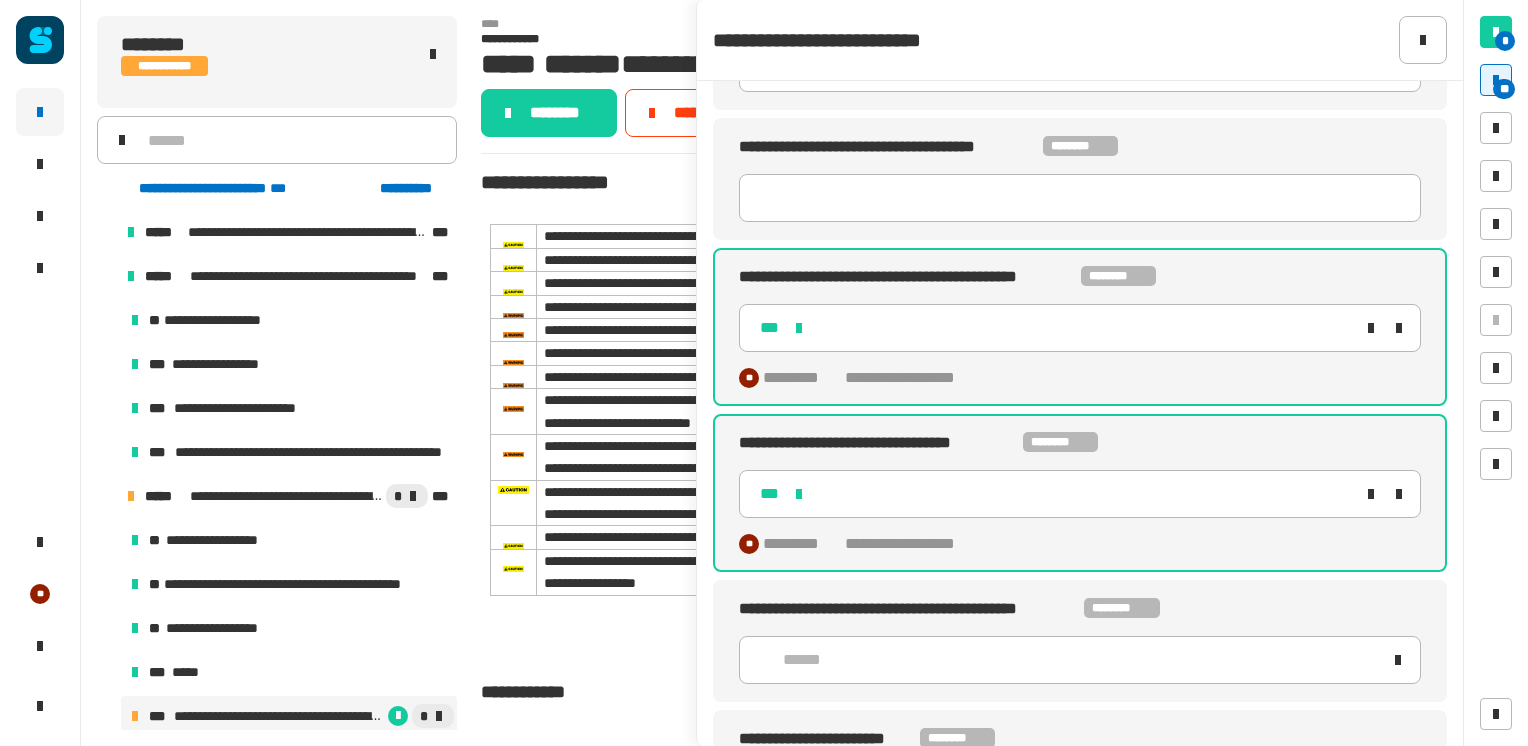 click on "******" 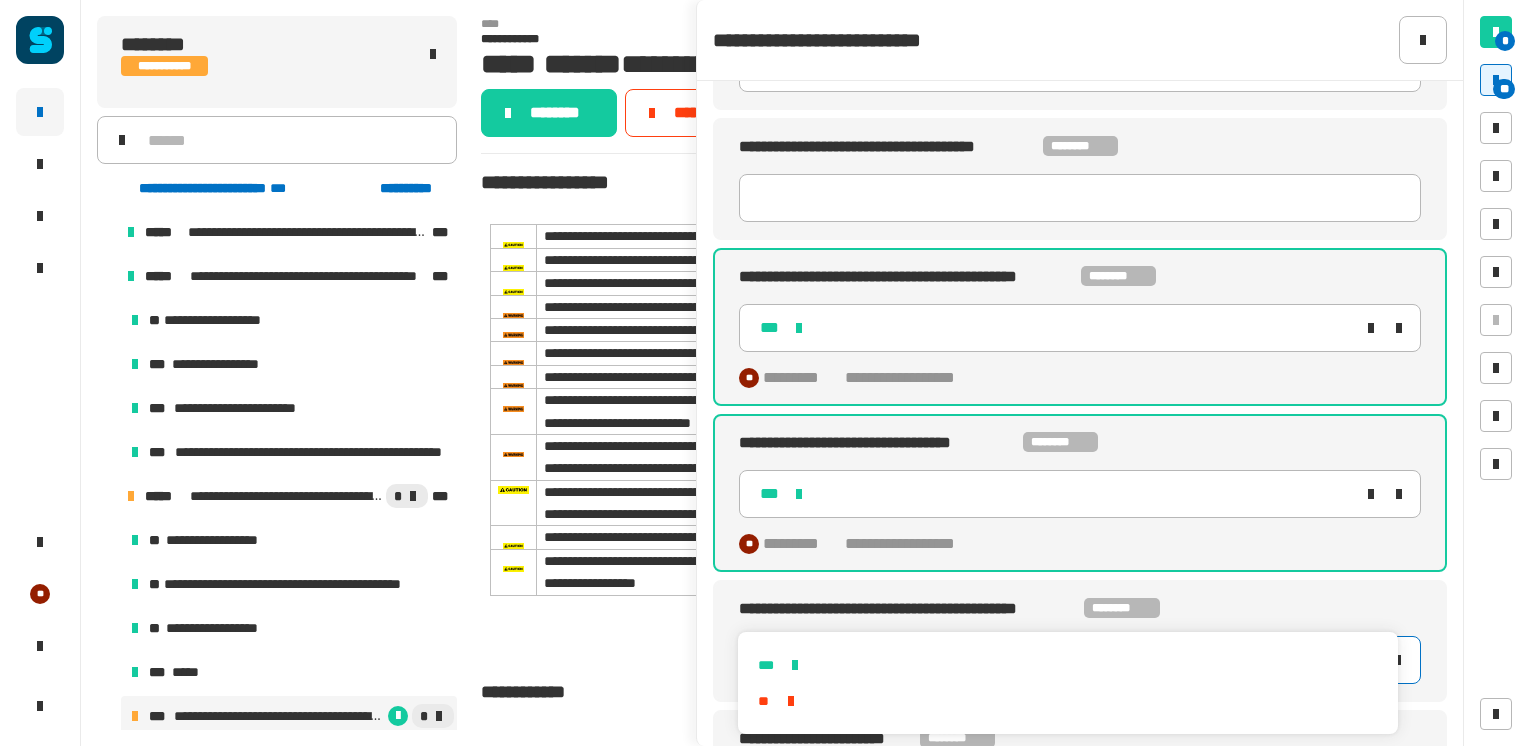 click on "***" at bounding box center [1067, 665] 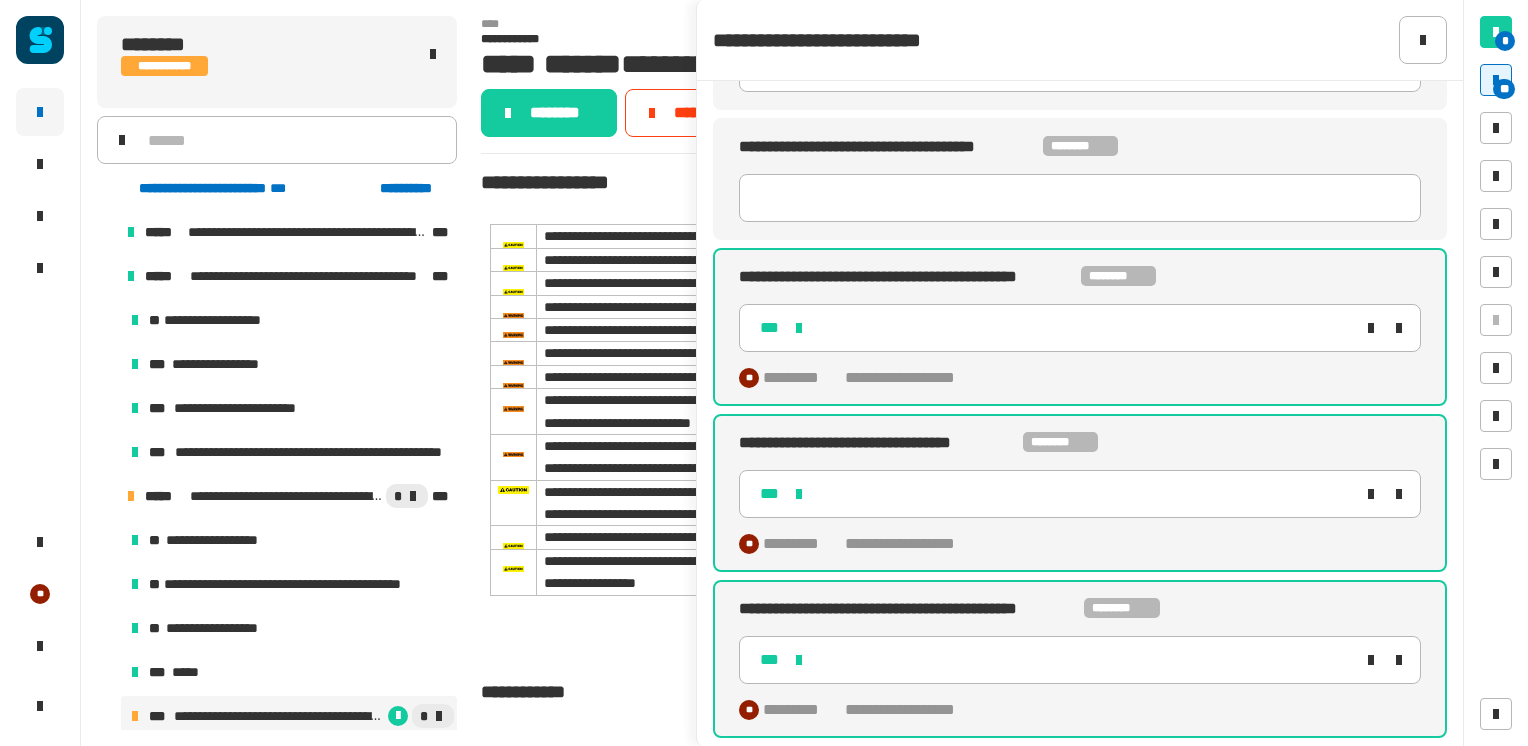 scroll, scrollTop: 9359, scrollLeft: 0, axis: vertical 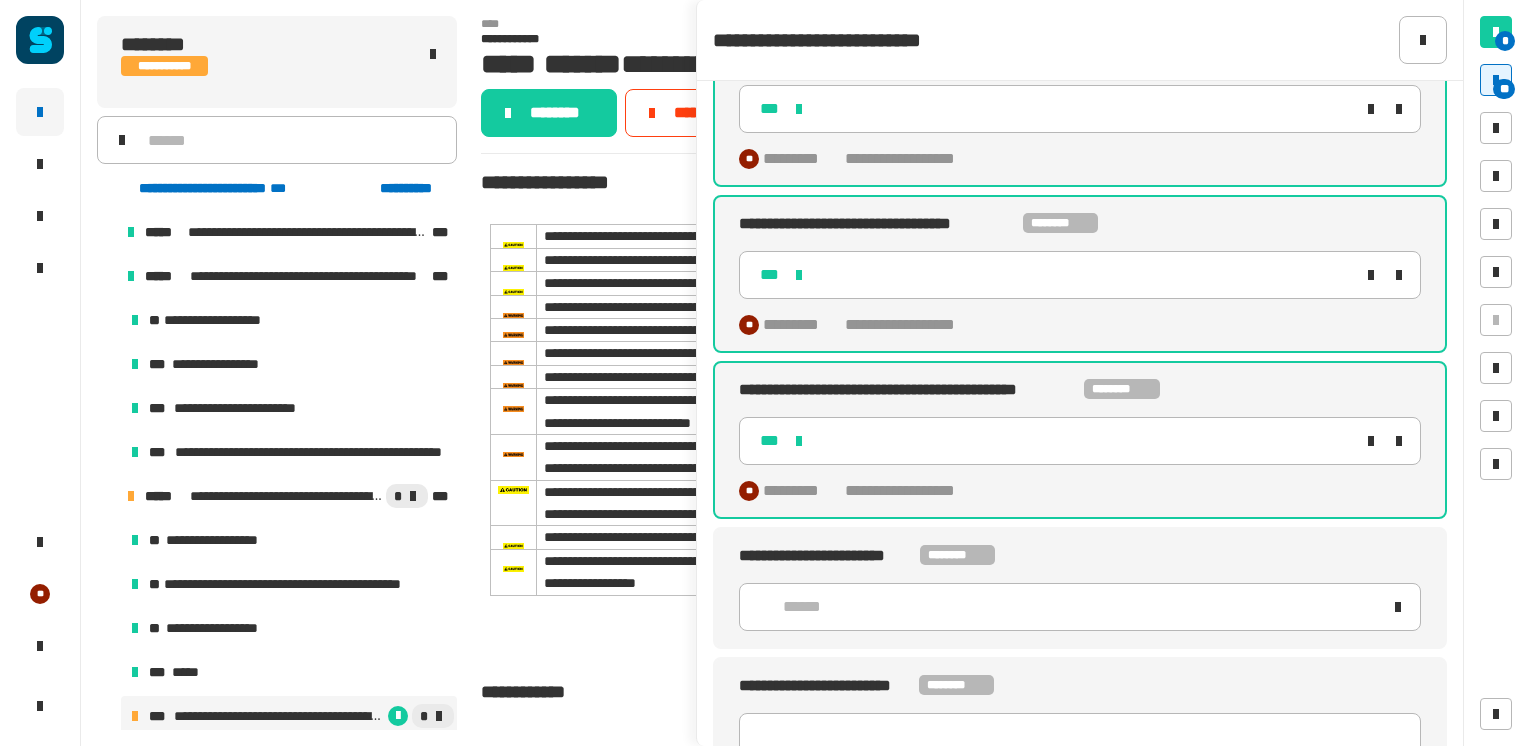 click on "******" 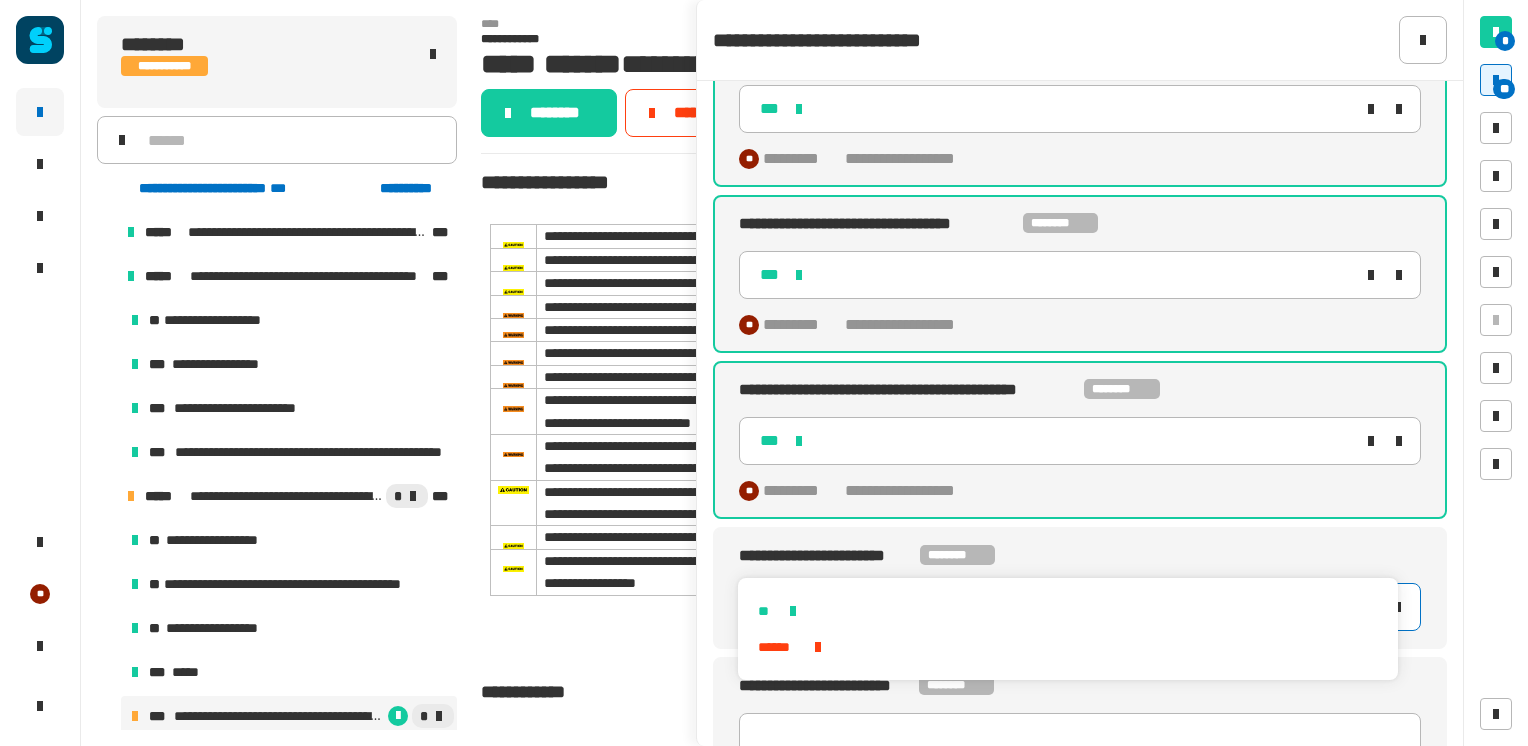 click on "******" 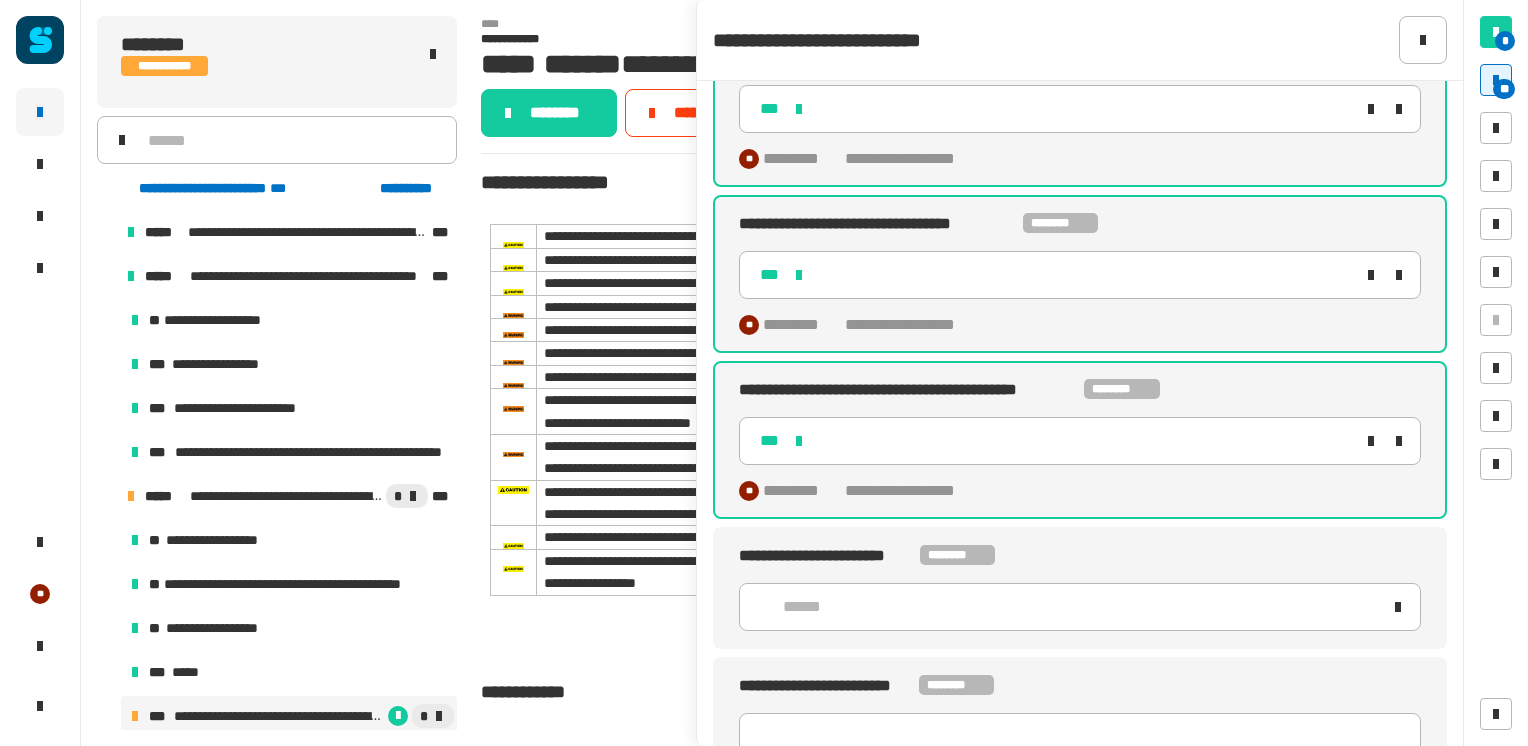 click on "******" 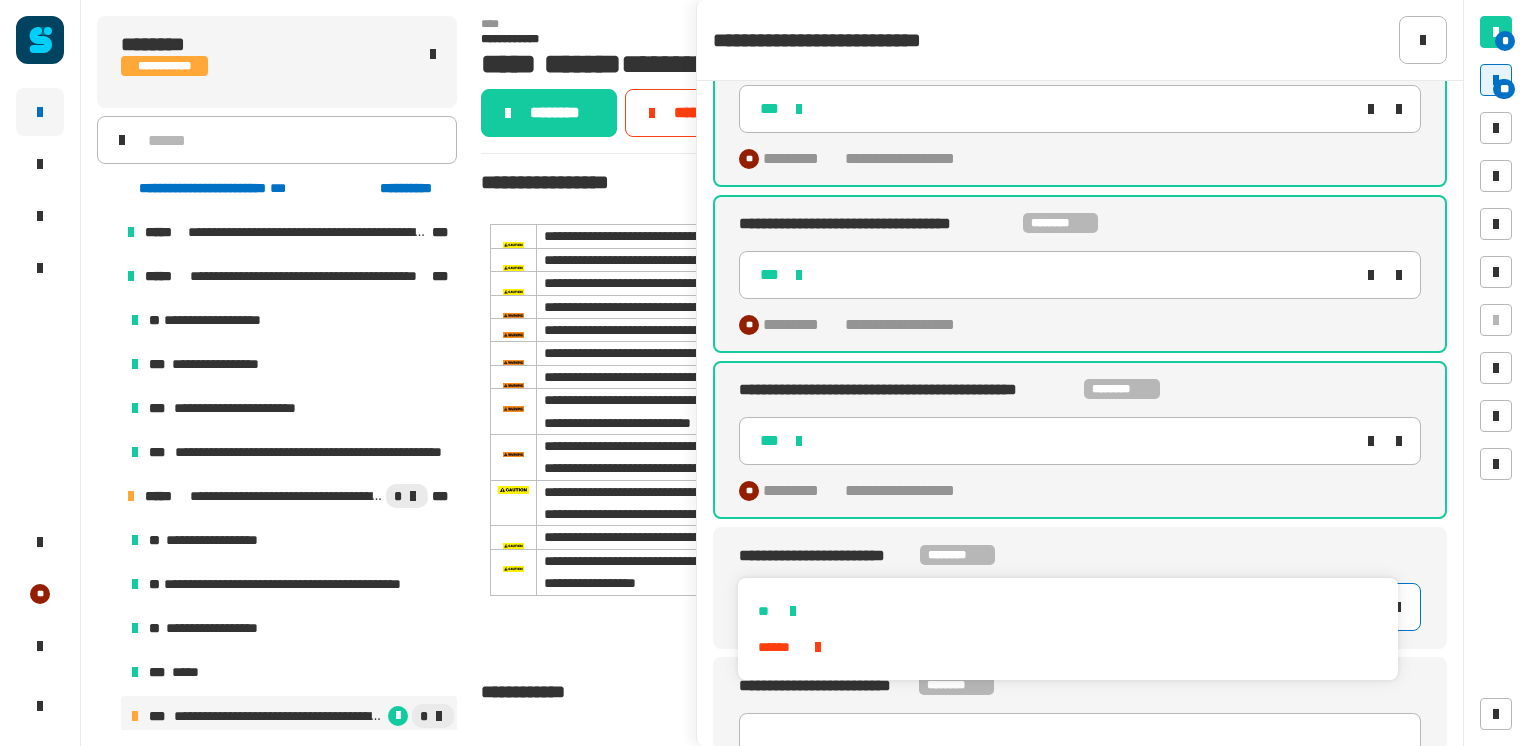 click on "**" at bounding box center (1067, 611) 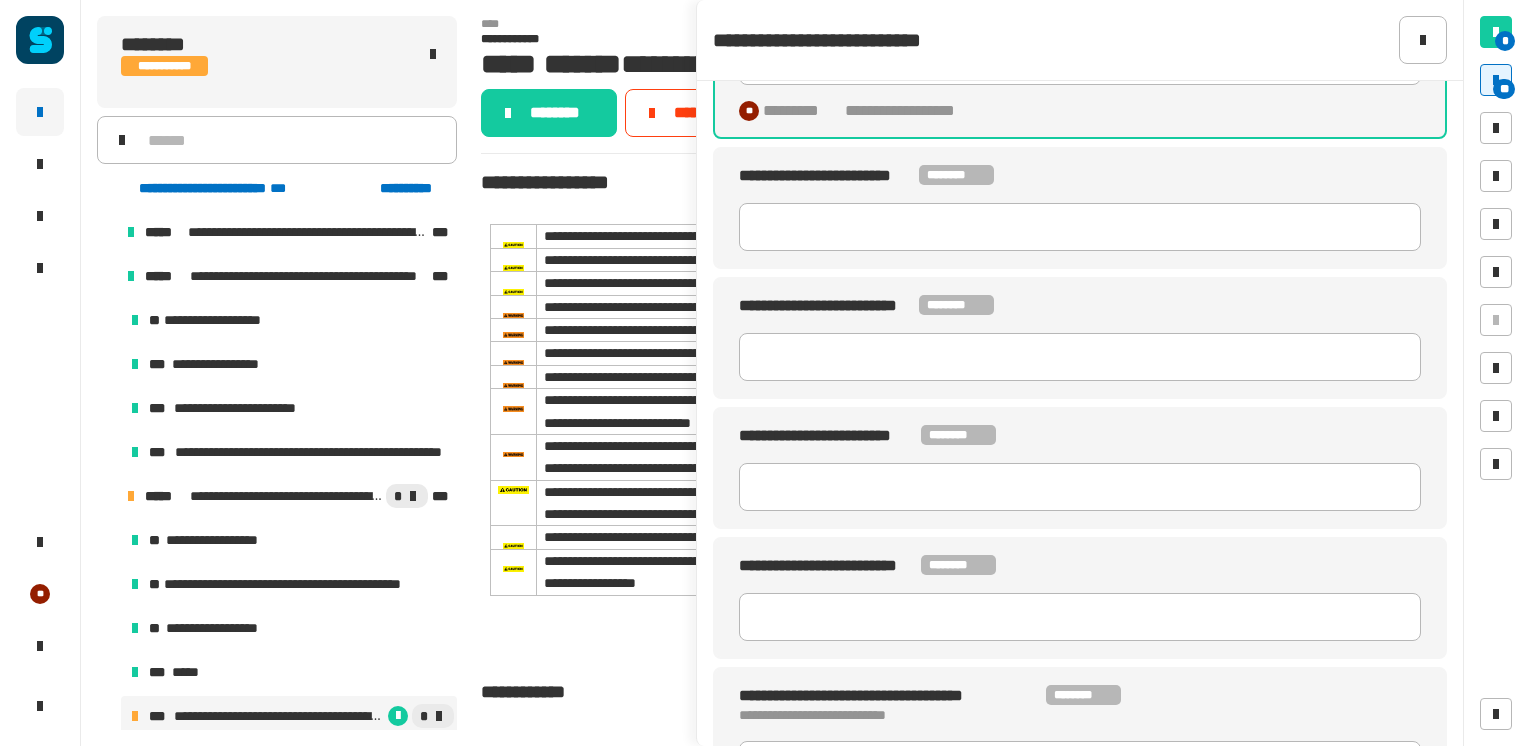 scroll, scrollTop: 10582, scrollLeft: 0, axis: vertical 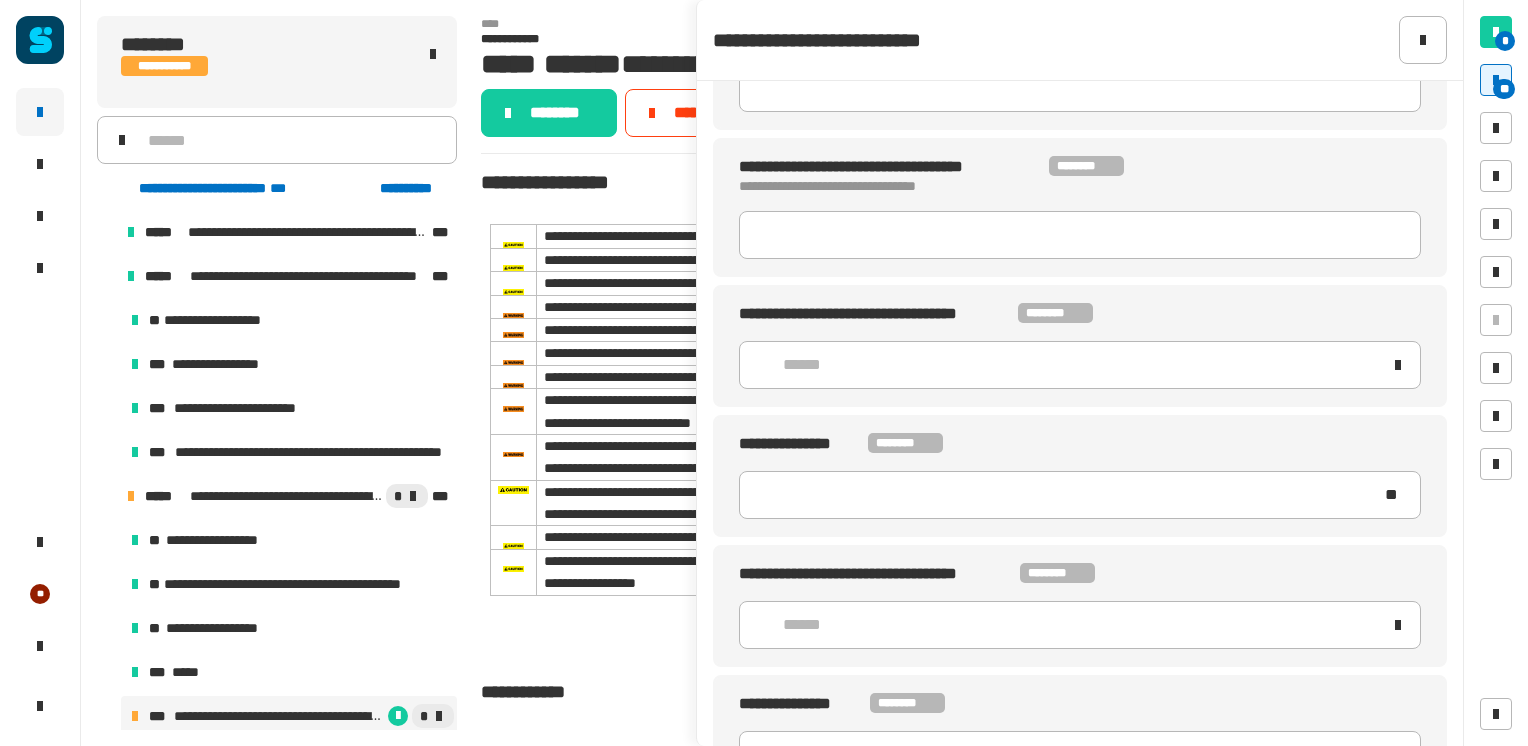 click on "******" 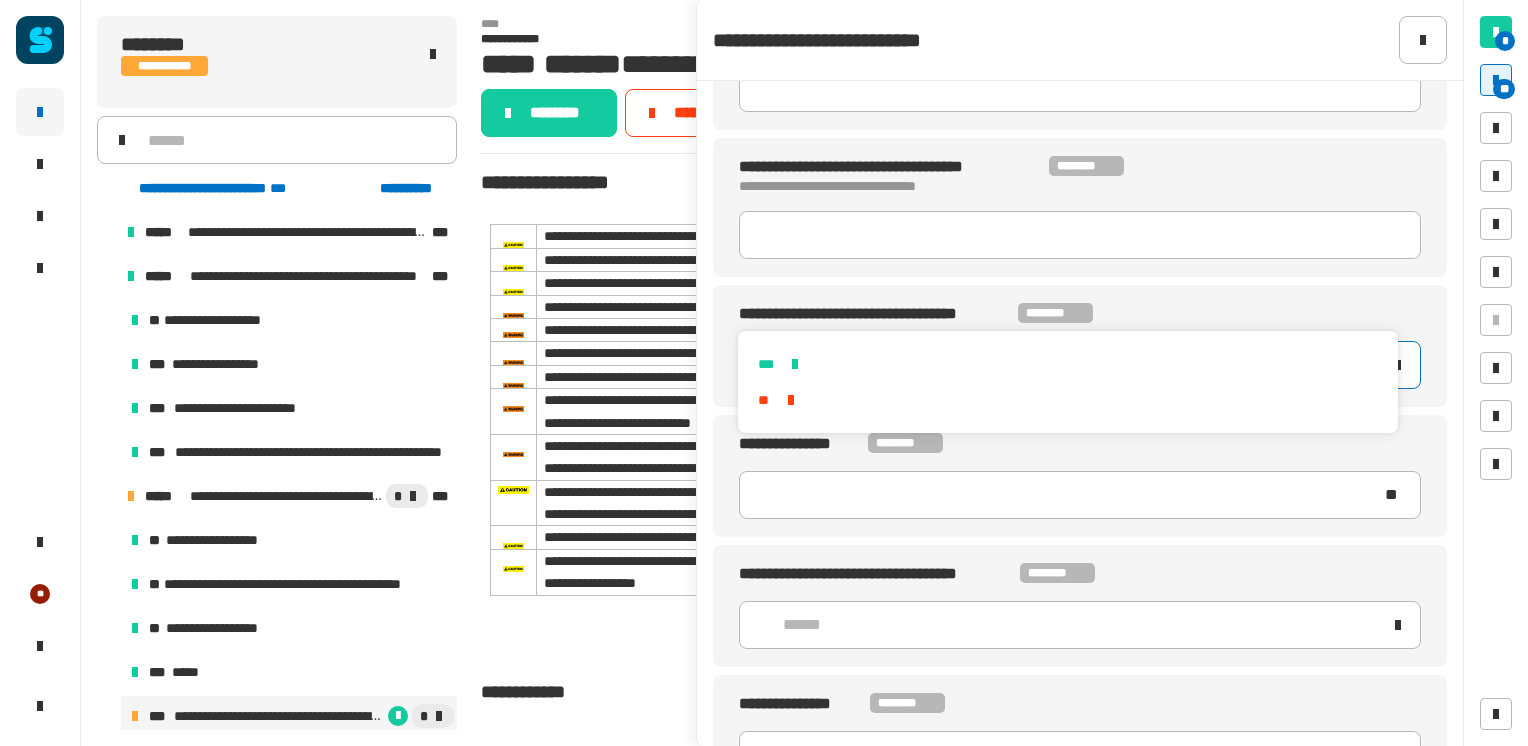 click on "***" at bounding box center [1067, 364] 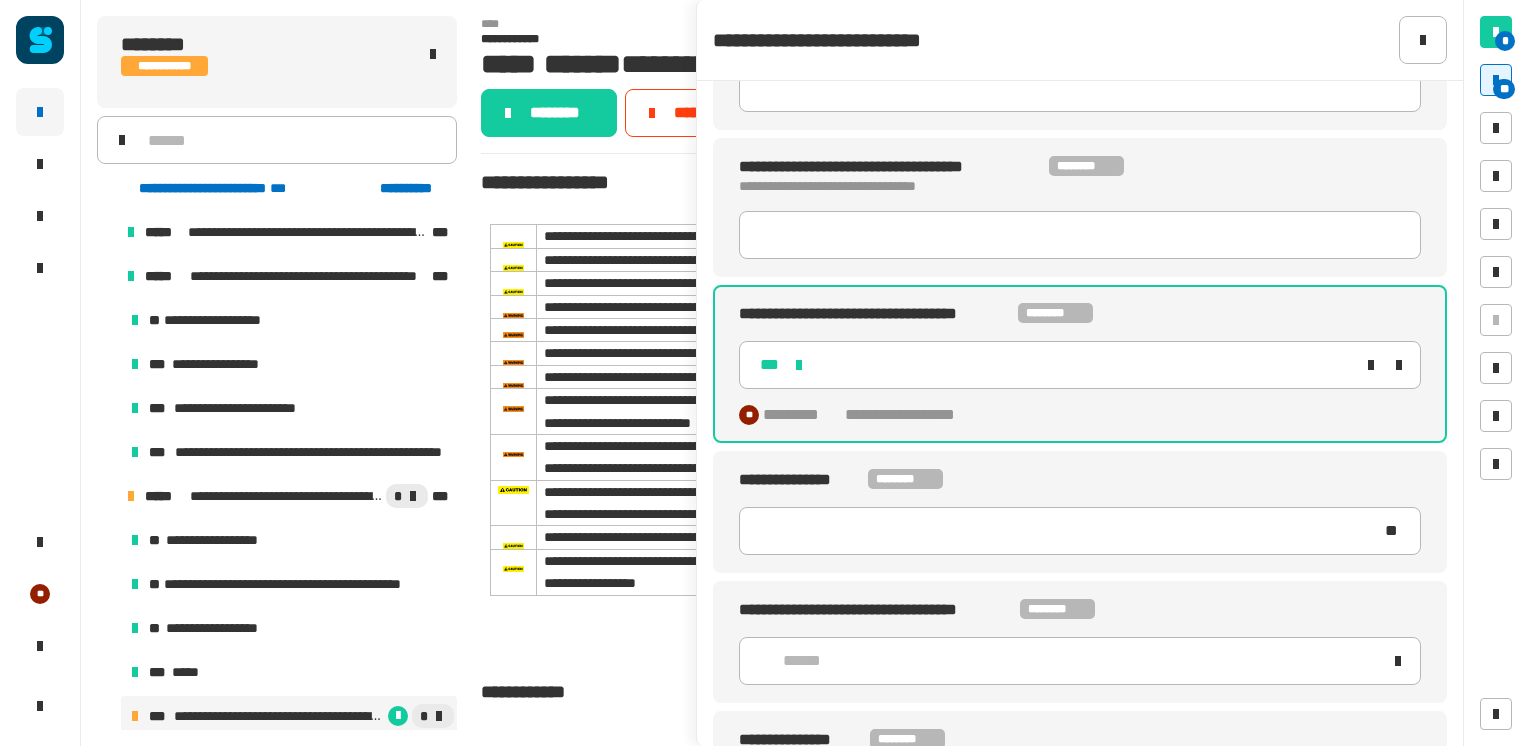 click on "******" 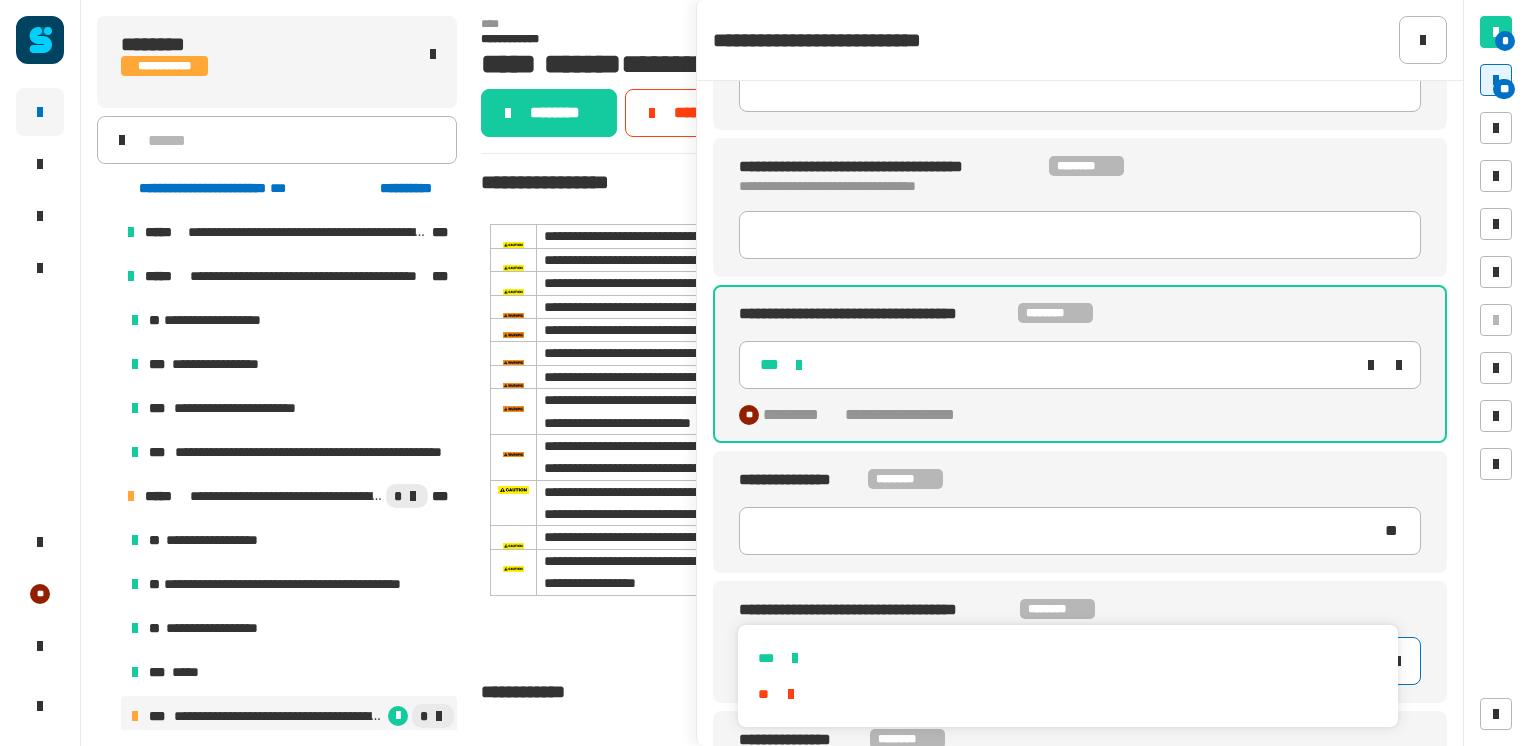 click on "***" at bounding box center [1067, 658] 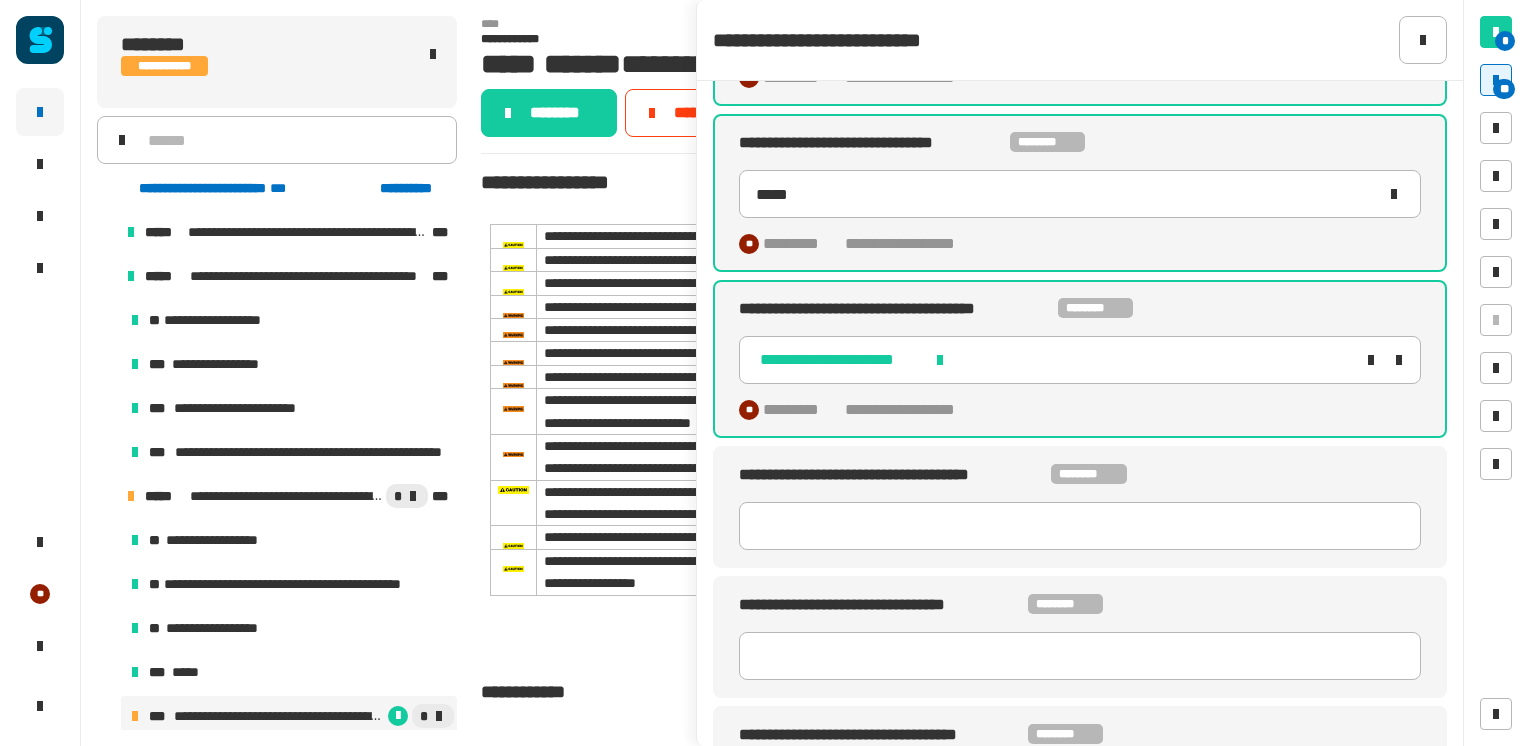 scroll, scrollTop: 1489, scrollLeft: 0, axis: vertical 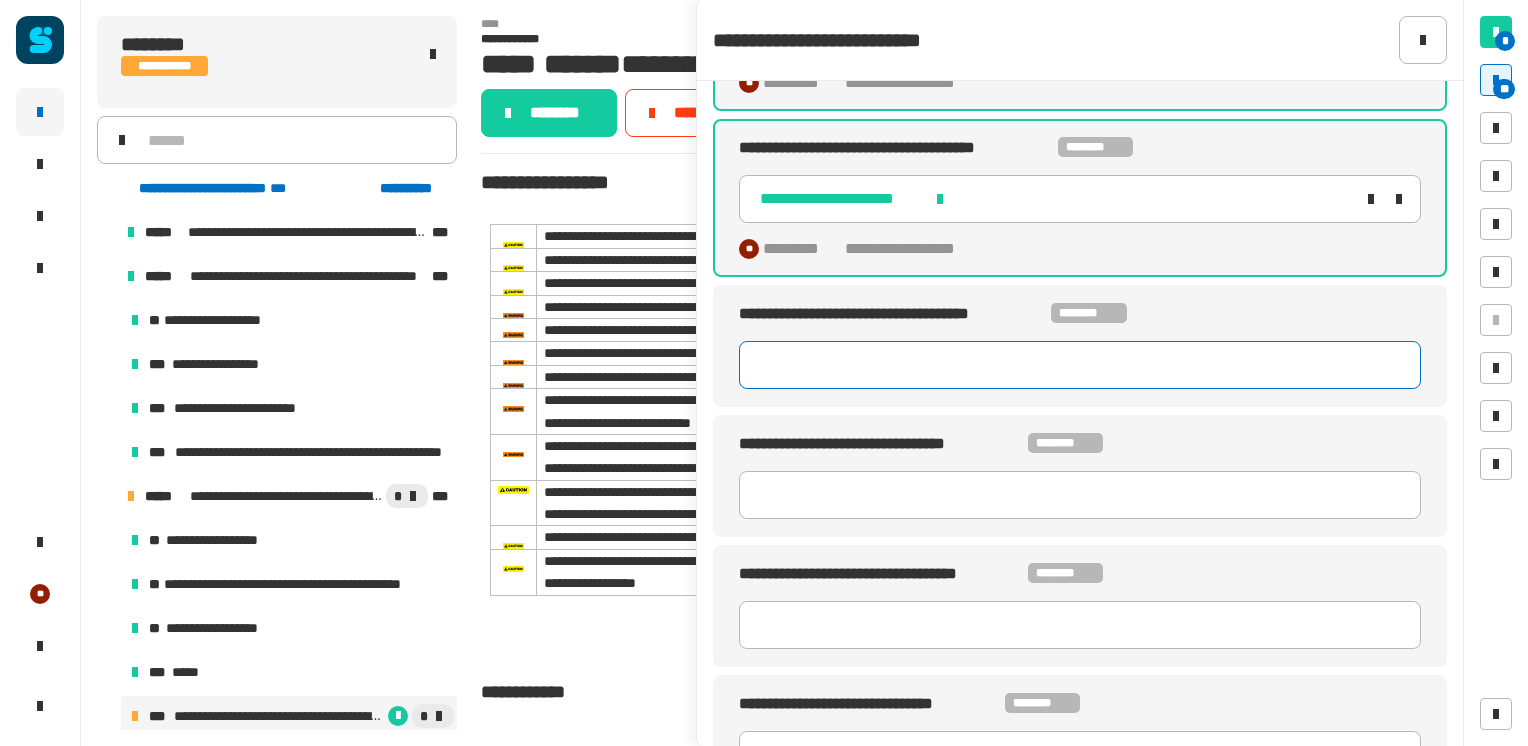 click 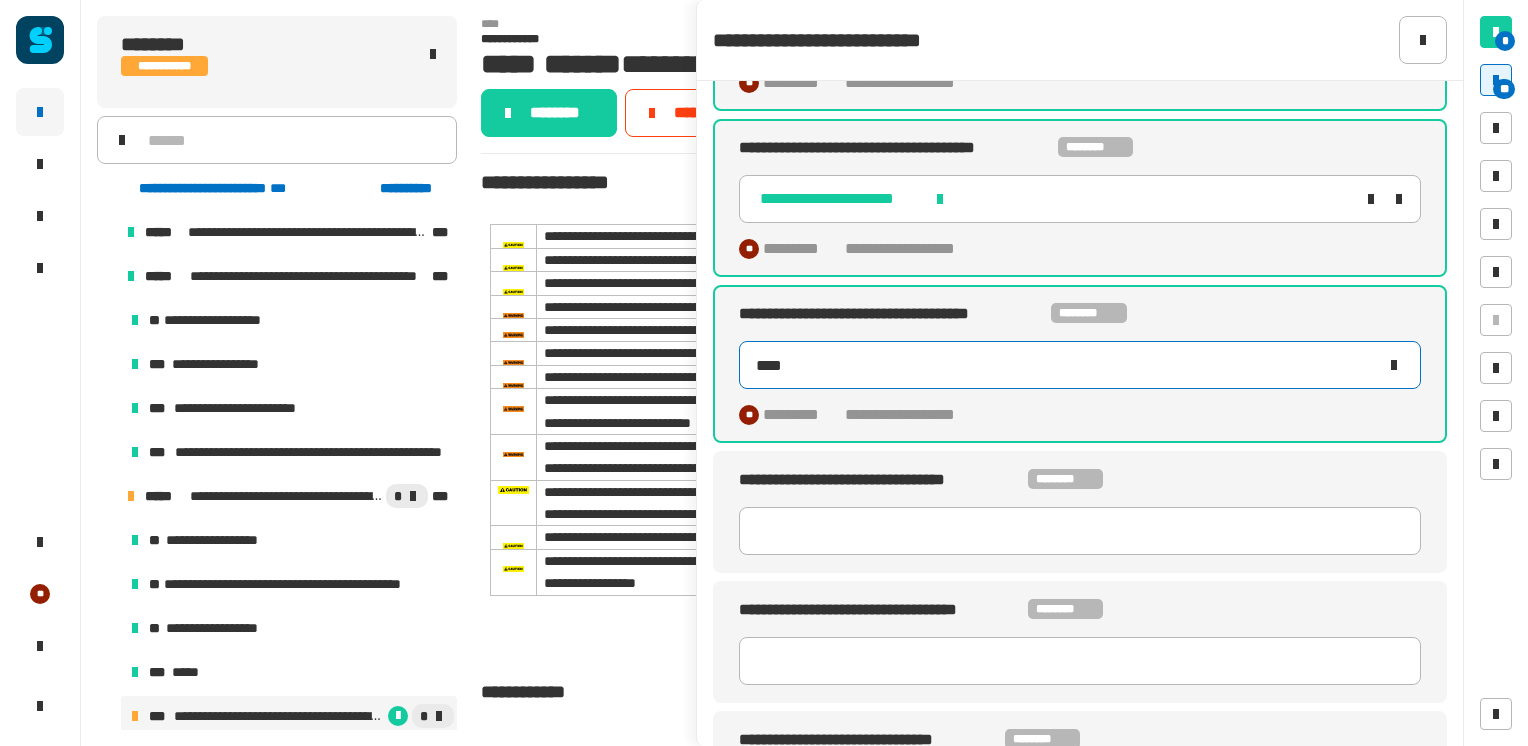 type on "*****" 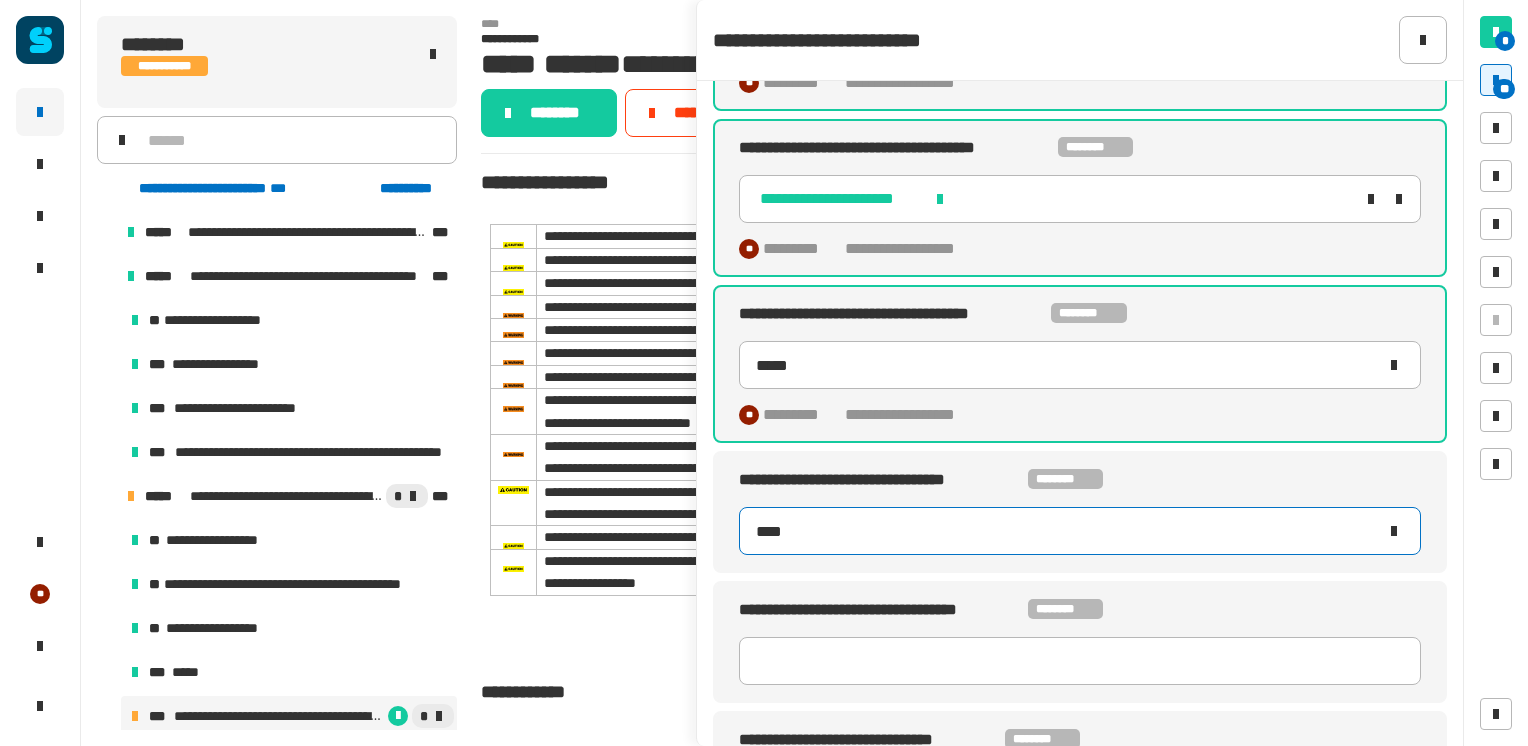 type on "*****" 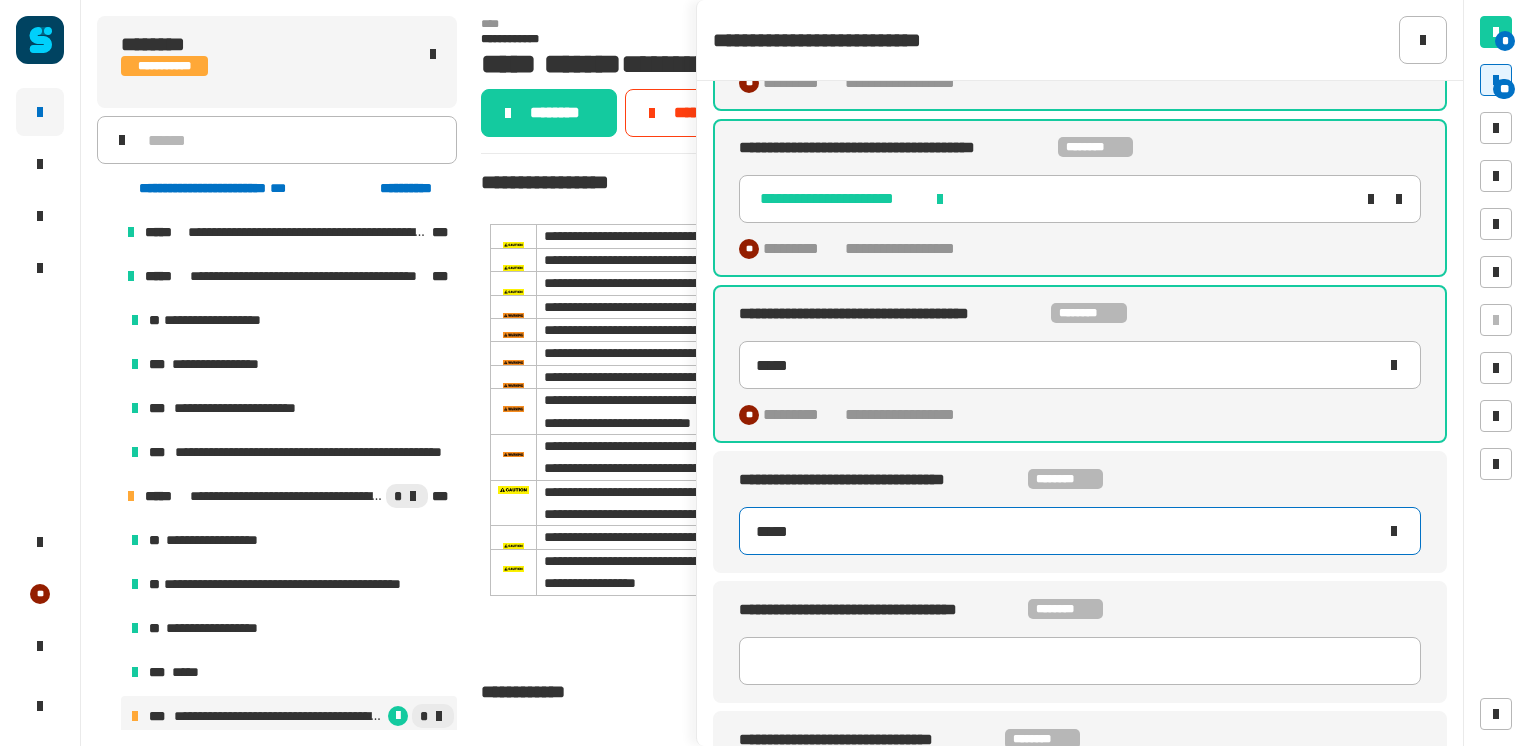 type on "*****" 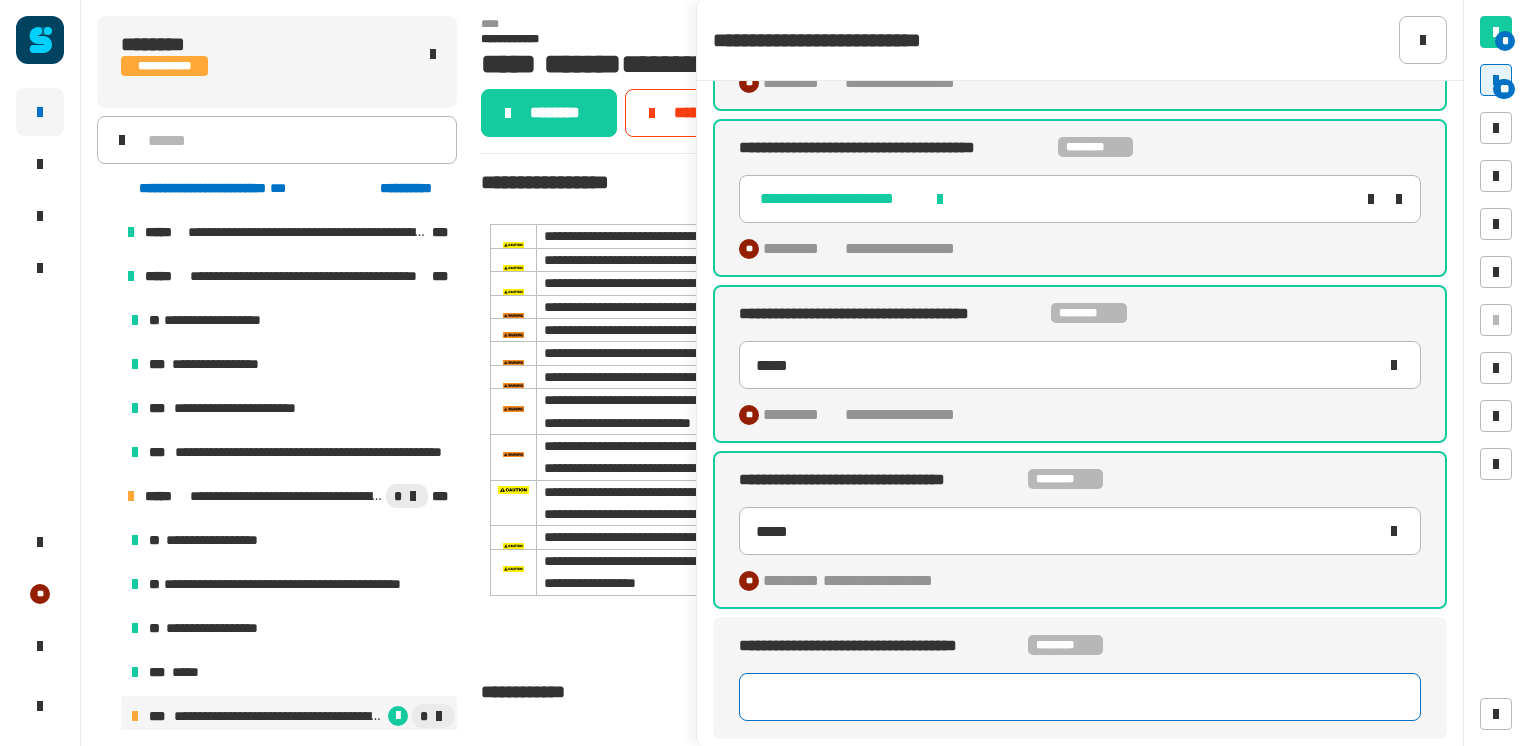 type 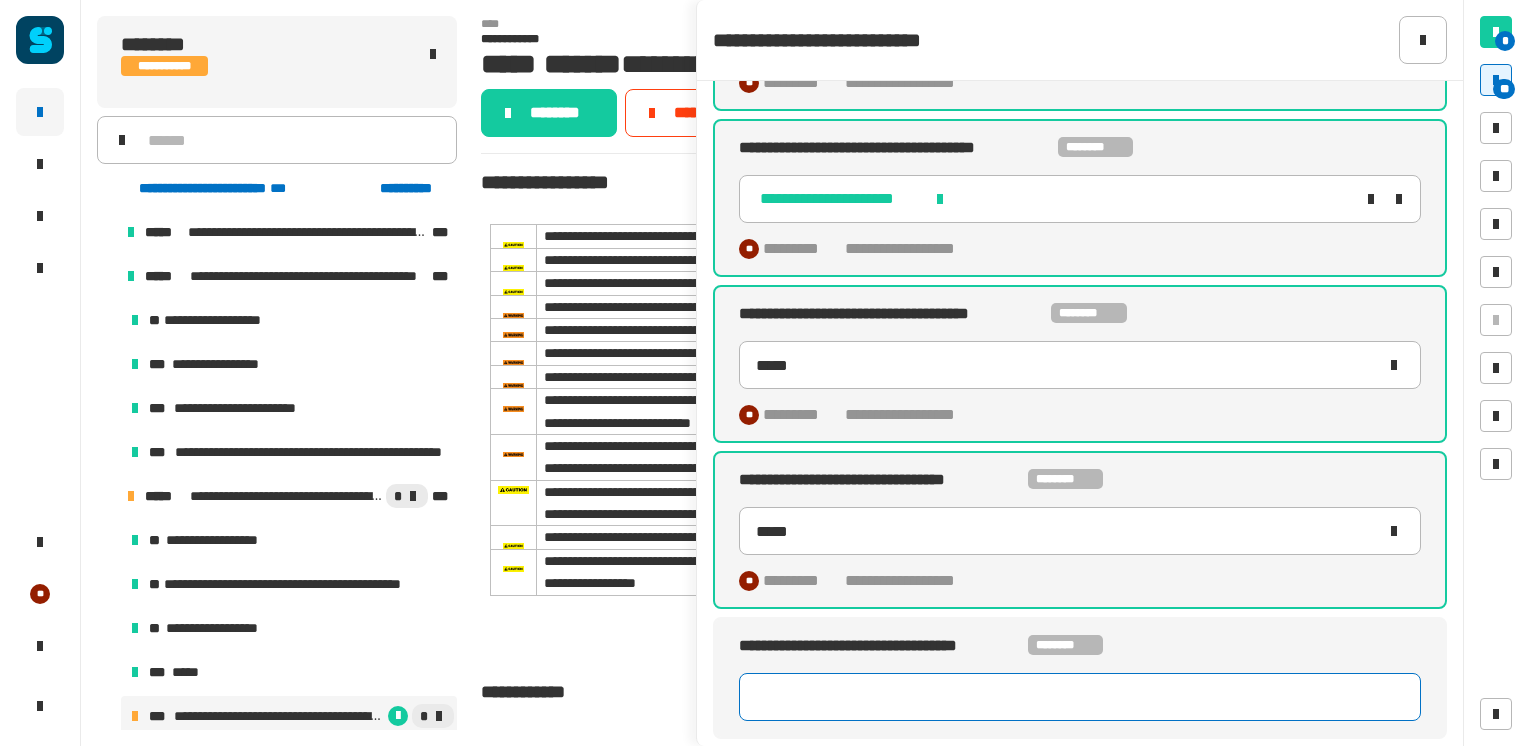 type on "*****" 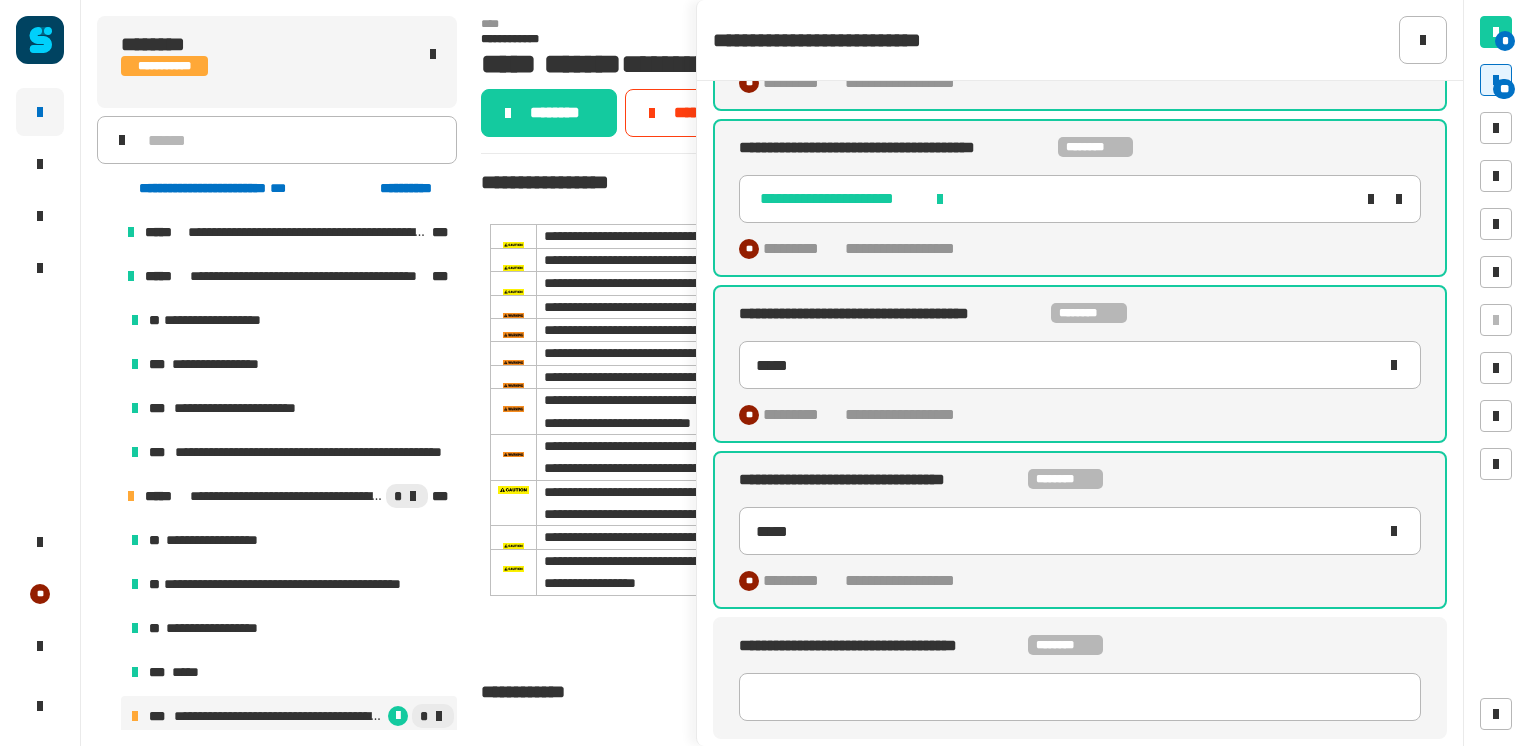 type 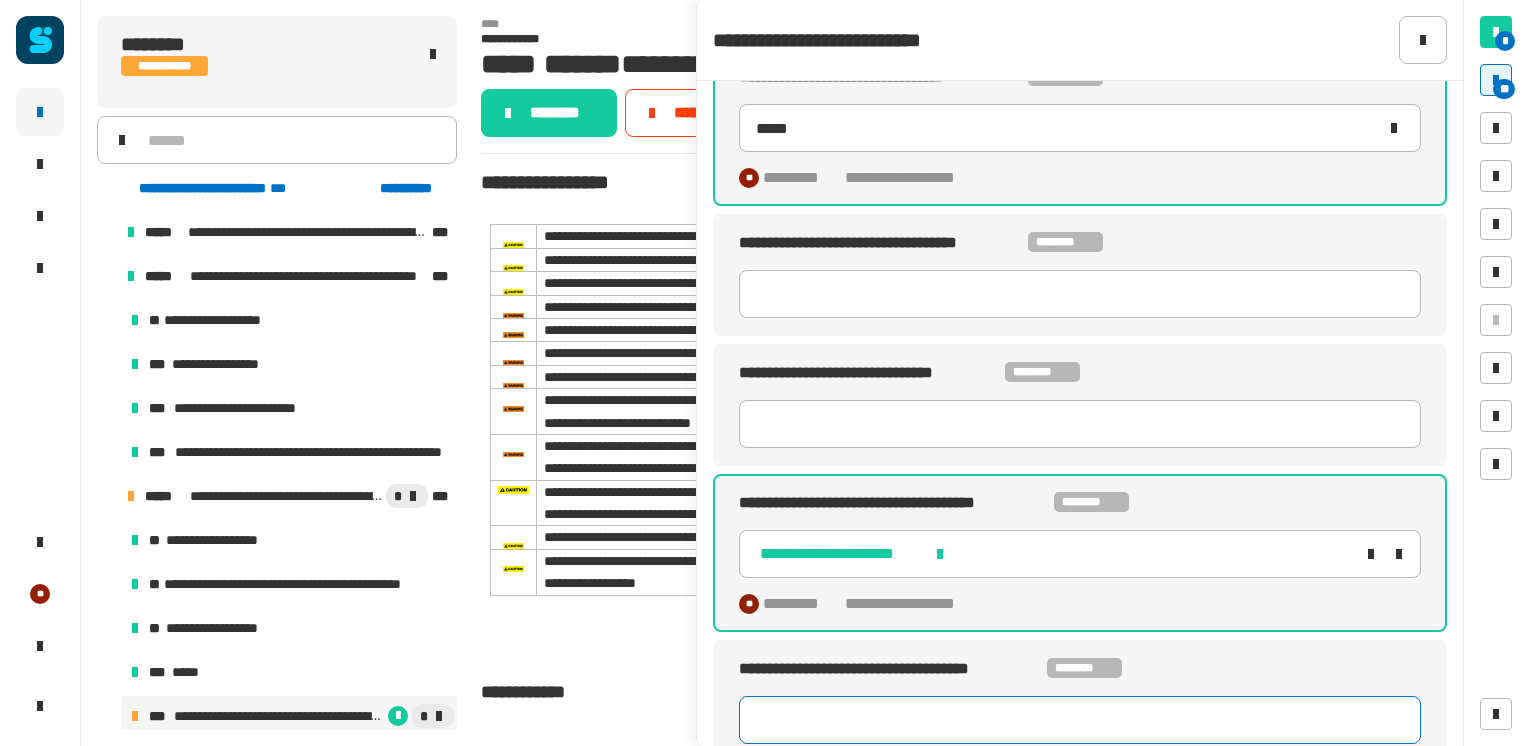 type 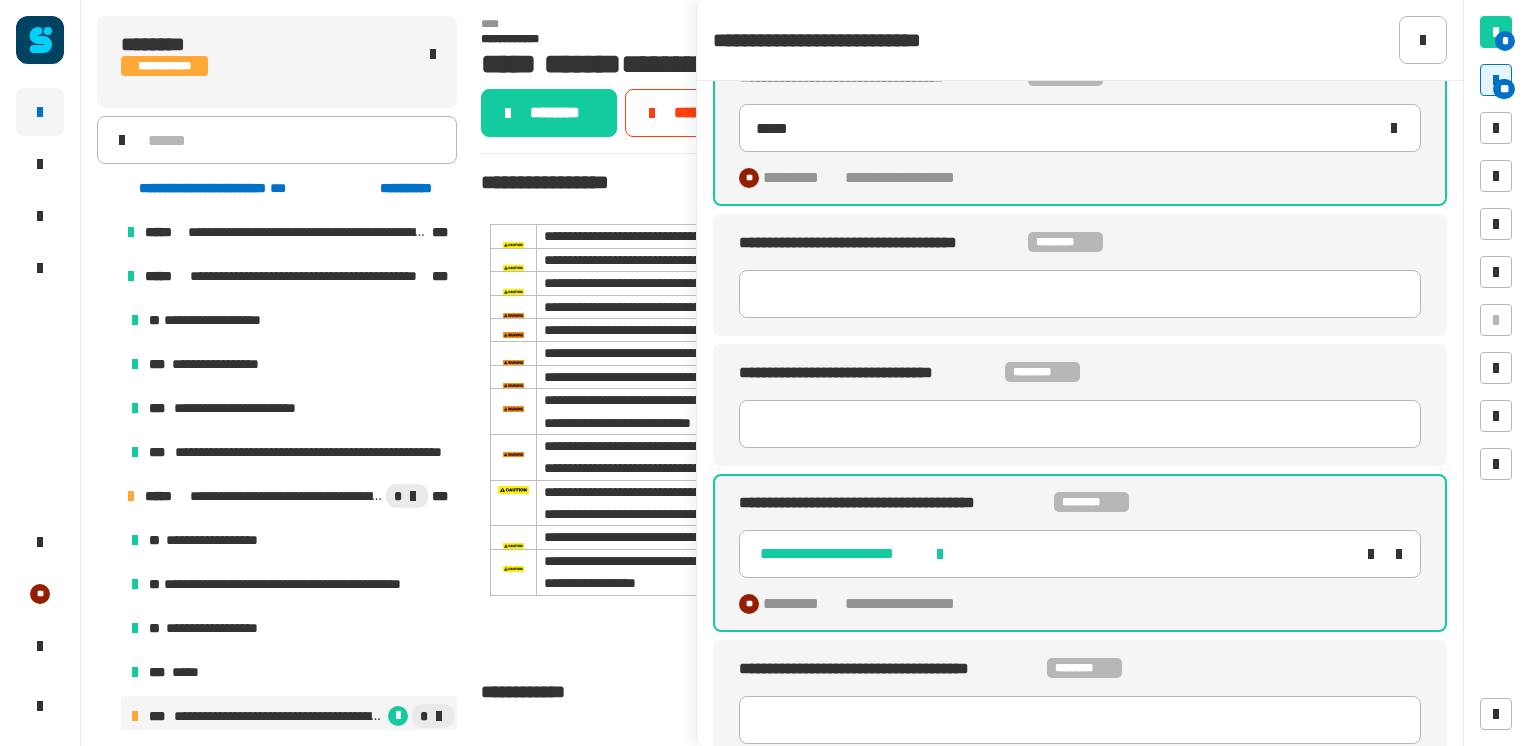 type 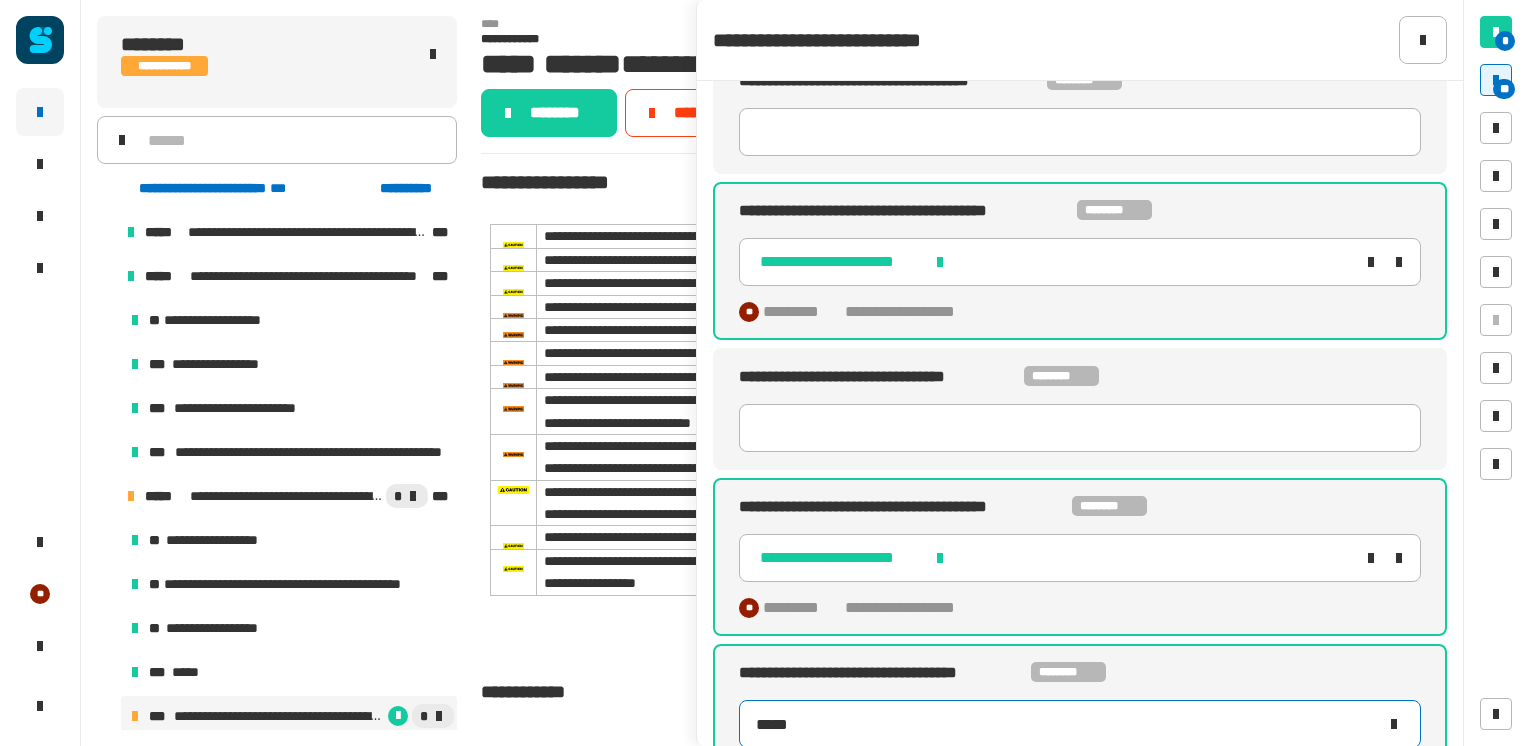 type 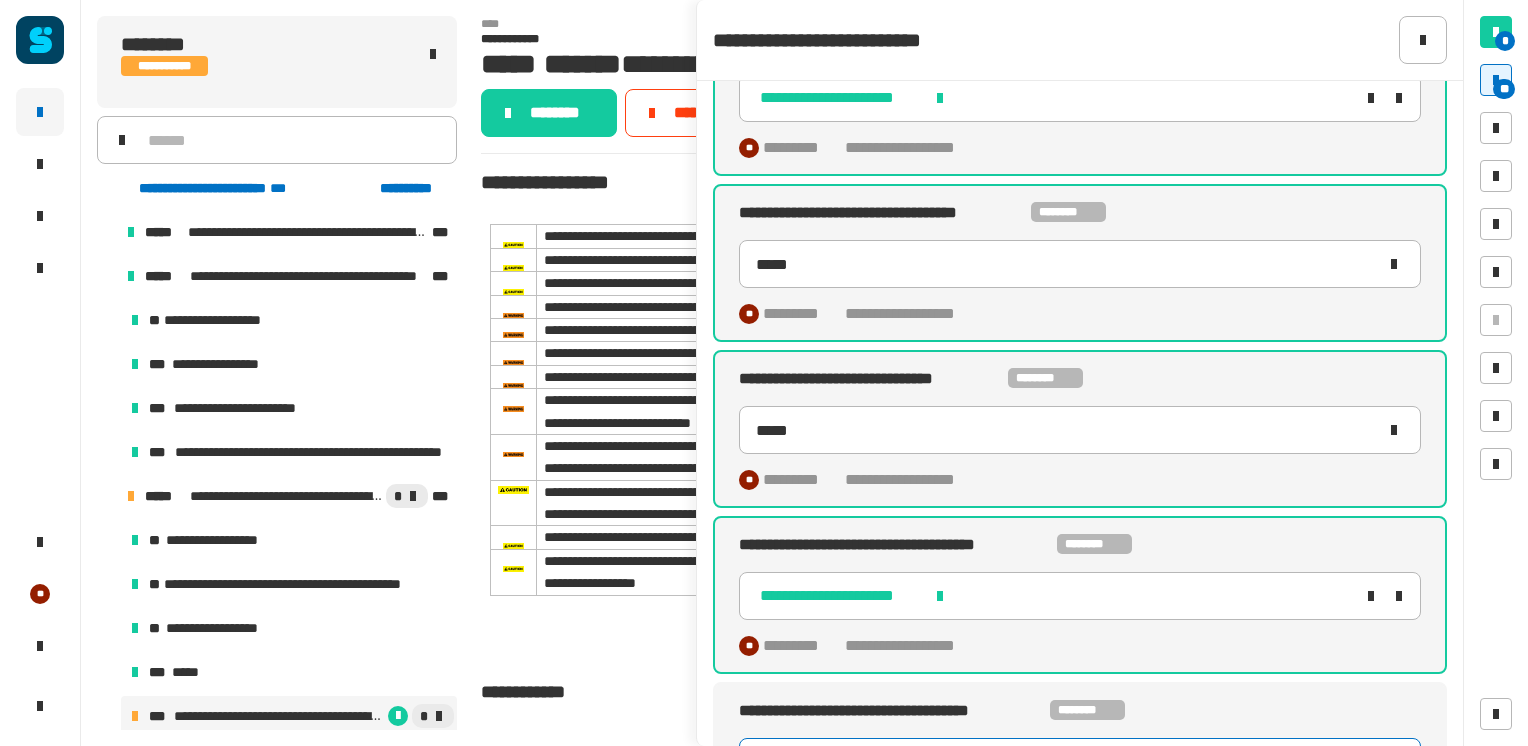 scroll, scrollTop: 2961, scrollLeft: 0, axis: vertical 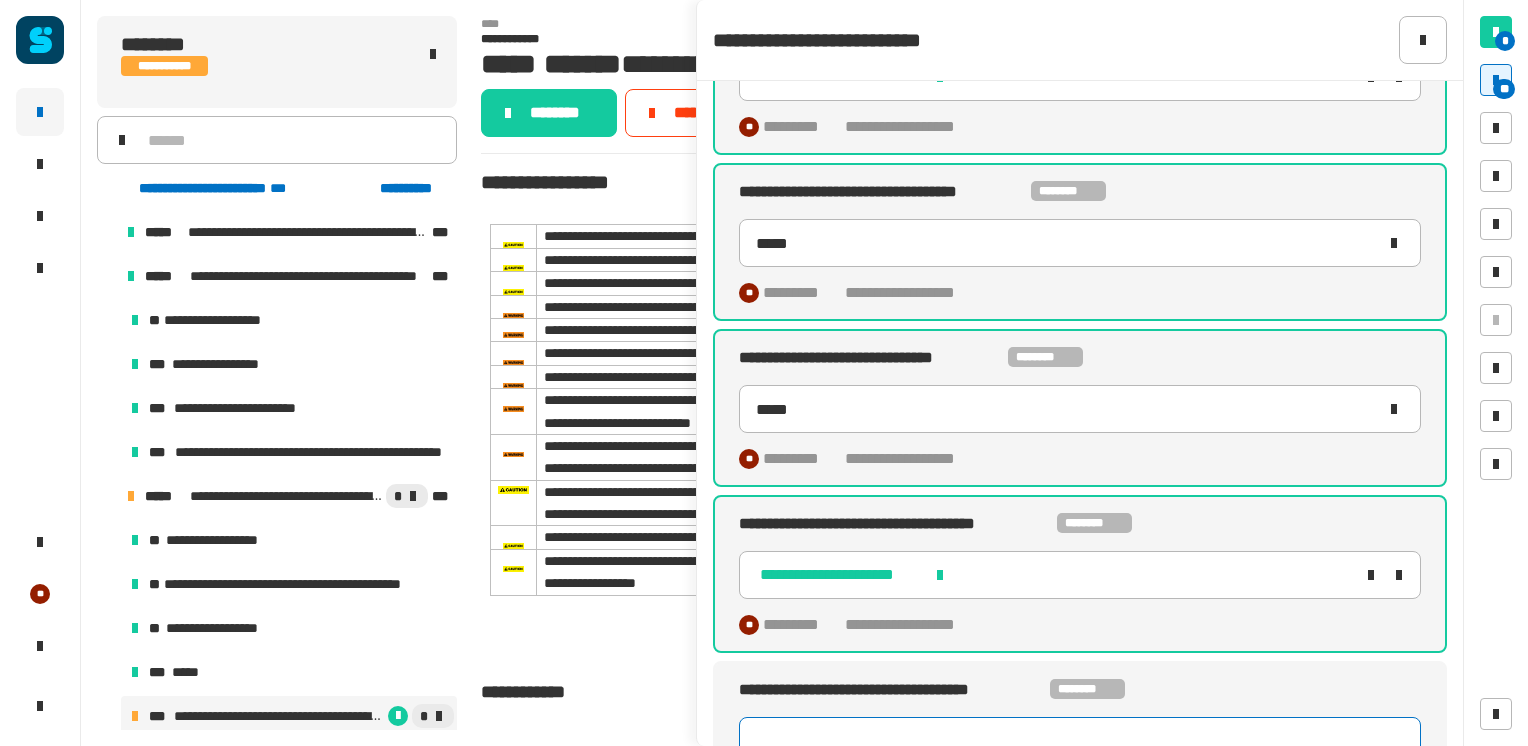 paste on "*****" 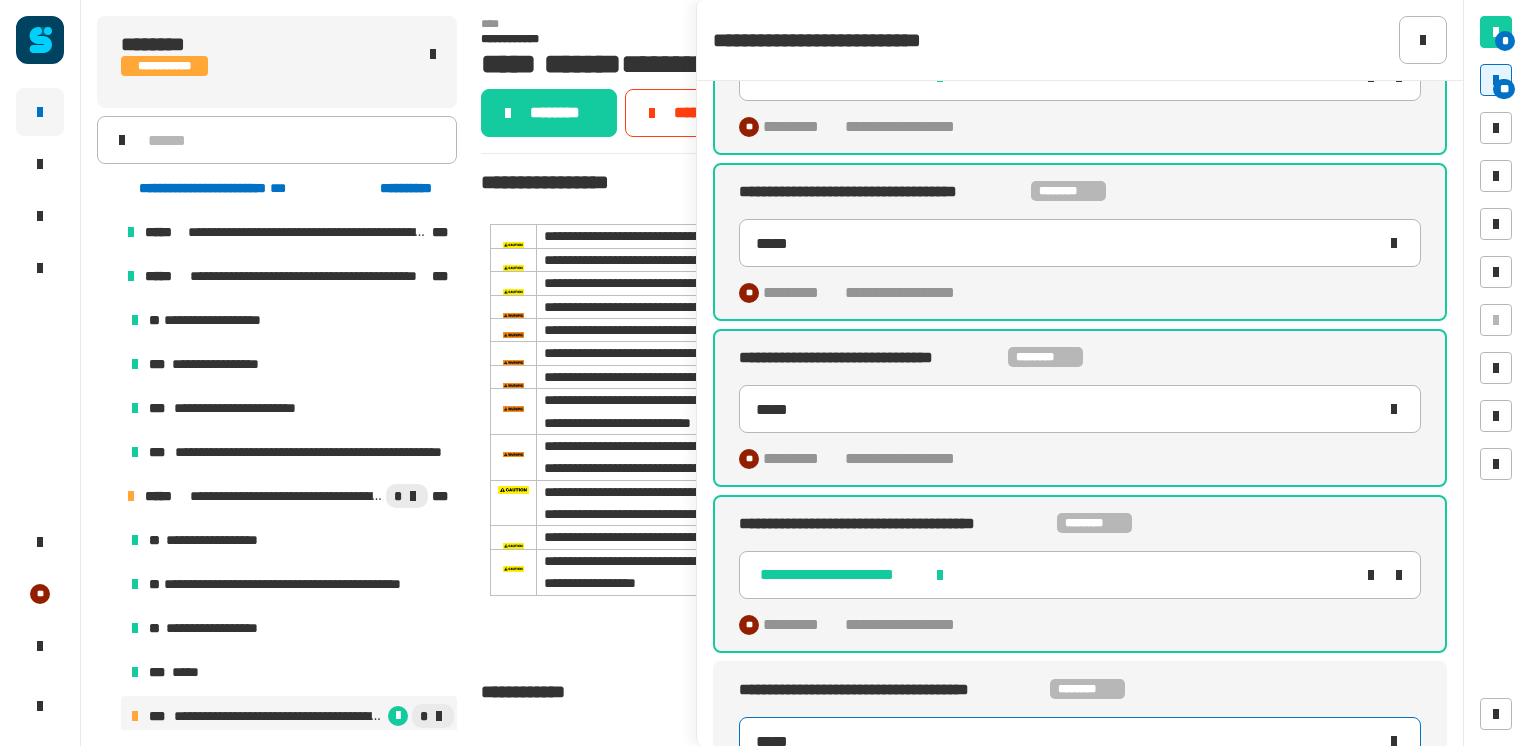 type on "*****" 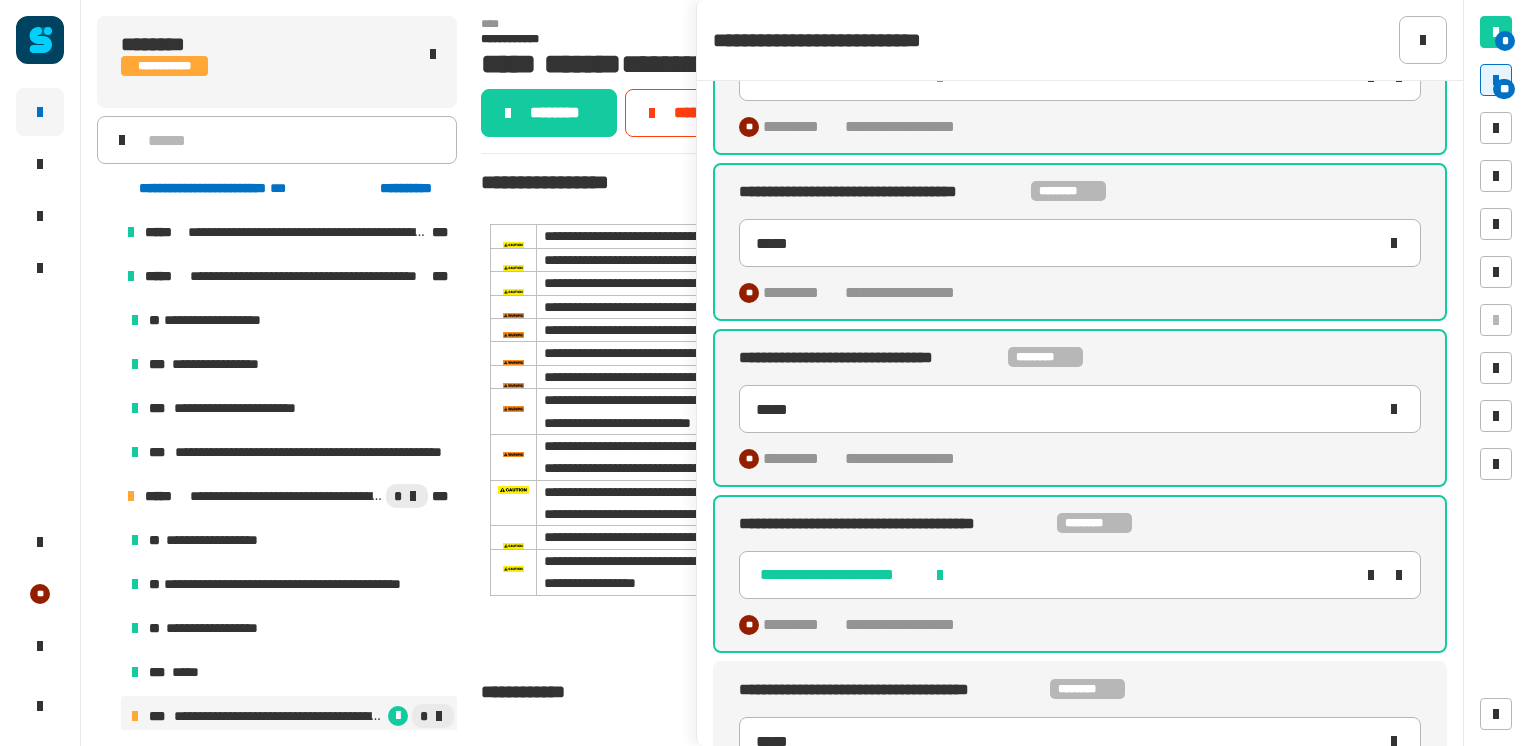 type 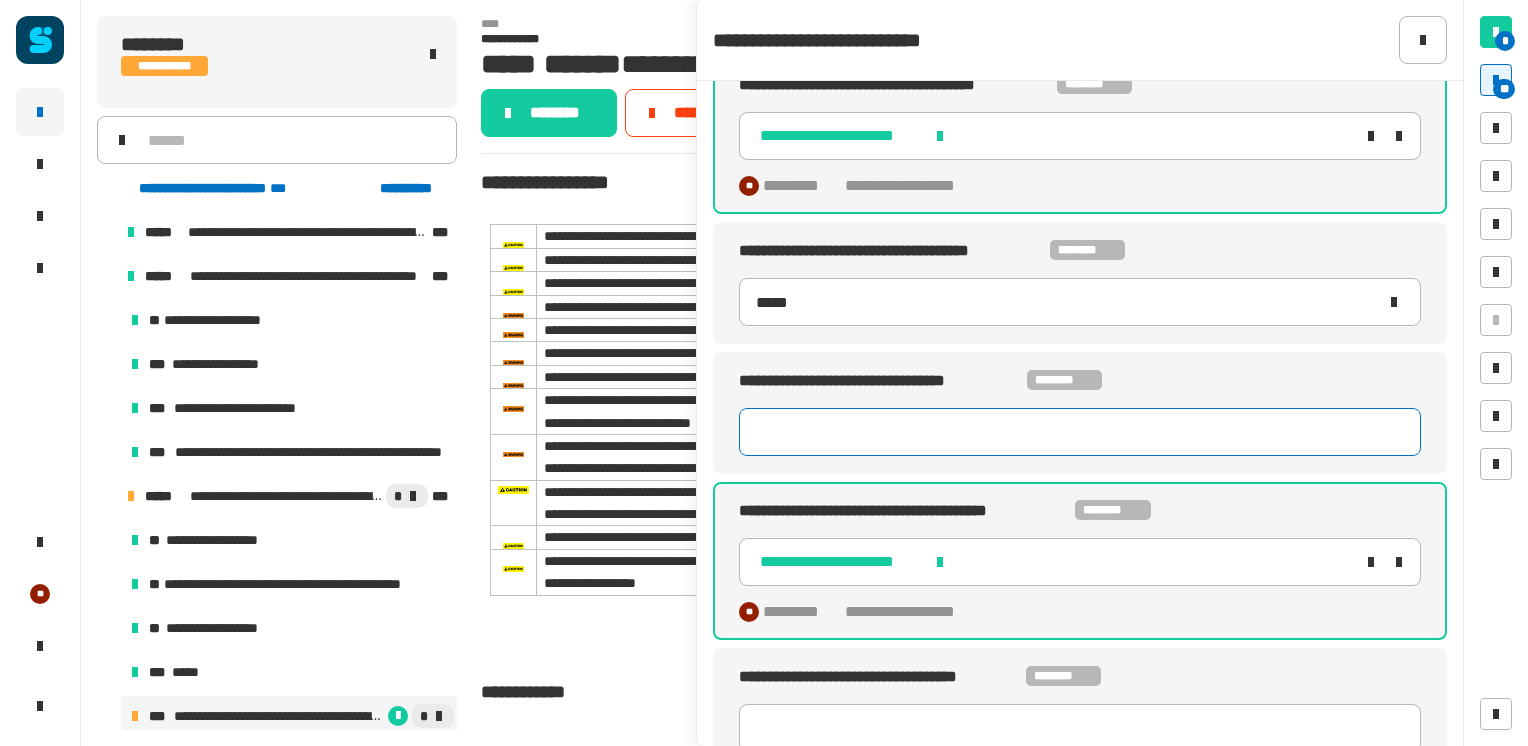 type on "*****" 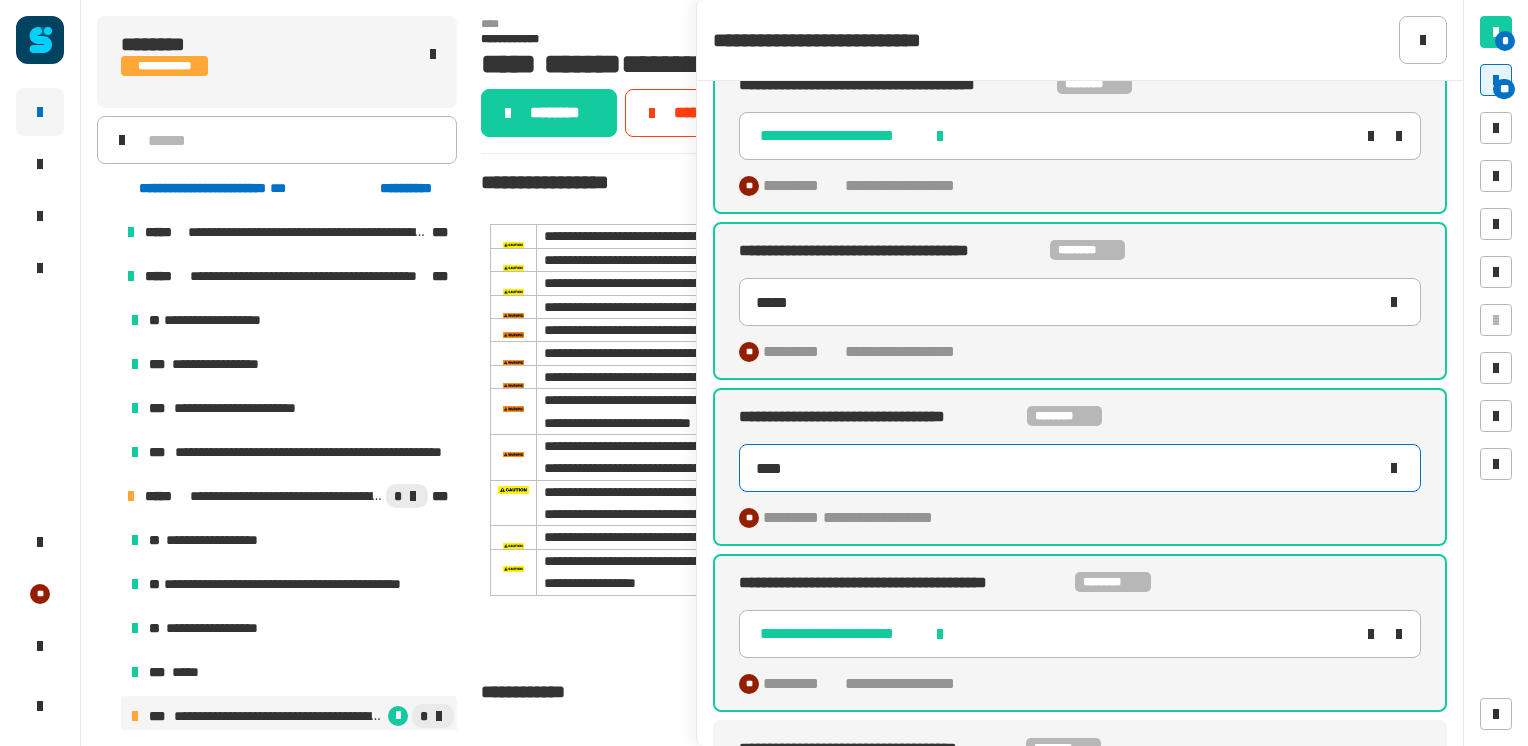 type on "*****" 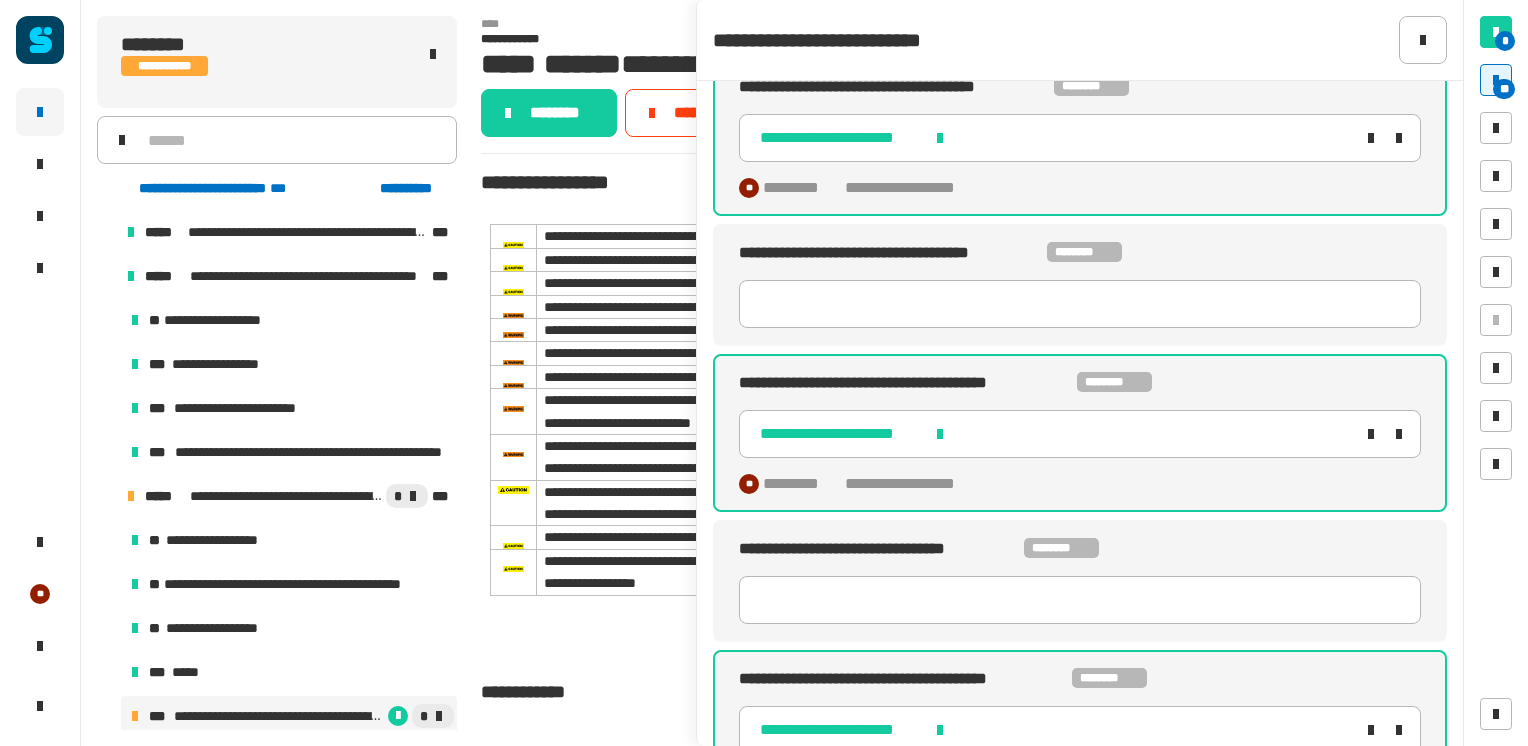 scroll, scrollTop: 2306, scrollLeft: 0, axis: vertical 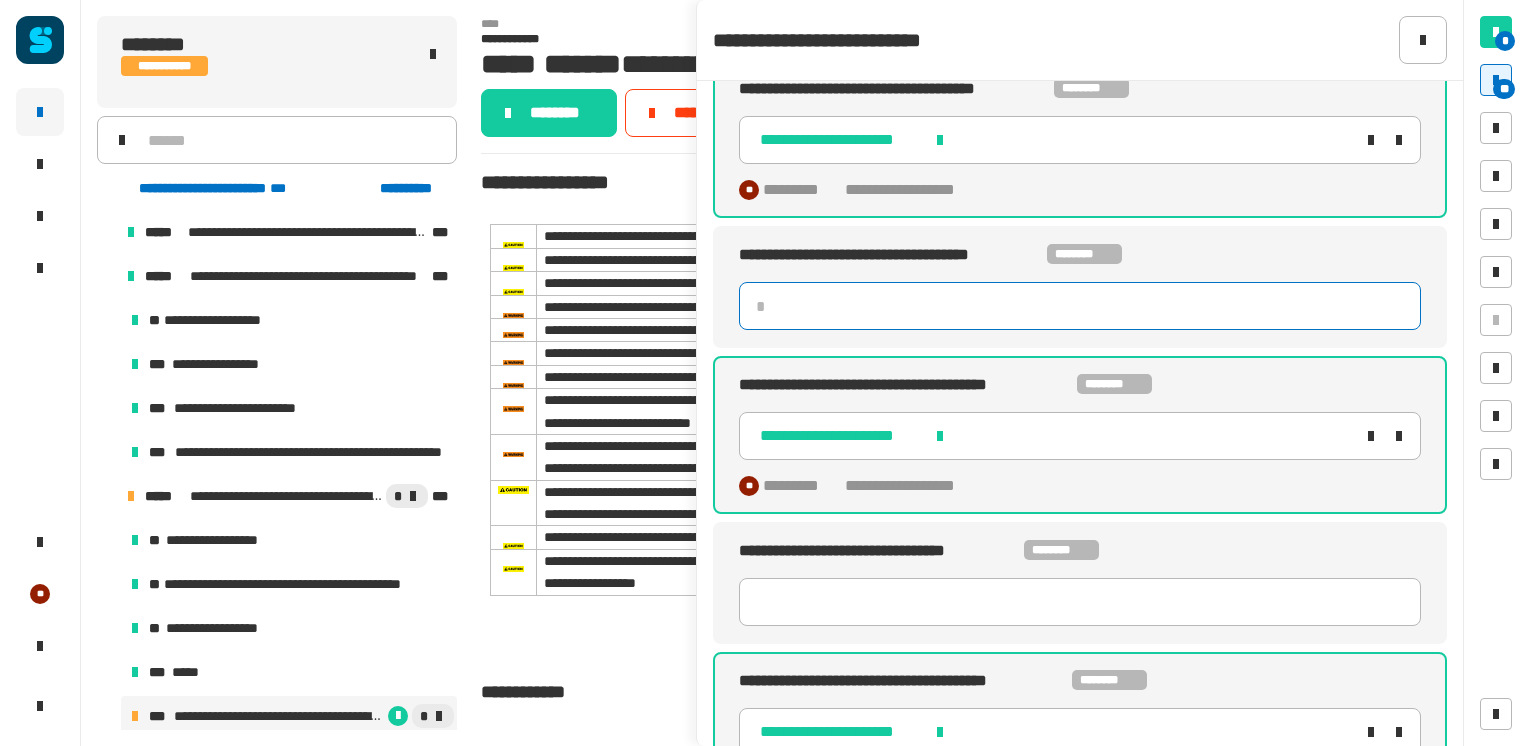 click 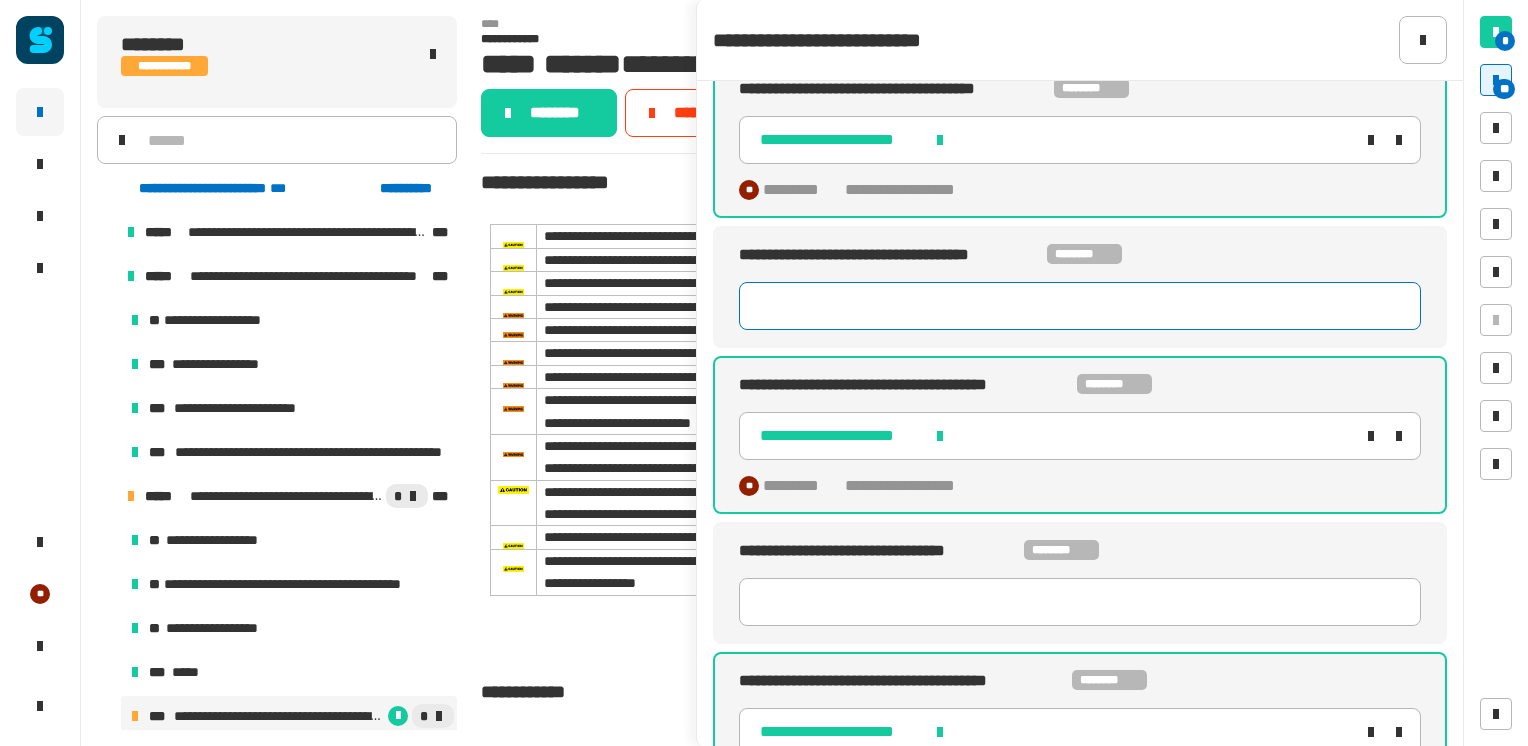 click 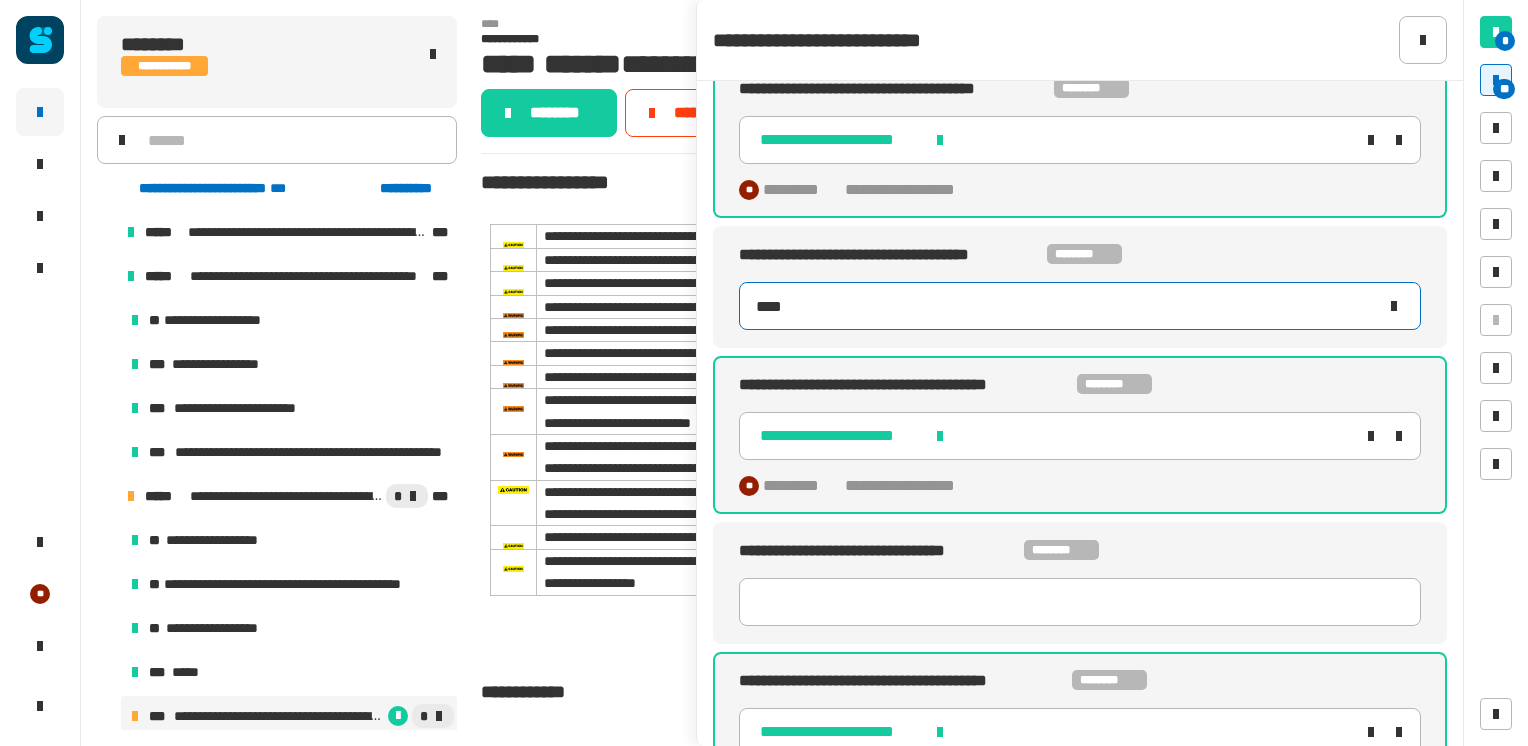 type on "*****" 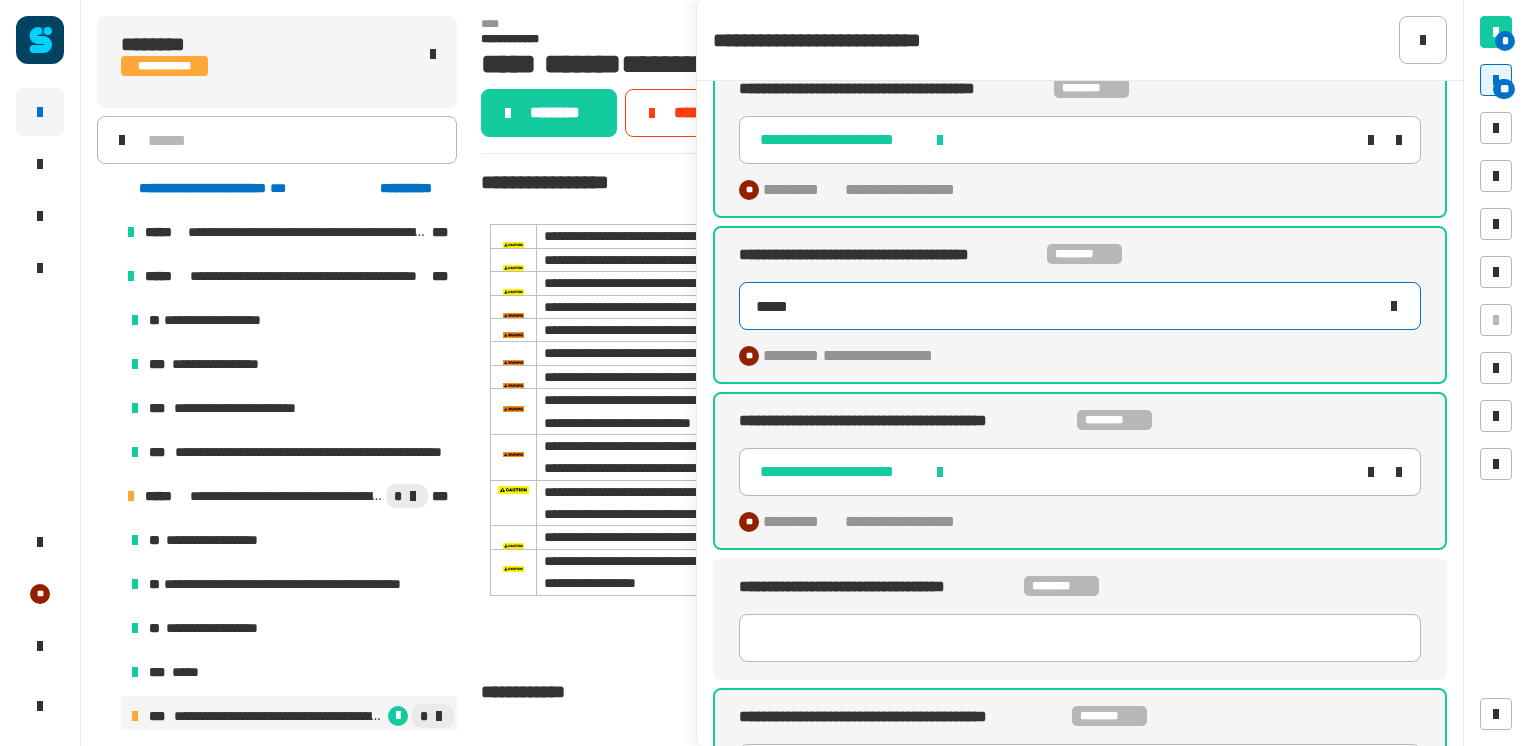 type on "*****" 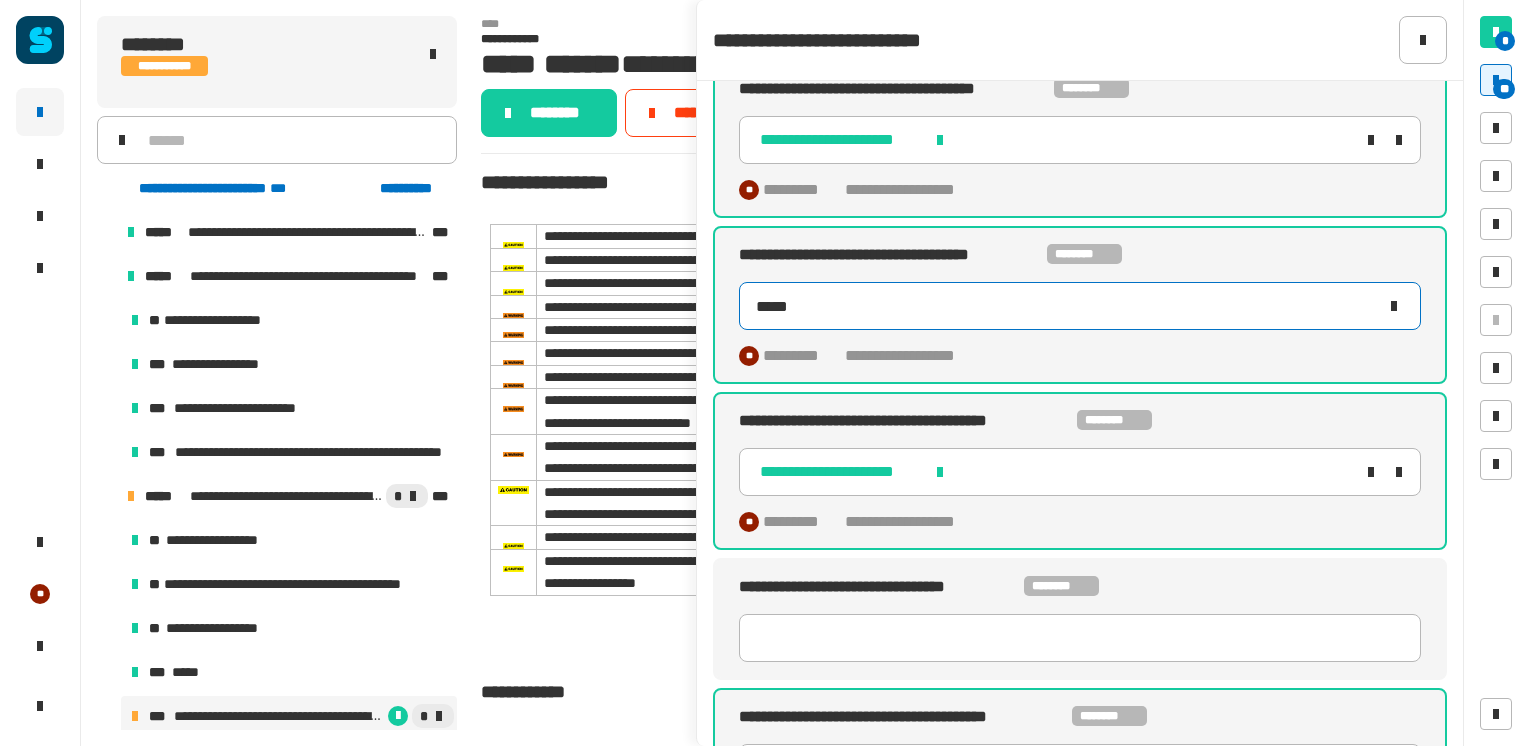 type 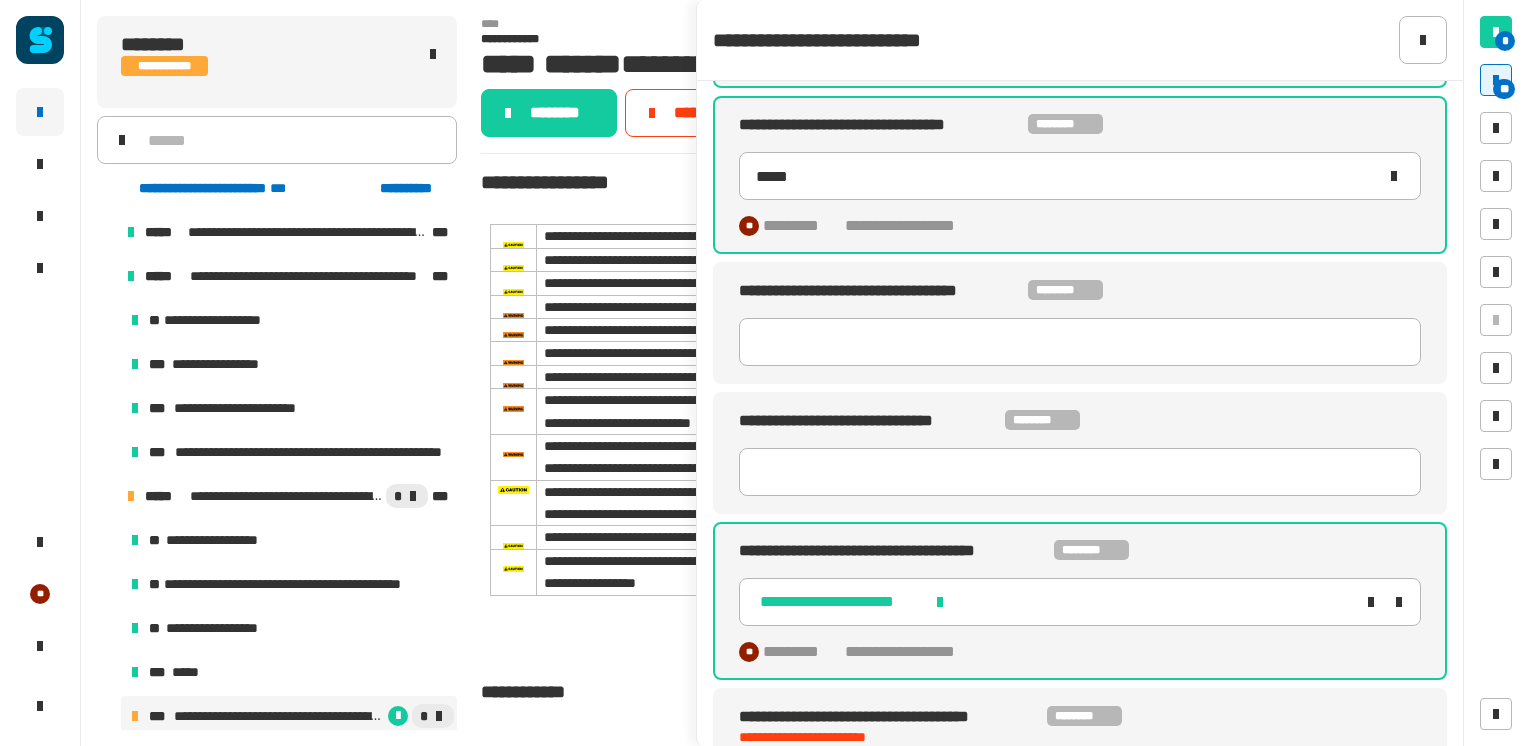 scroll, scrollTop: 1842, scrollLeft: 0, axis: vertical 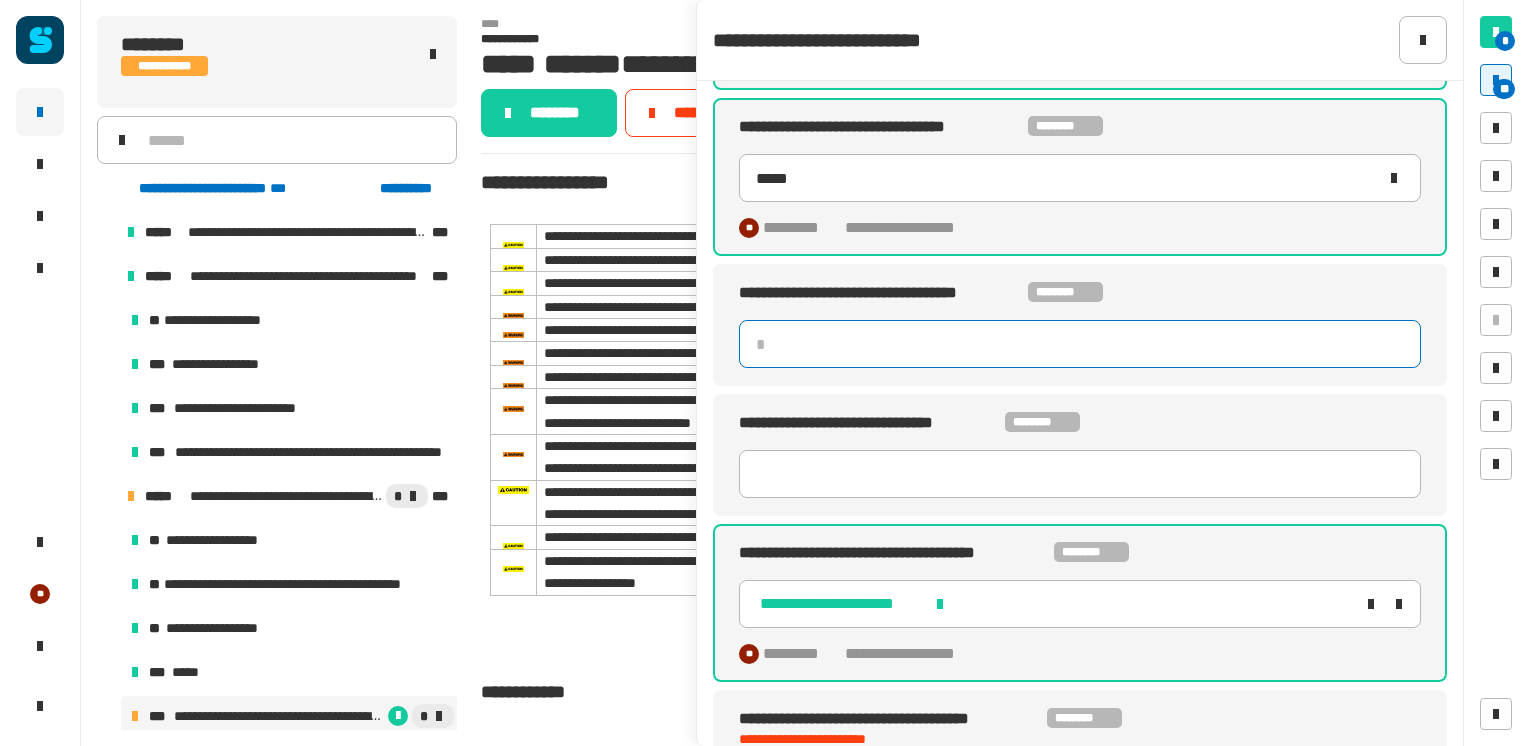 type 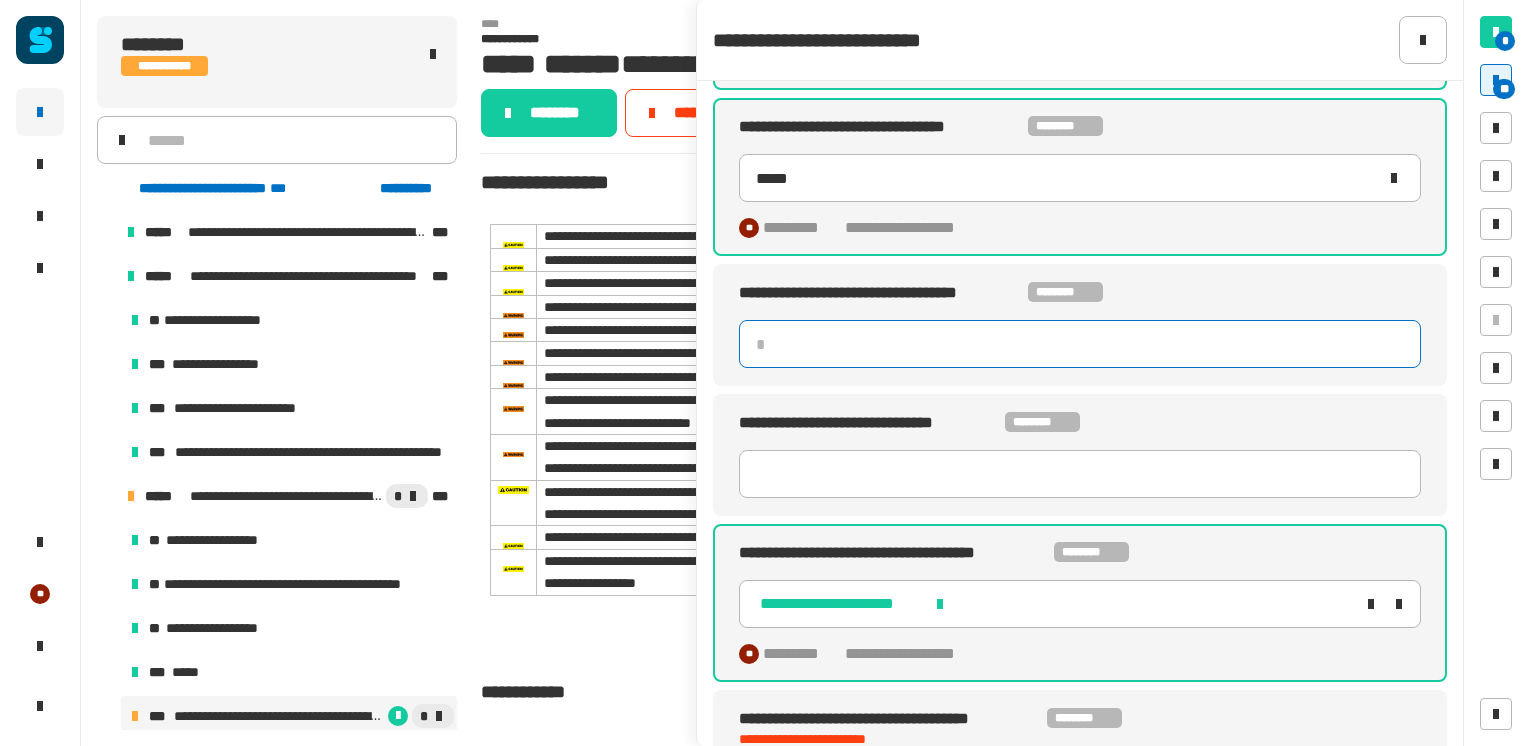 paste on "*****" 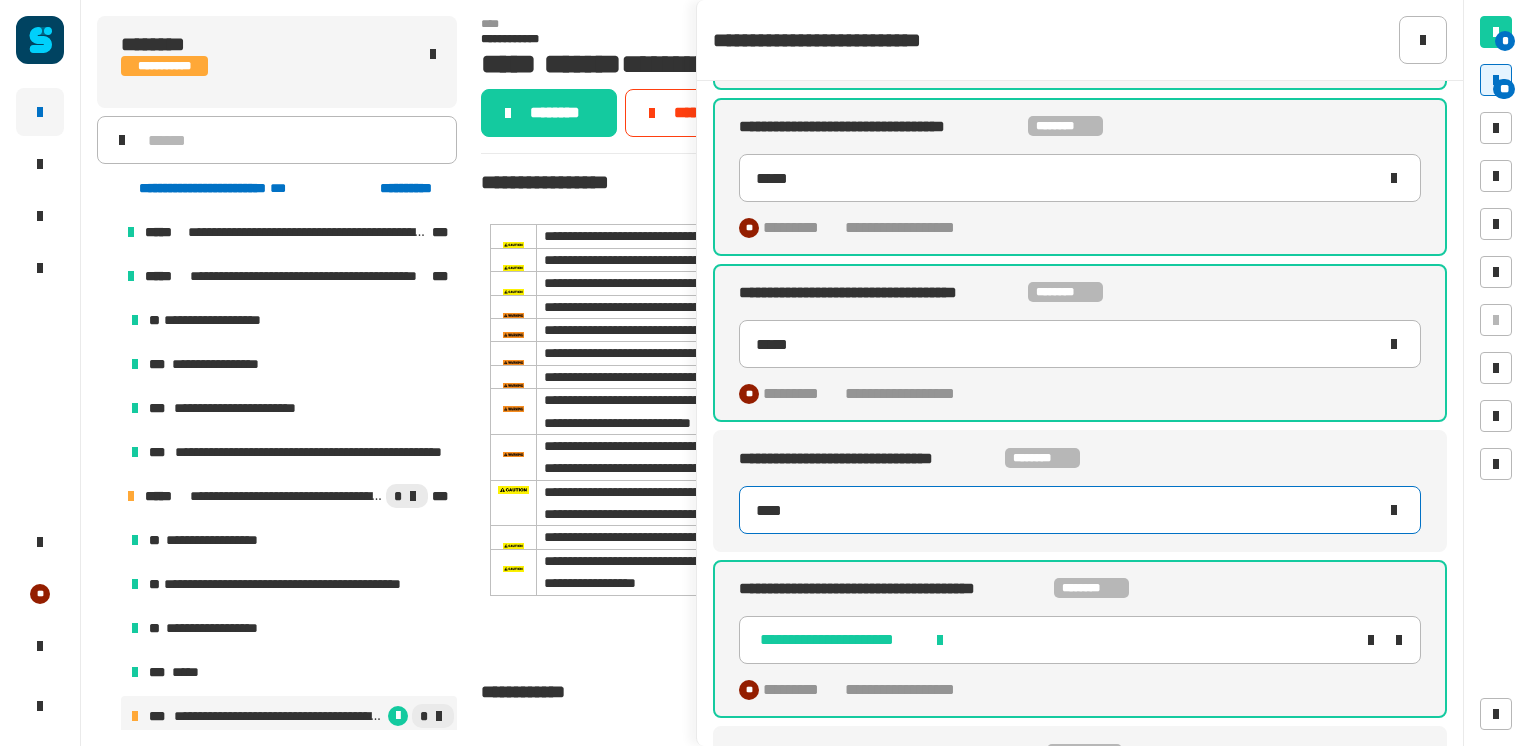 type on "*****" 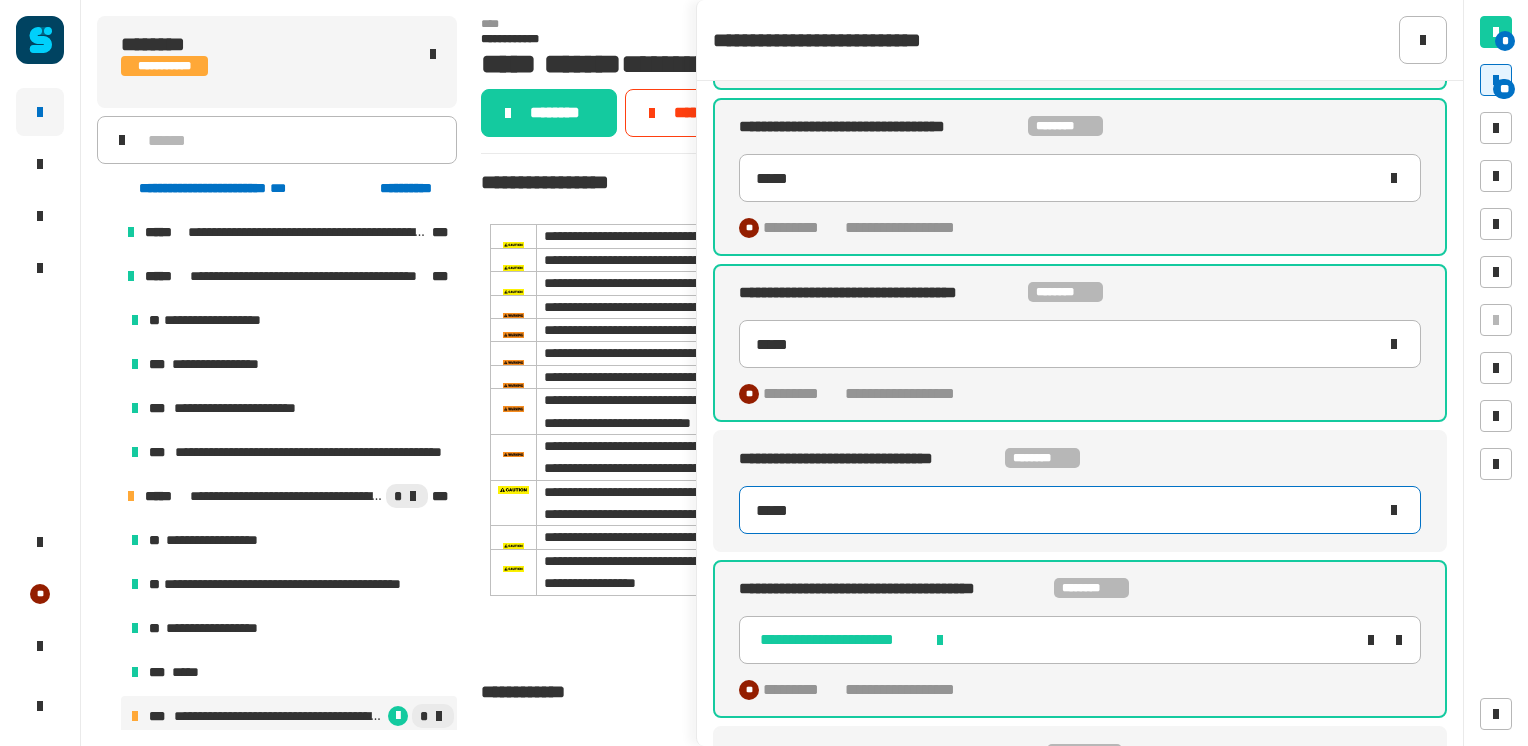 type on "*****" 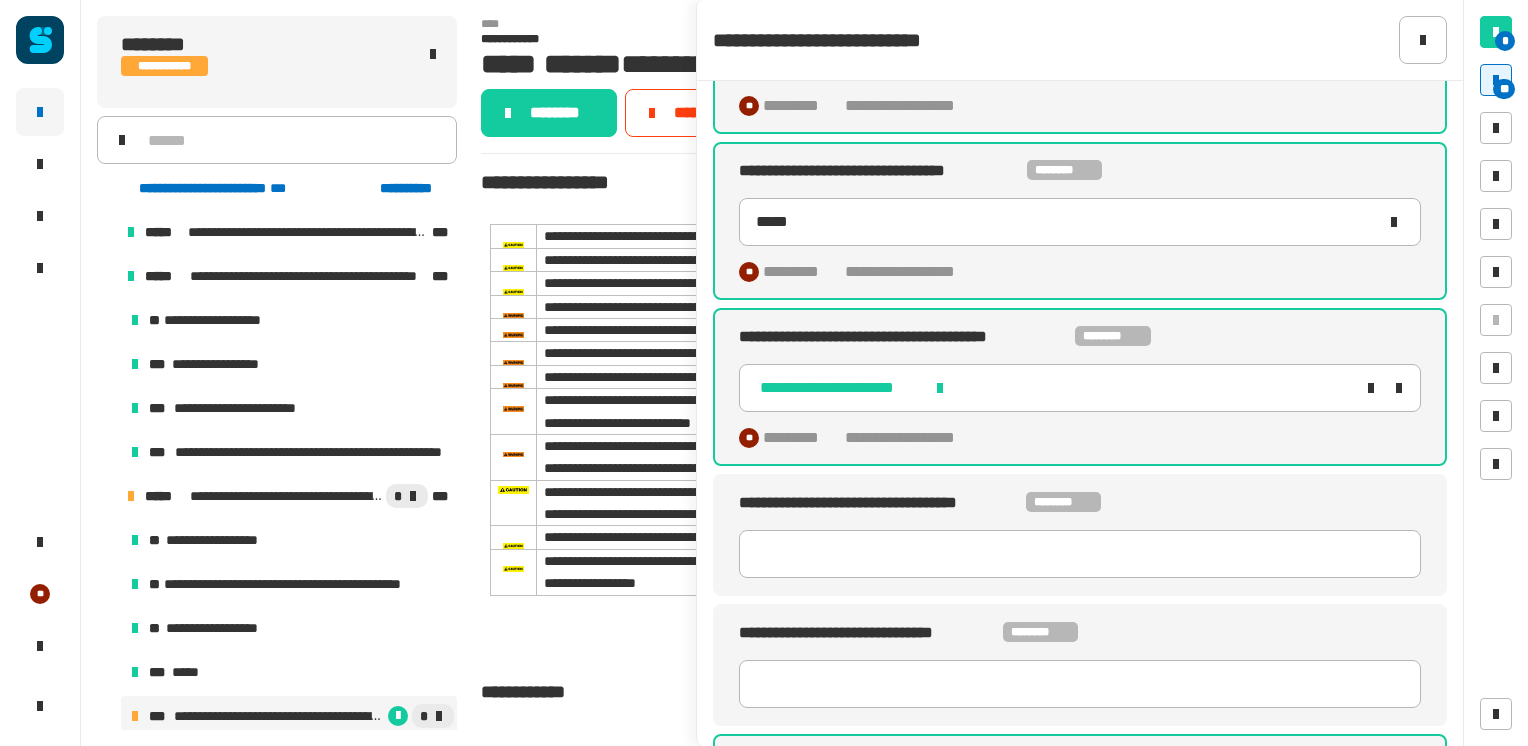 scroll, scrollTop: 3932, scrollLeft: 0, axis: vertical 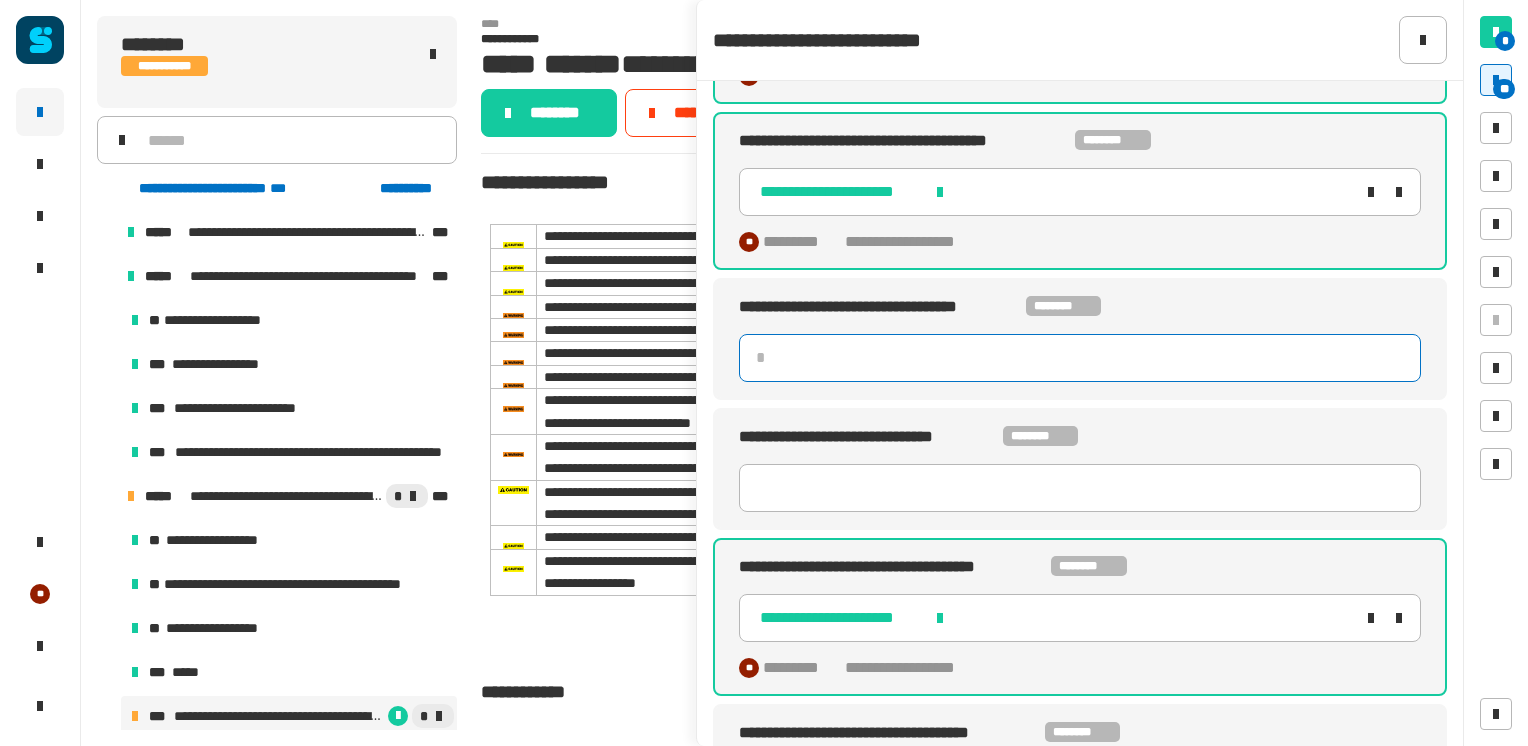 click 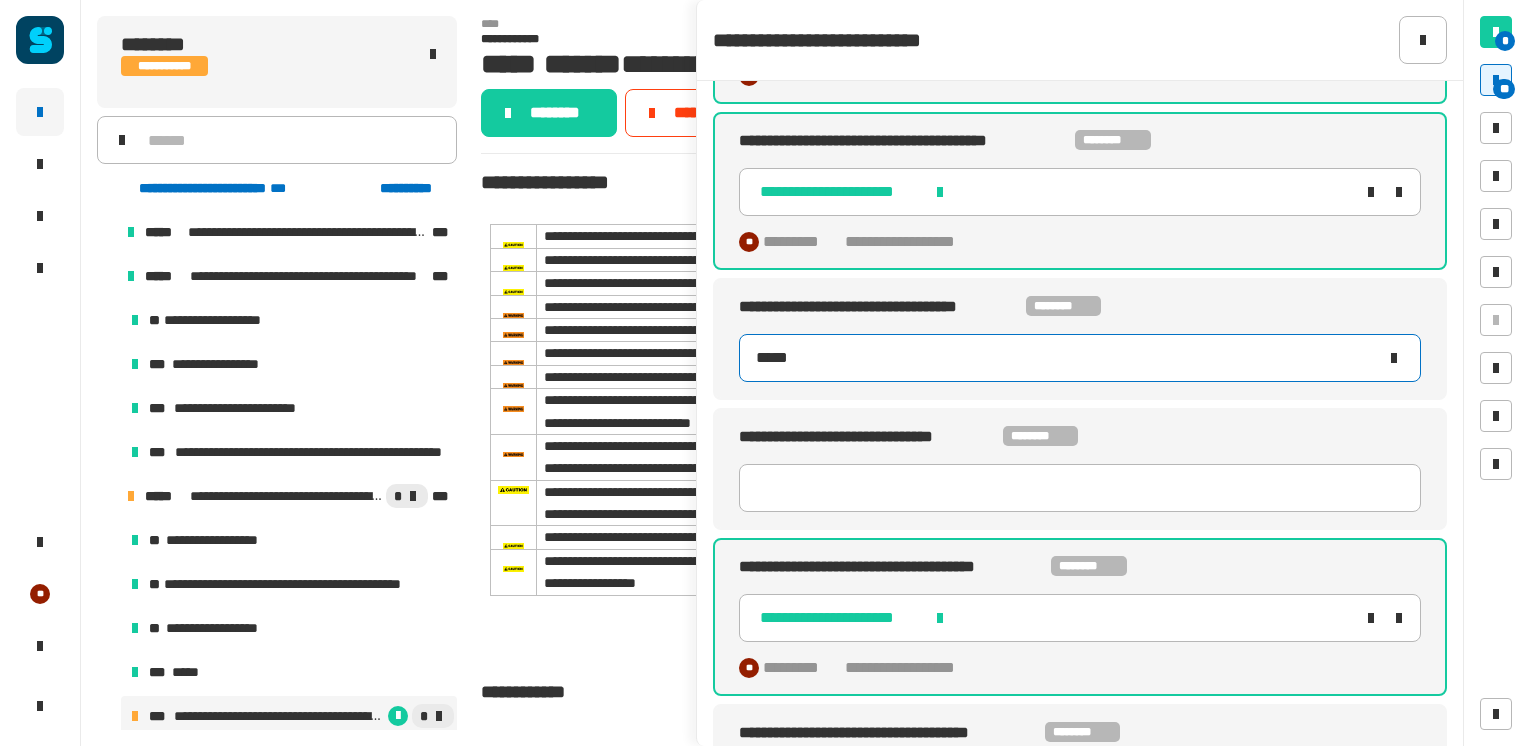 type on "*****" 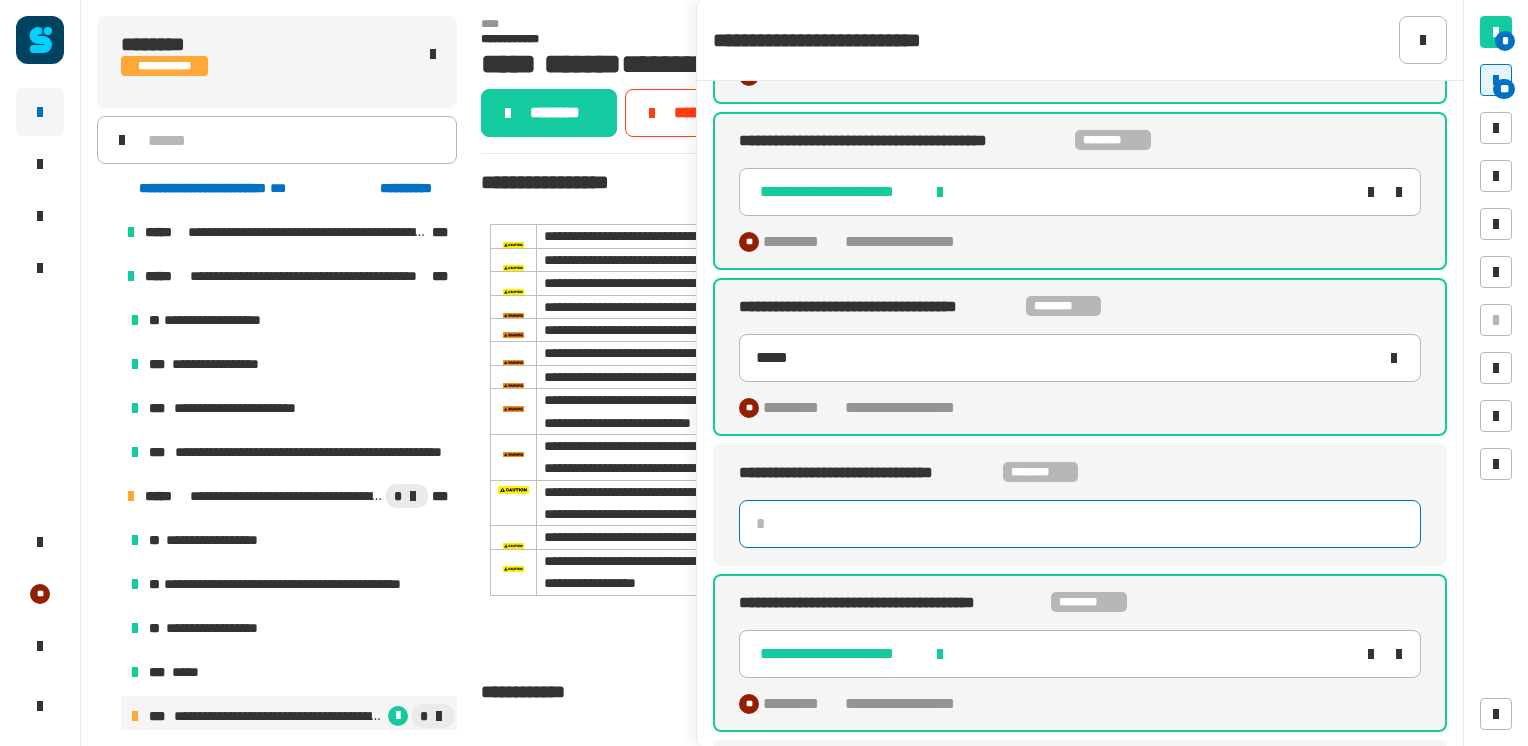 click 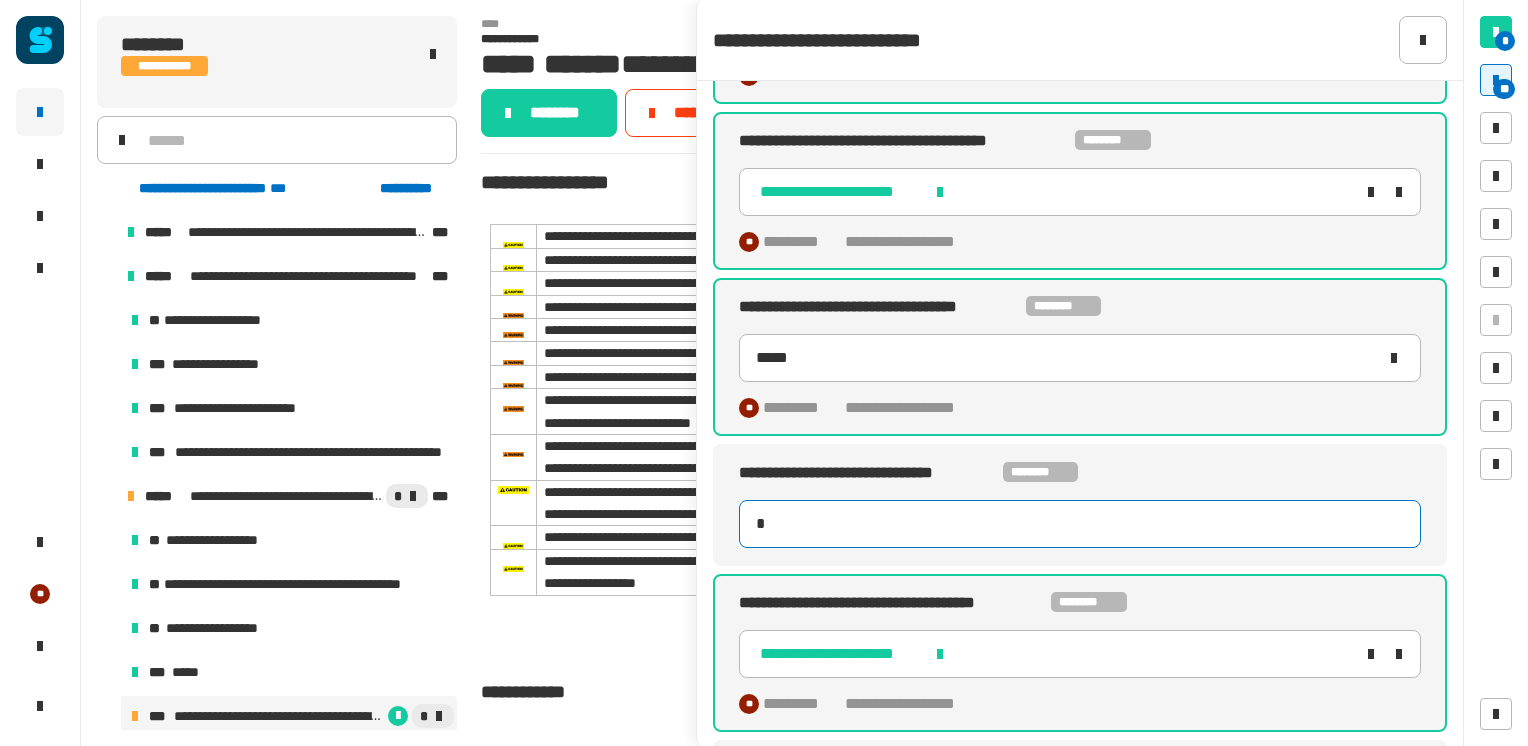 type on "**" 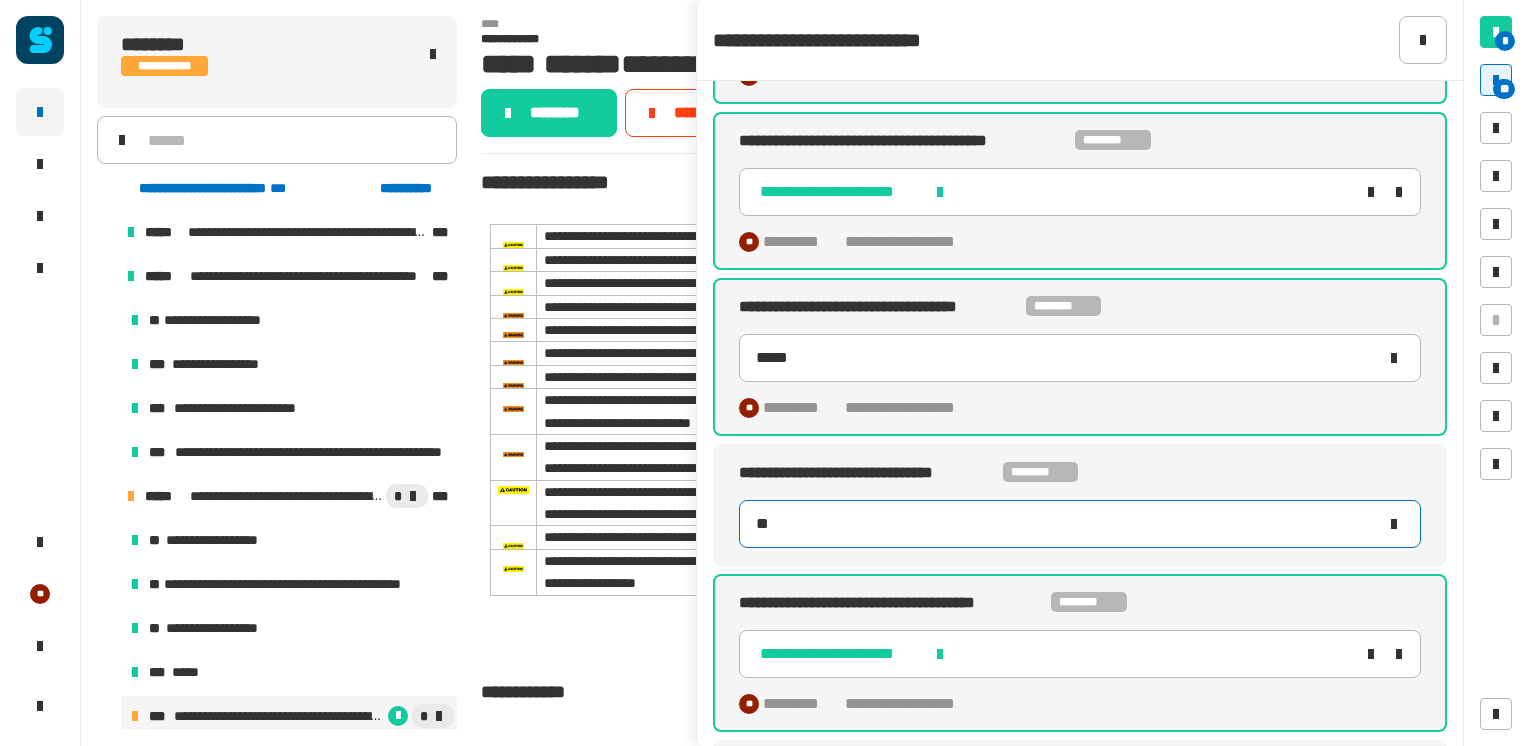 type on "*****" 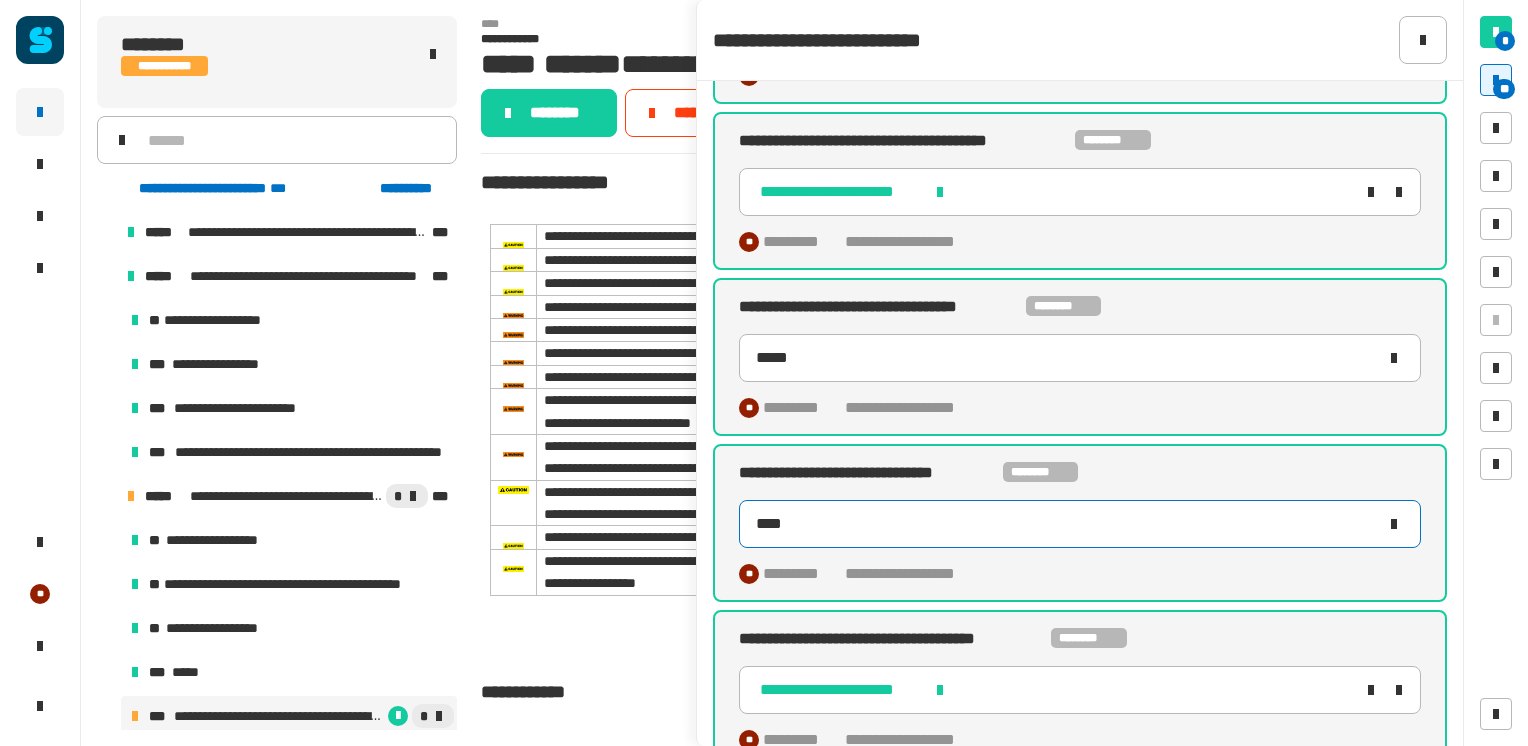 type on "*****" 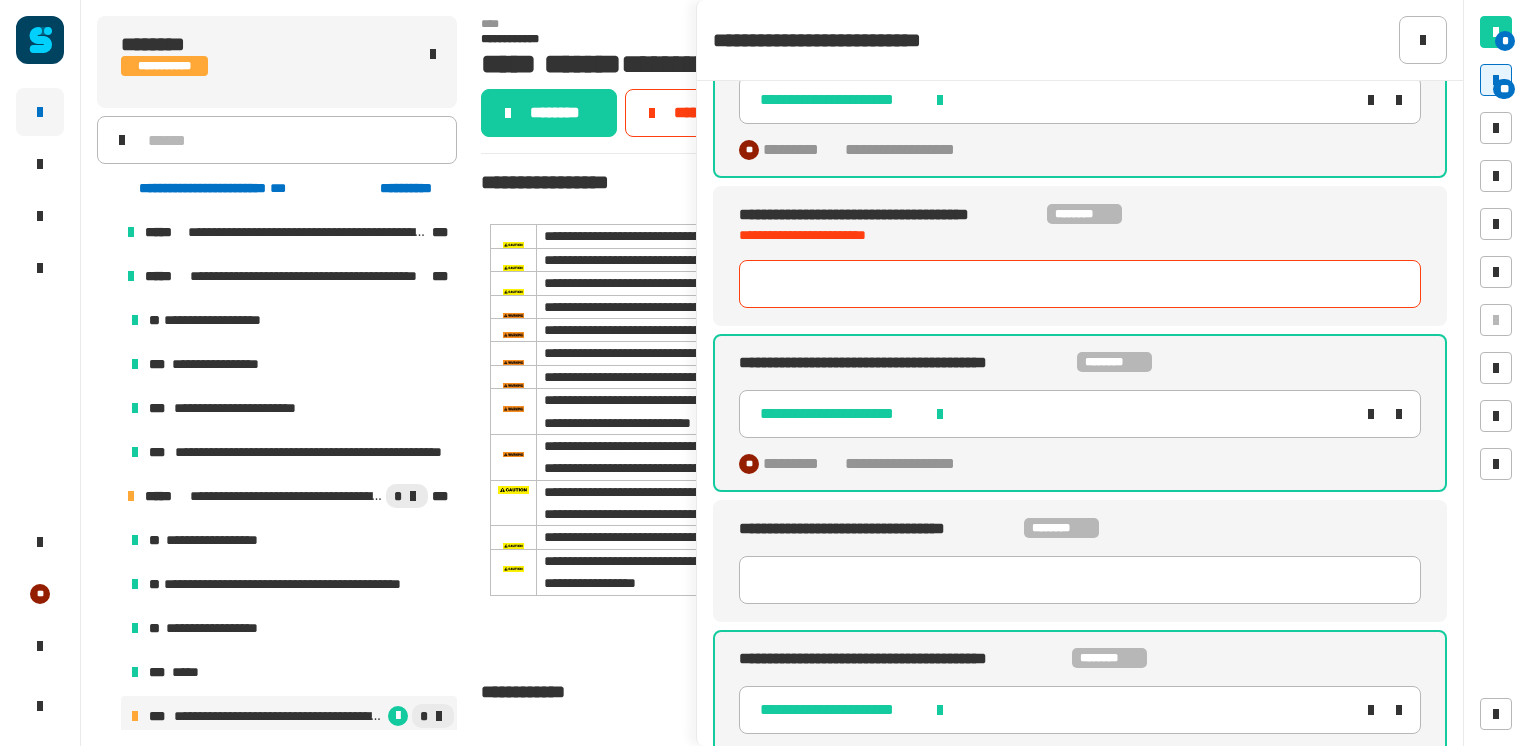scroll, scrollTop: 2415, scrollLeft: 0, axis: vertical 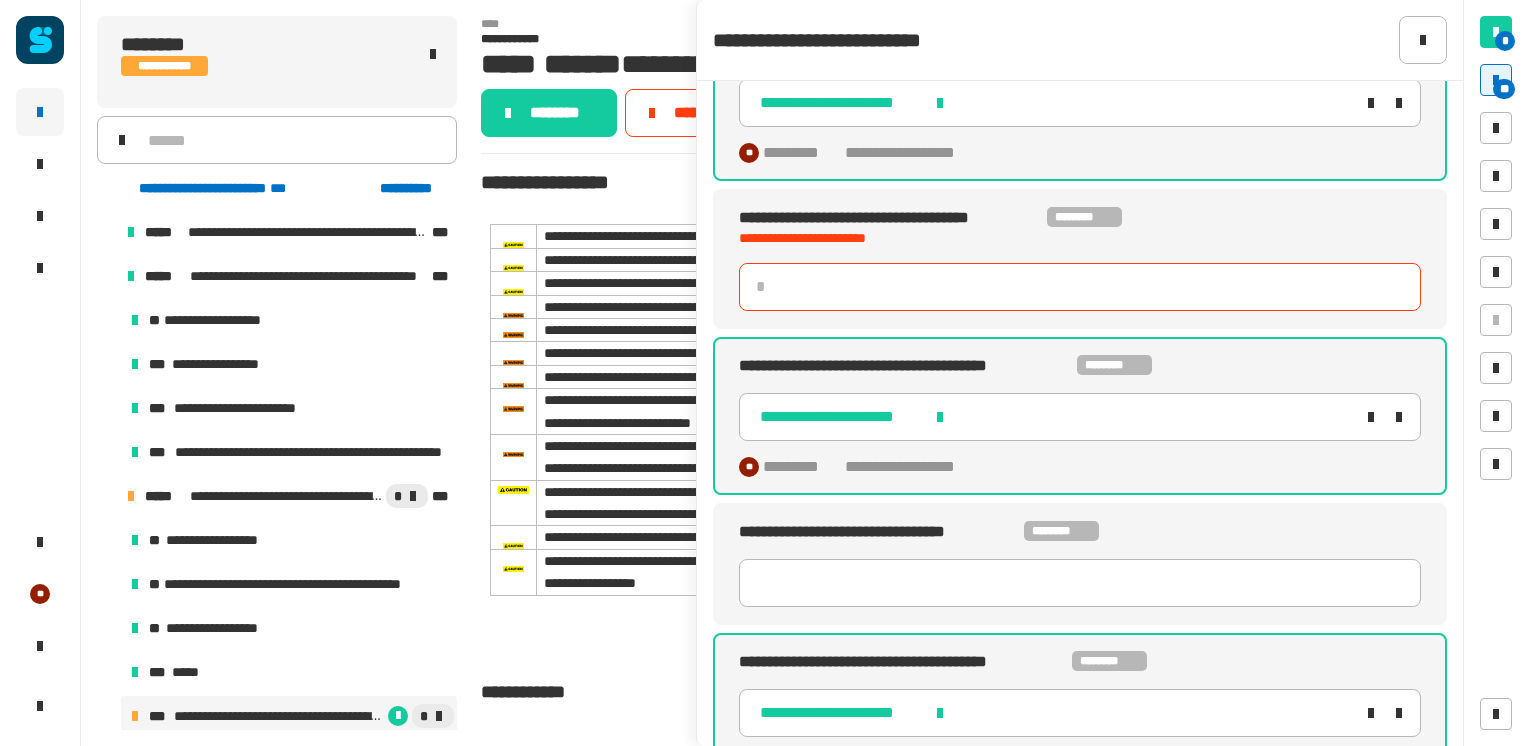 click 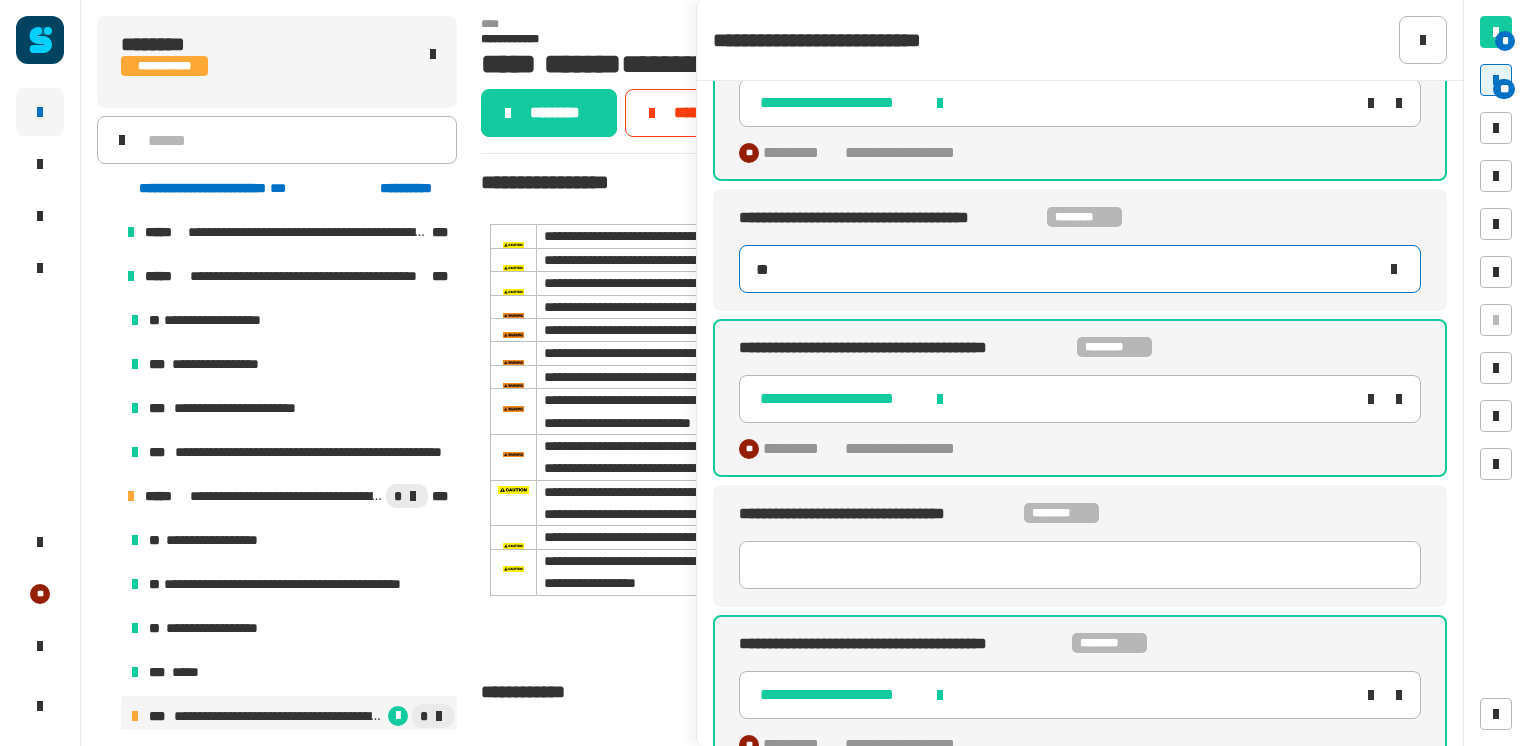 type on "****" 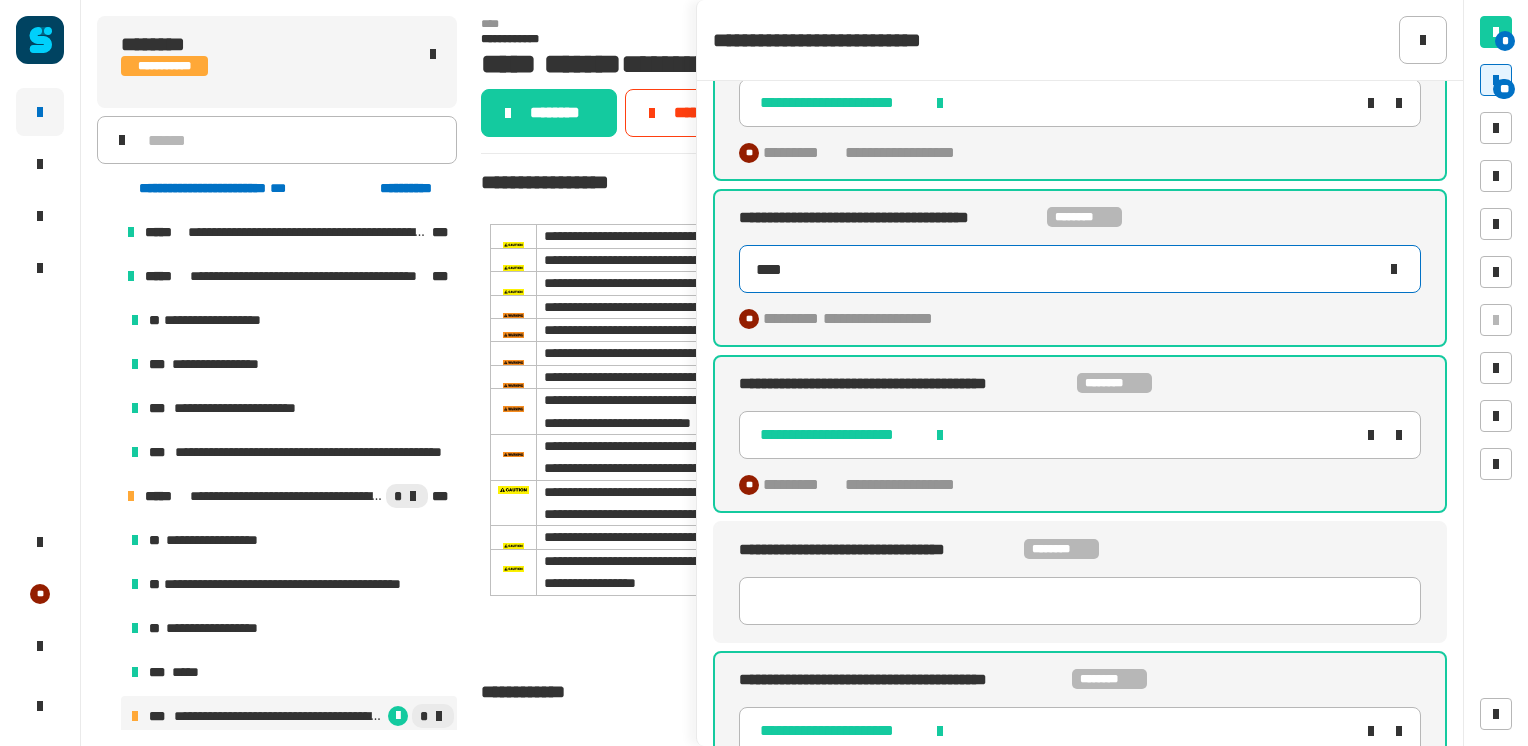type on "*****" 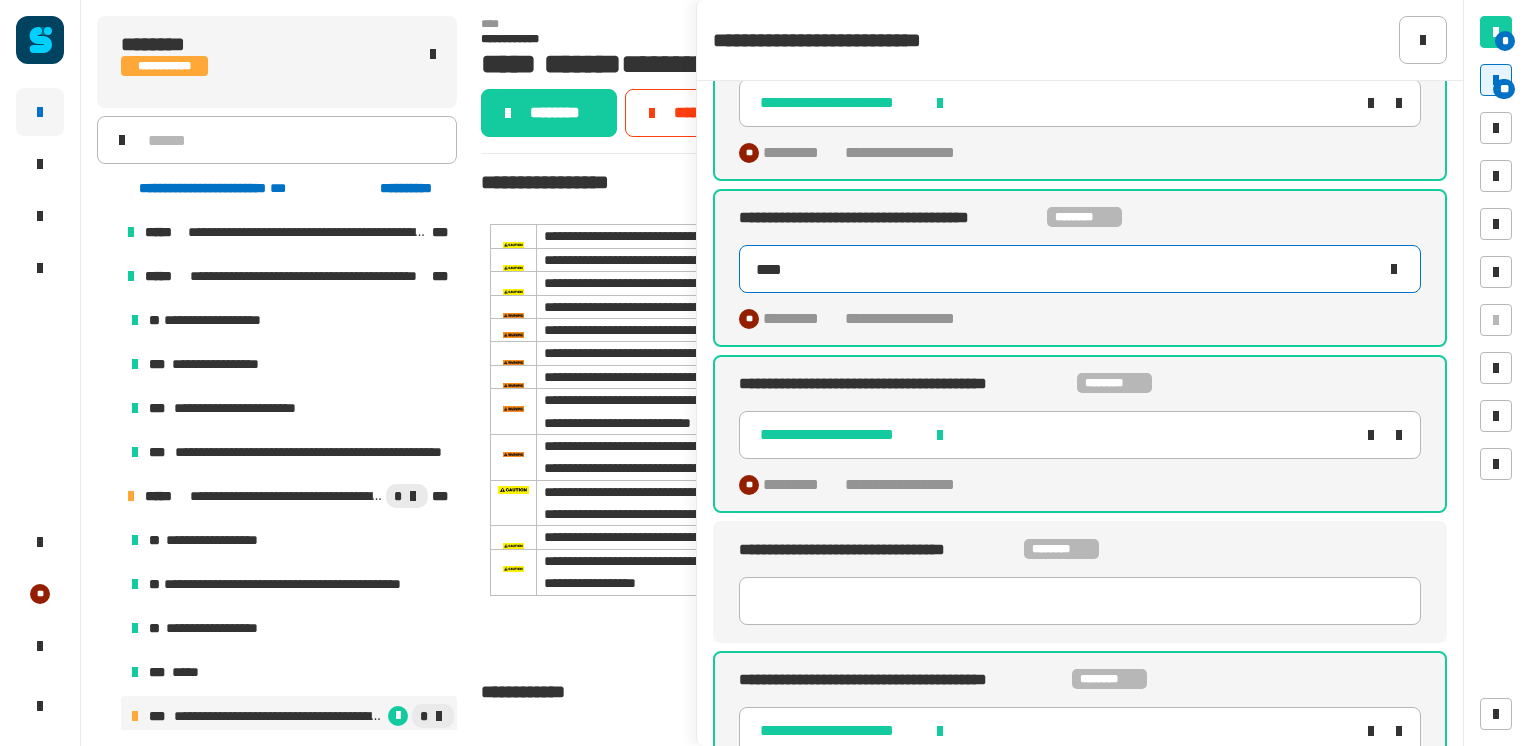 type on "*****" 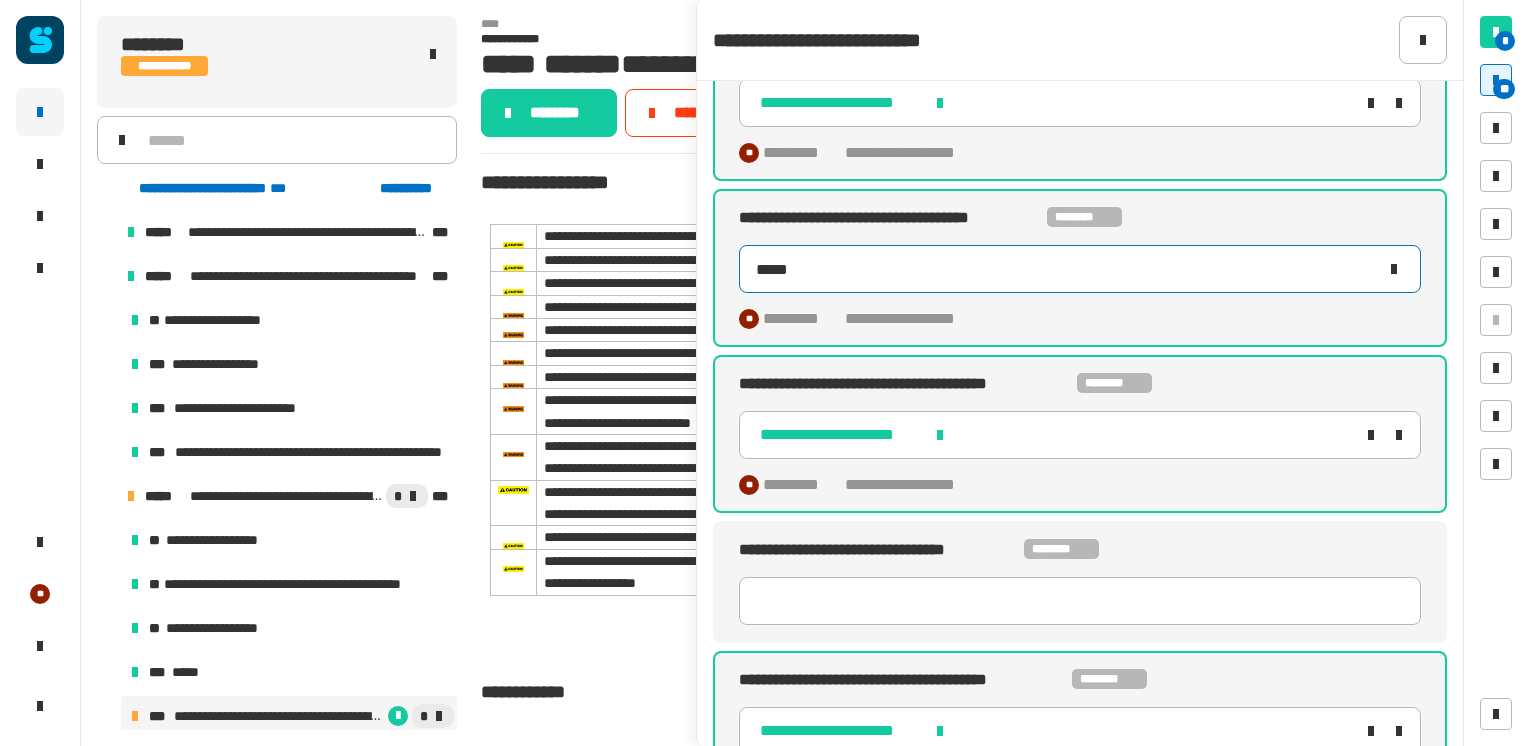 type 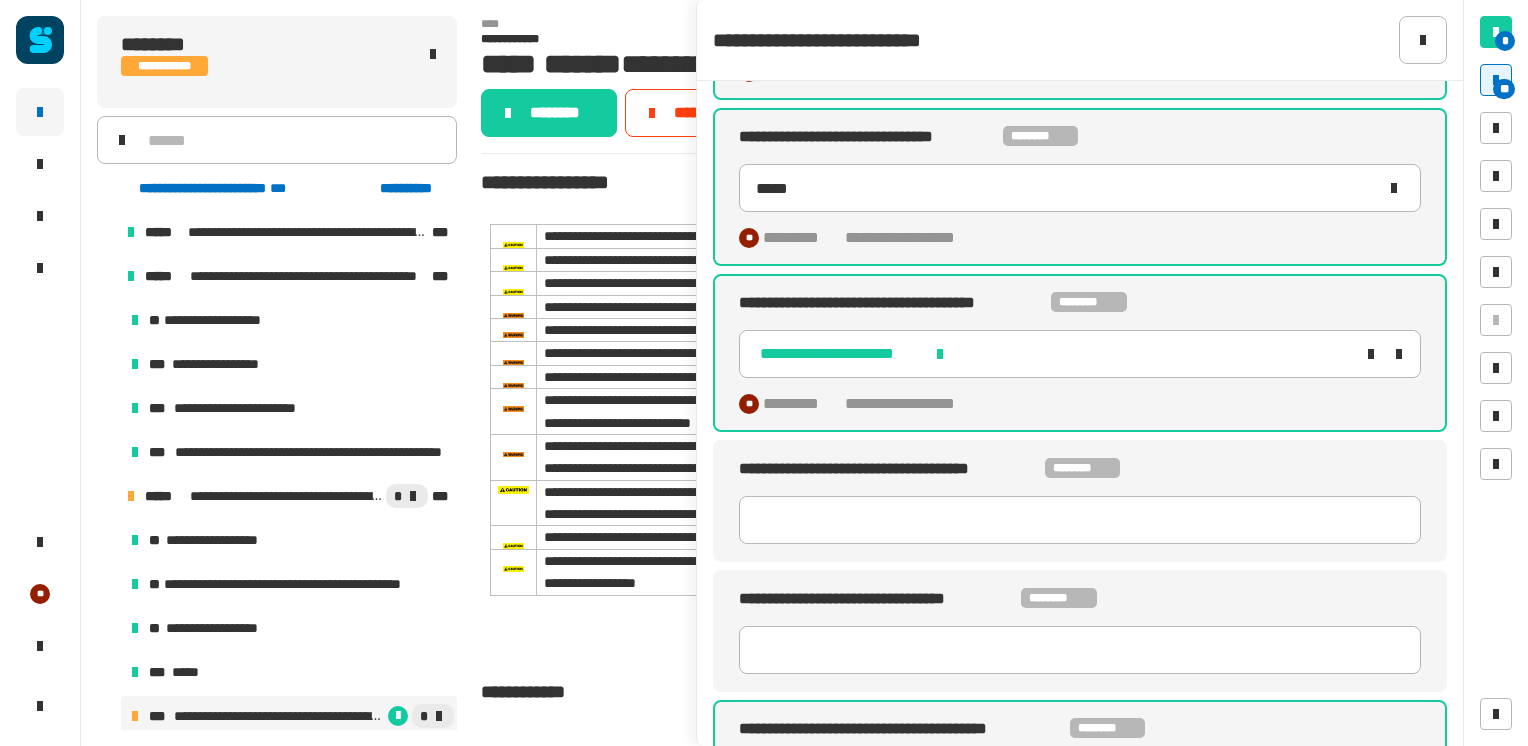 scroll, scrollTop: 4296, scrollLeft: 0, axis: vertical 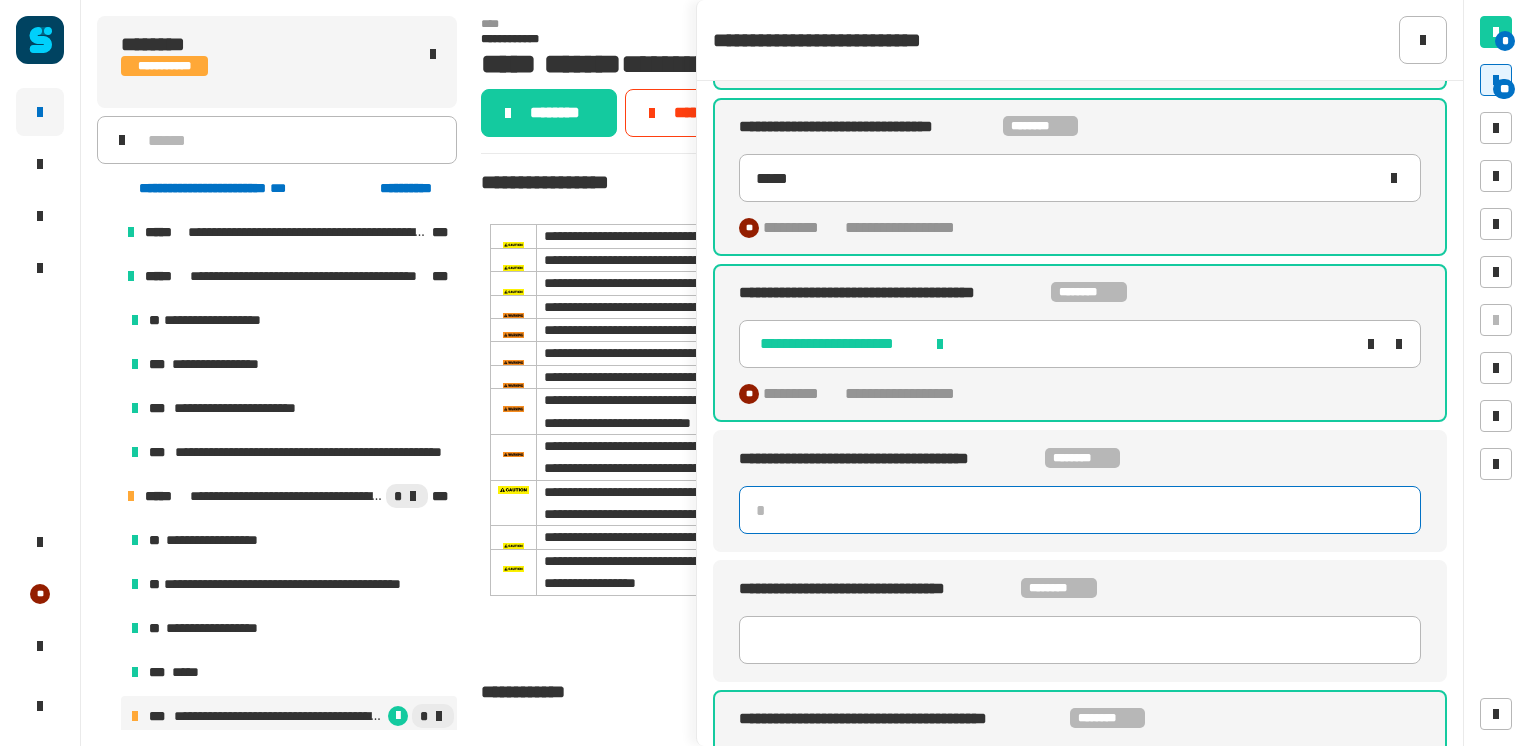 click 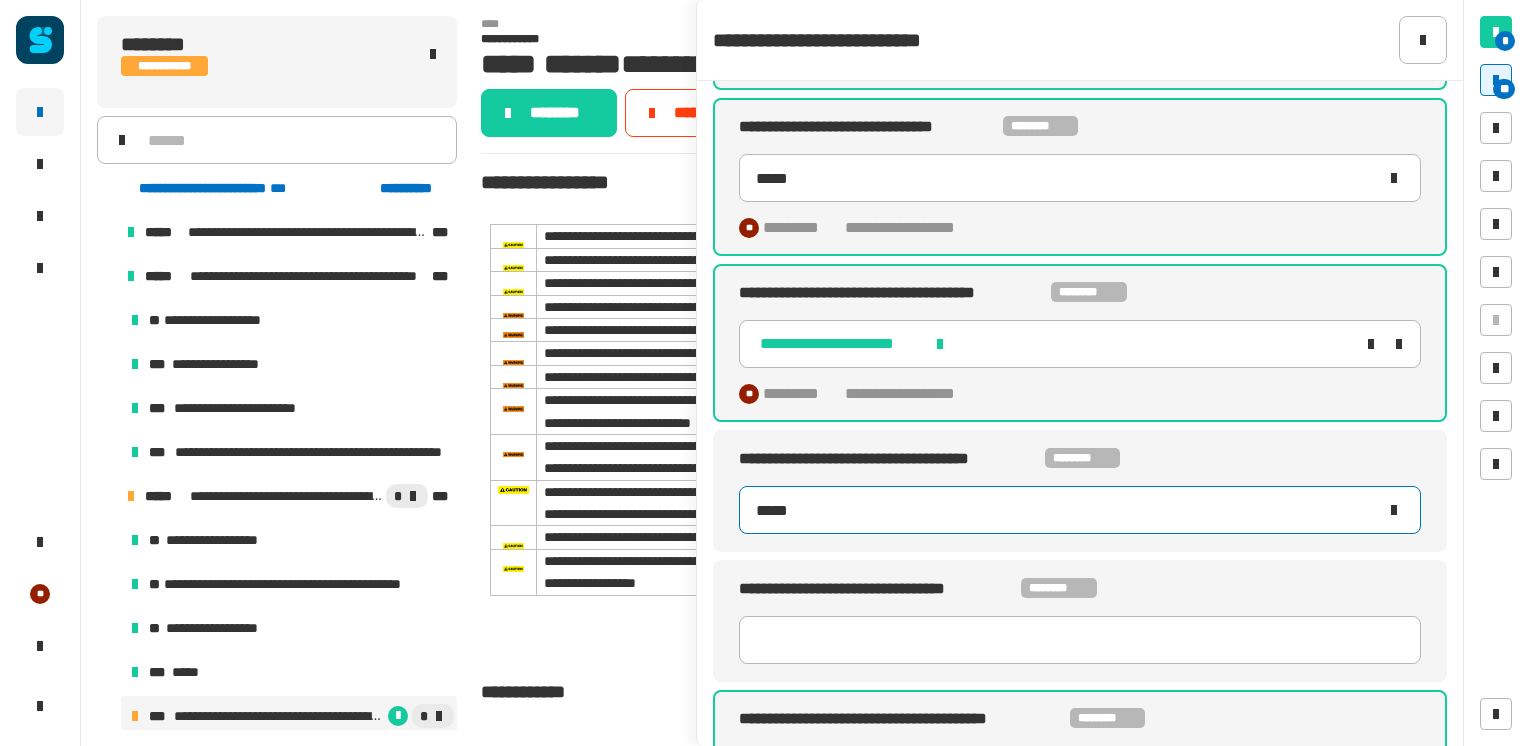 type on "*****" 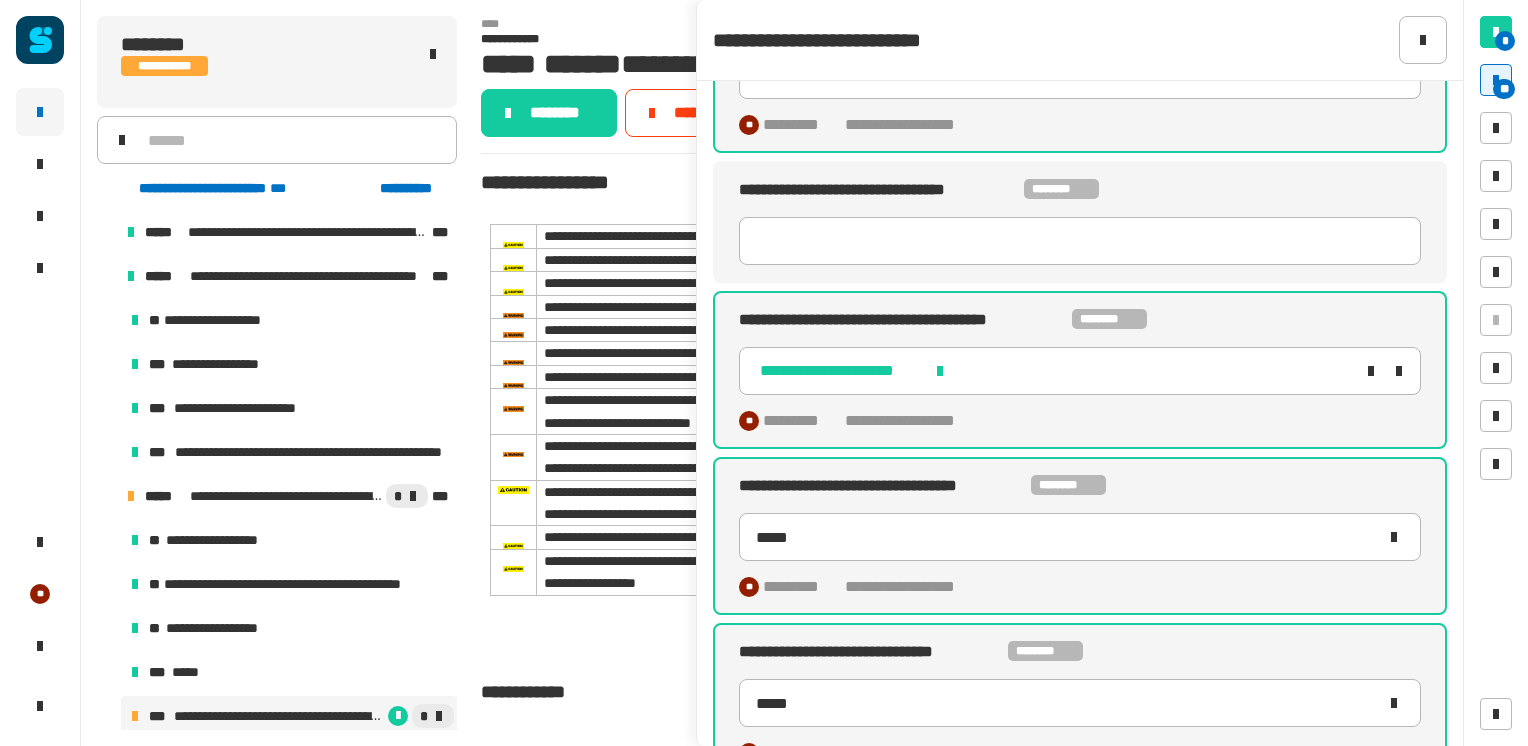 scroll, scrollTop: 2774, scrollLeft: 0, axis: vertical 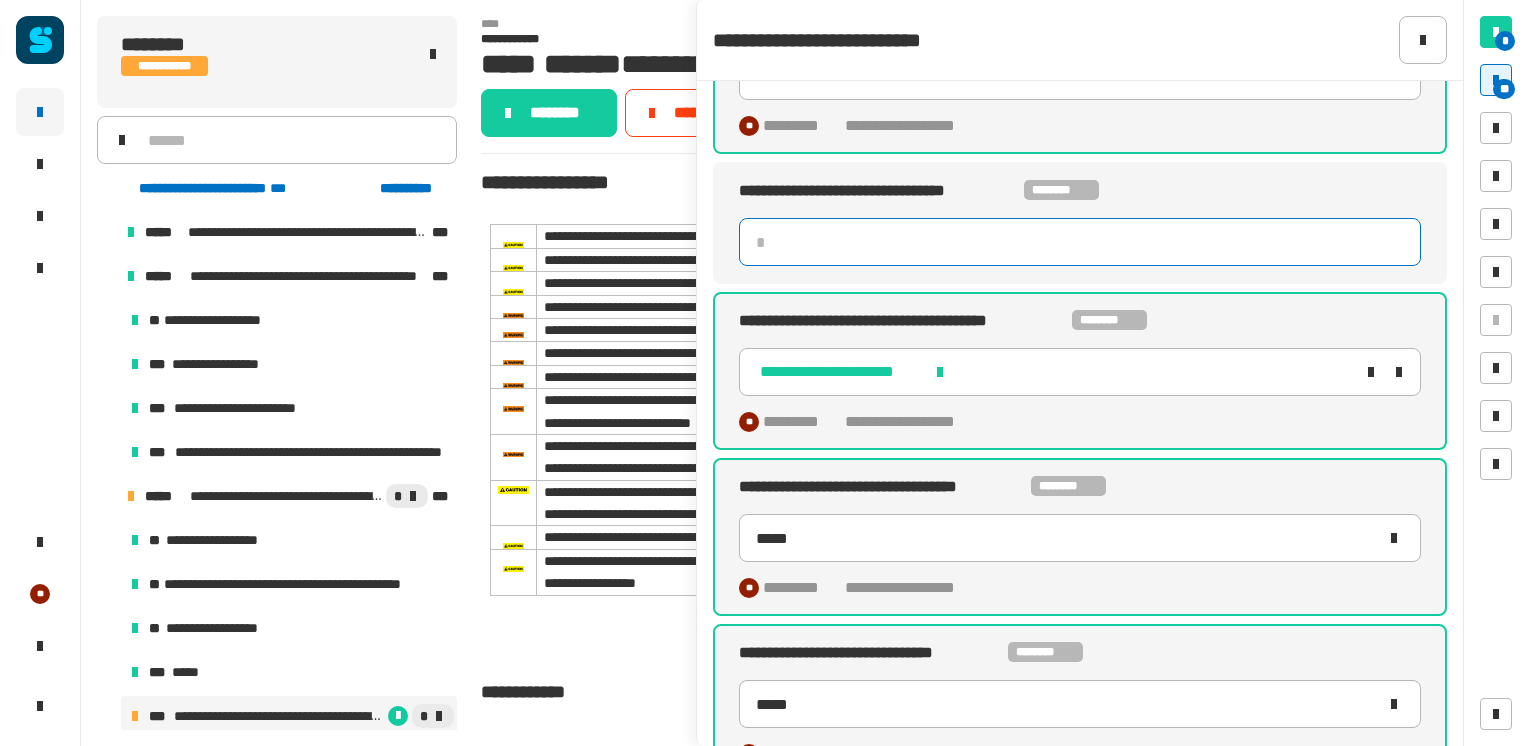 click 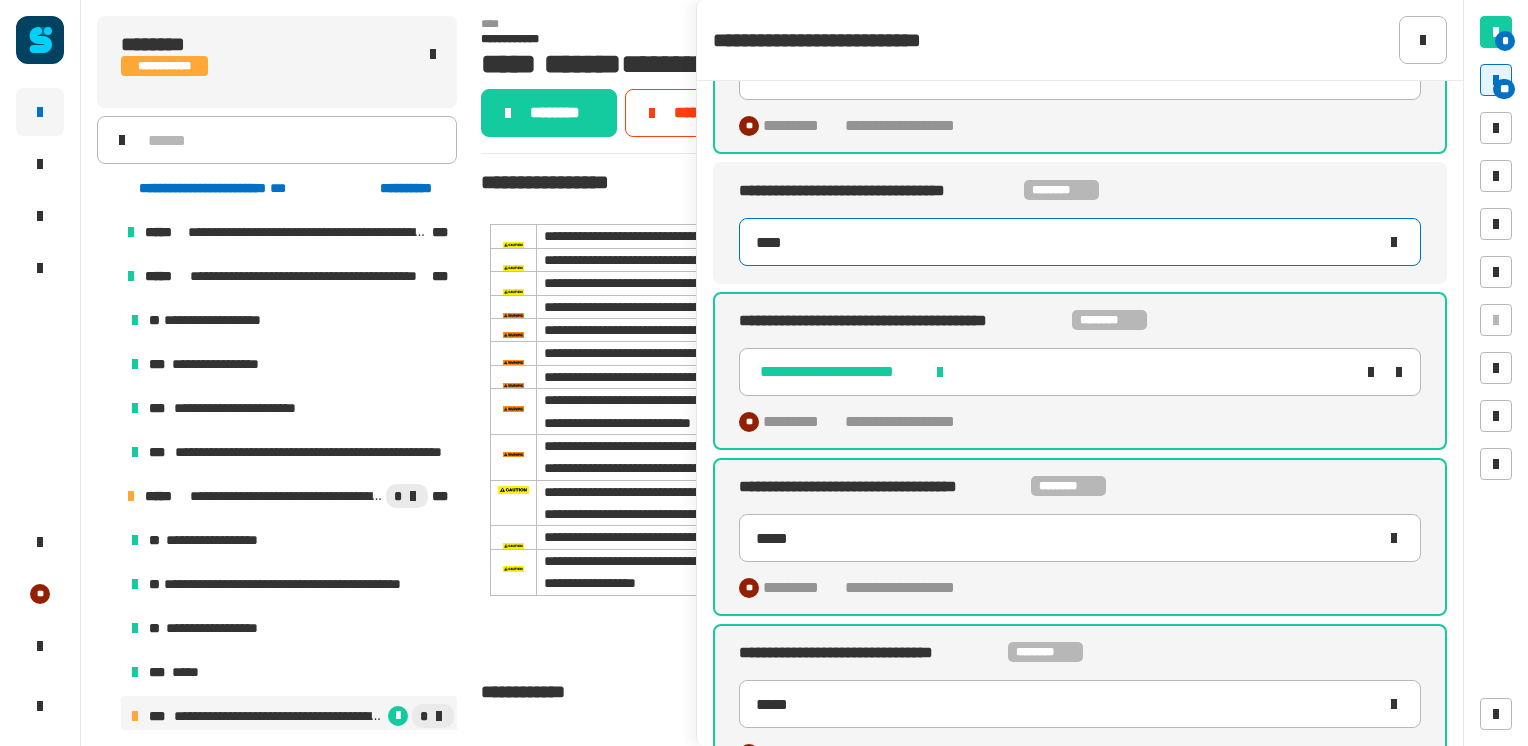type on "*****" 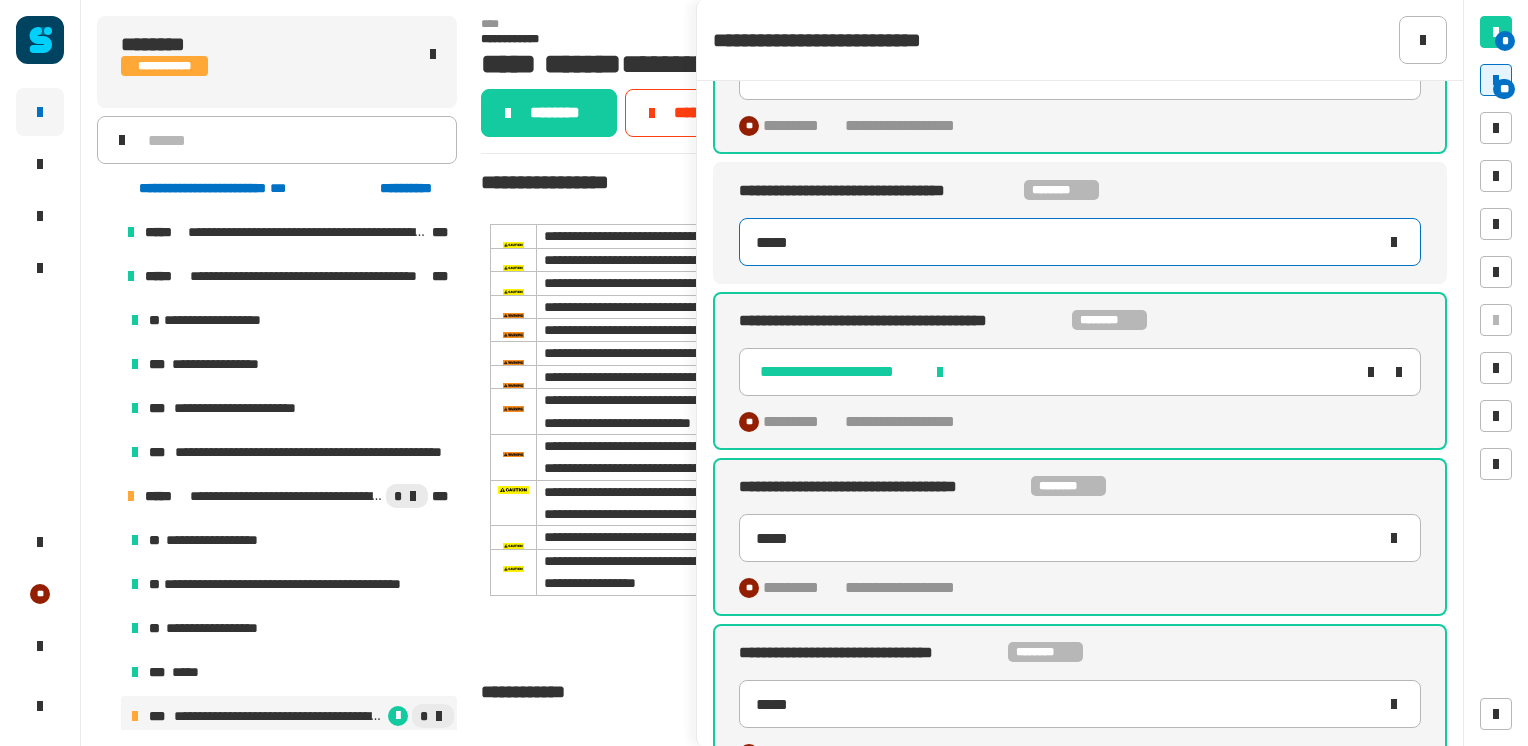 type on "*****" 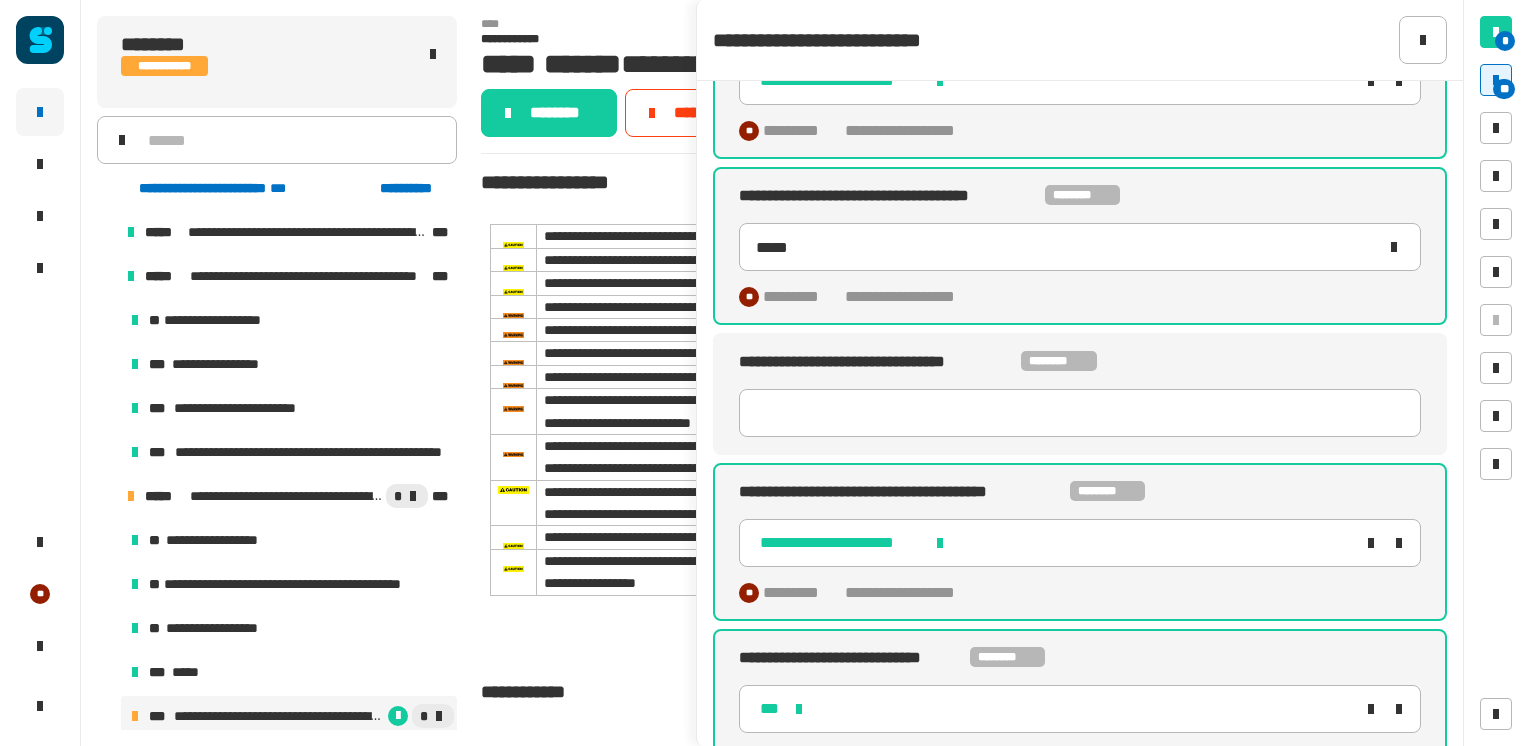 scroll, scrollTop: 4600, scrollLeft: 0, axis: vertical 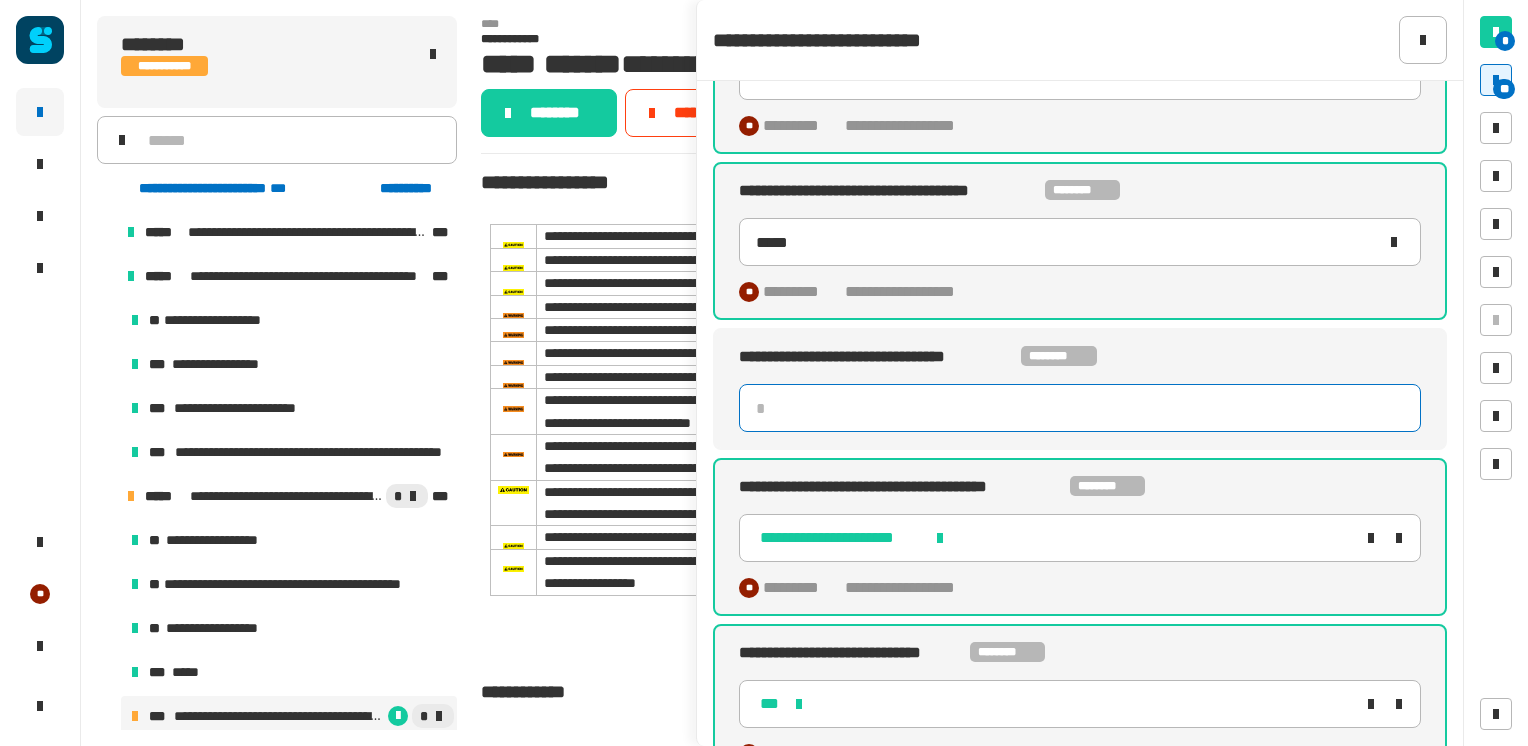 click 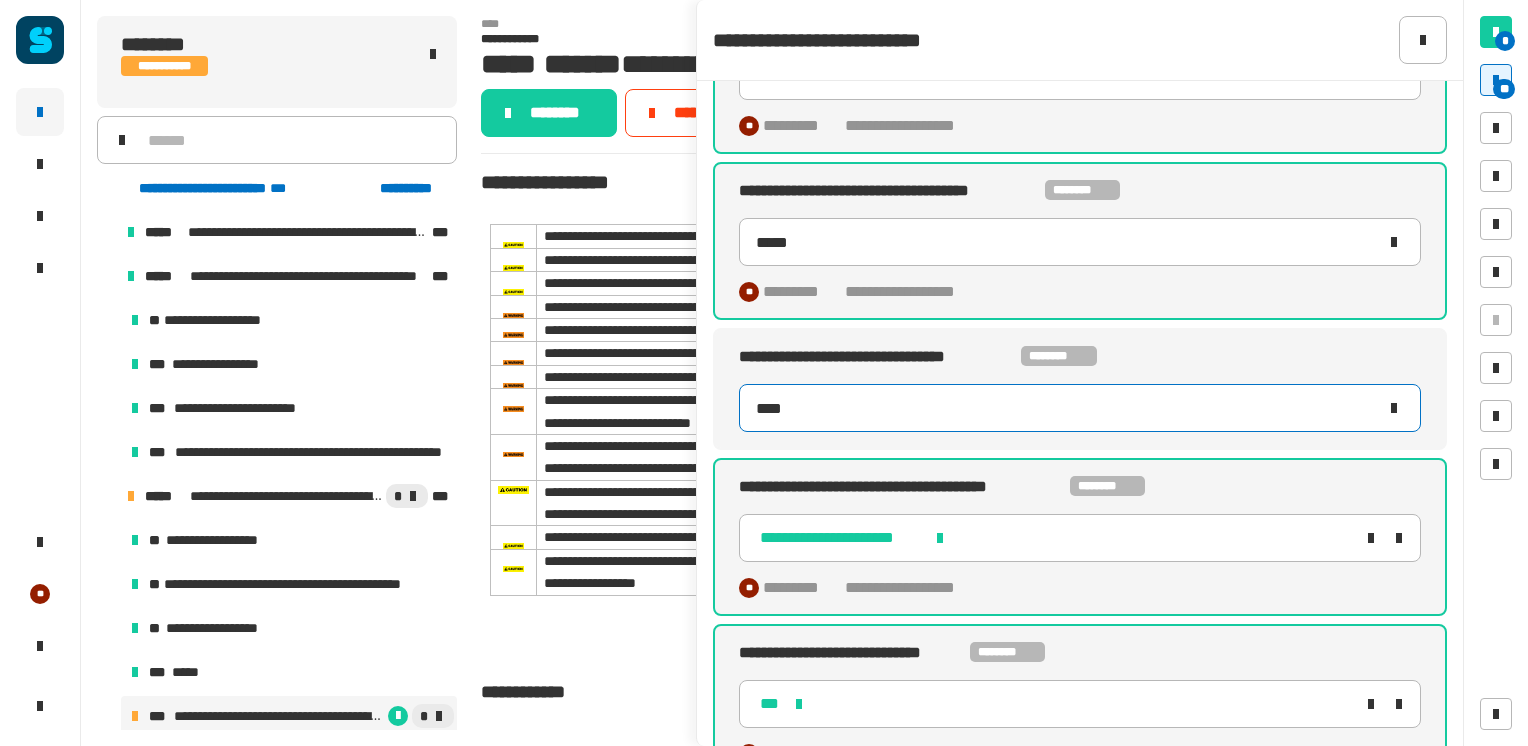 type on "*****" 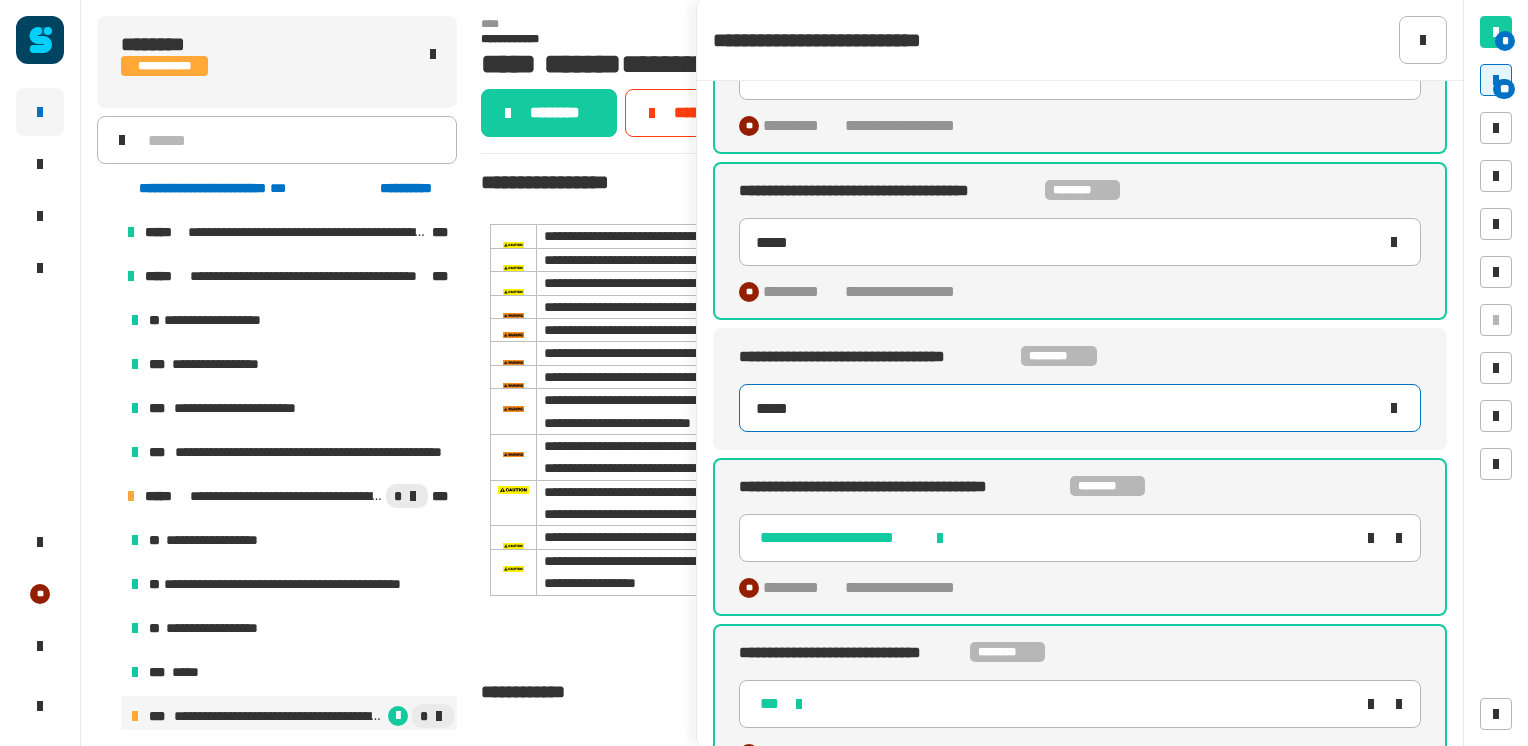 type on "*****" 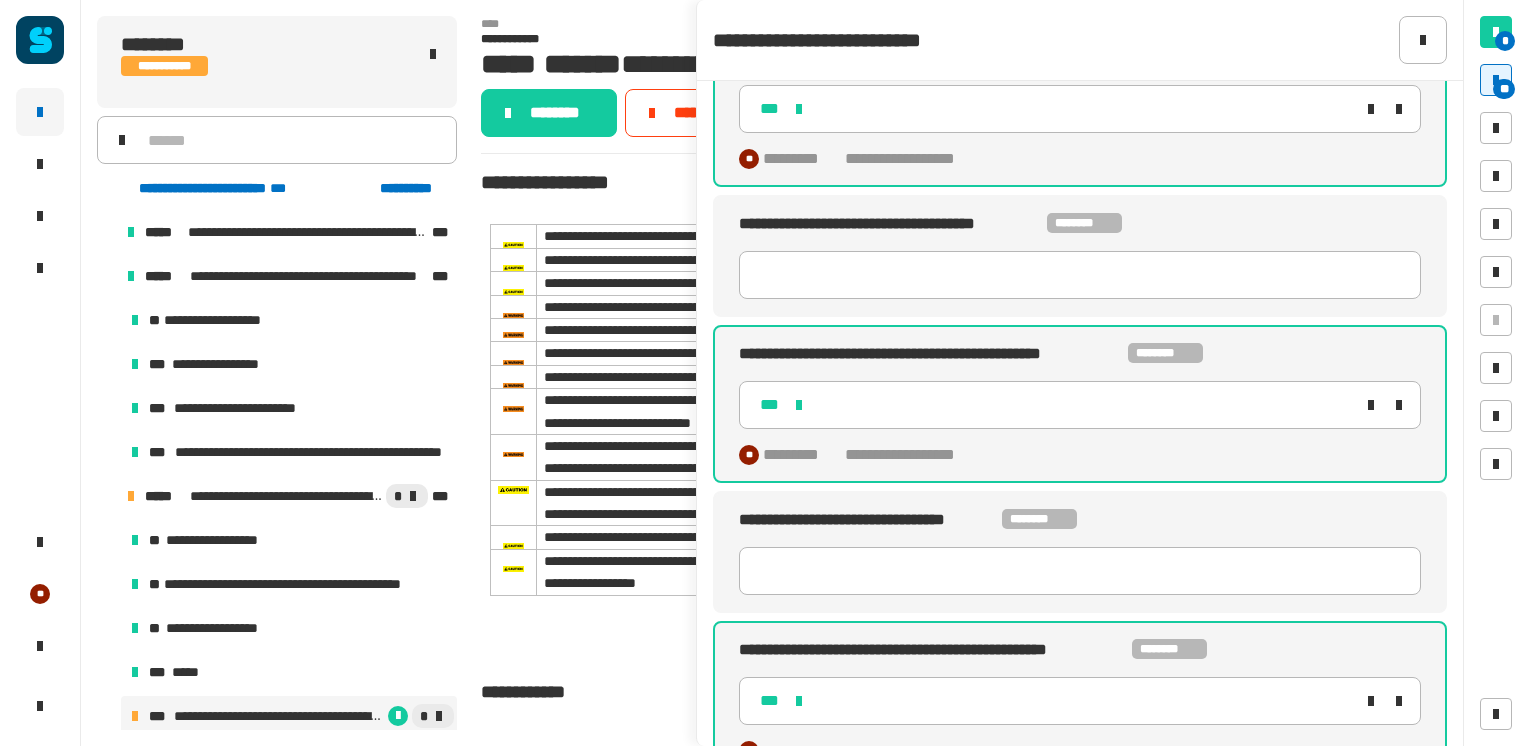 scroll, scrollTop: 5816, scrollLeft: 0, axis: vertical 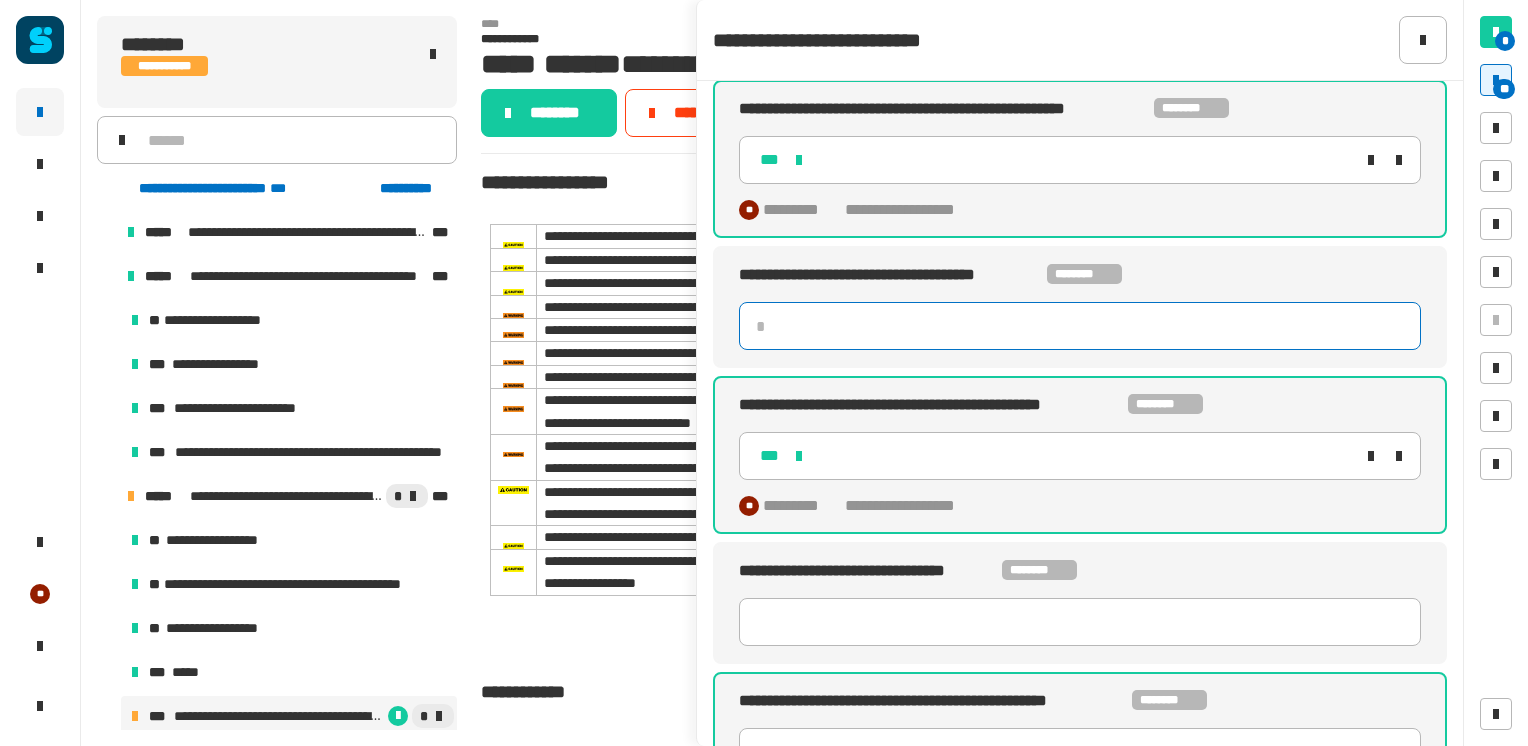 click 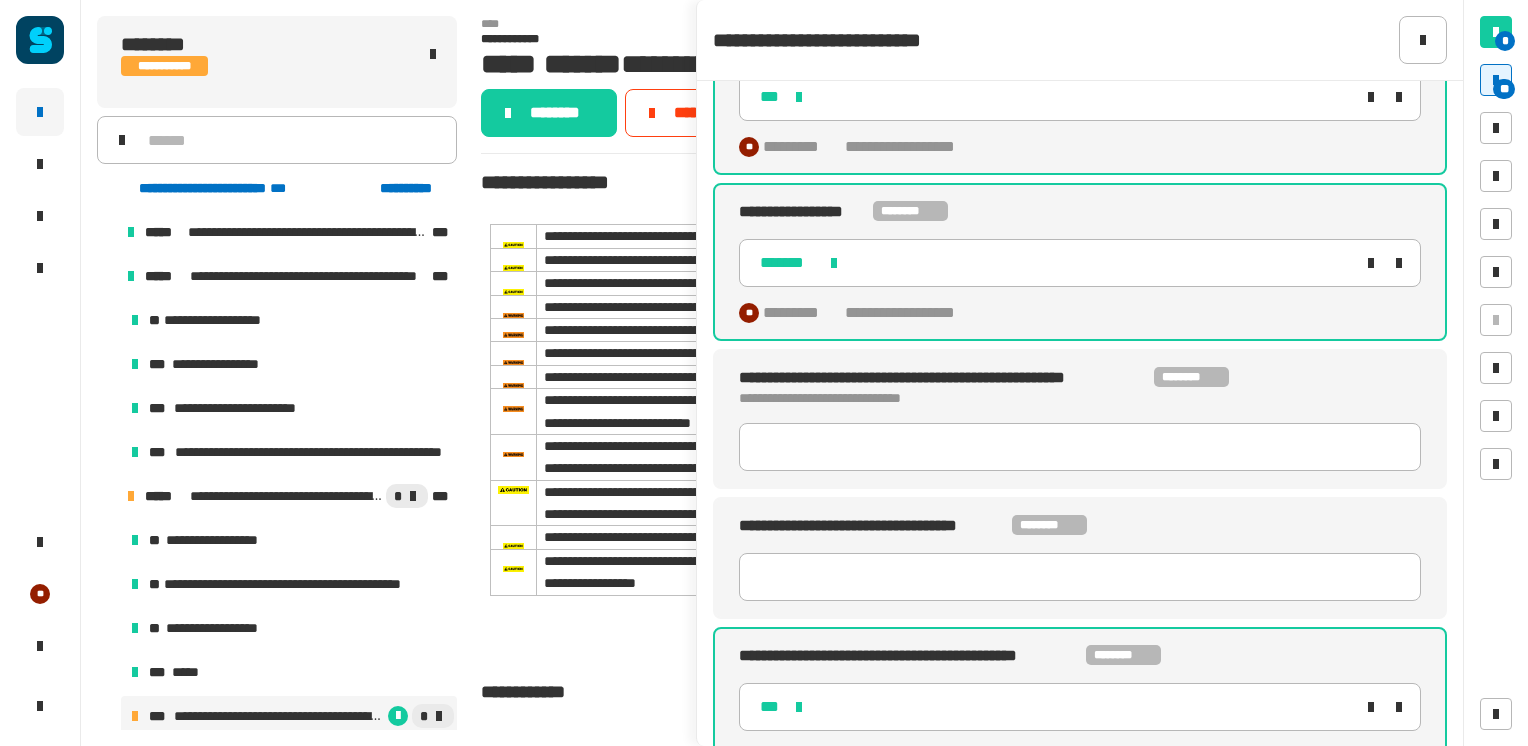 scroll, scrollTop: 7068, scrollLeft: 0, axis: vertical 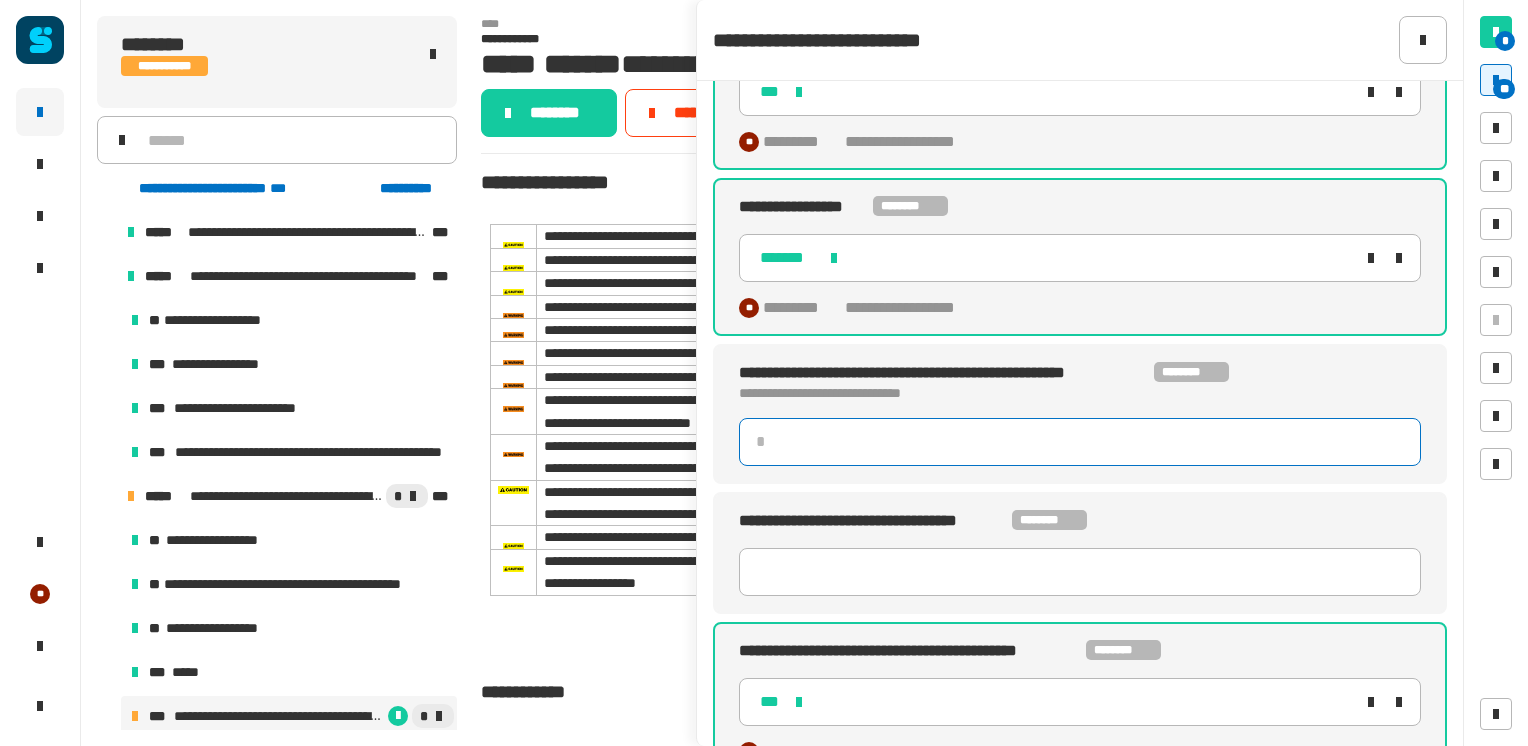 type 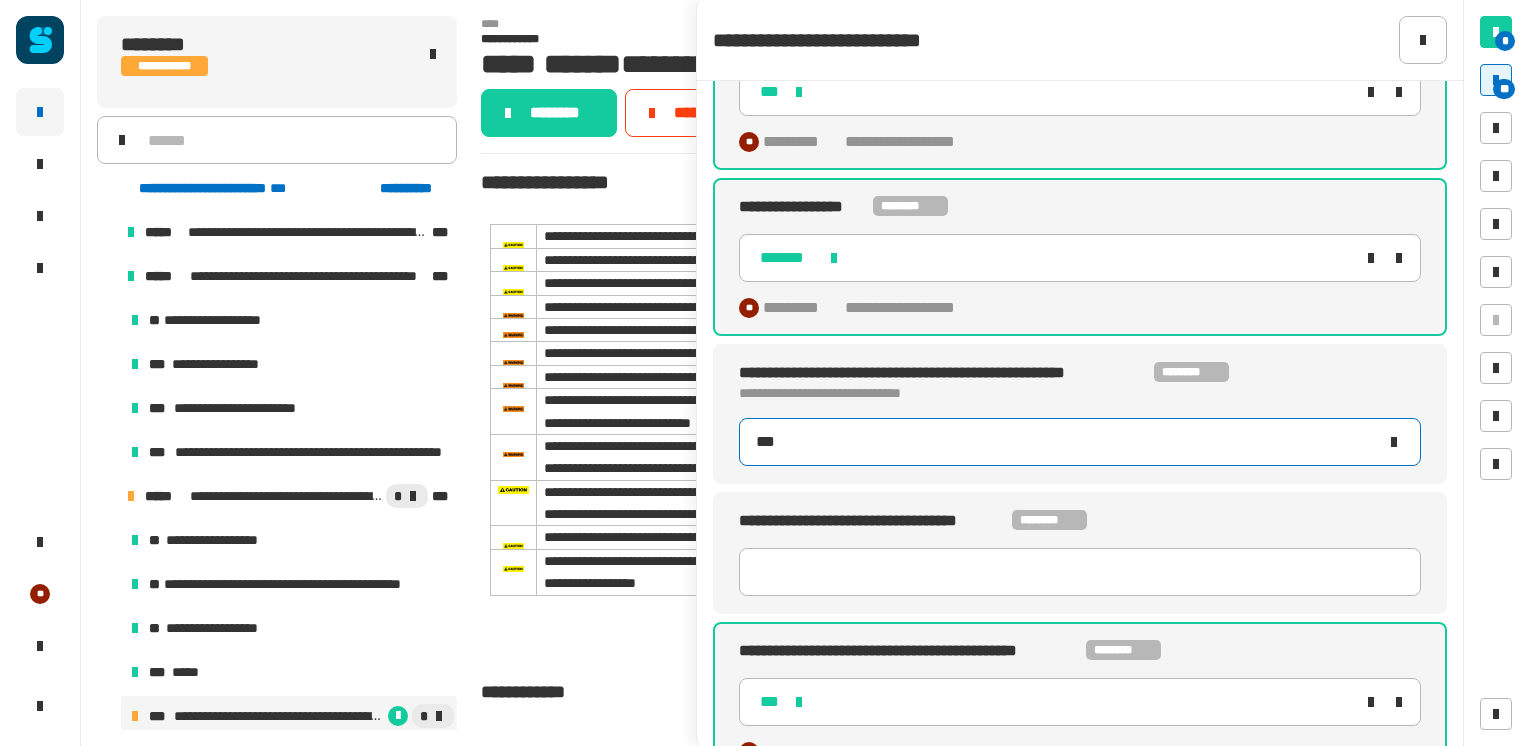 type on "****" 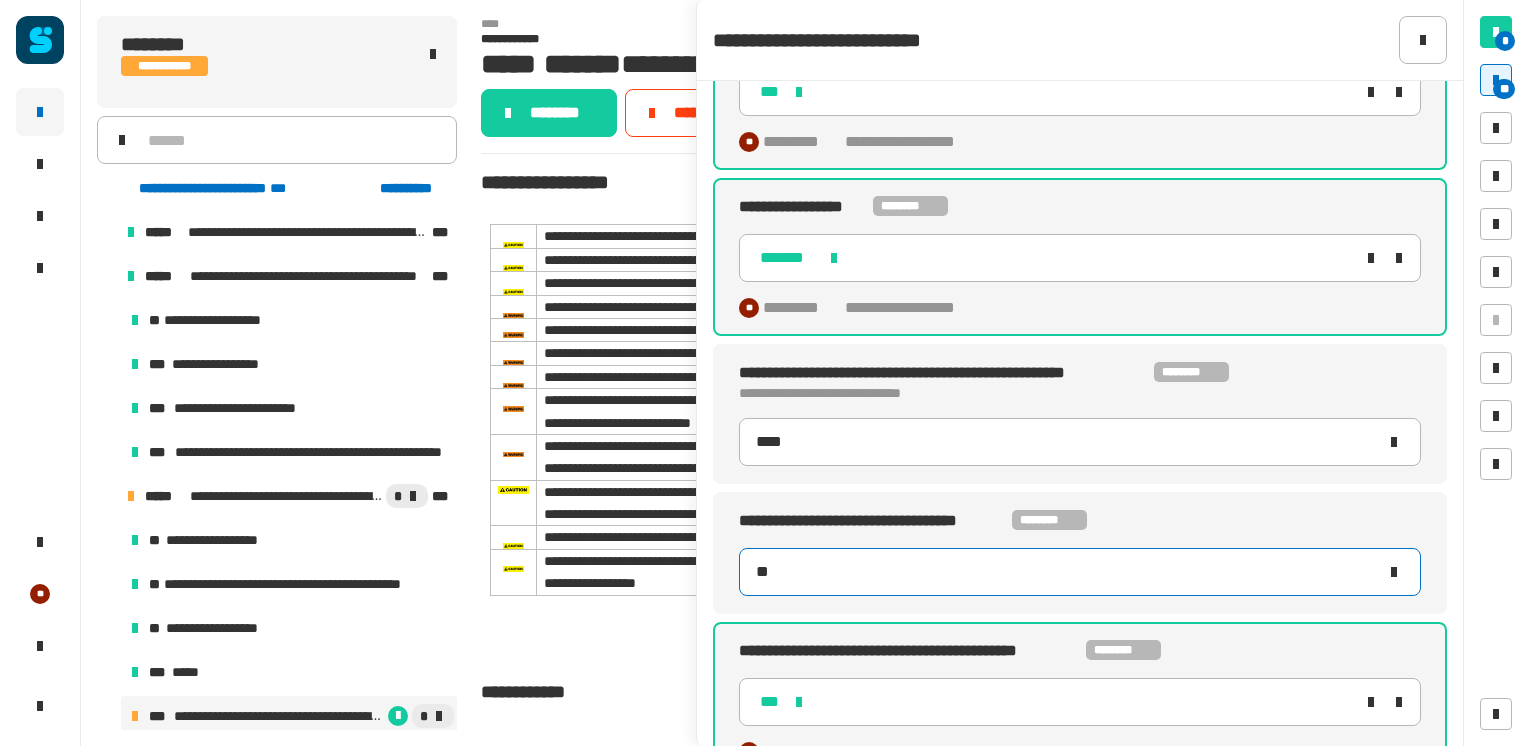 type on "***" 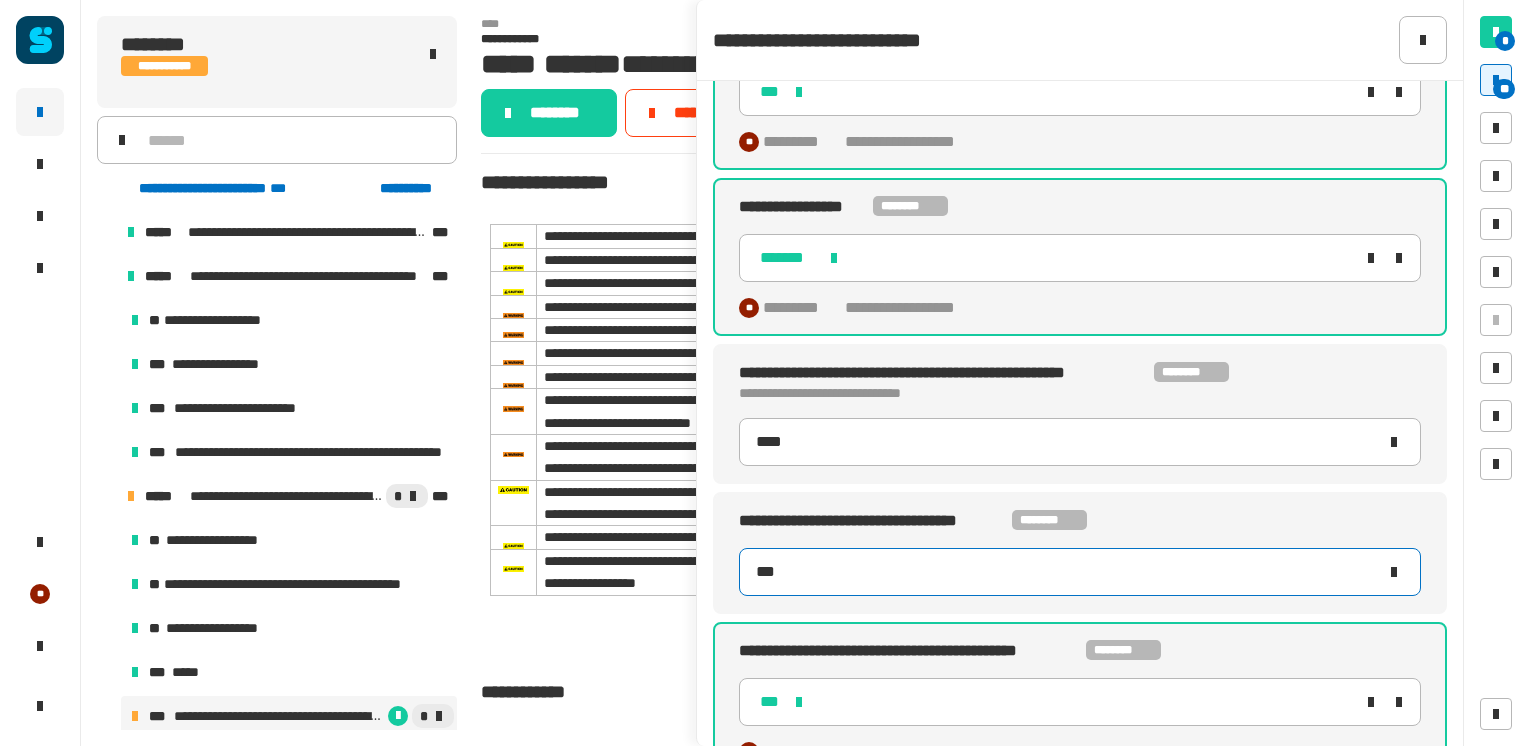 type on "*****" 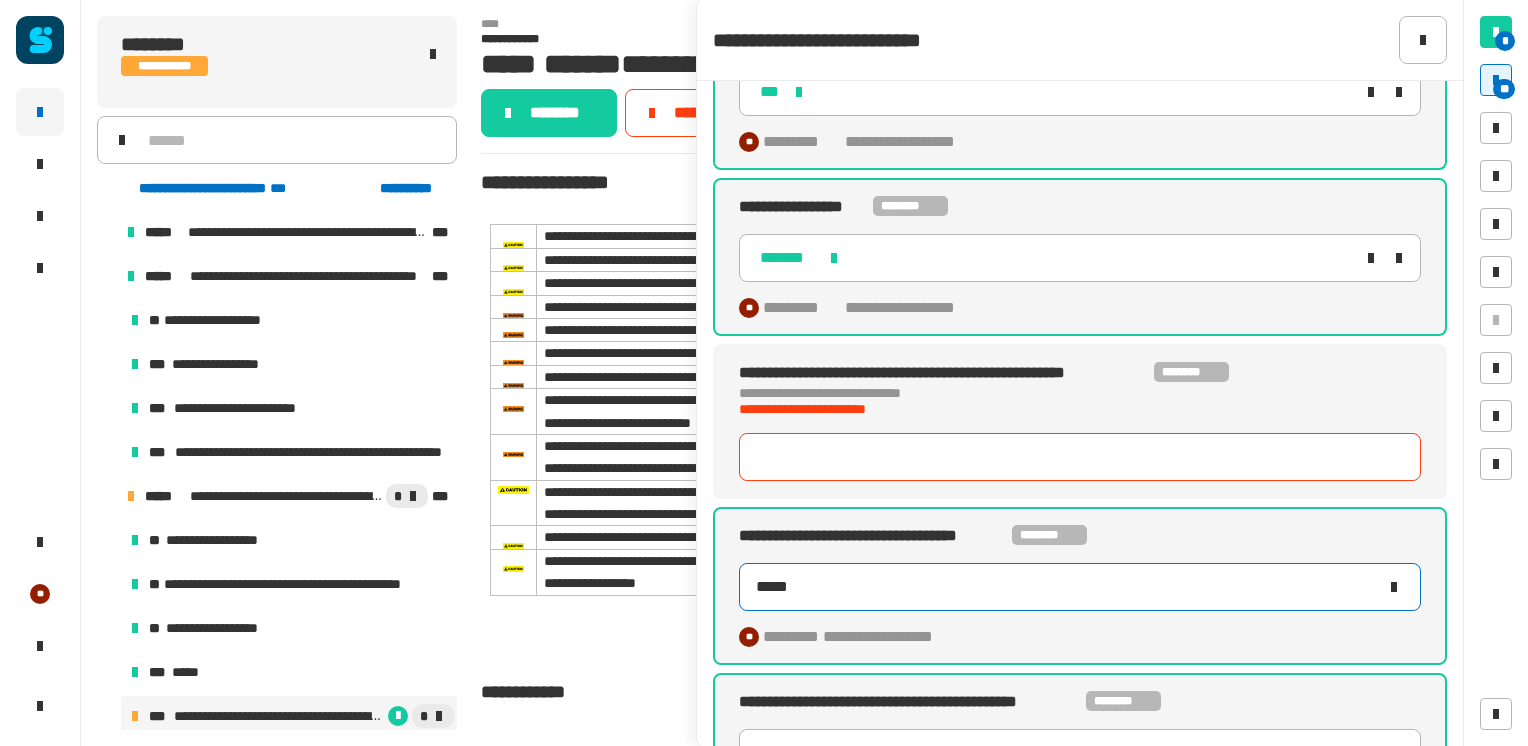 type 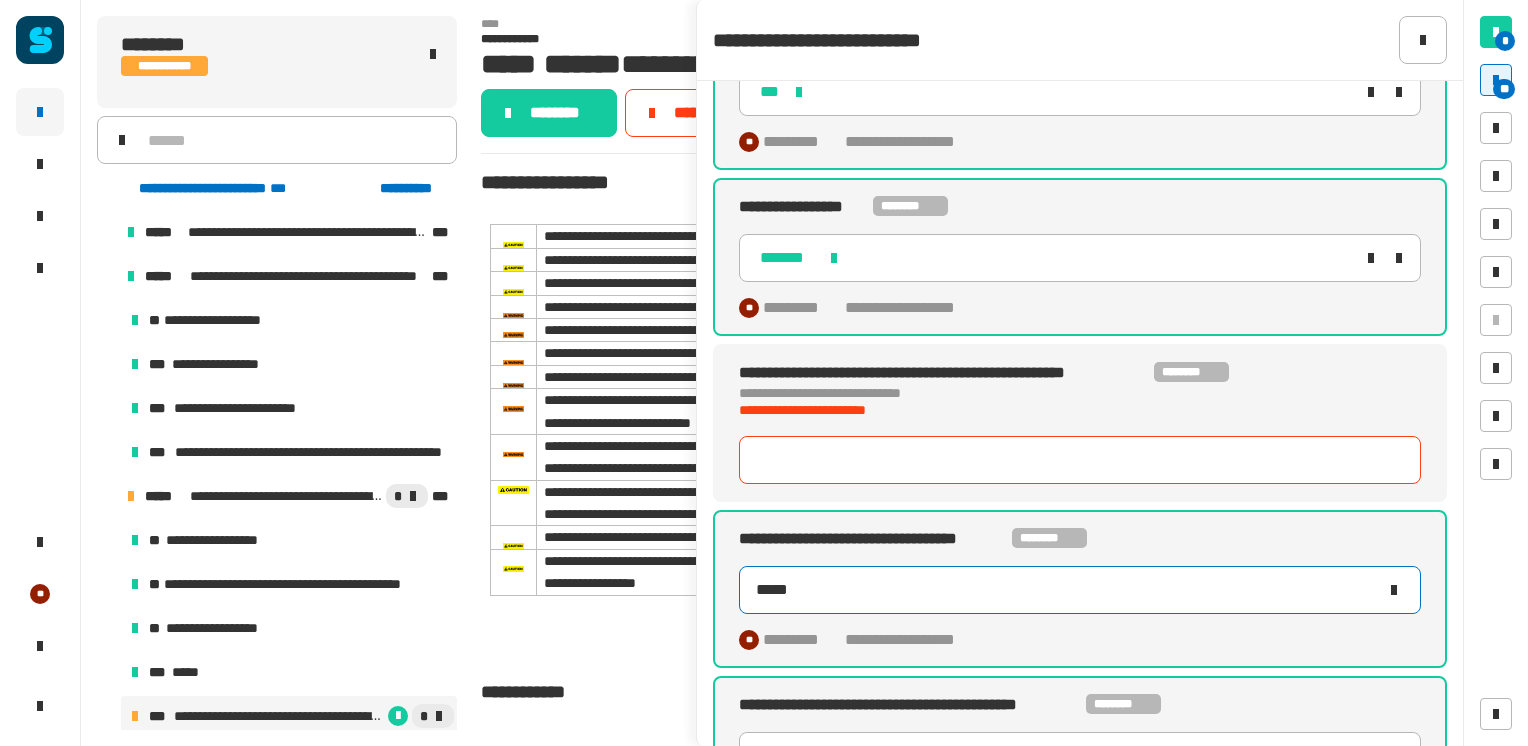 type on "******" 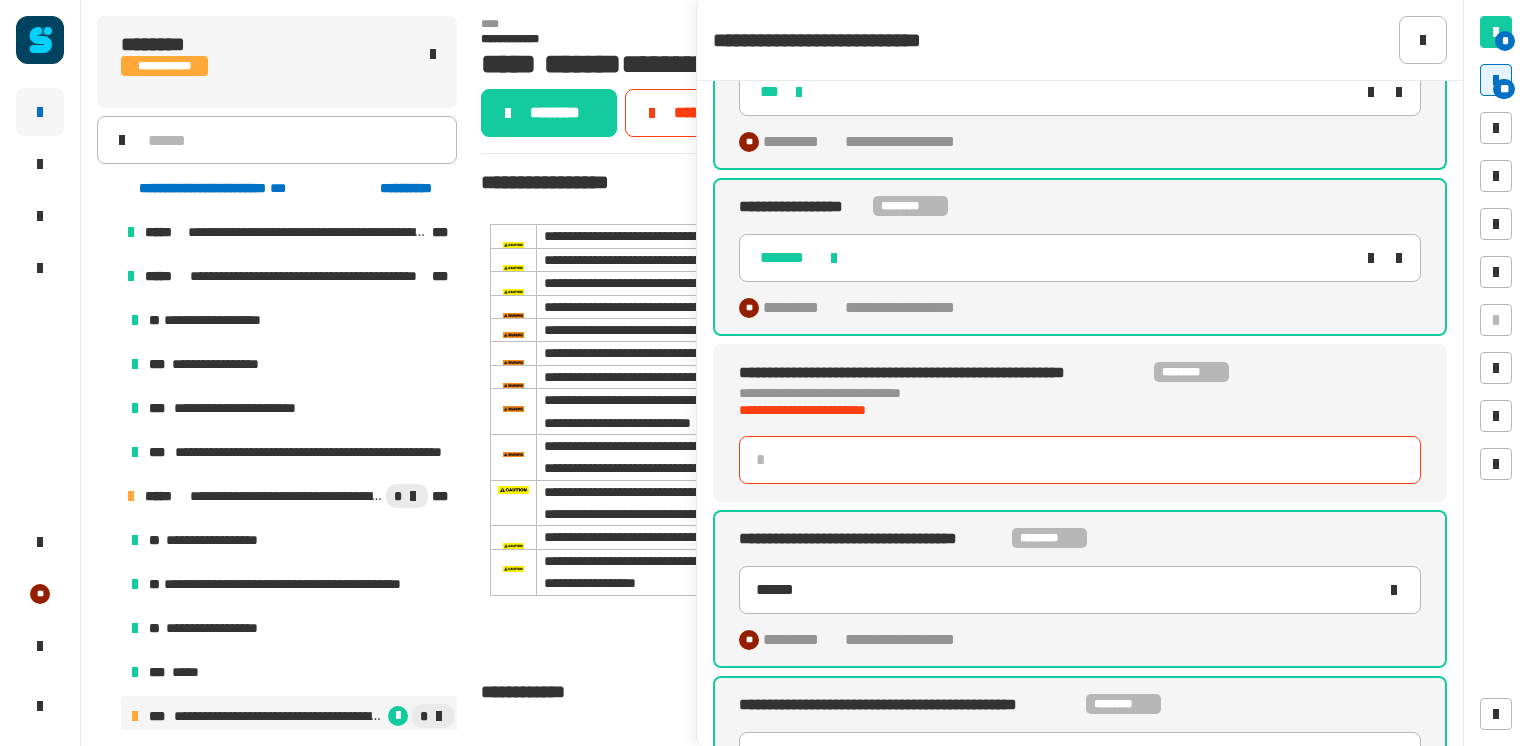 click 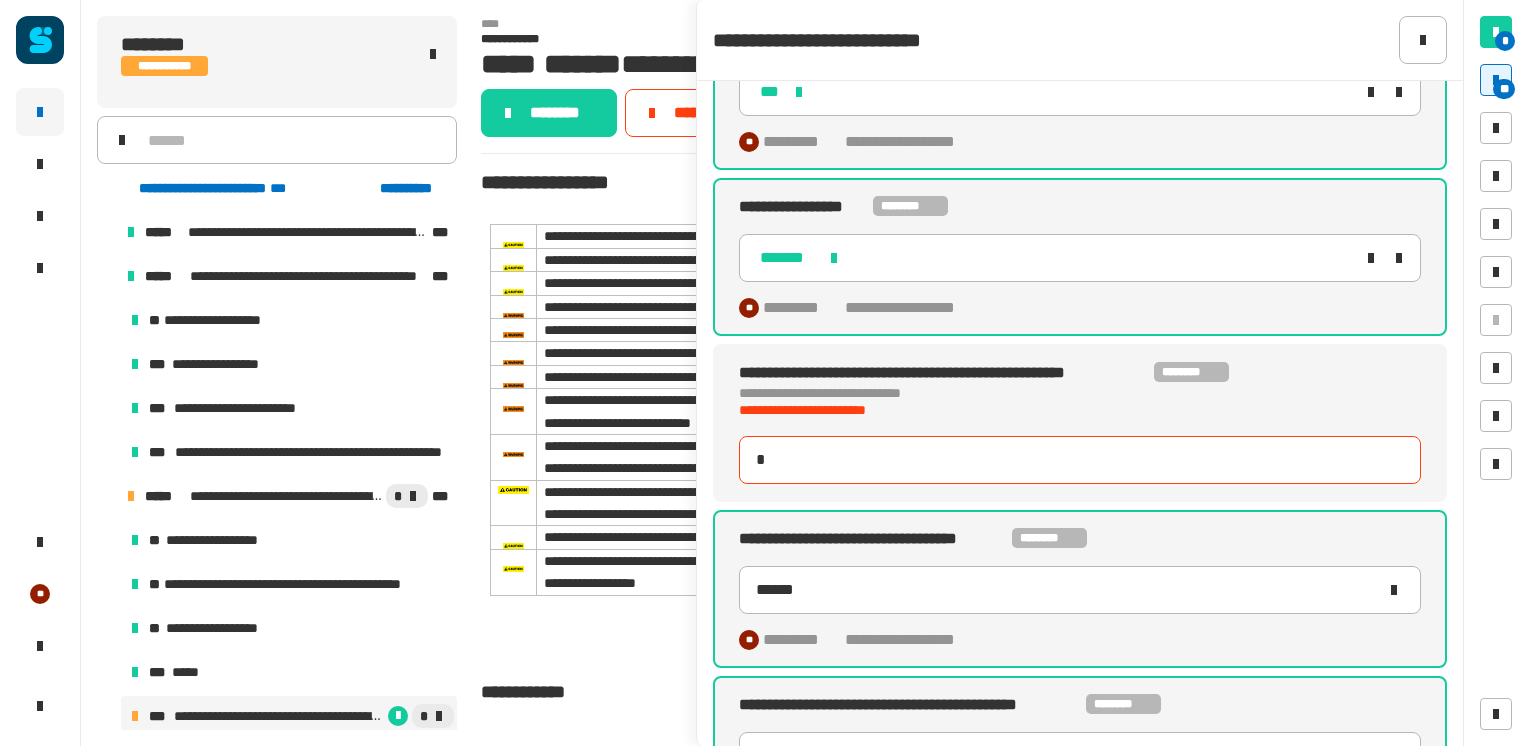 type on "******" 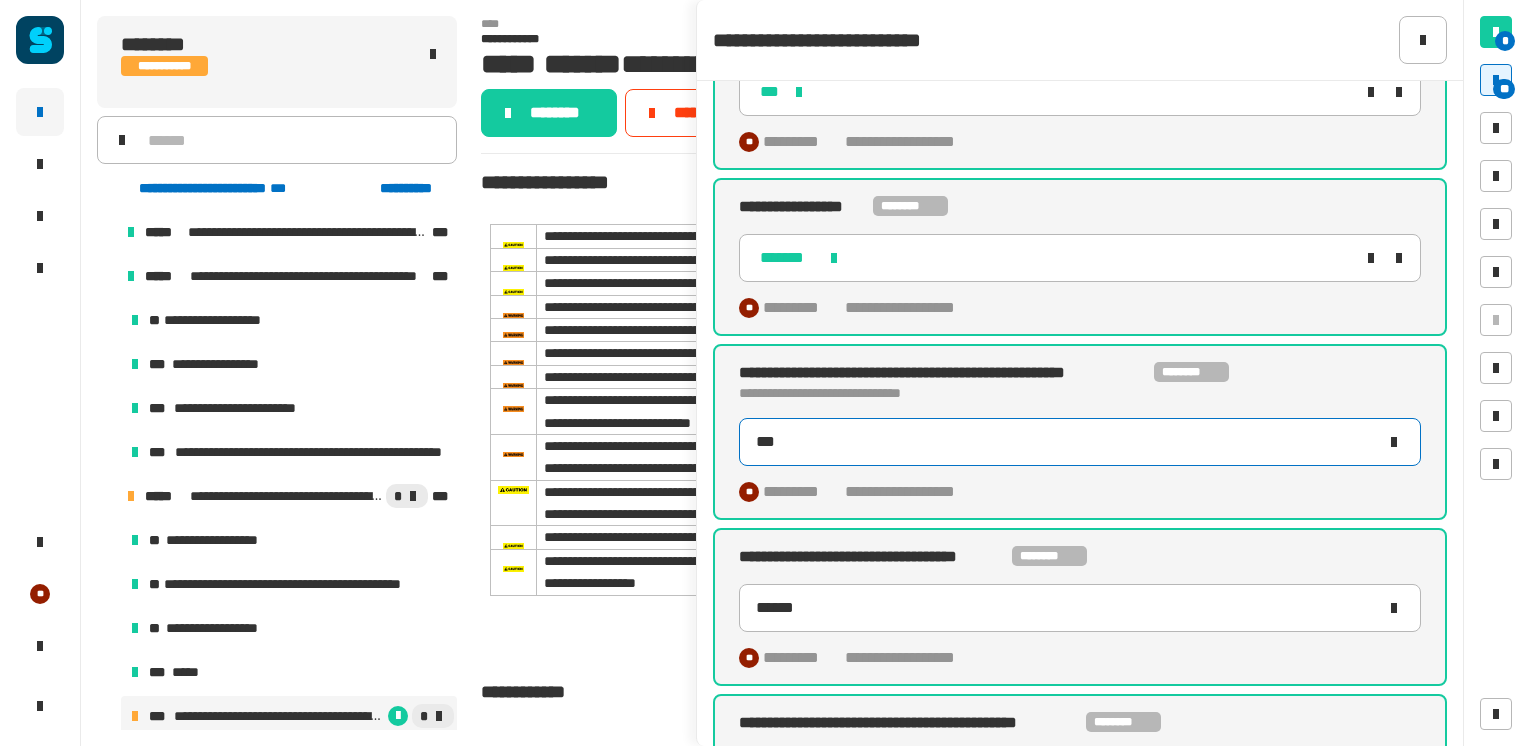 type on "****" 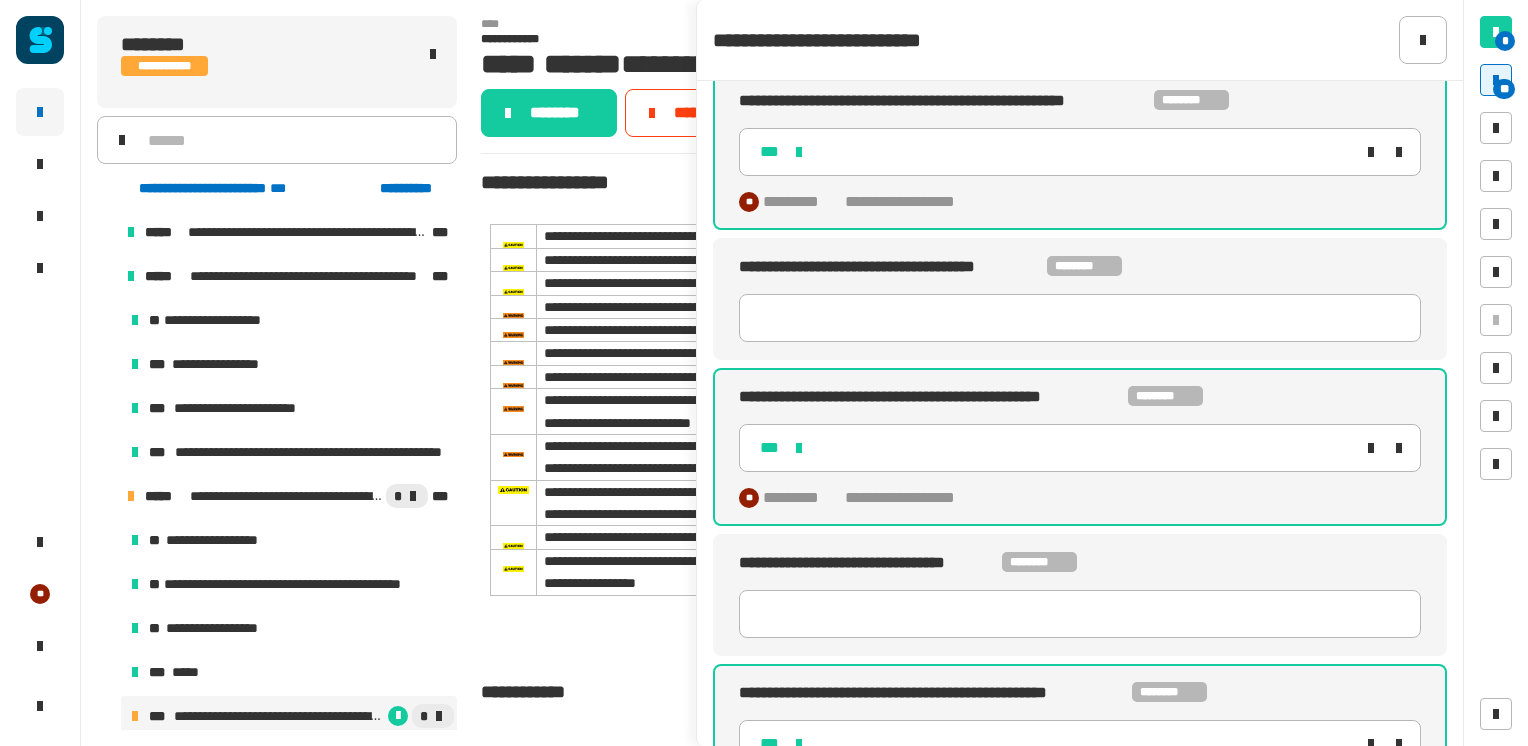 scroll, scrollTop: 5806, scrollLeft: 0, axis: vertical 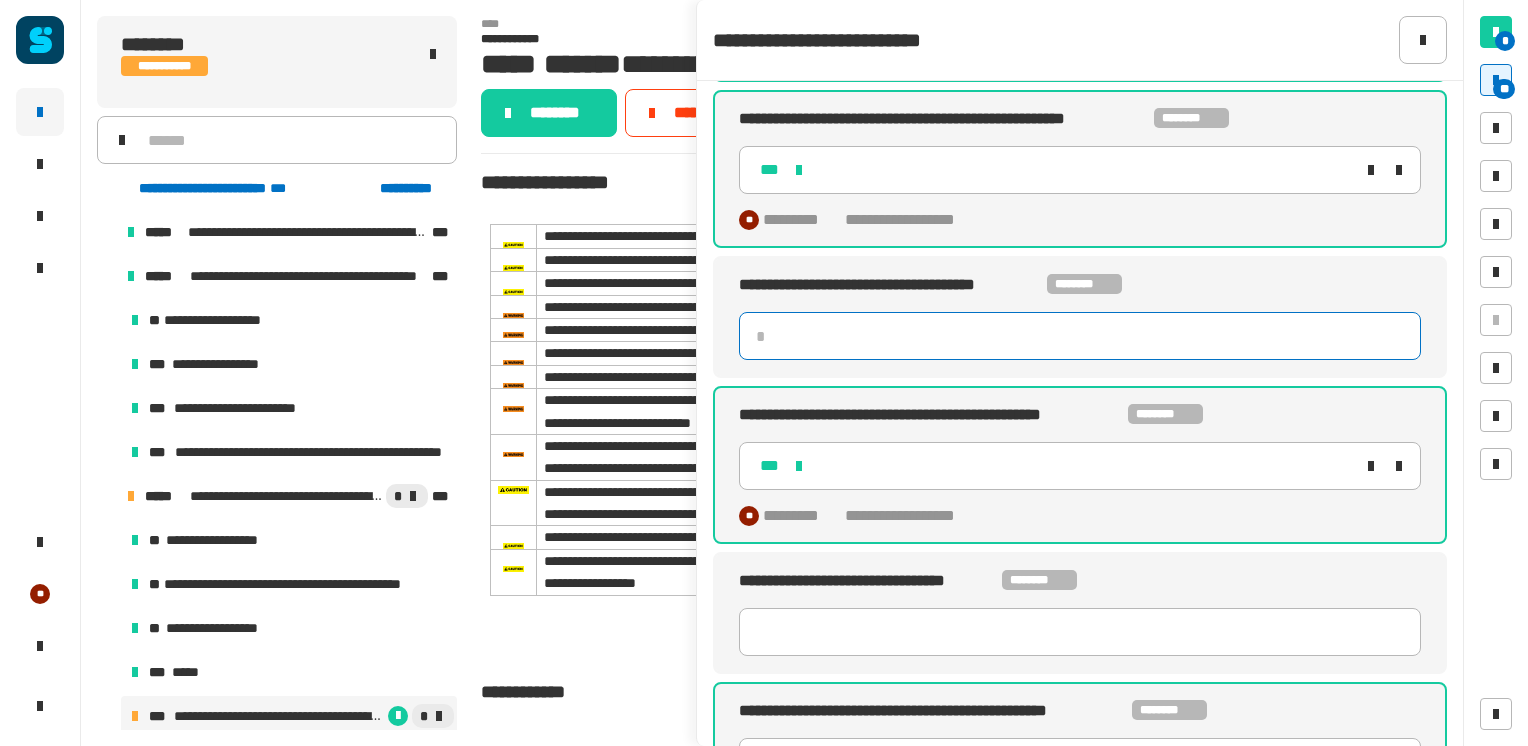 click 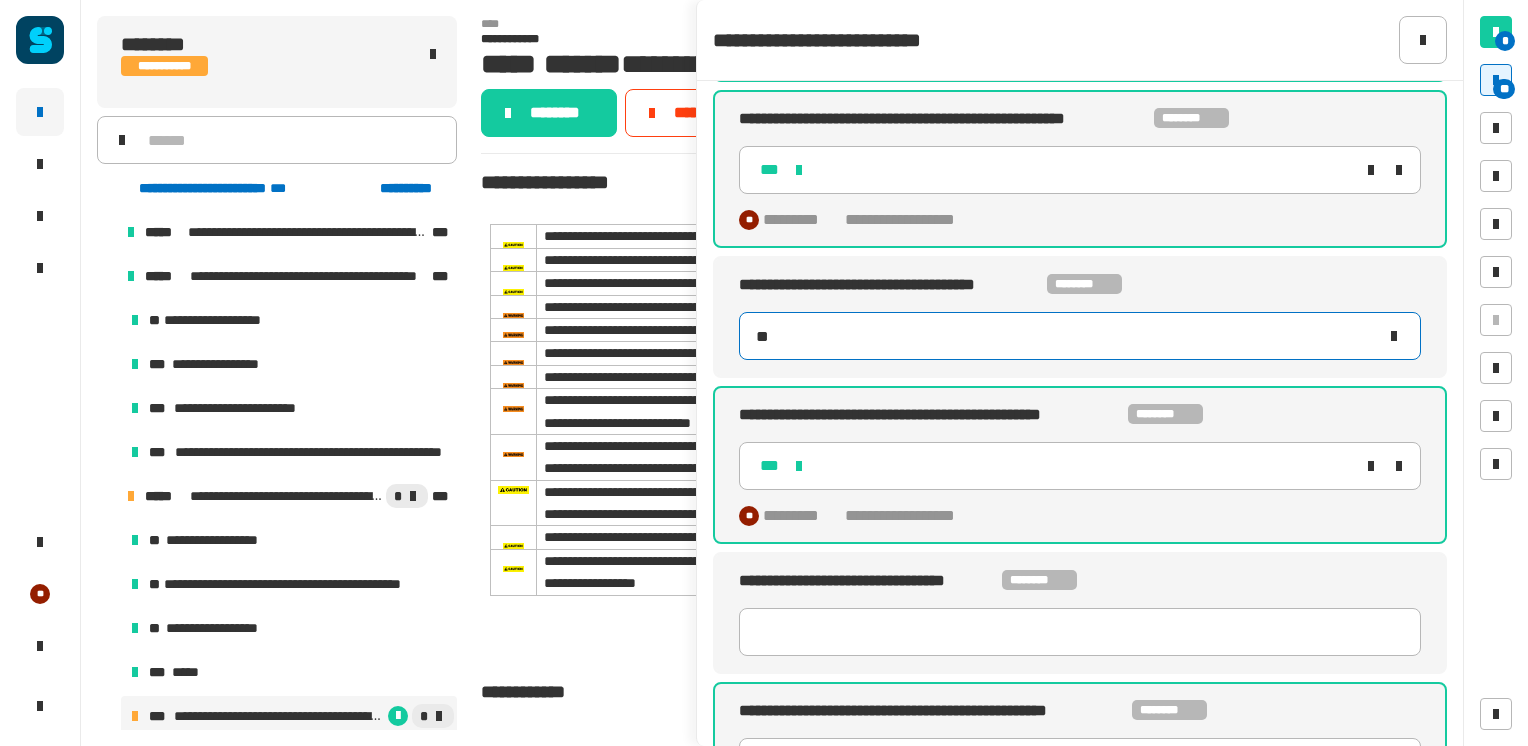 type on "****" 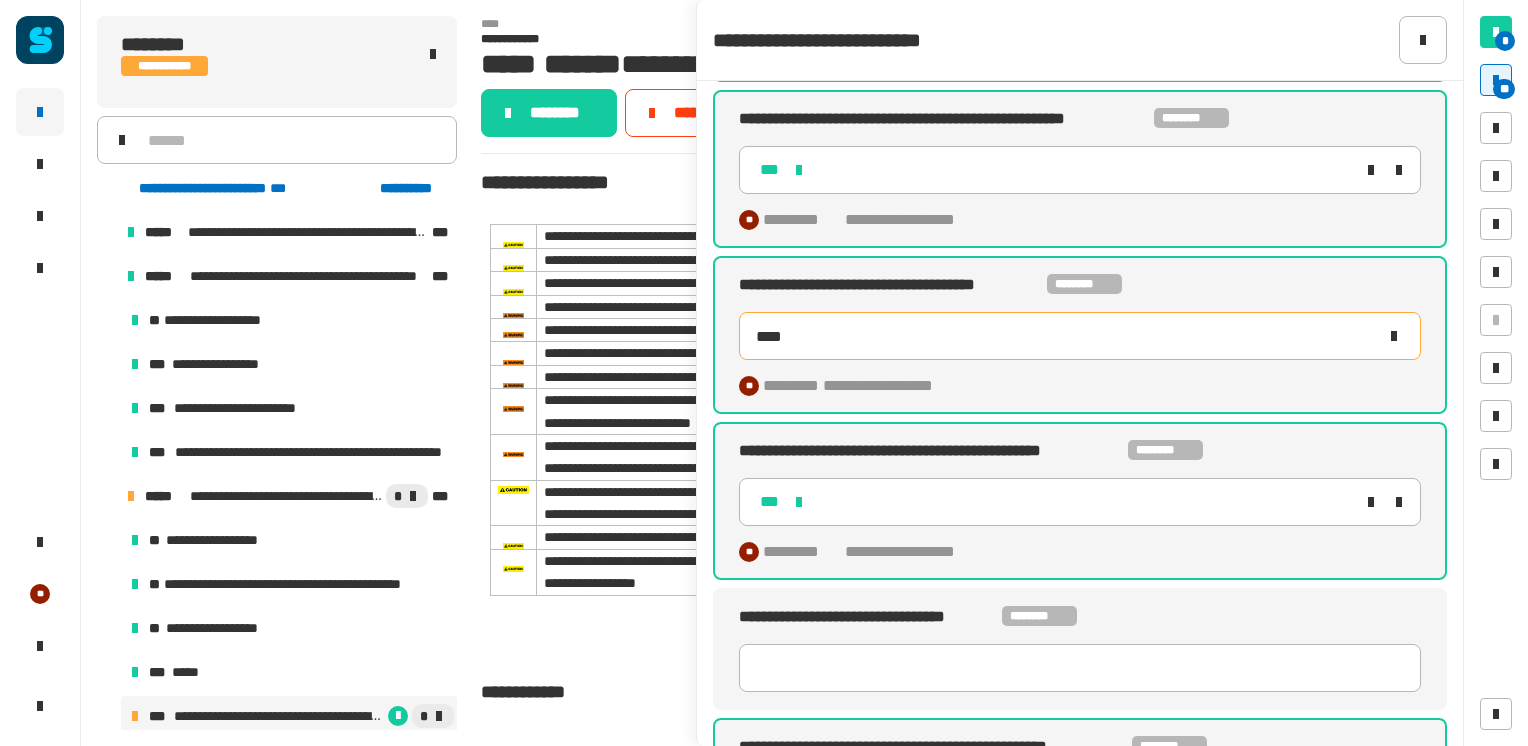 type on "*" 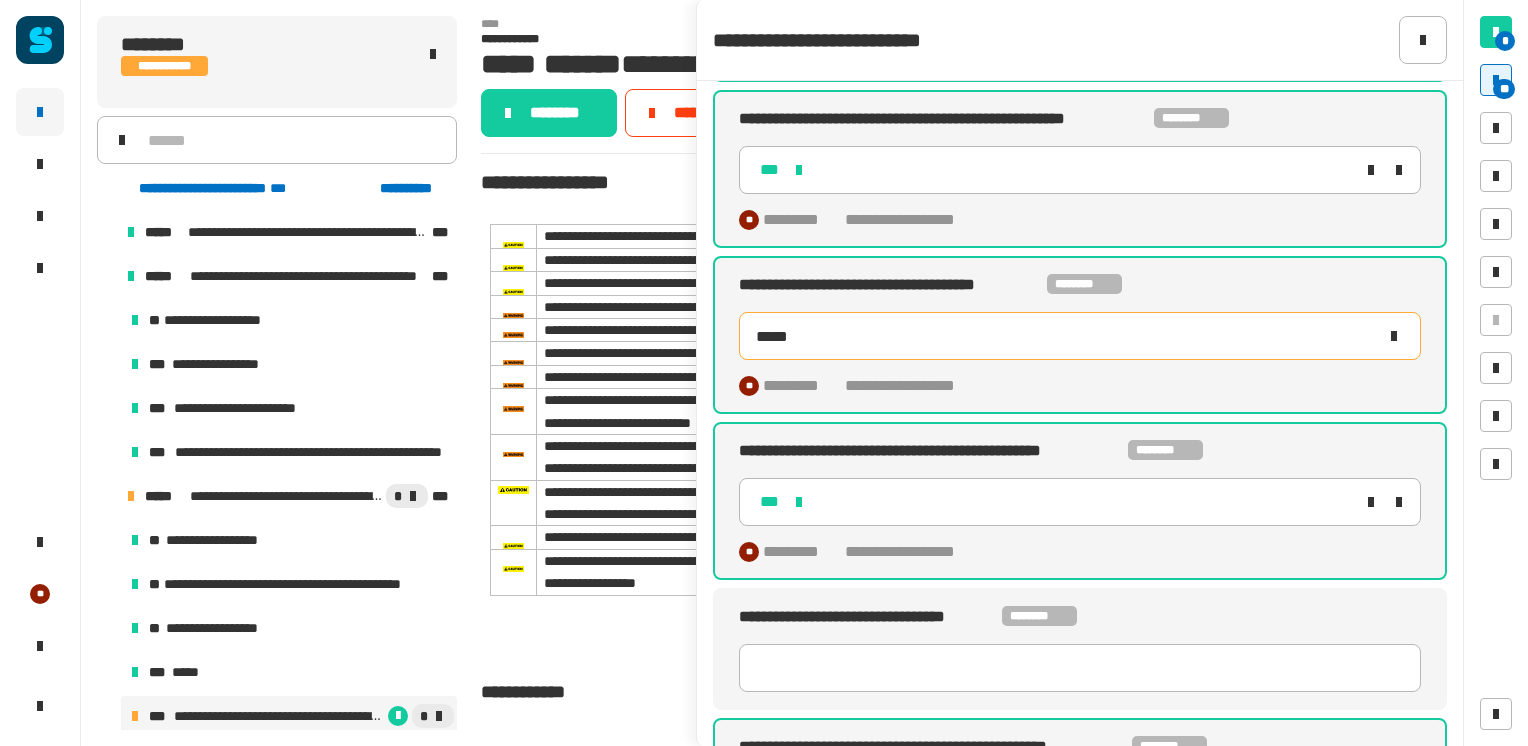 type on "******" 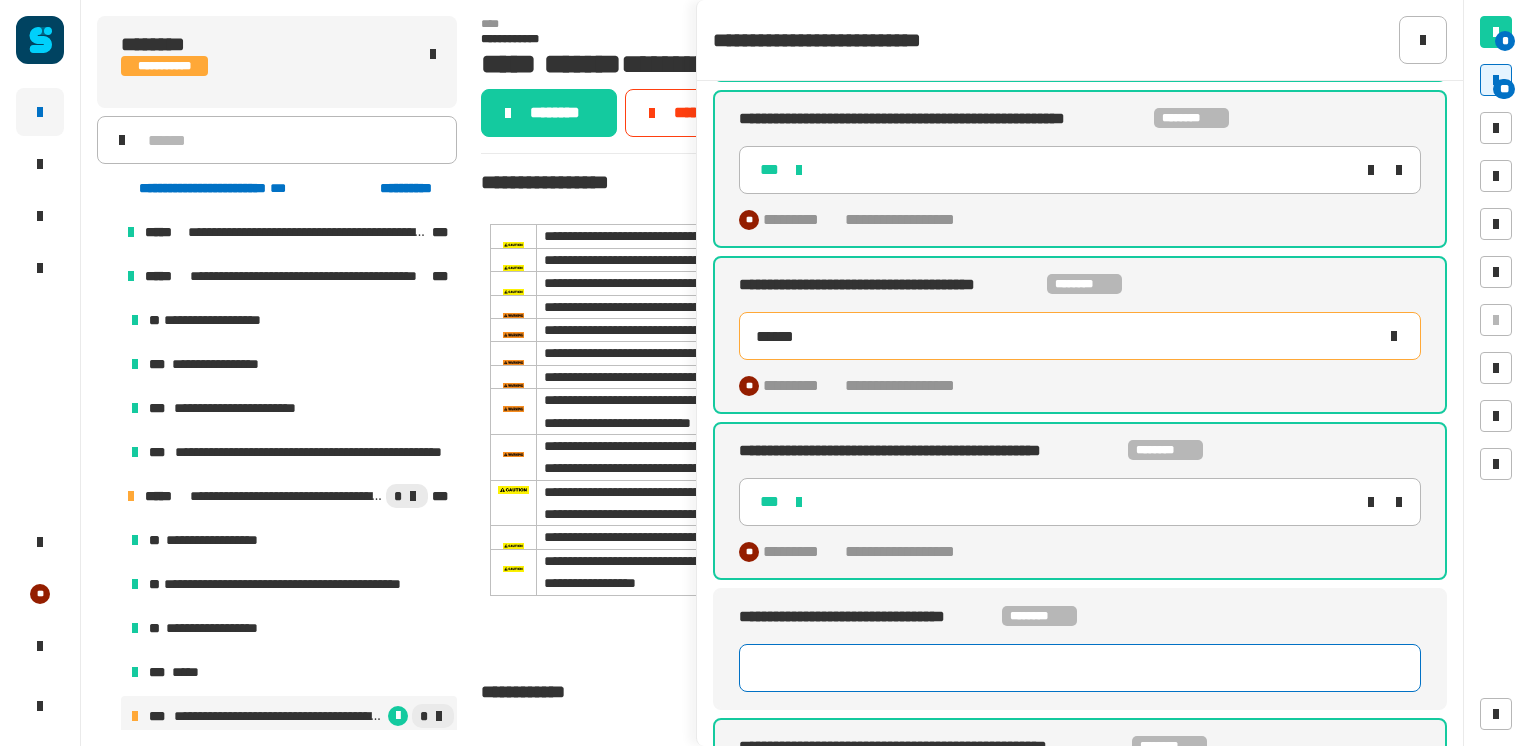 type 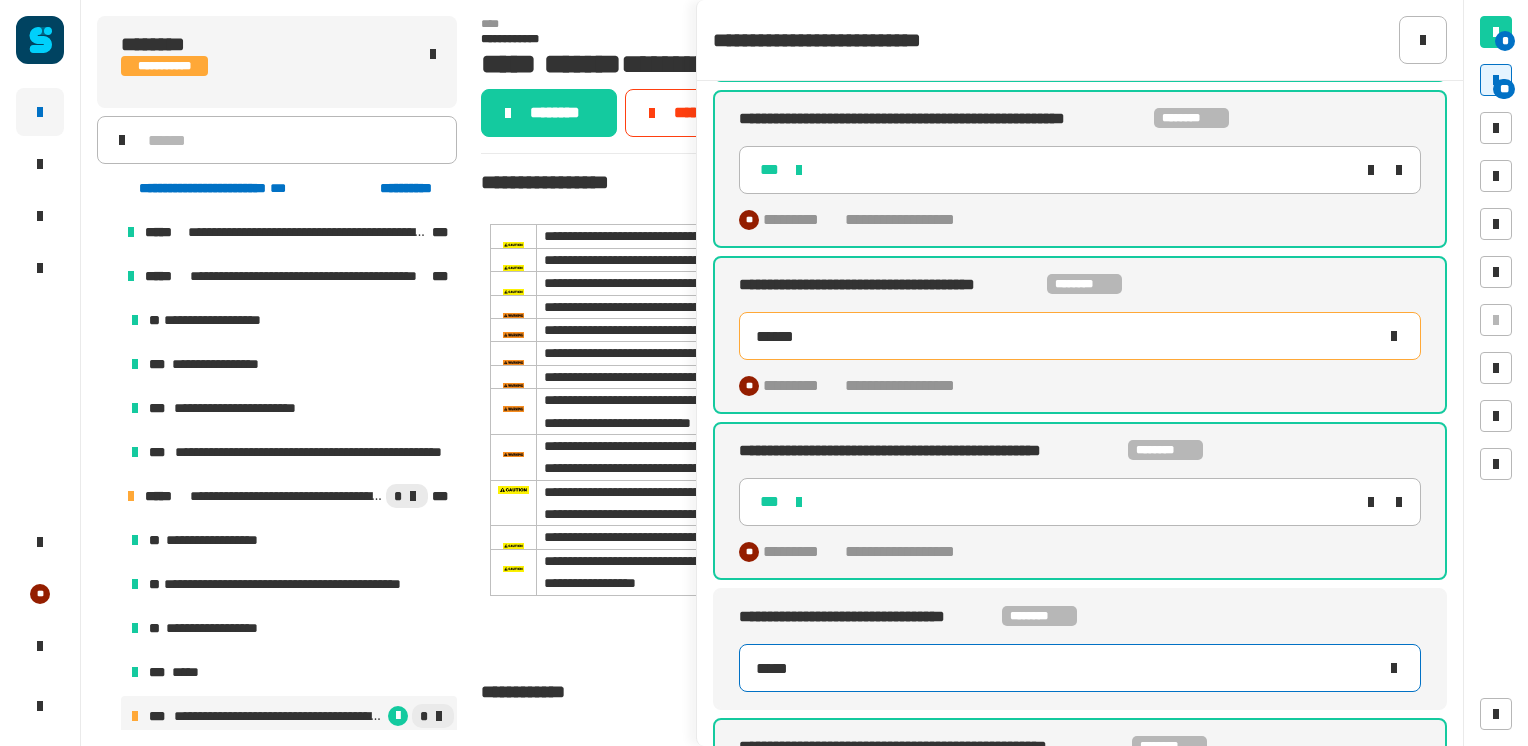 type on "******" 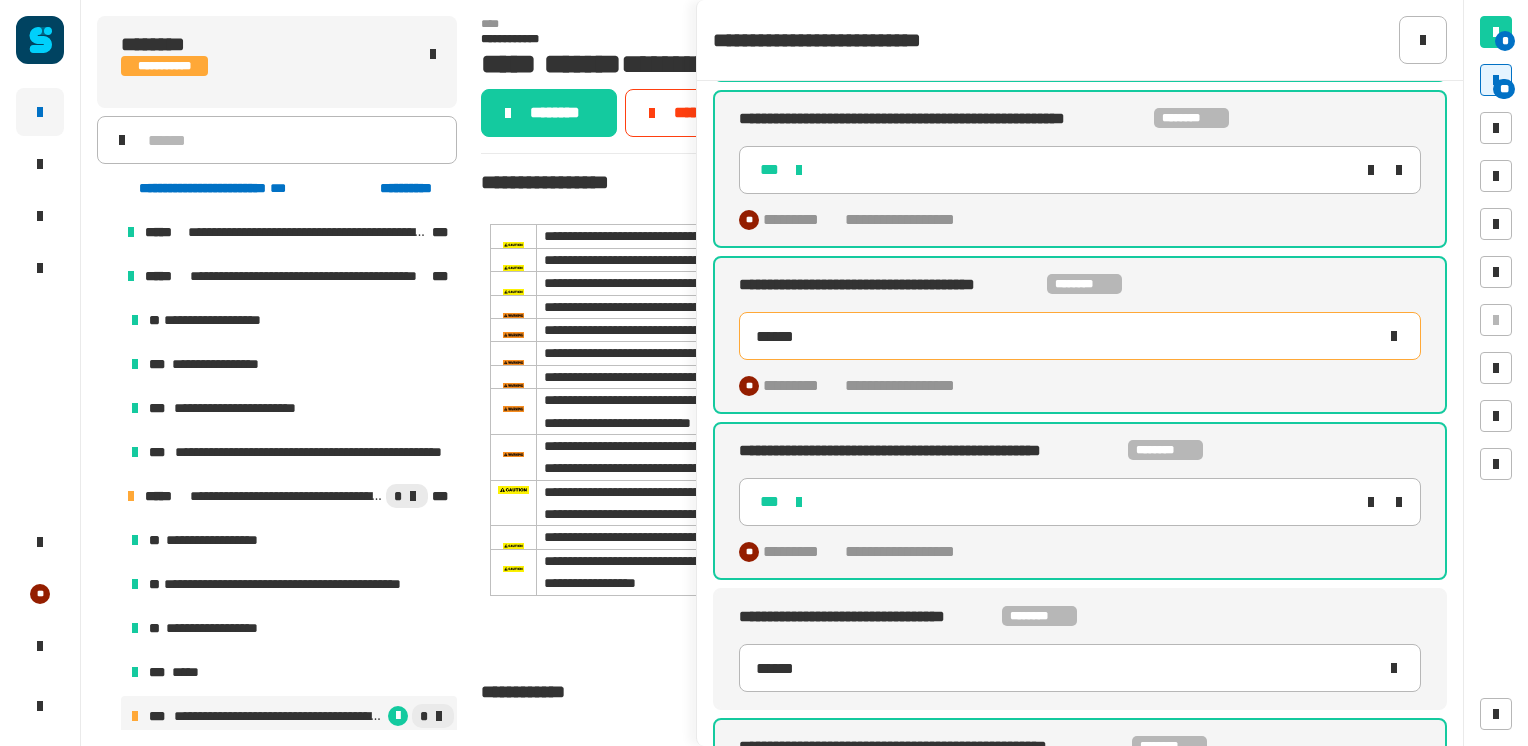 type 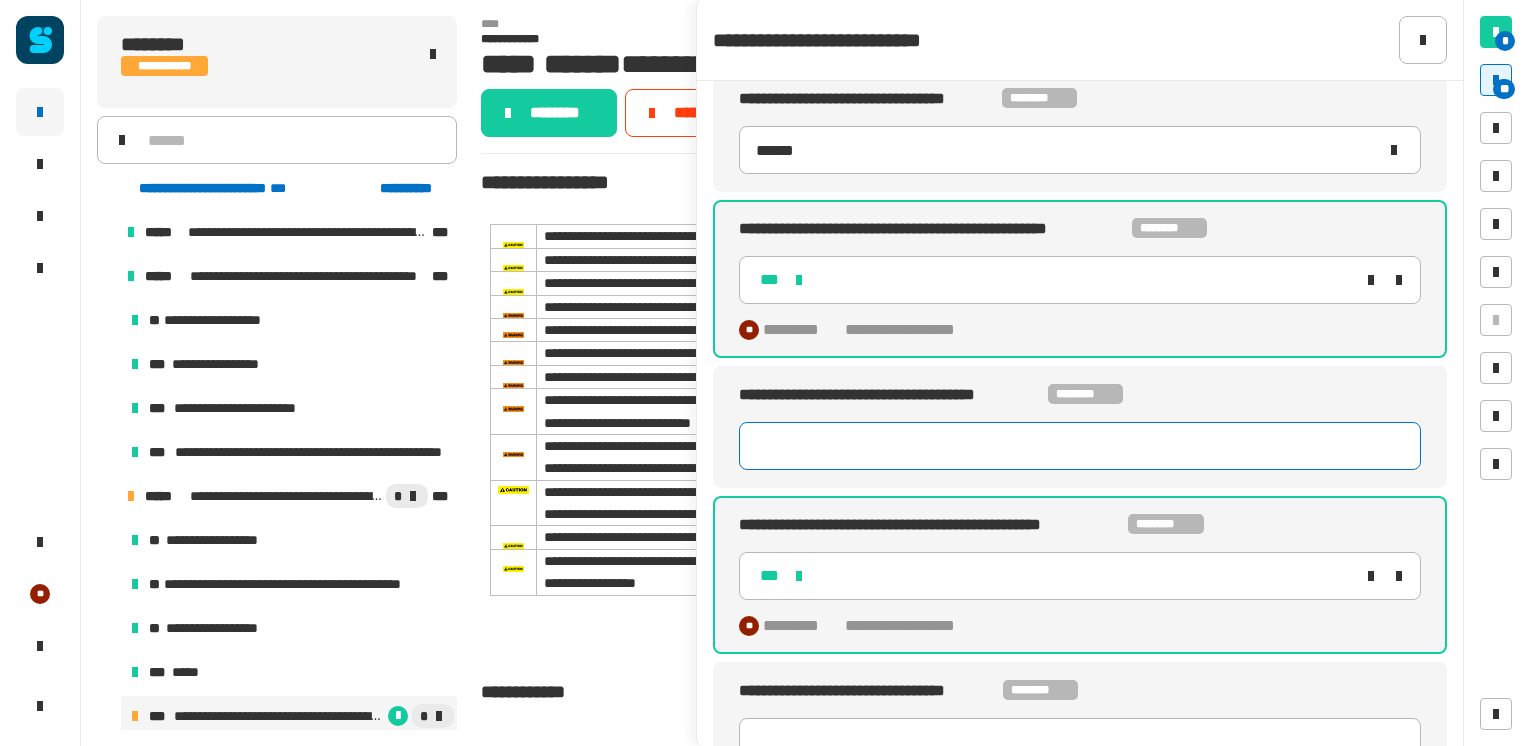 type on "******" 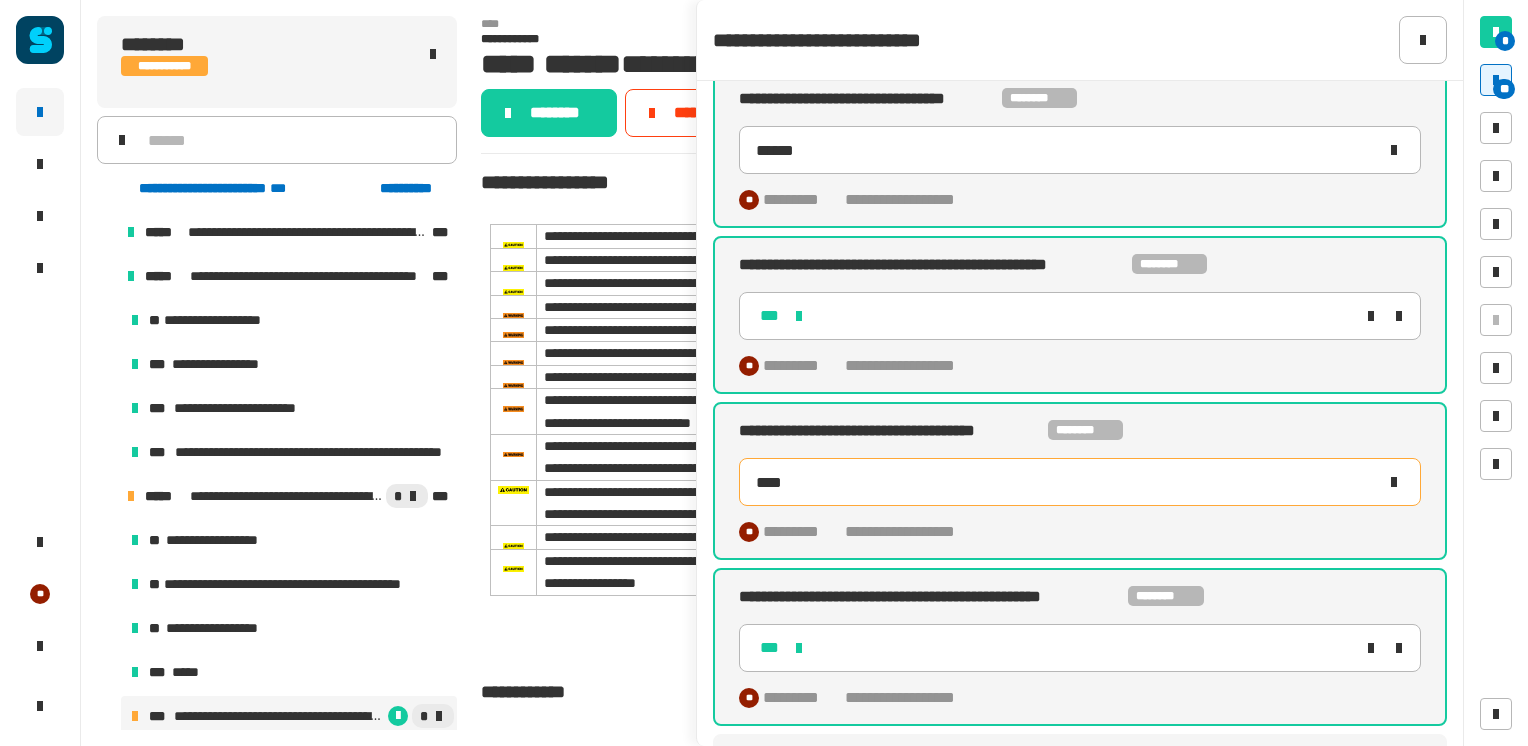 type on "*****" 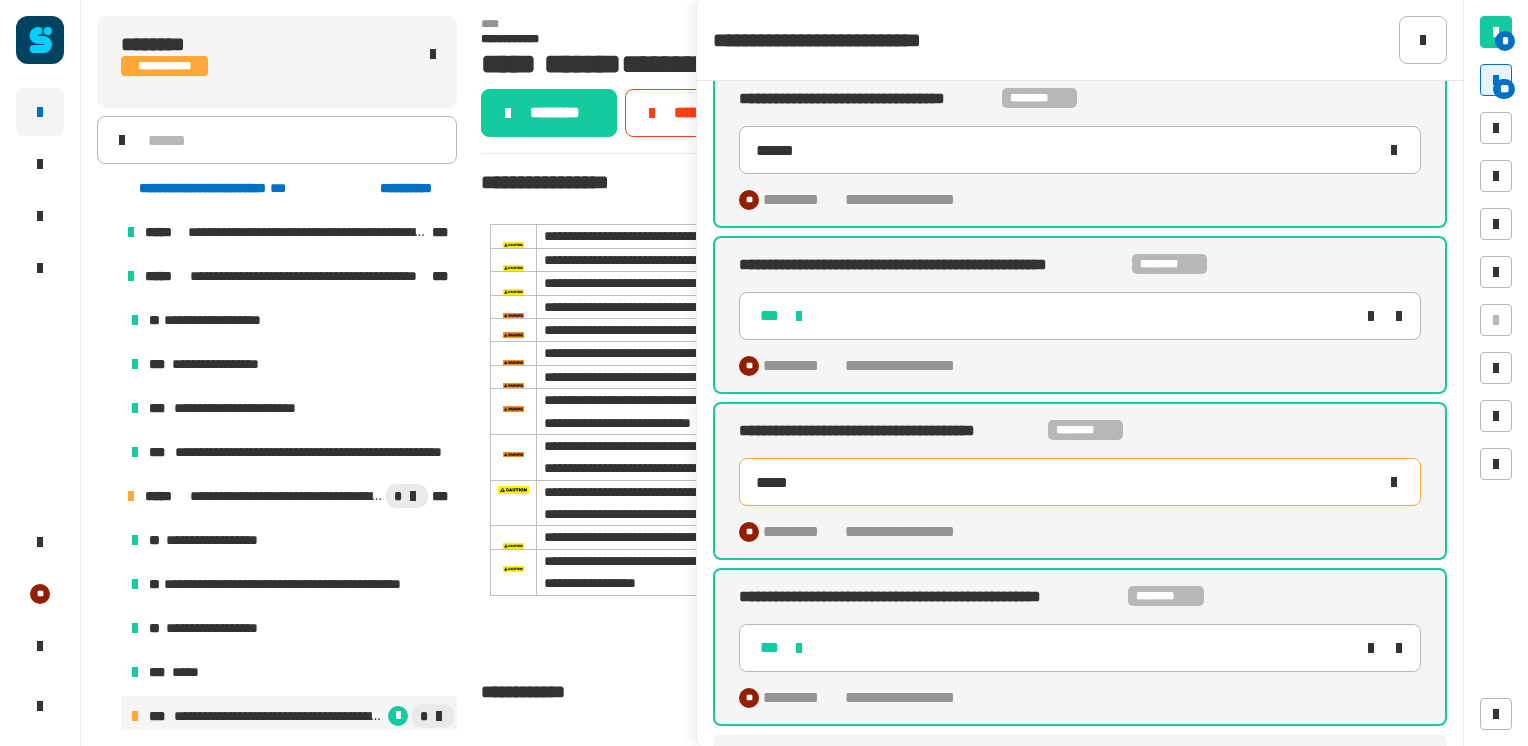 type 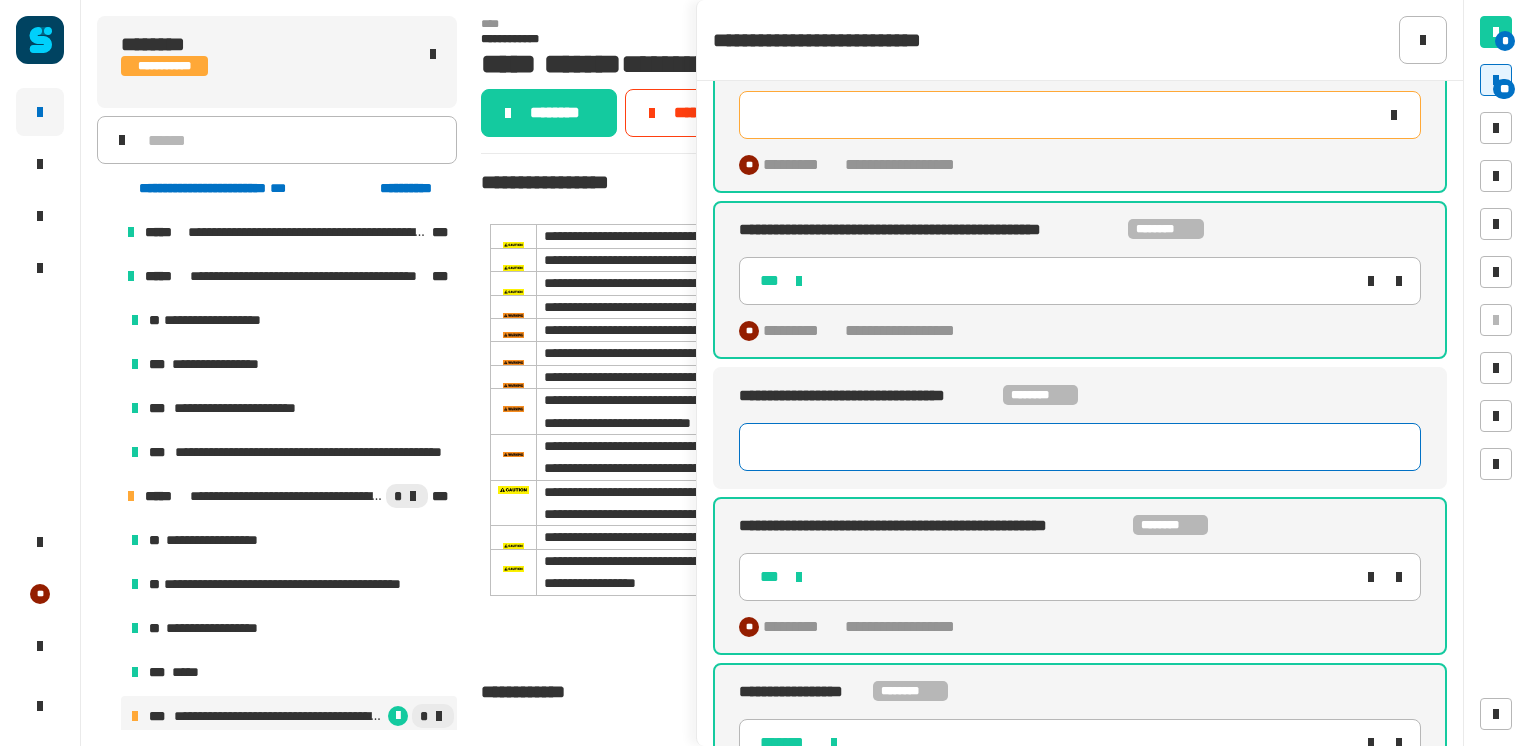 type on "****" 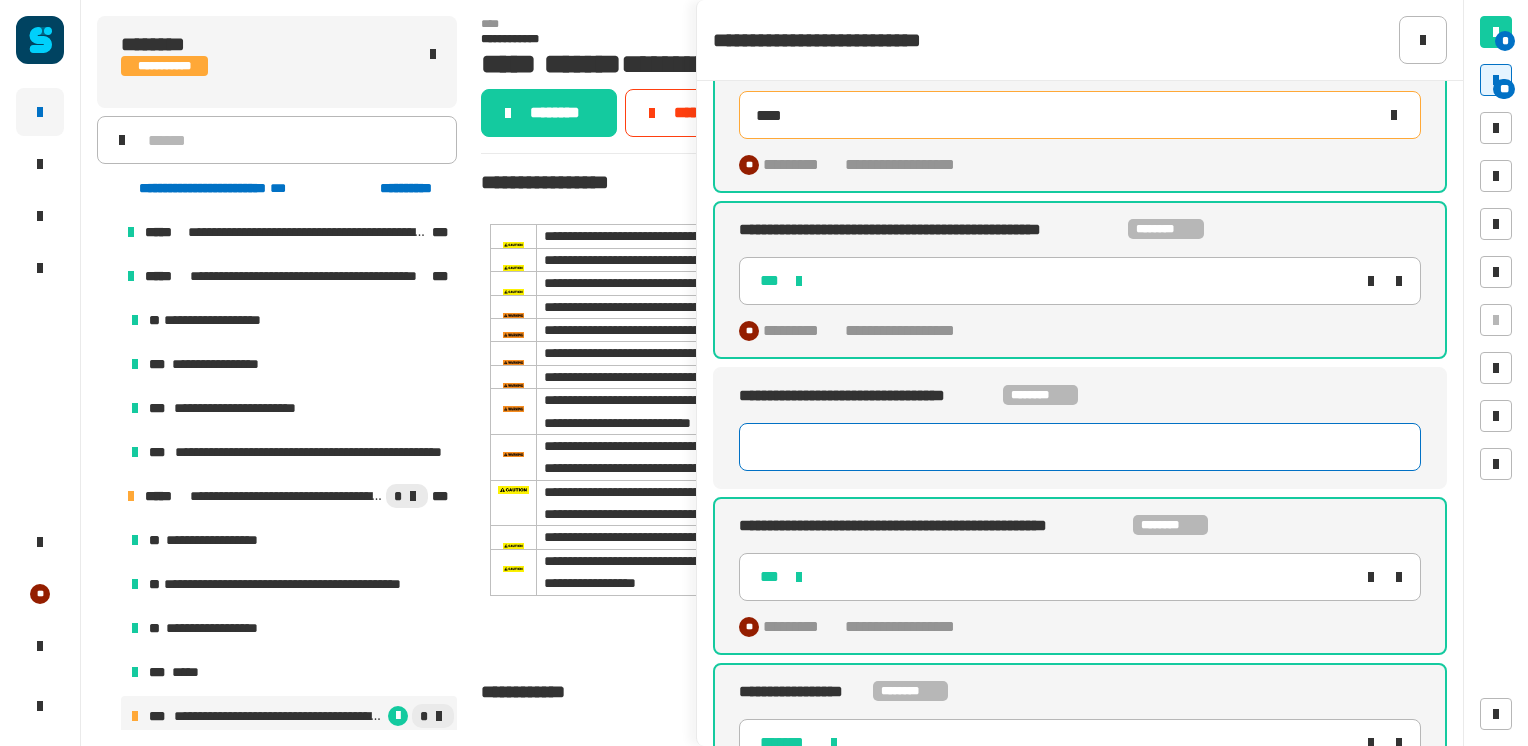 type on "*" 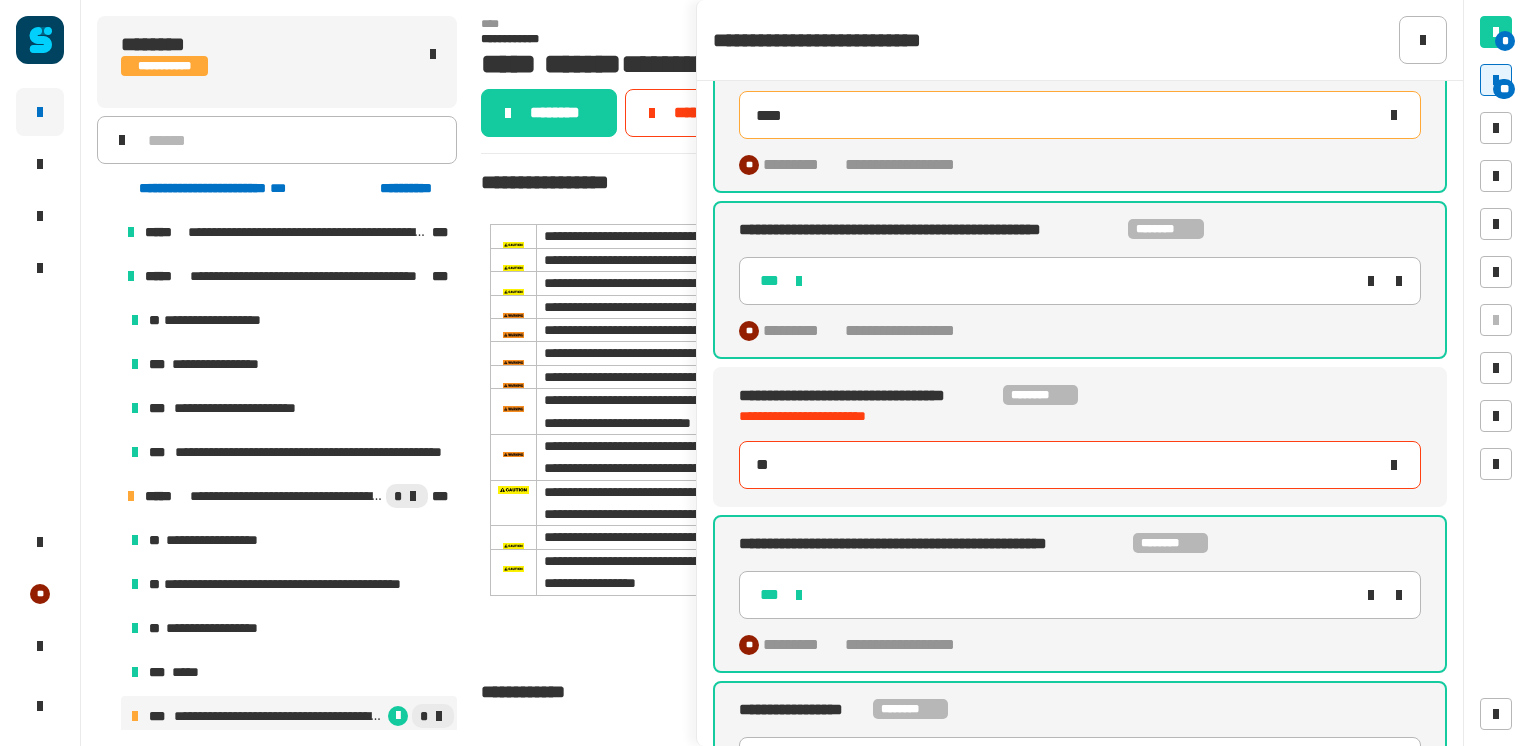 type on "***" 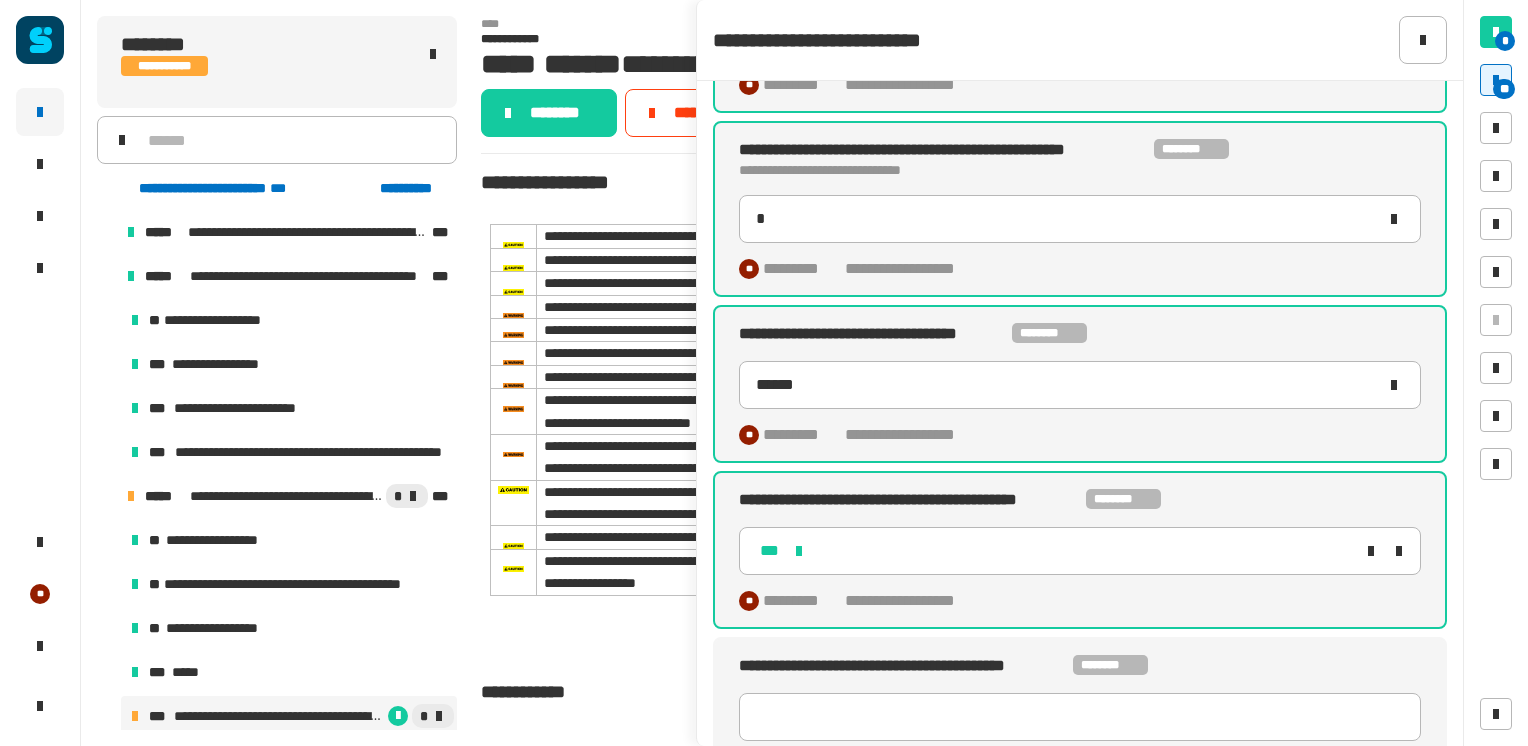 scroll, scrollTop: 7436, scrollLeft: 0, axis: vertical 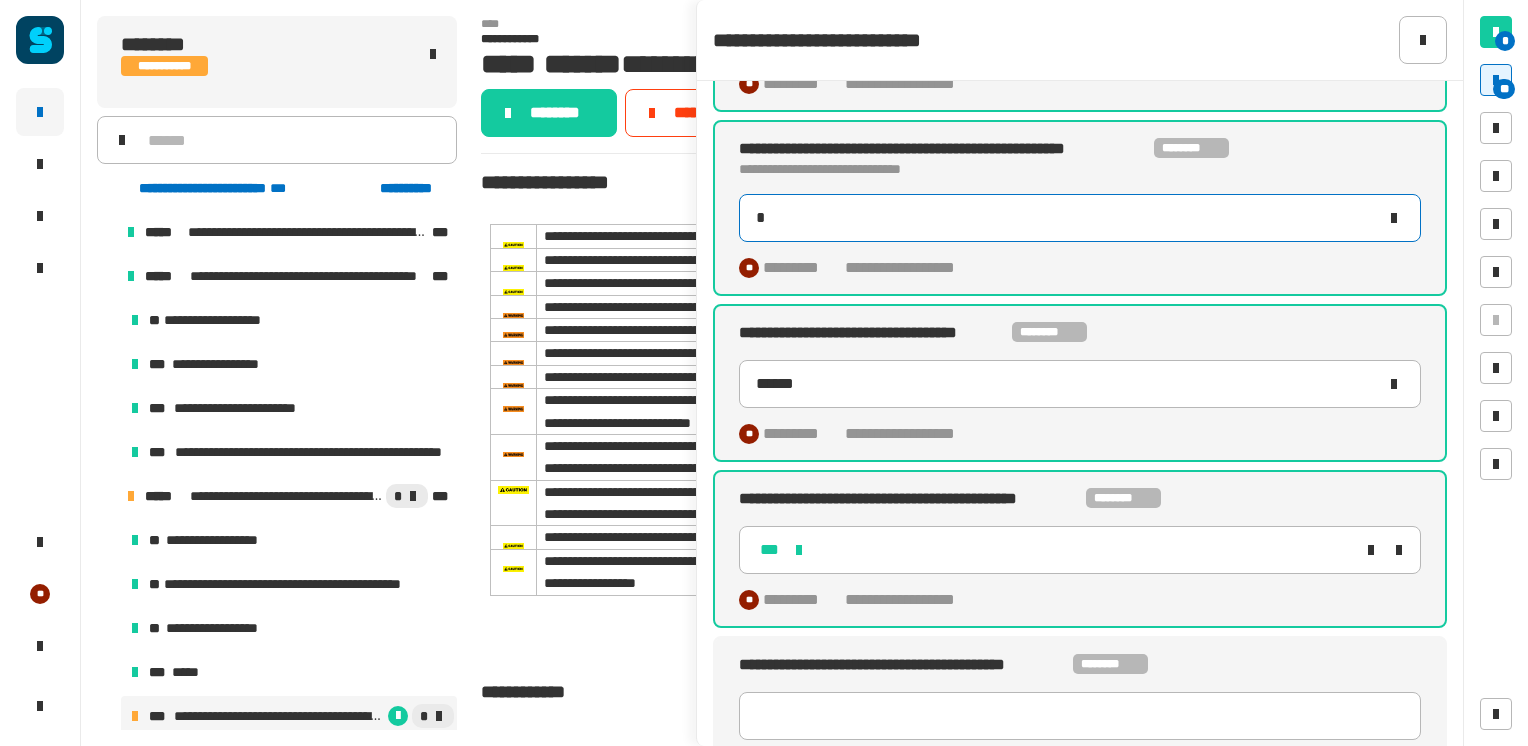 click on "*" 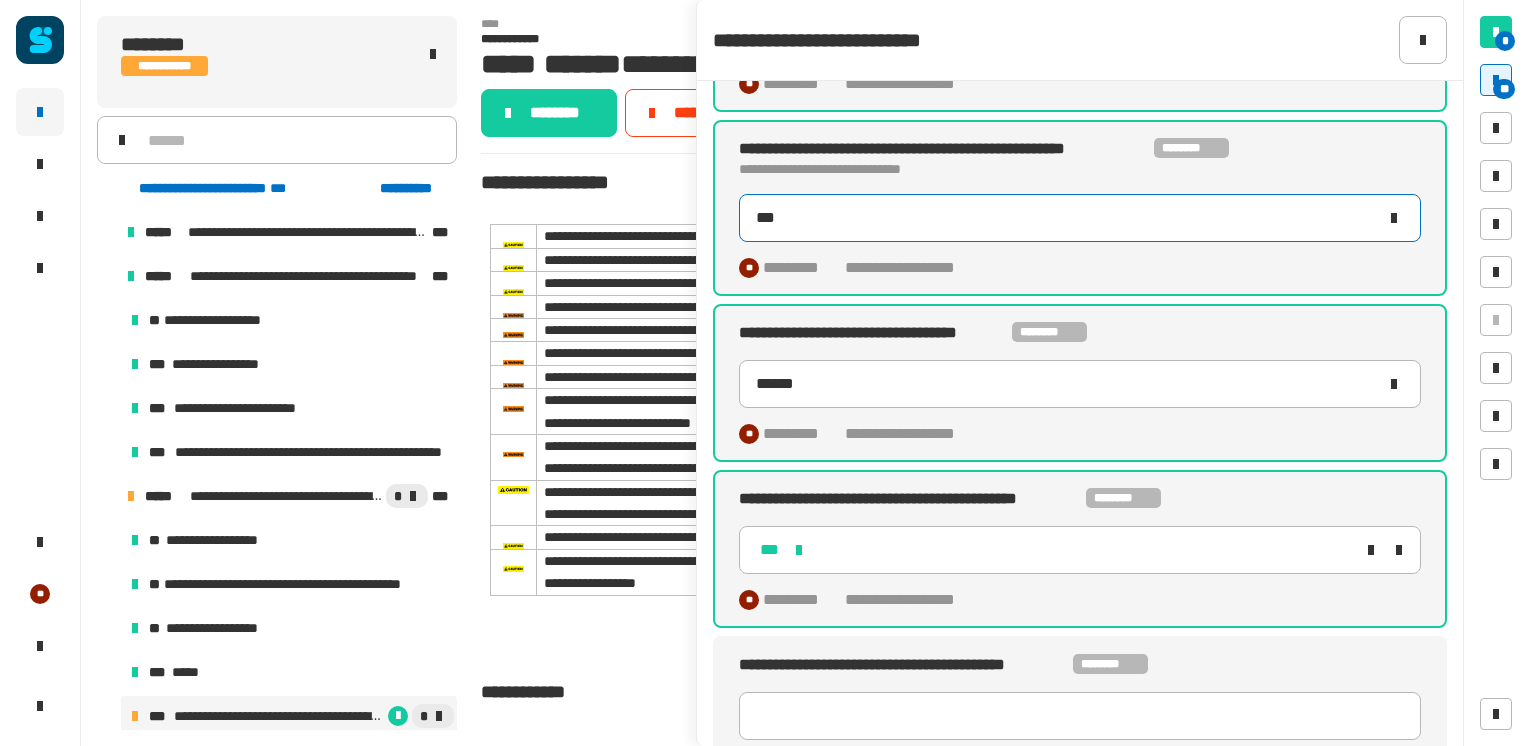type on "****" 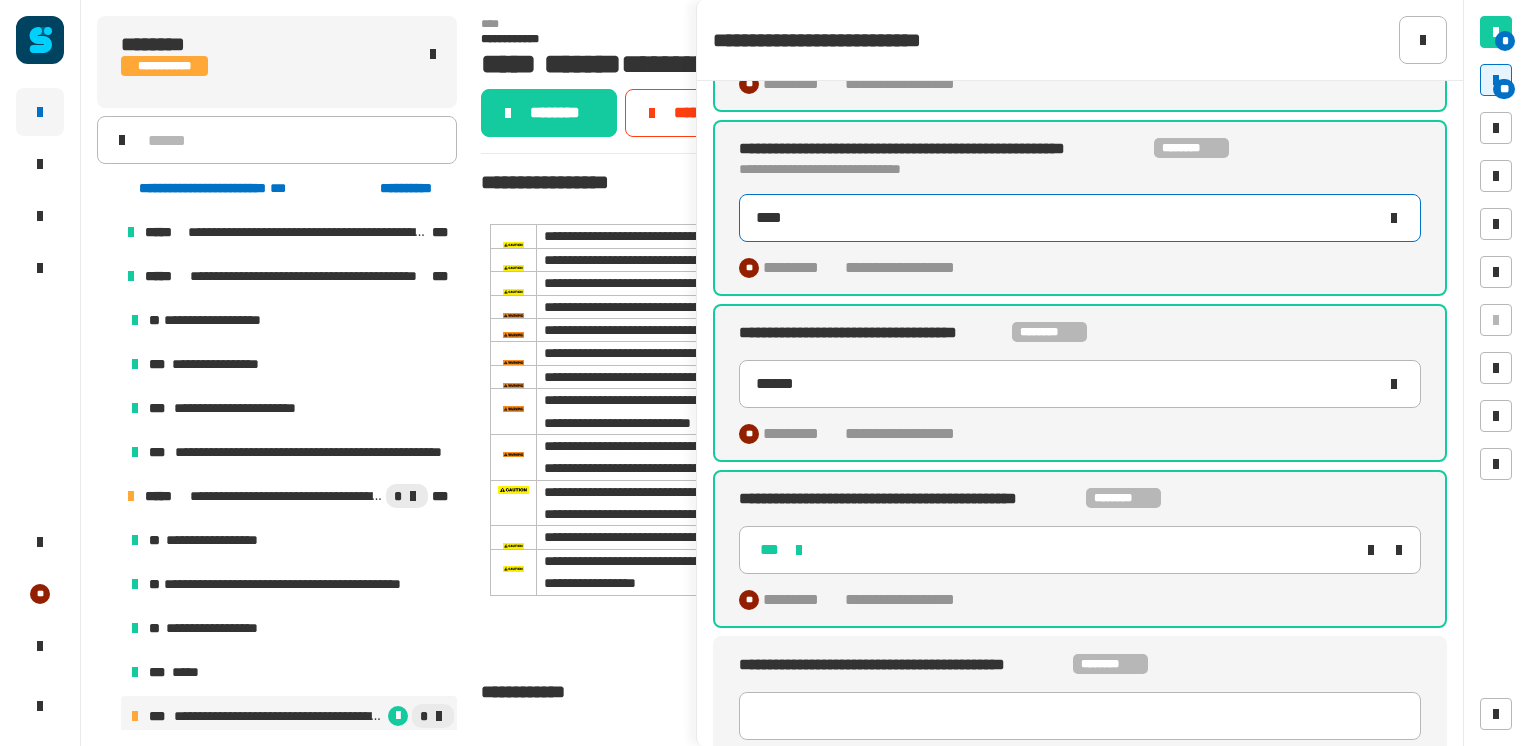 type on "***" 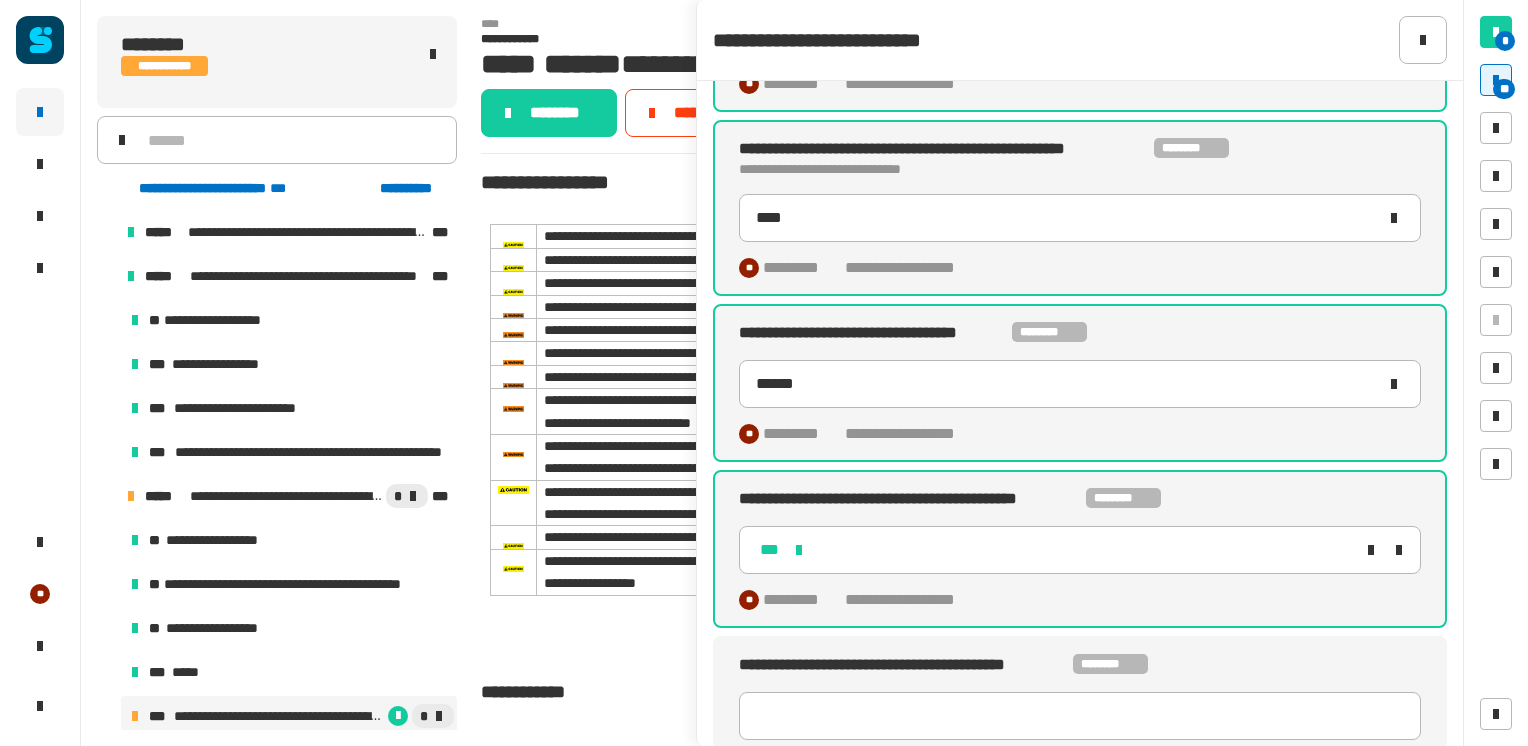 click on "*********" 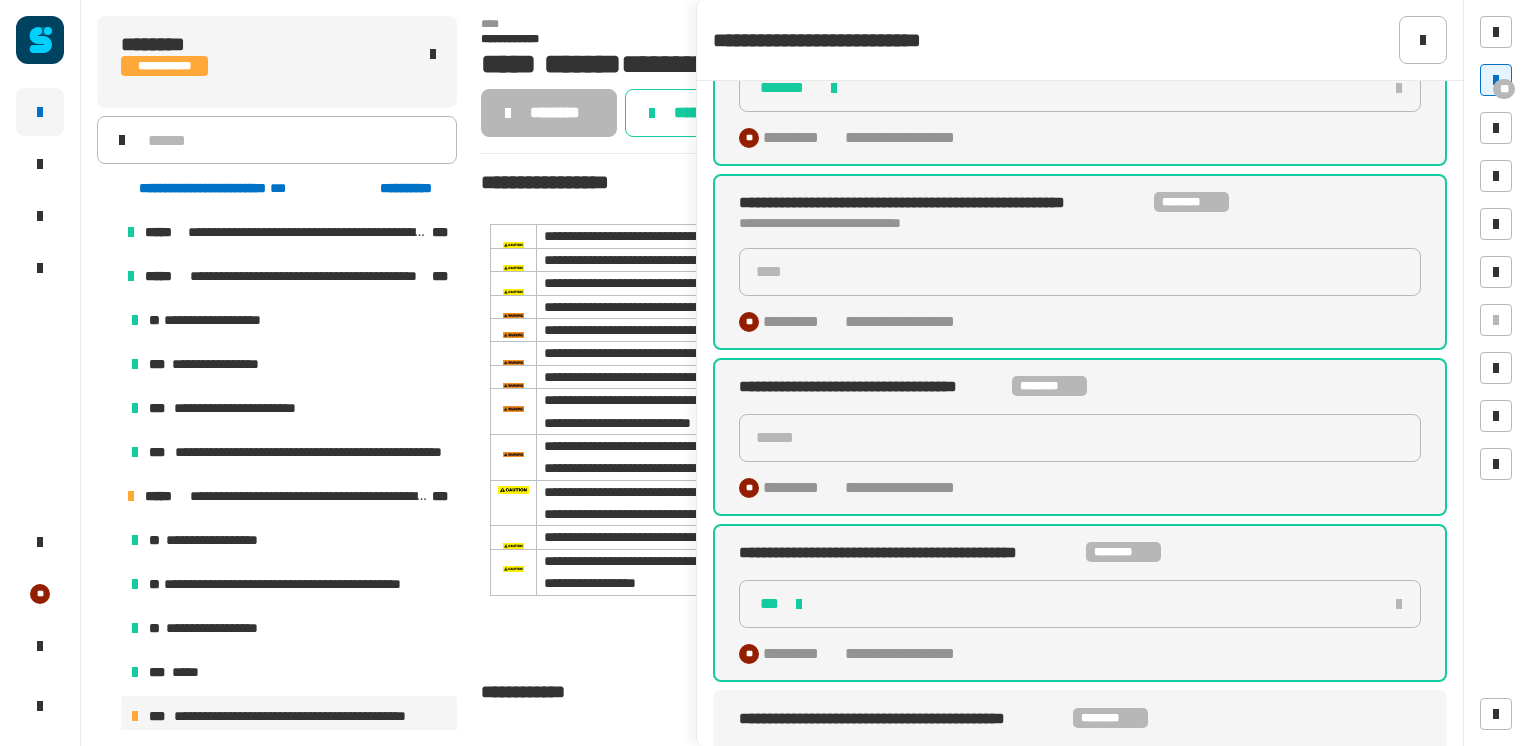 scroll, scrollTop: 7489, scrollLeft: 0, axis: vertical 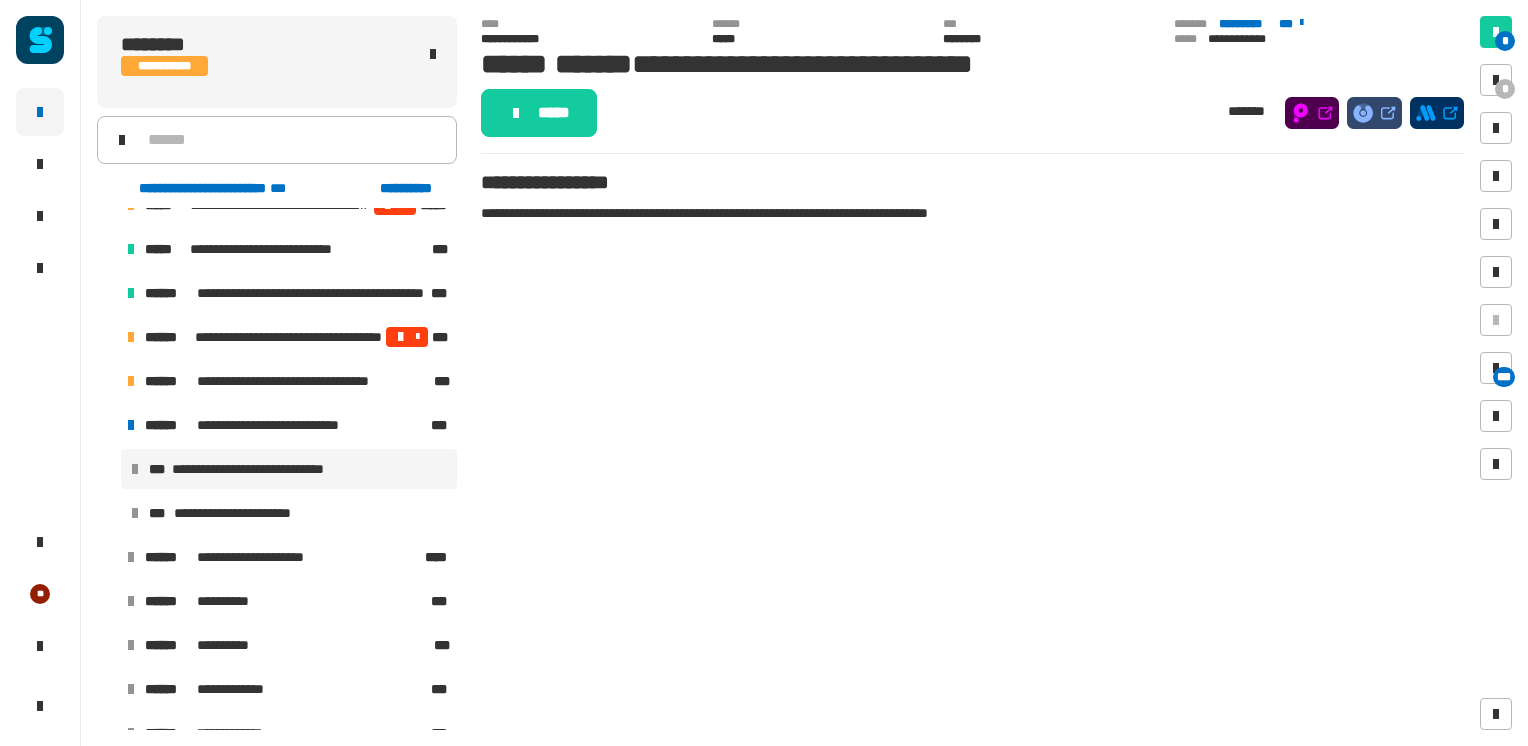 click on "*****" 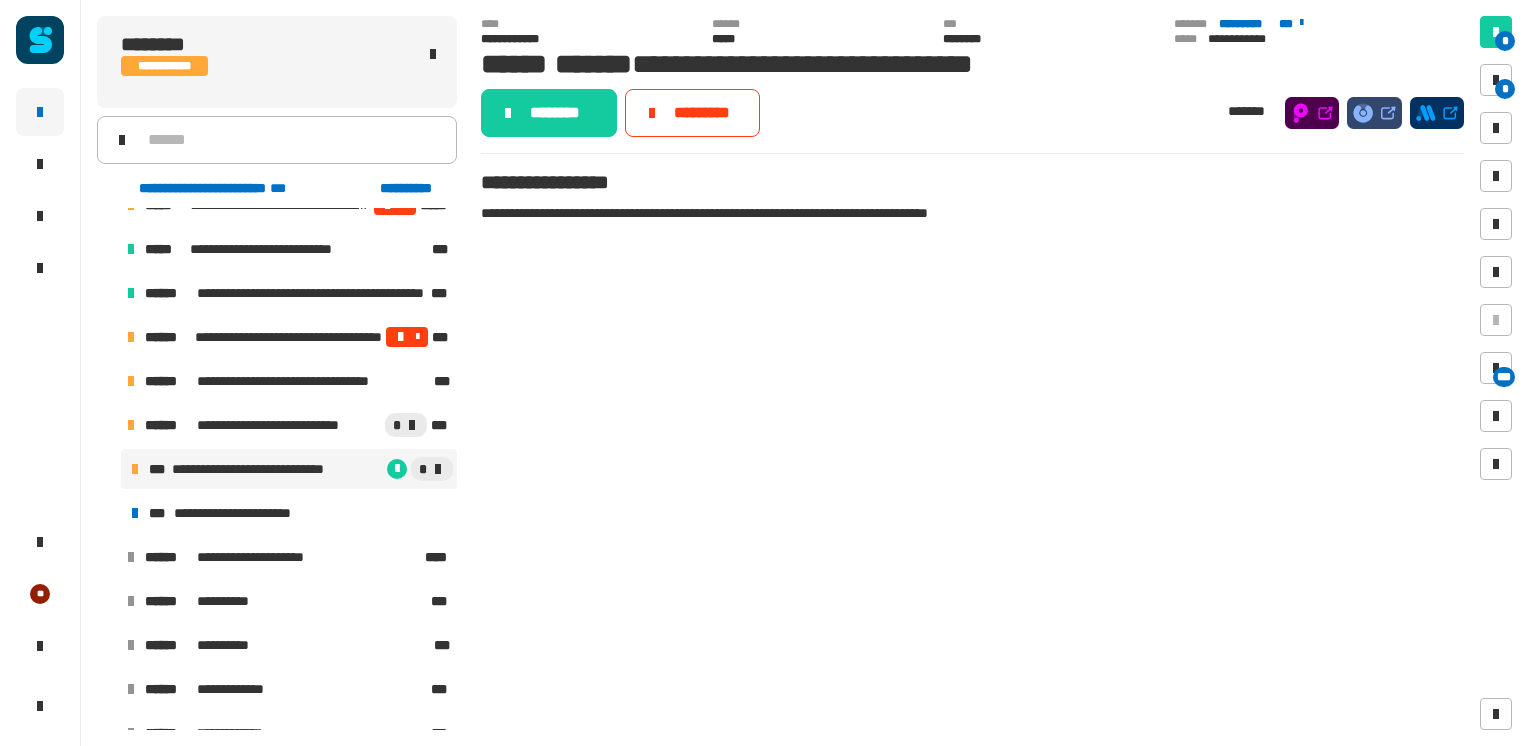 click on "********" 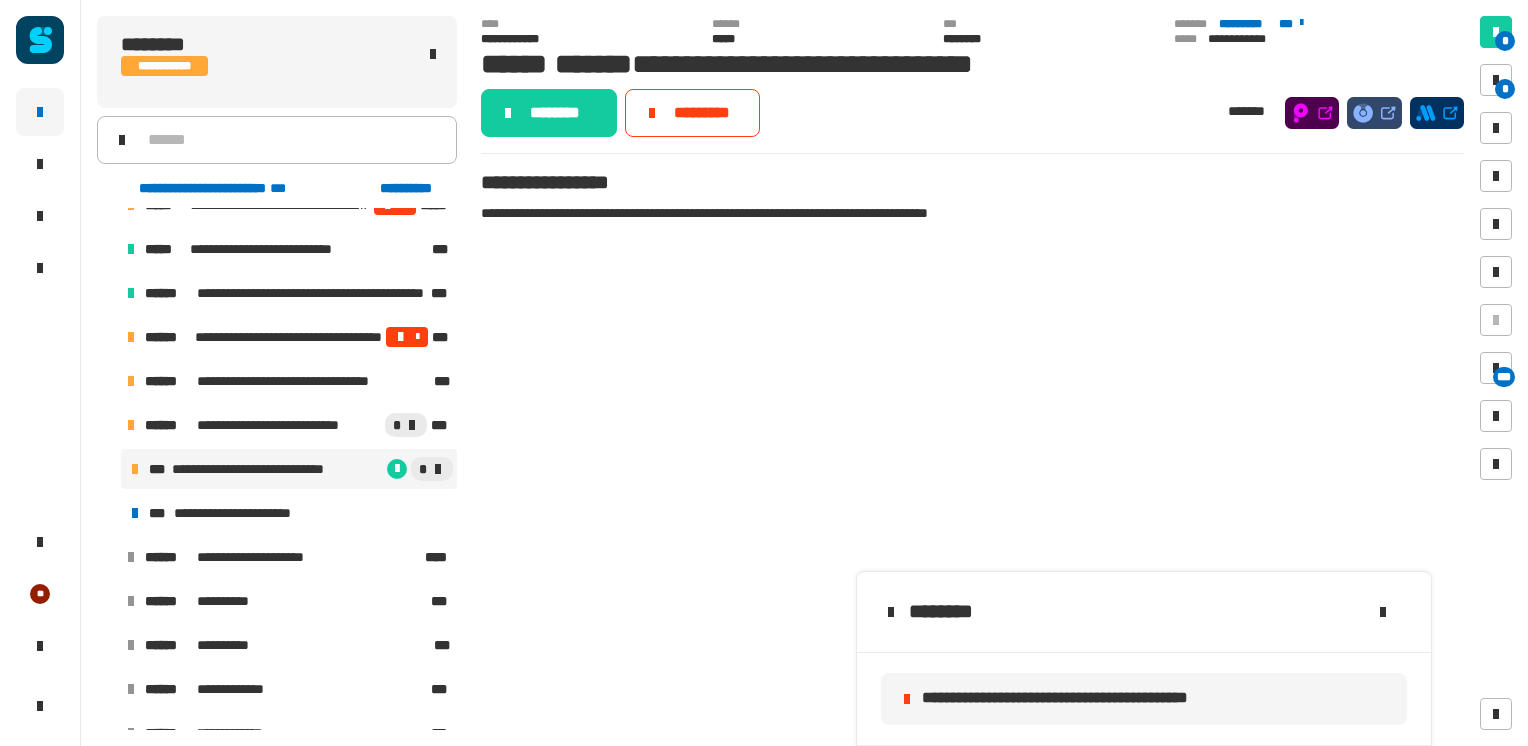 click on "**********" at bounding box center [301, 381] 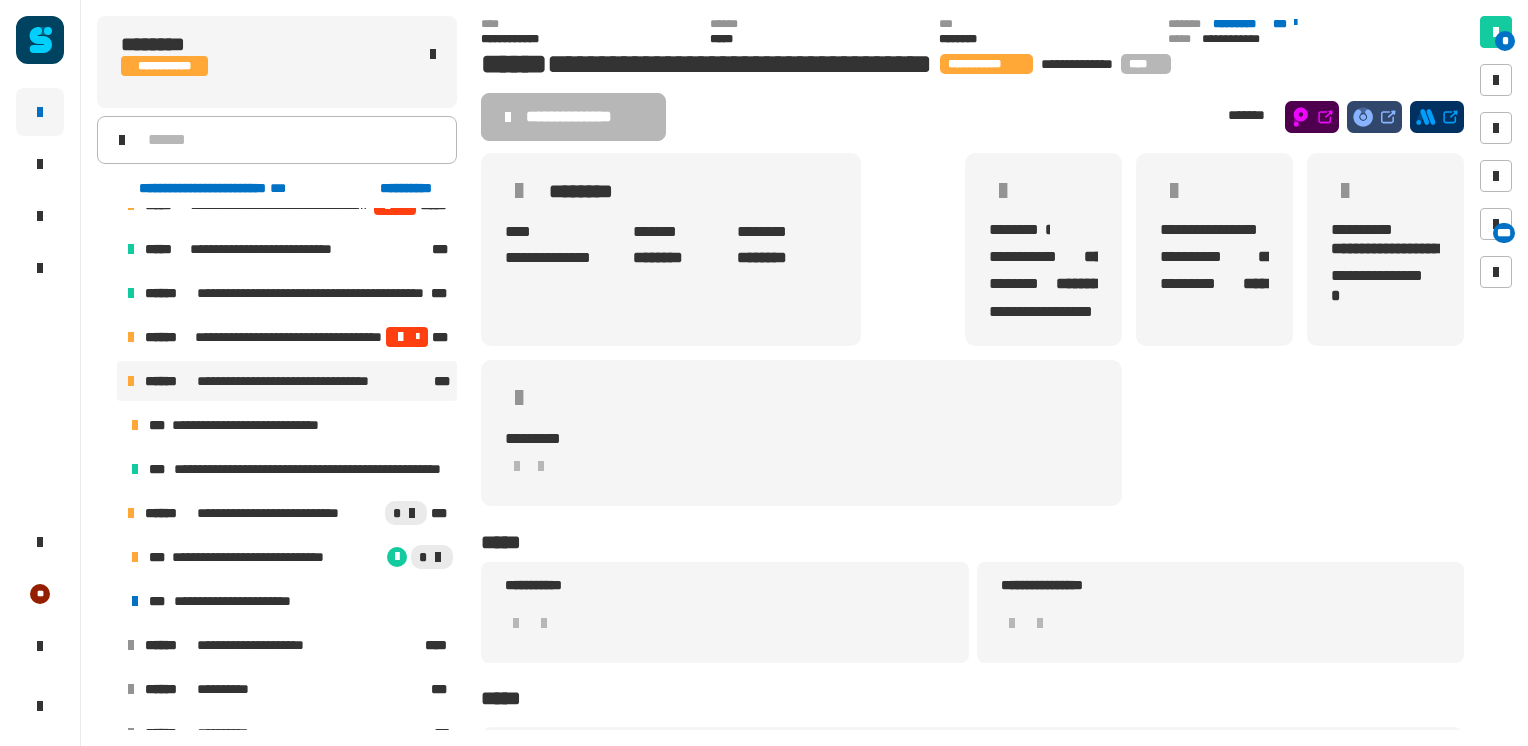 click on "**********" at bounding box center (287, 337) 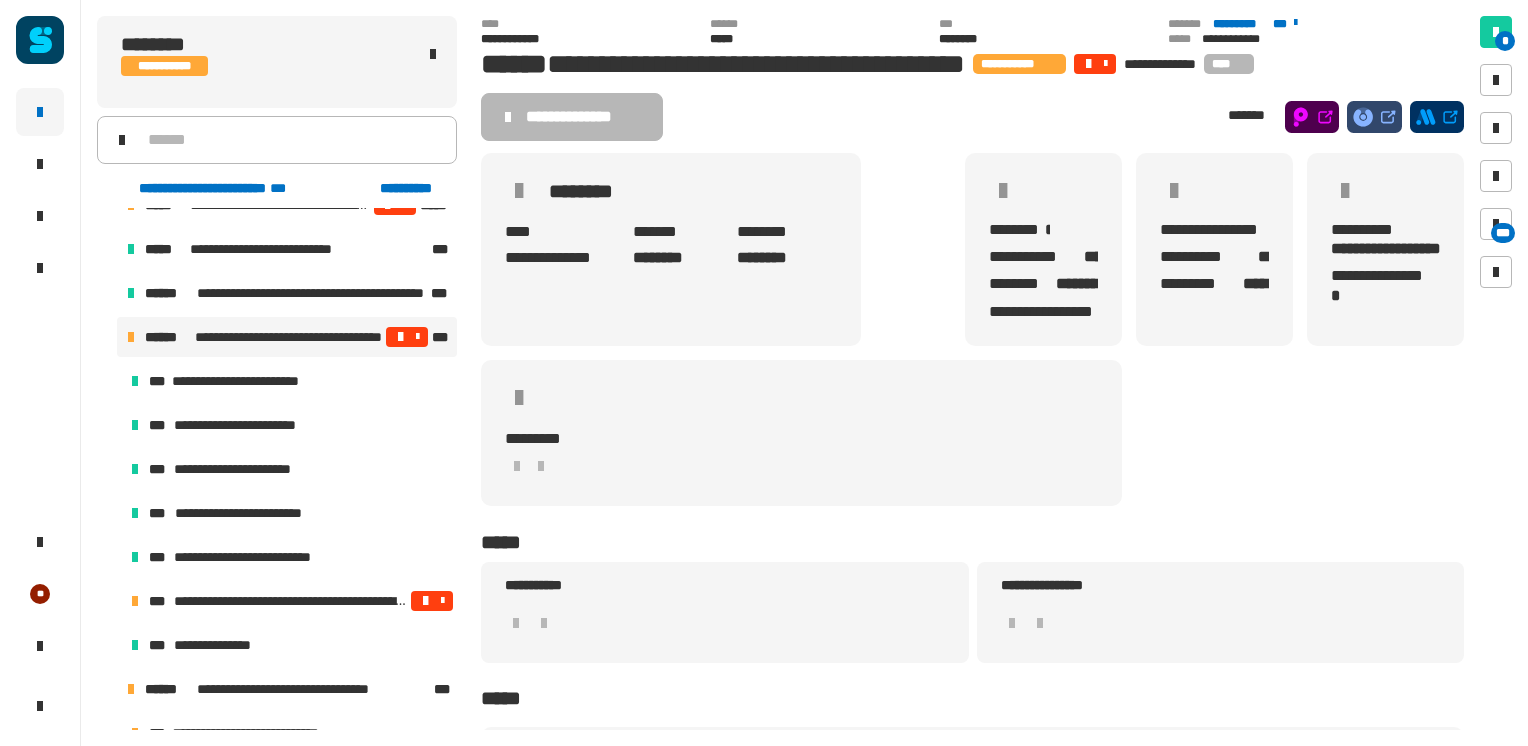 click on "**********" at bounding box center (289, 601) 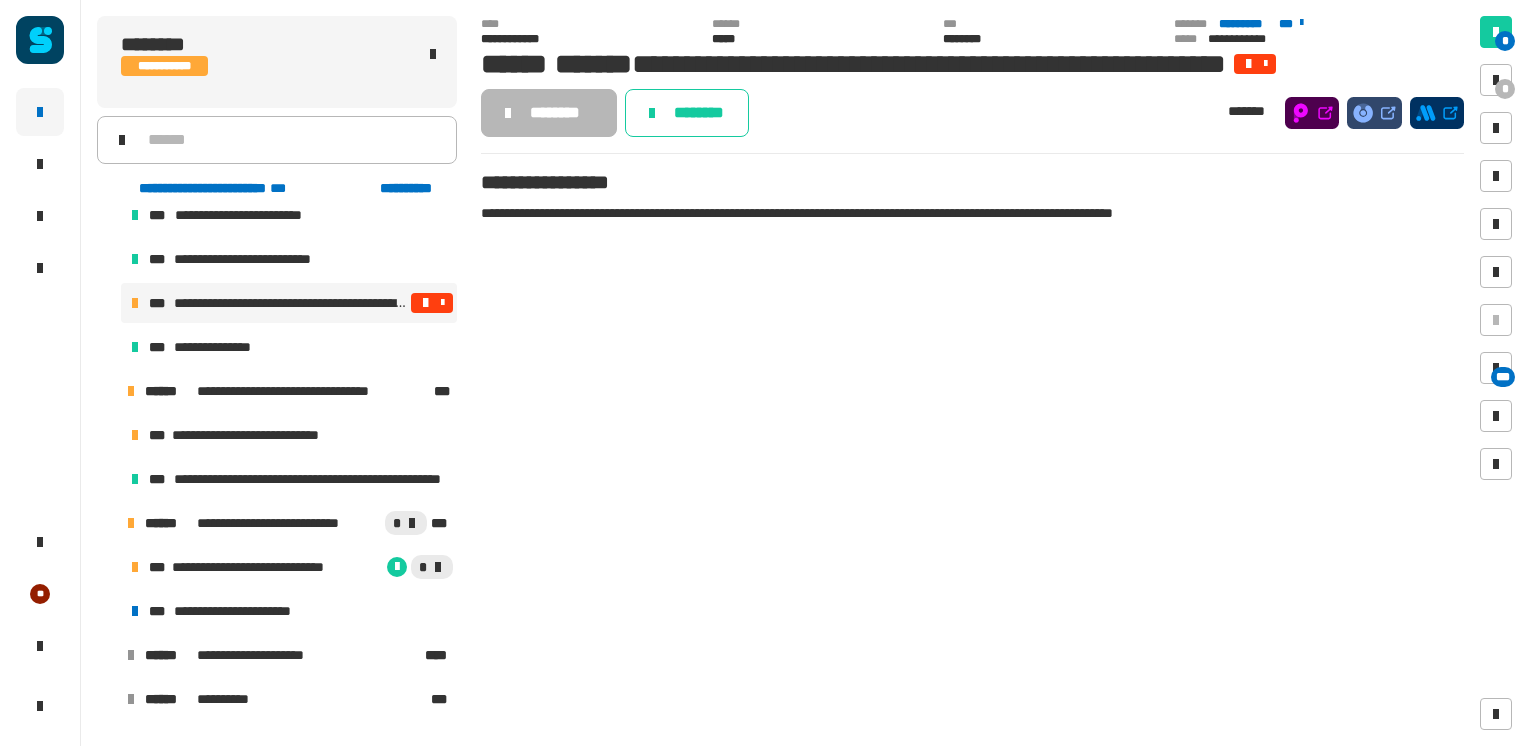 scroll, scrollTop: 625, scrollLeft: 0, axis: vertical 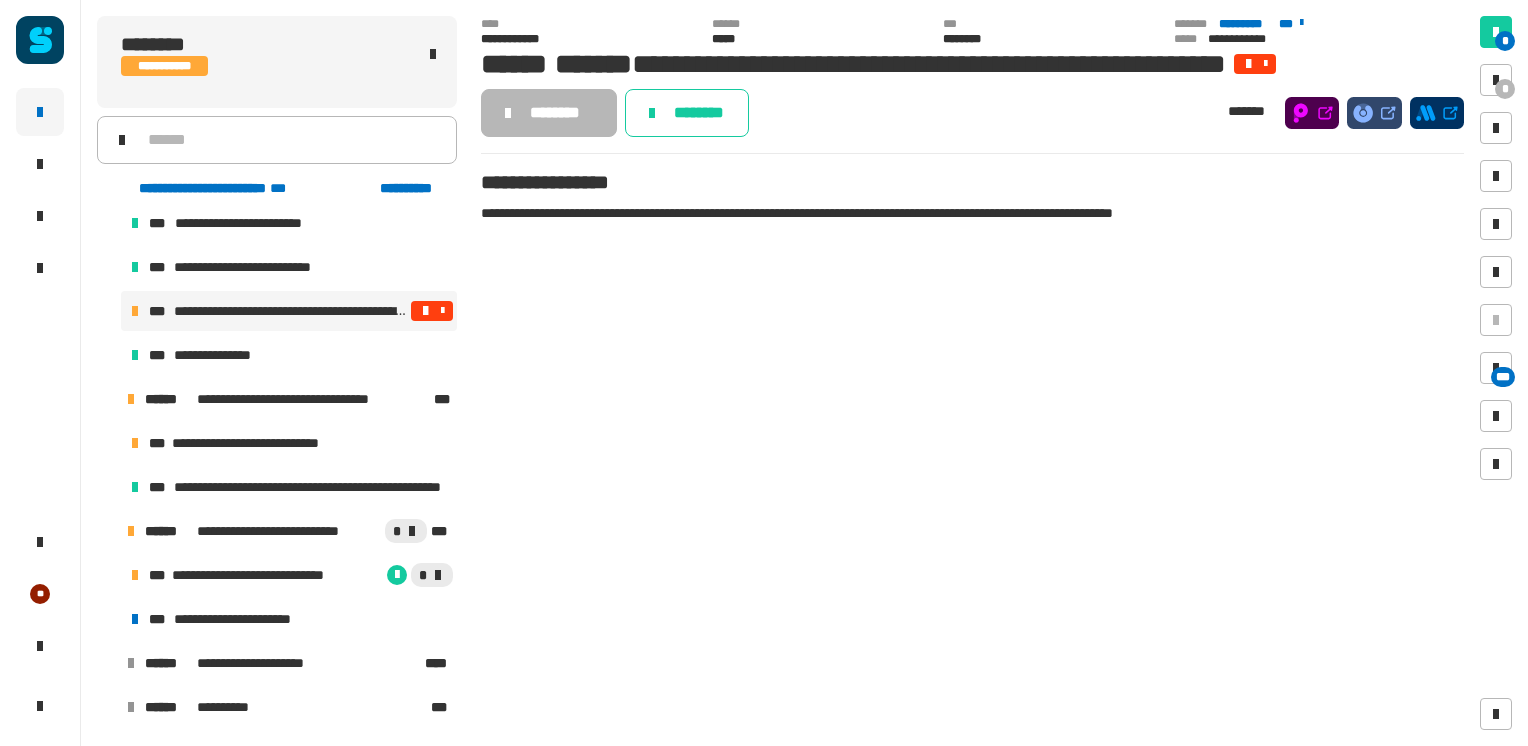 click on "*" at bounding box center [1505, 89] 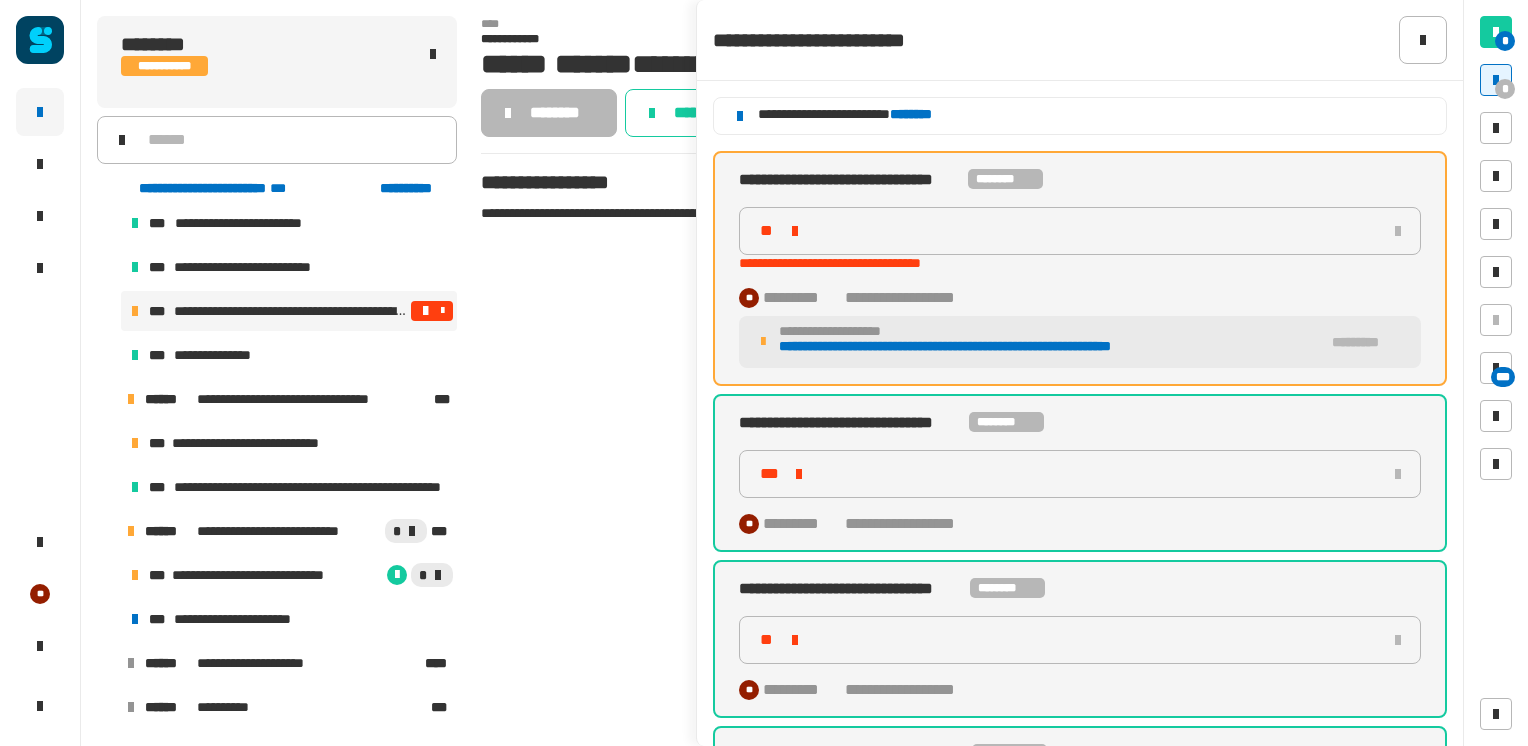 click on "**********" at bounding box center [289, 575] 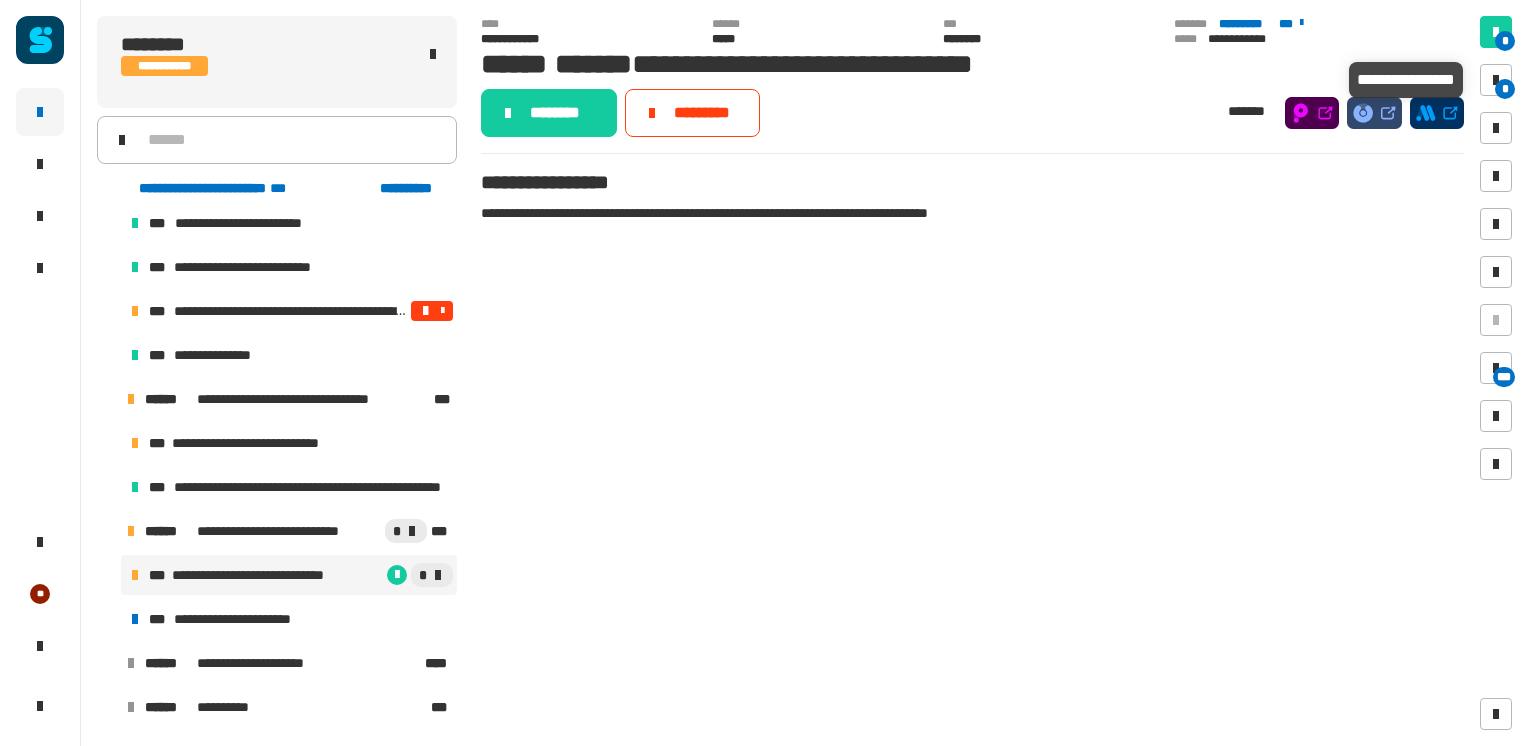 click on "*" at bounding box center (1505, 89) 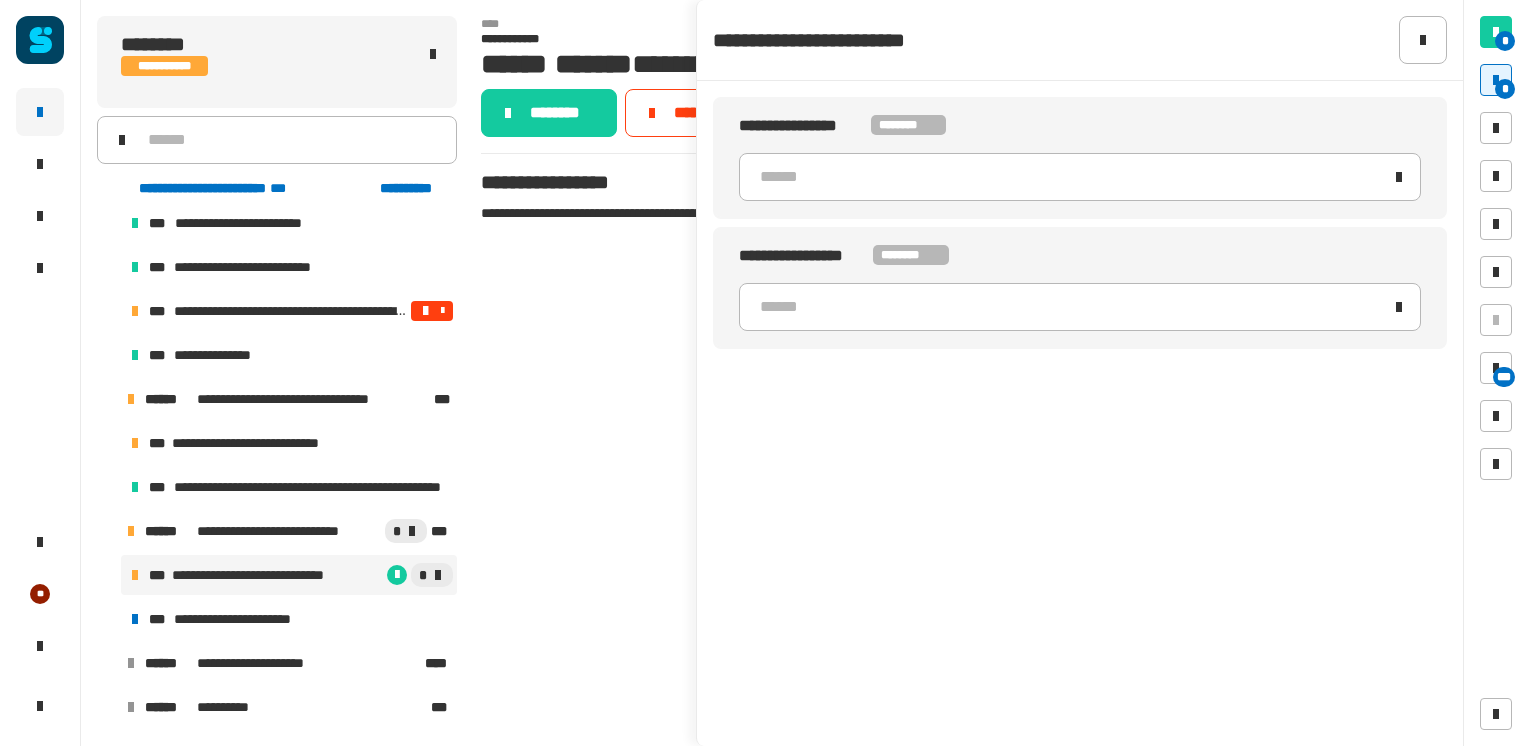 click on "******" 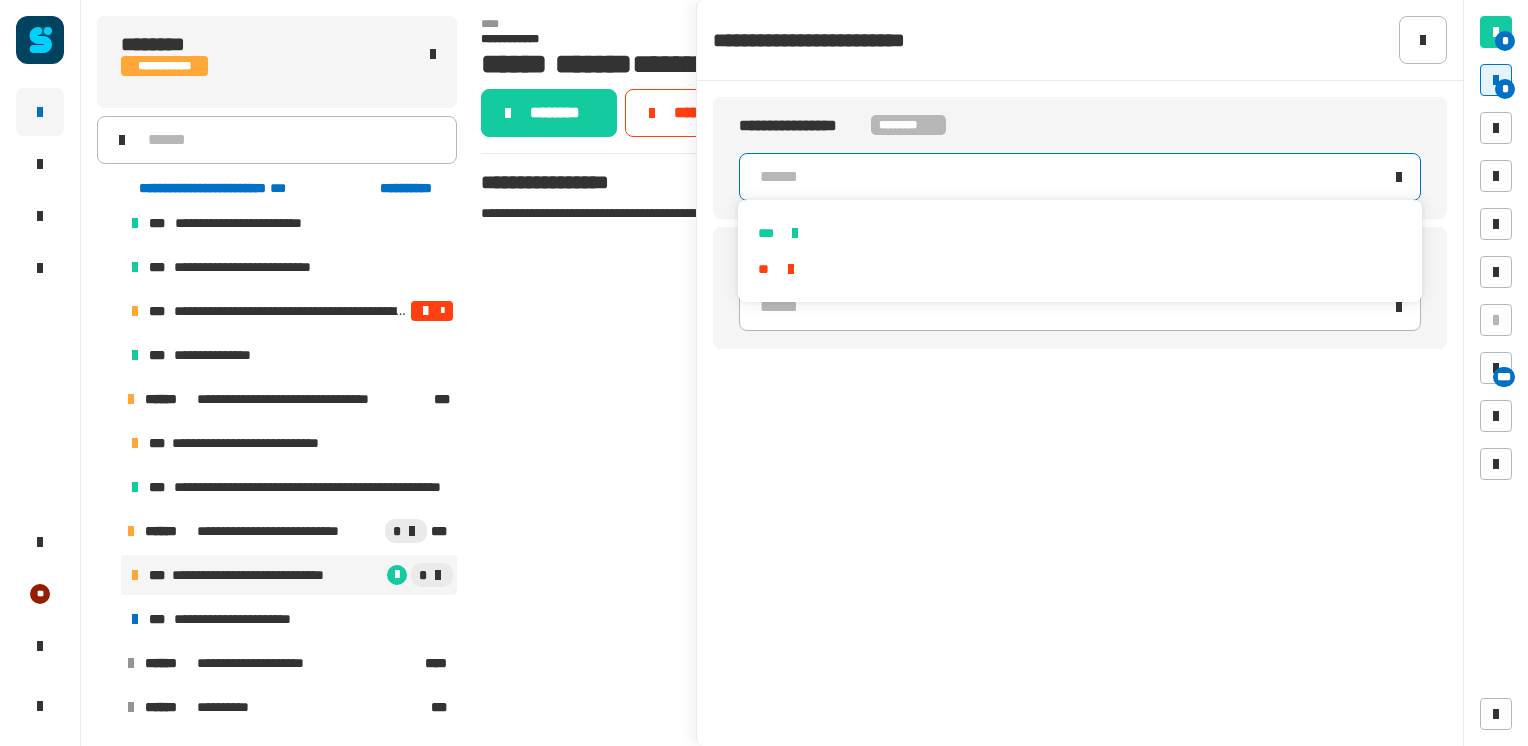 click on "***" at bounding box center [1079, 233] 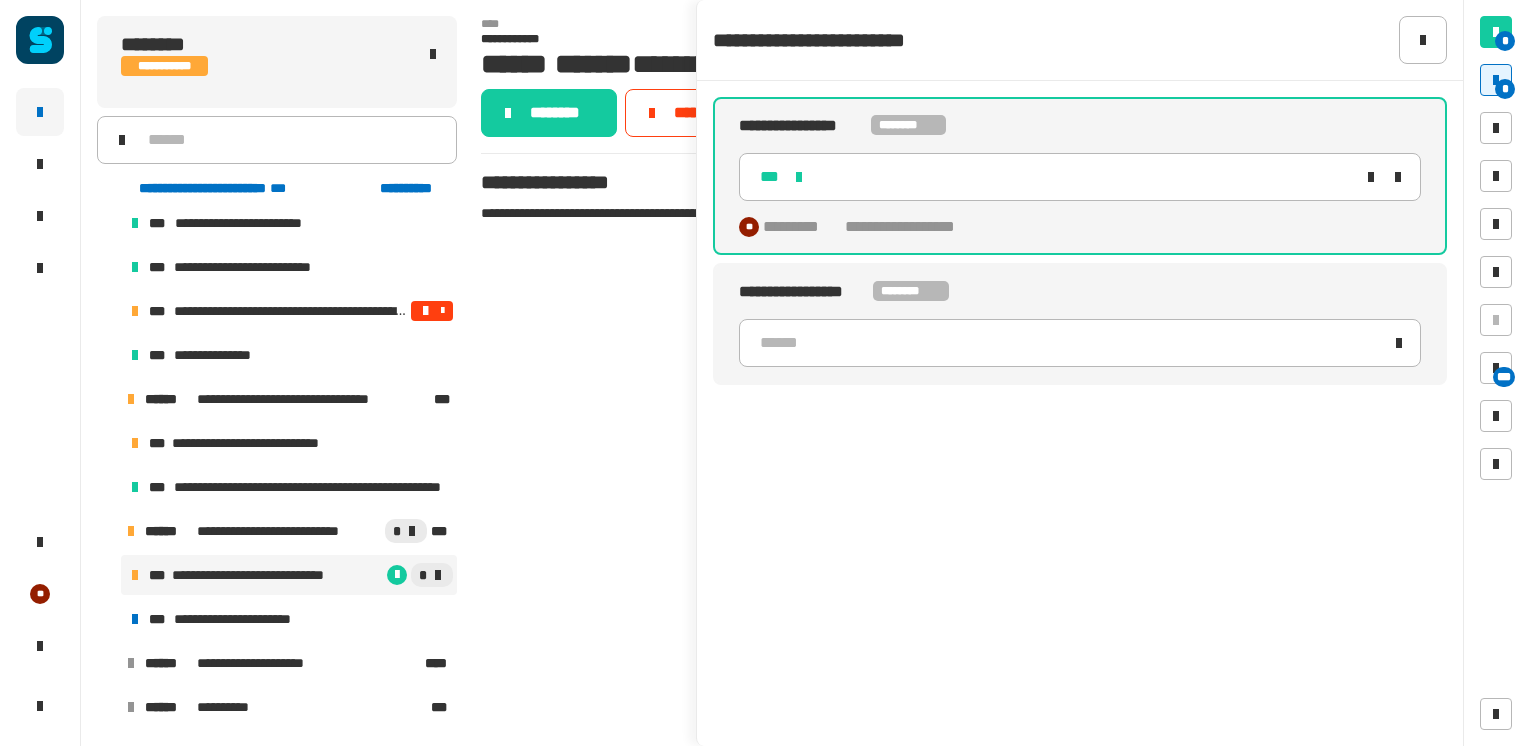 click on "******" 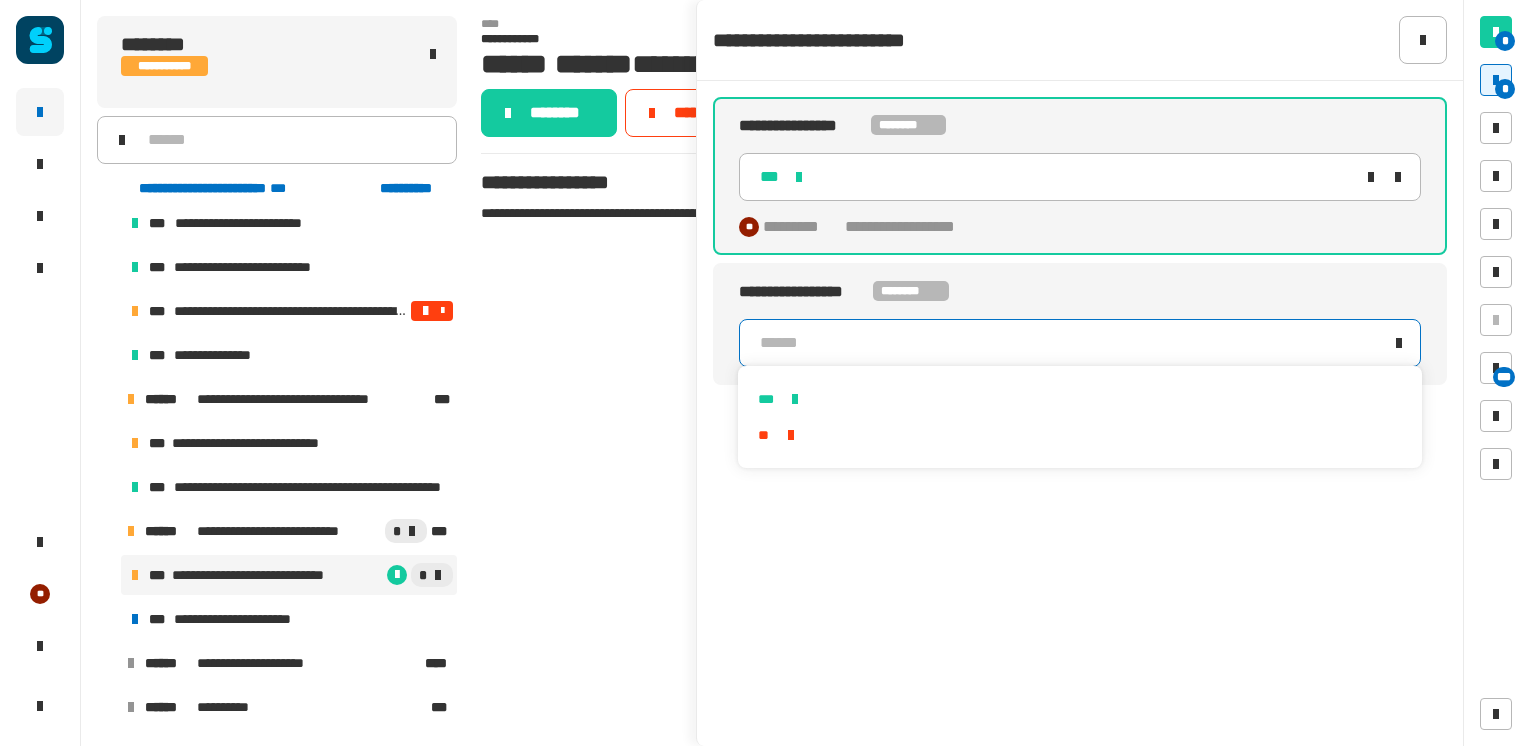 click on "***" at bounding box center (1079, 399) 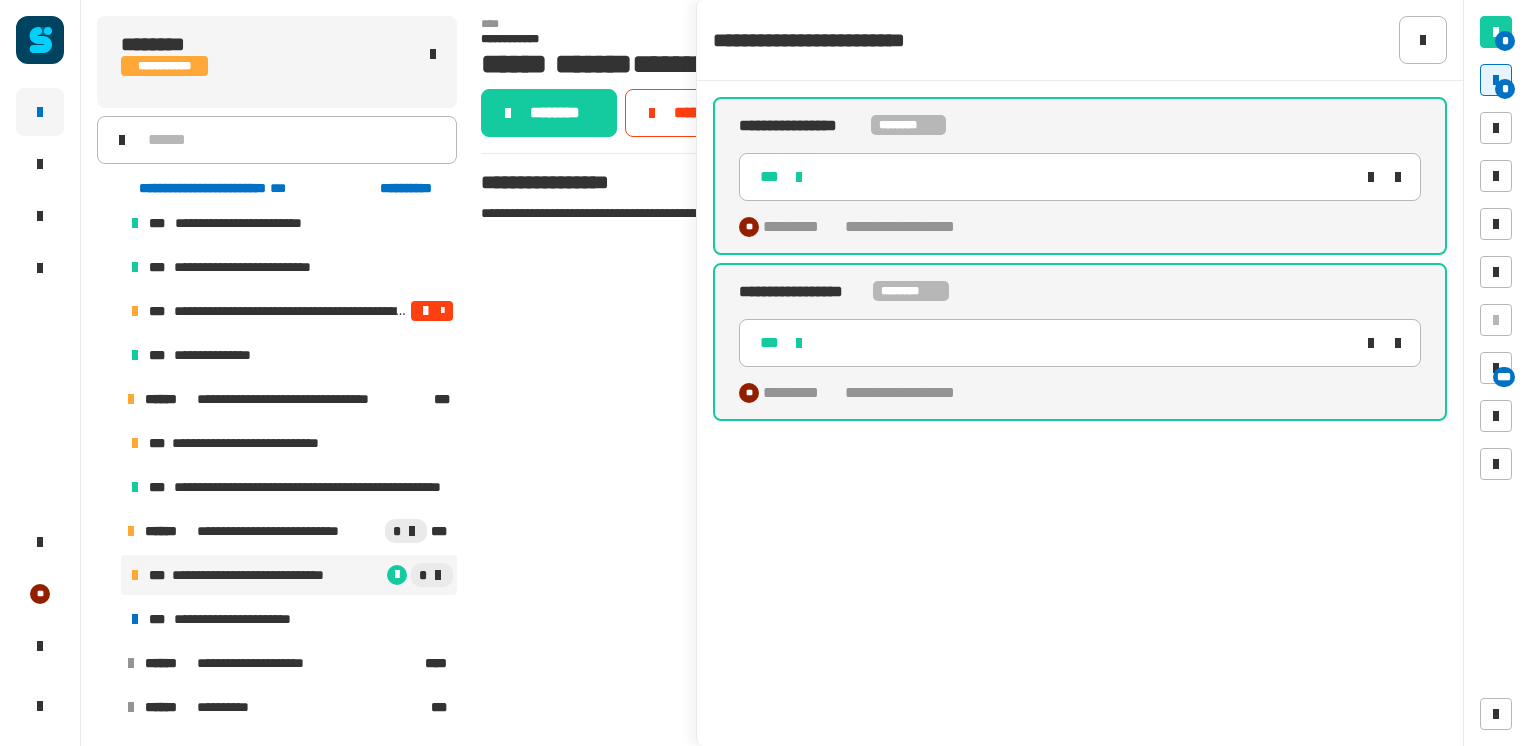 click on "********" 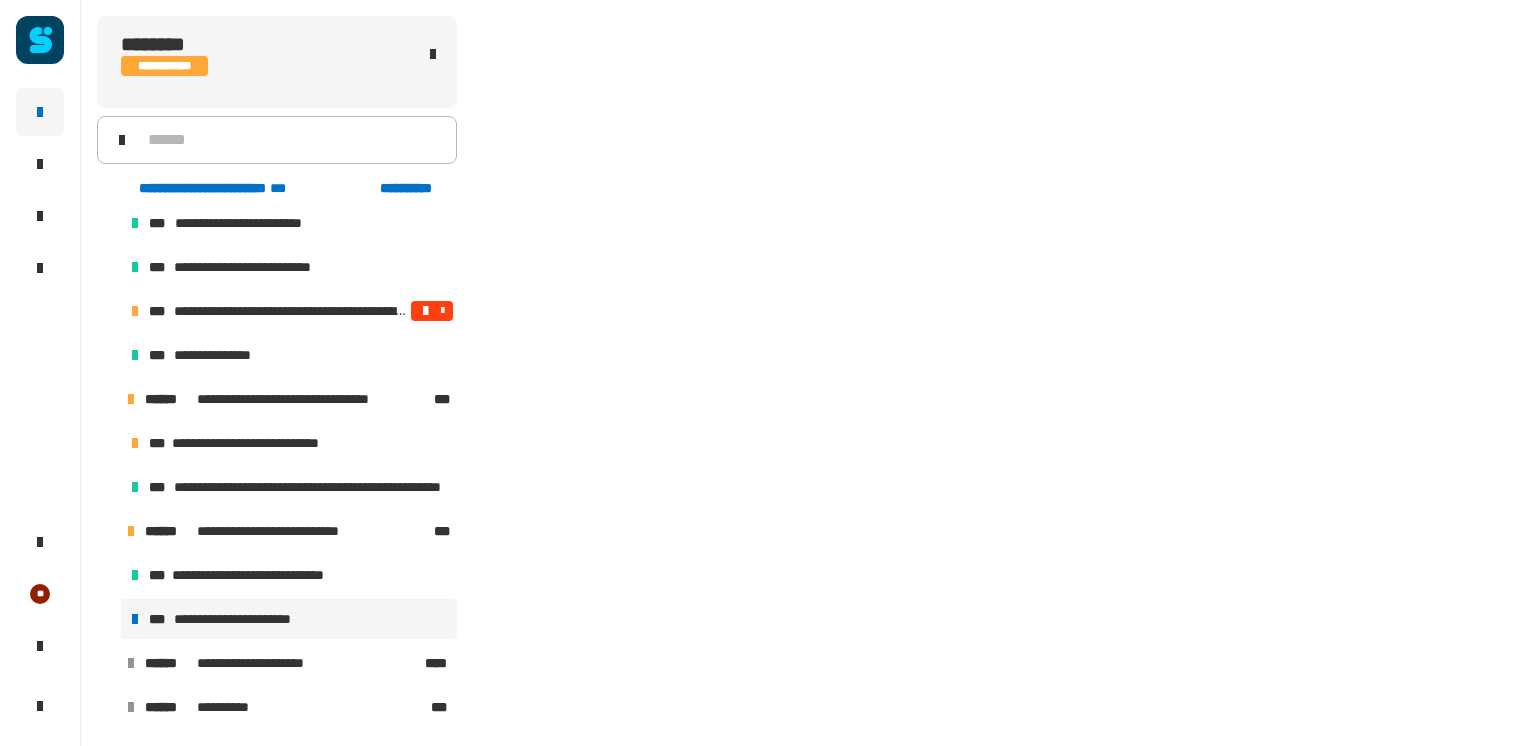 click 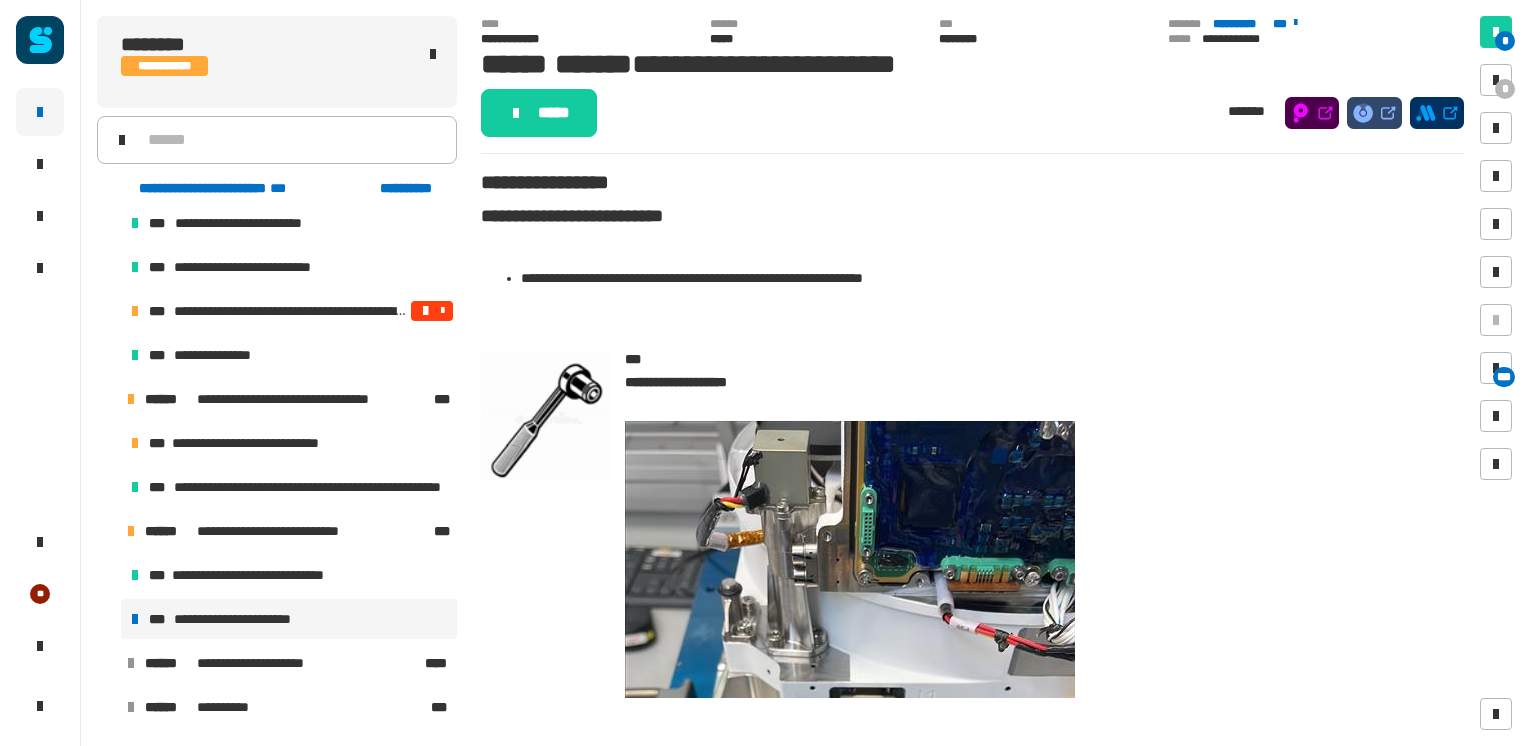 click on "*****" 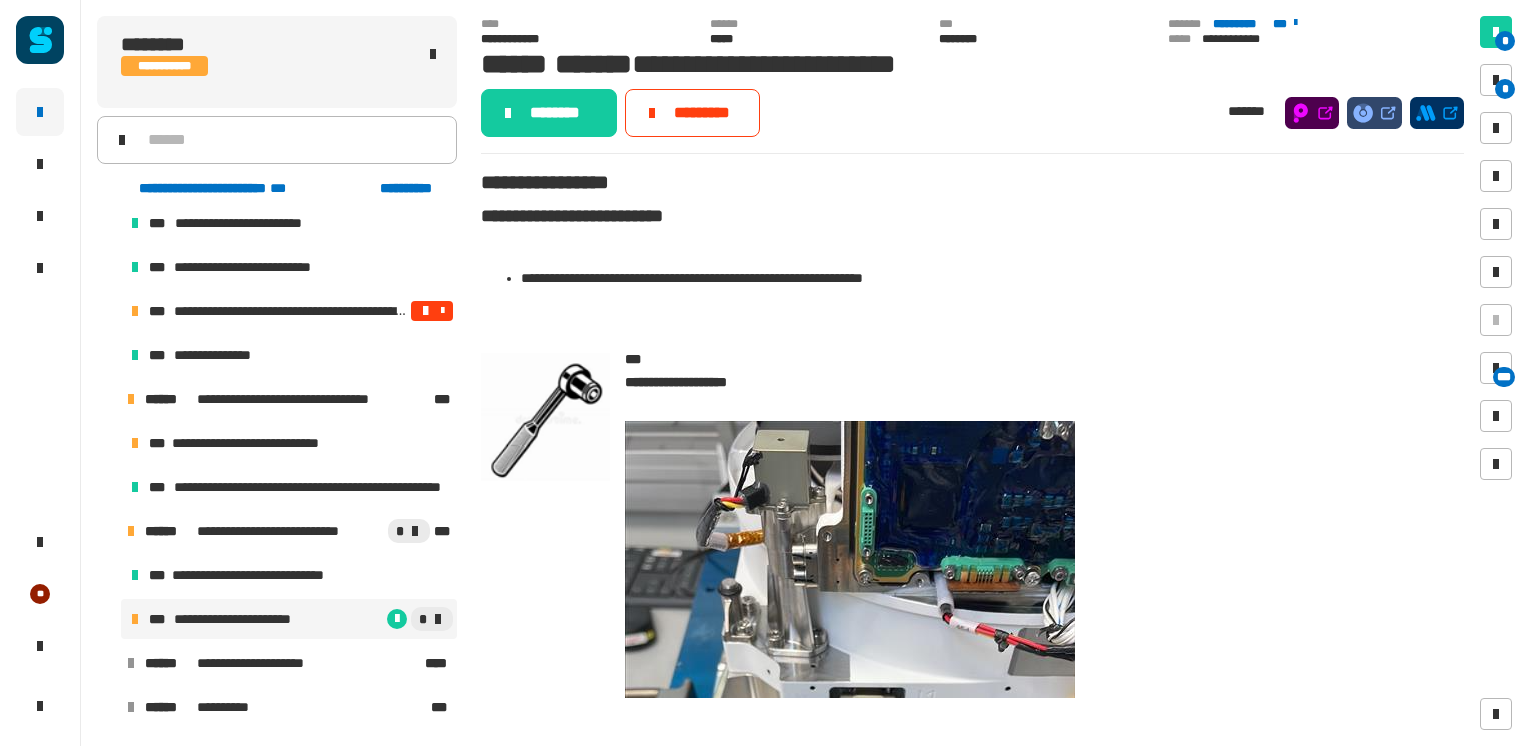 click at bounding box center (1496, 80) 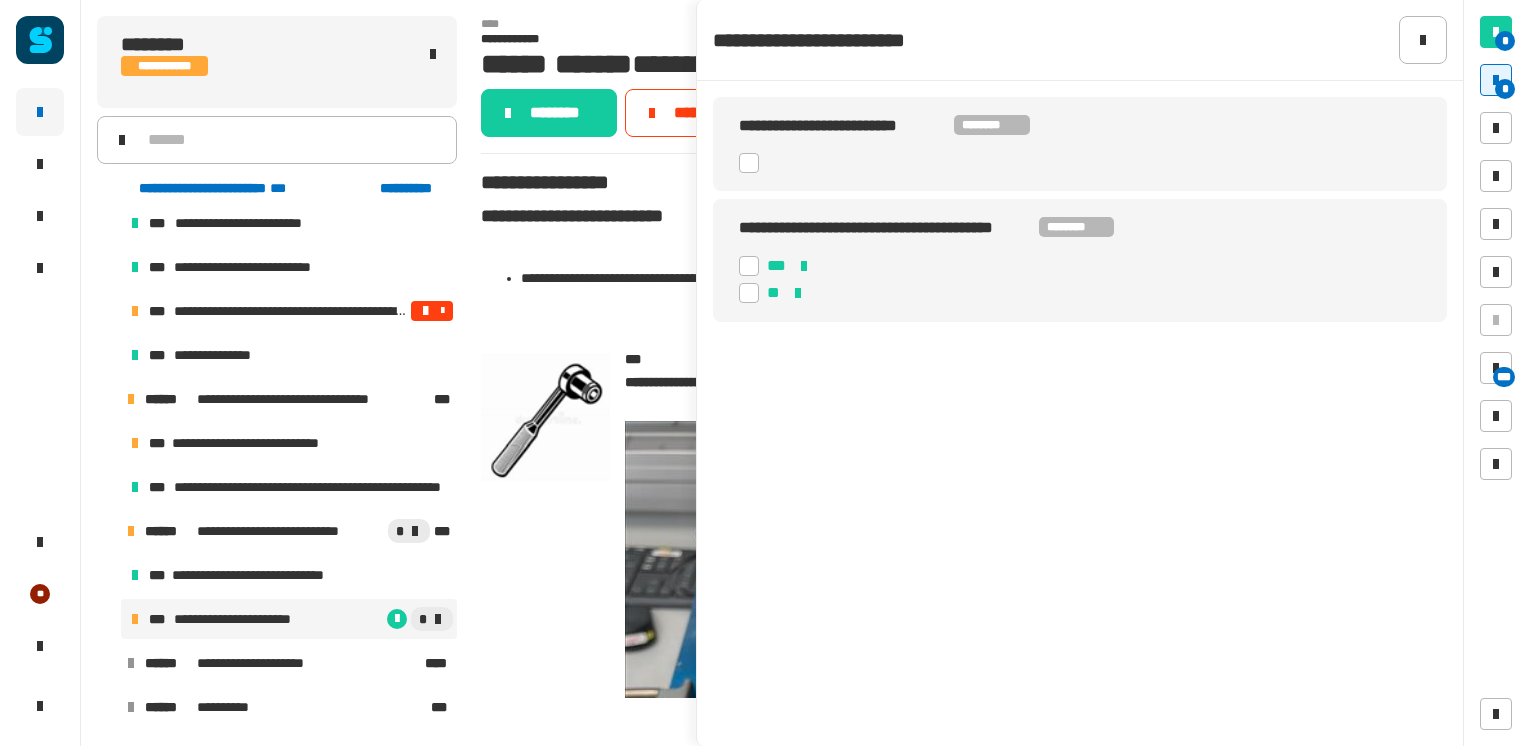 click on "**********" 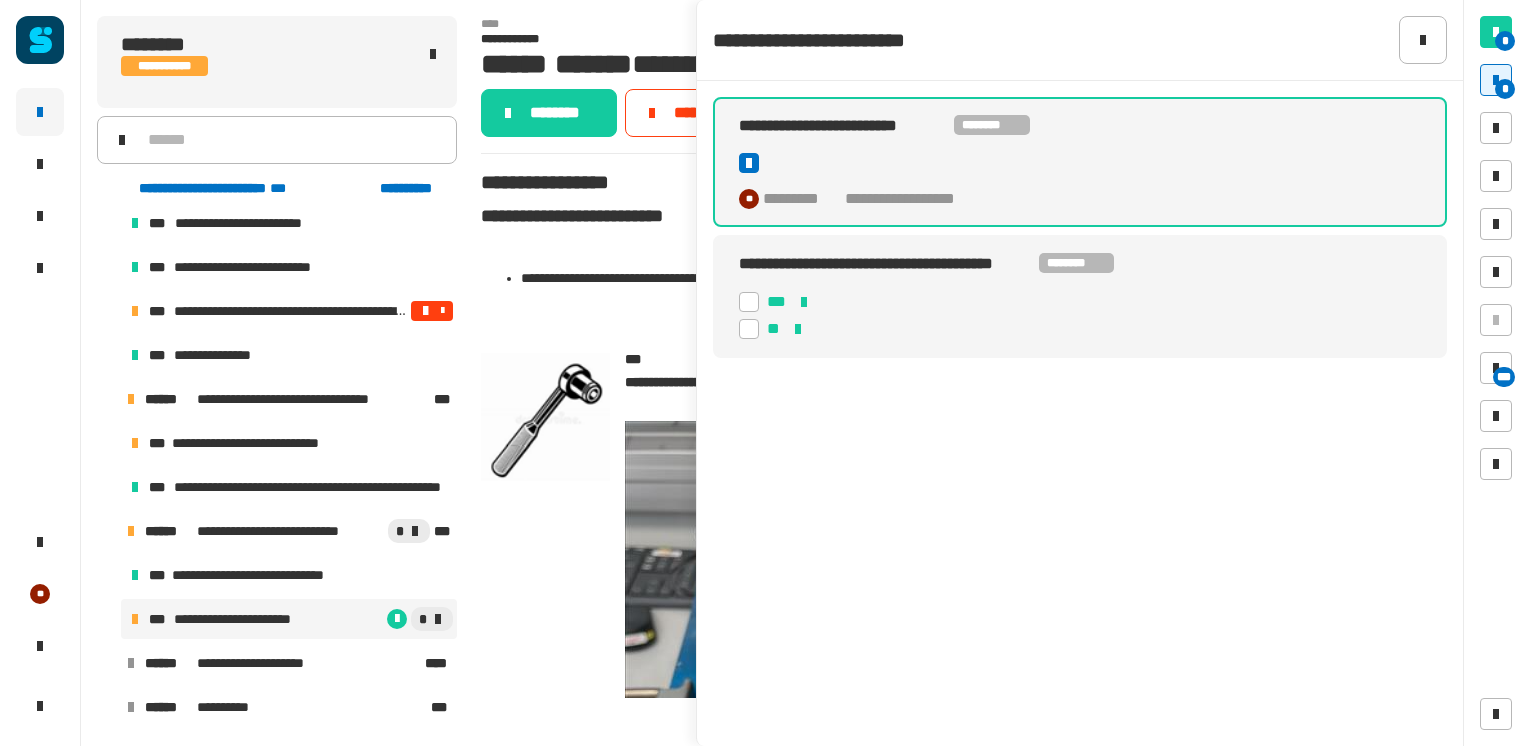 click 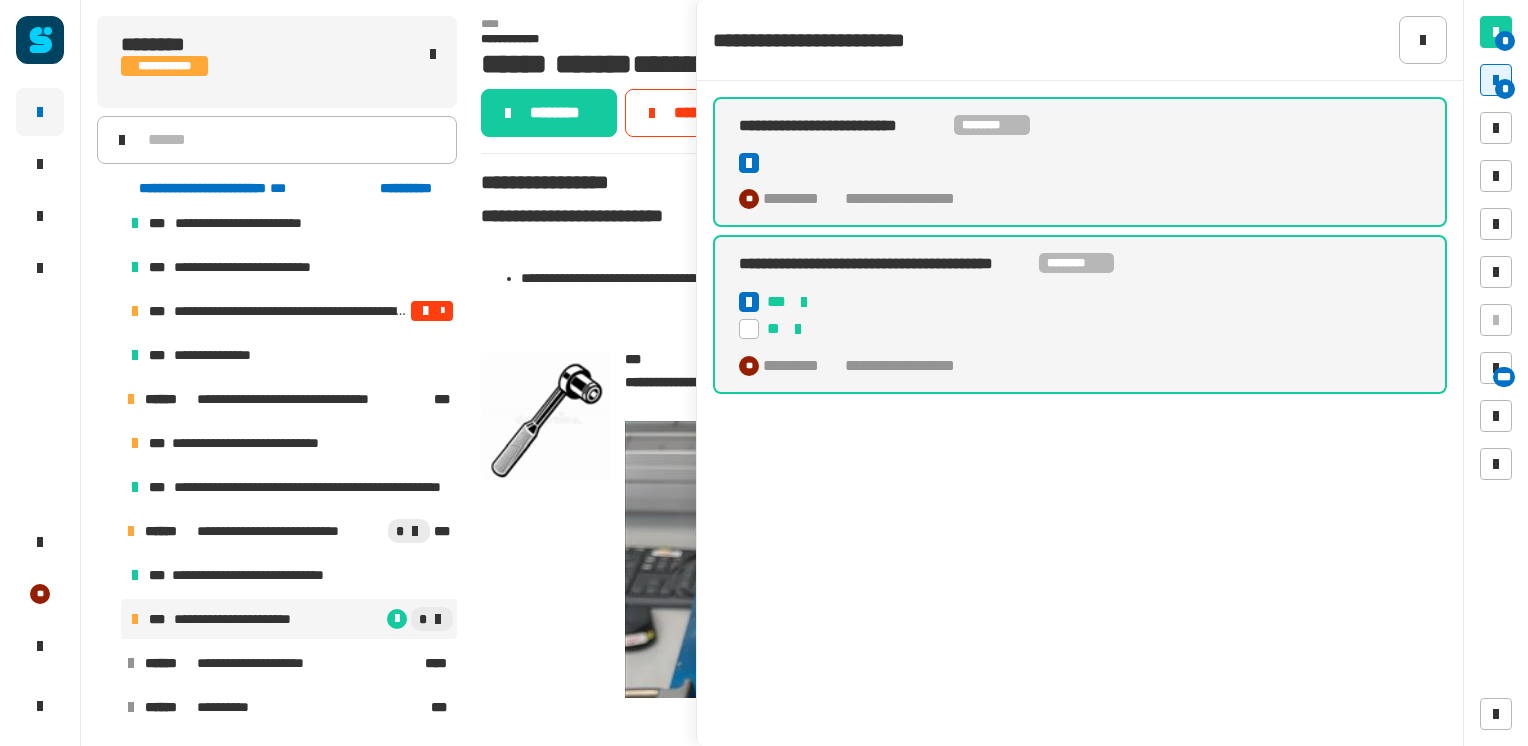click on "********" 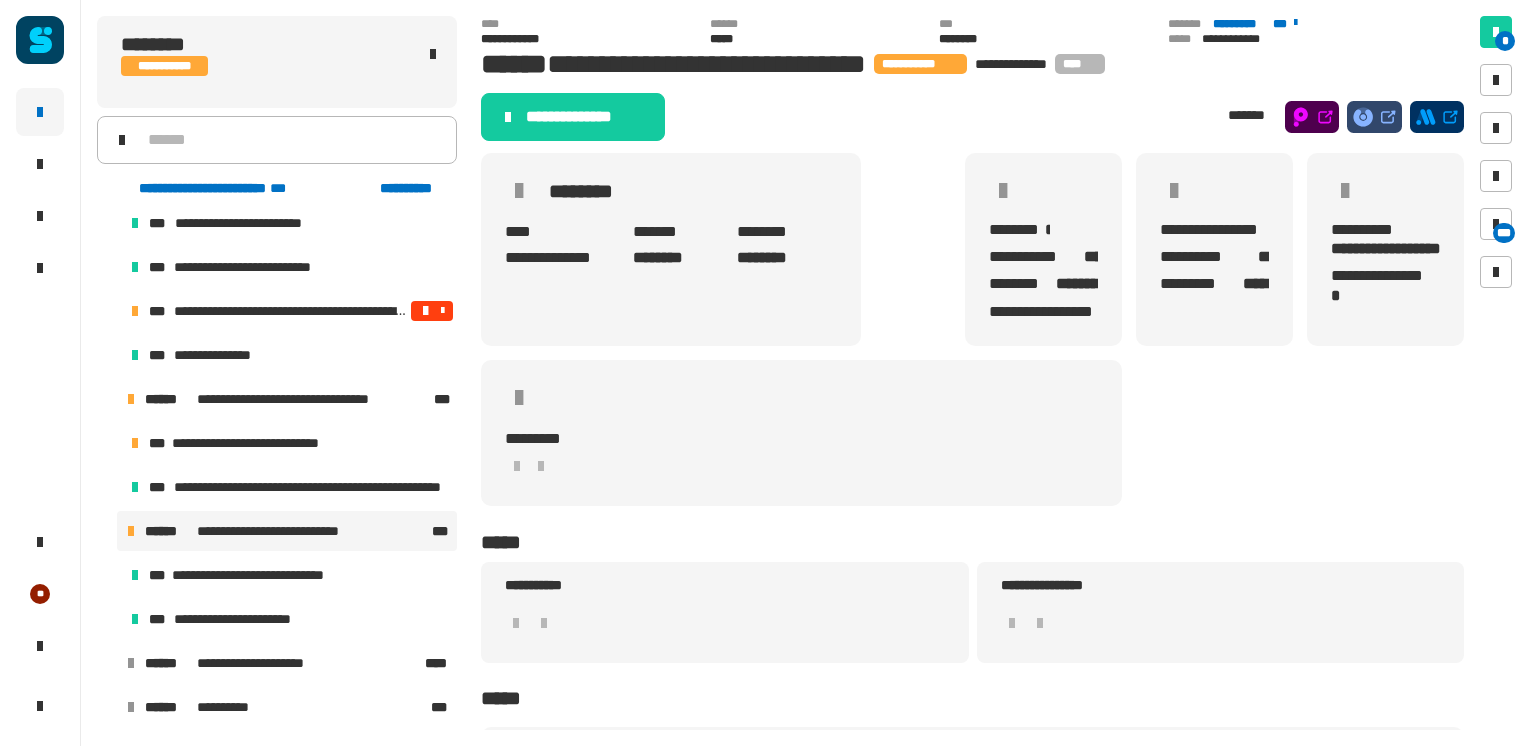 click on "**********" 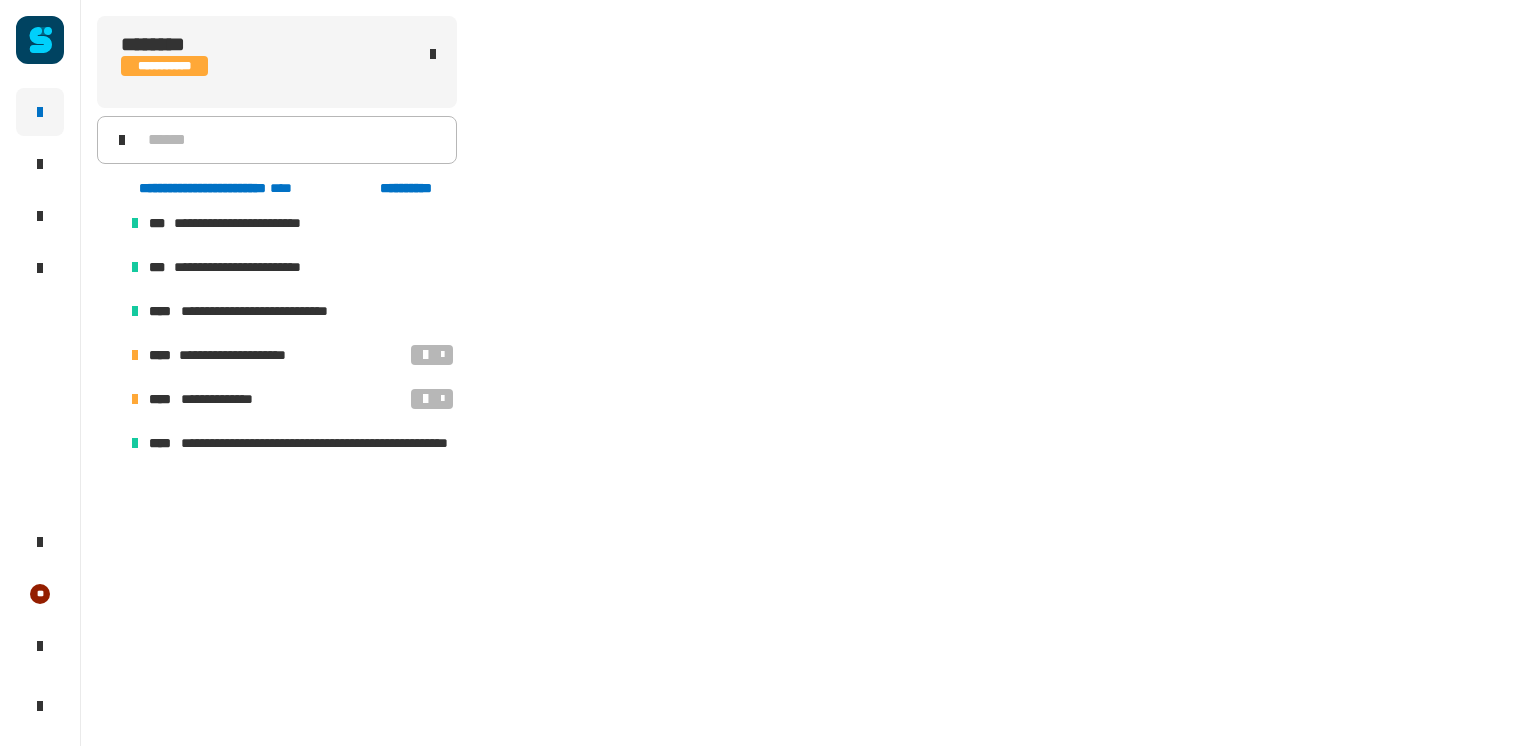 scroll, scrollTop: 335, scrollLeft: 0, axis: vertical 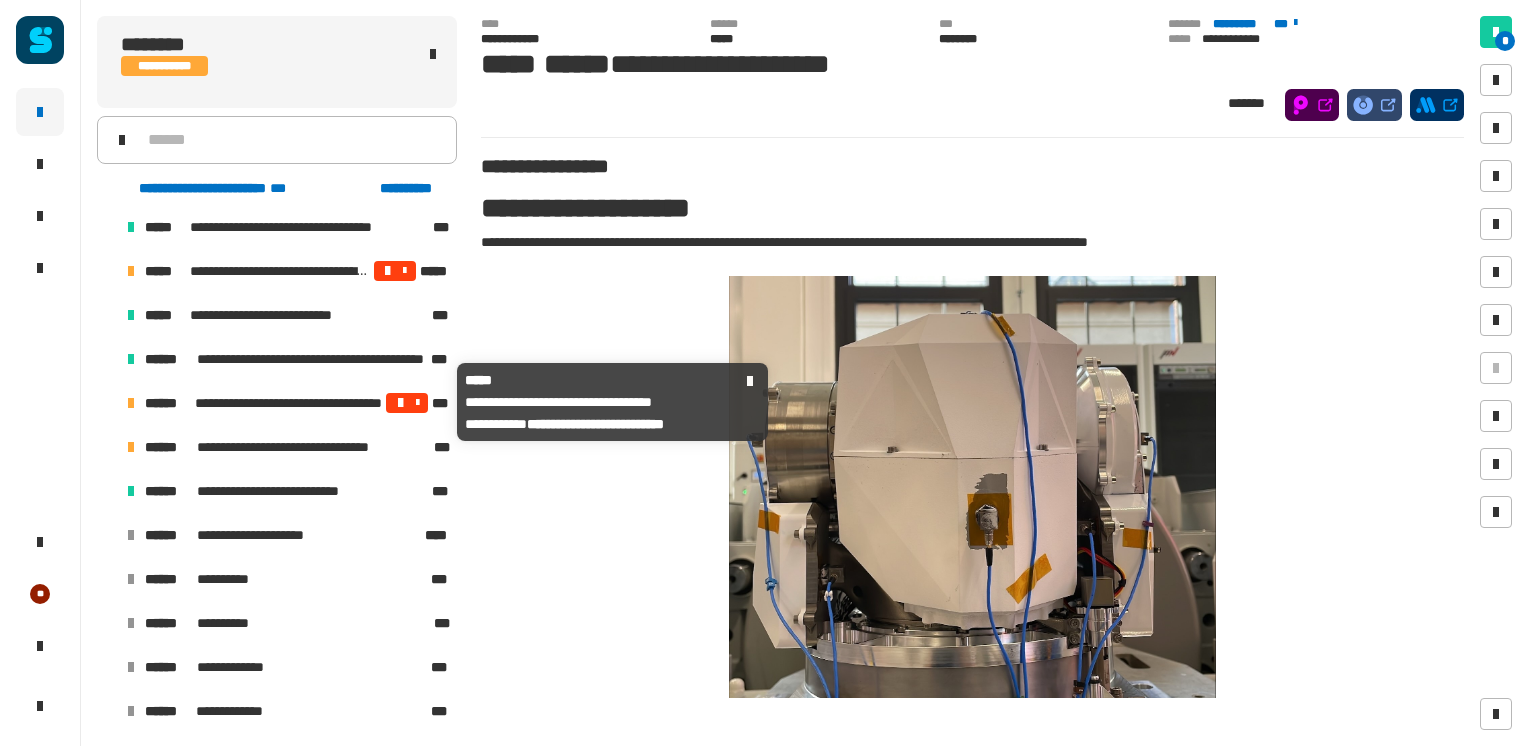 click on "**********" at bounding box center (289, 403) 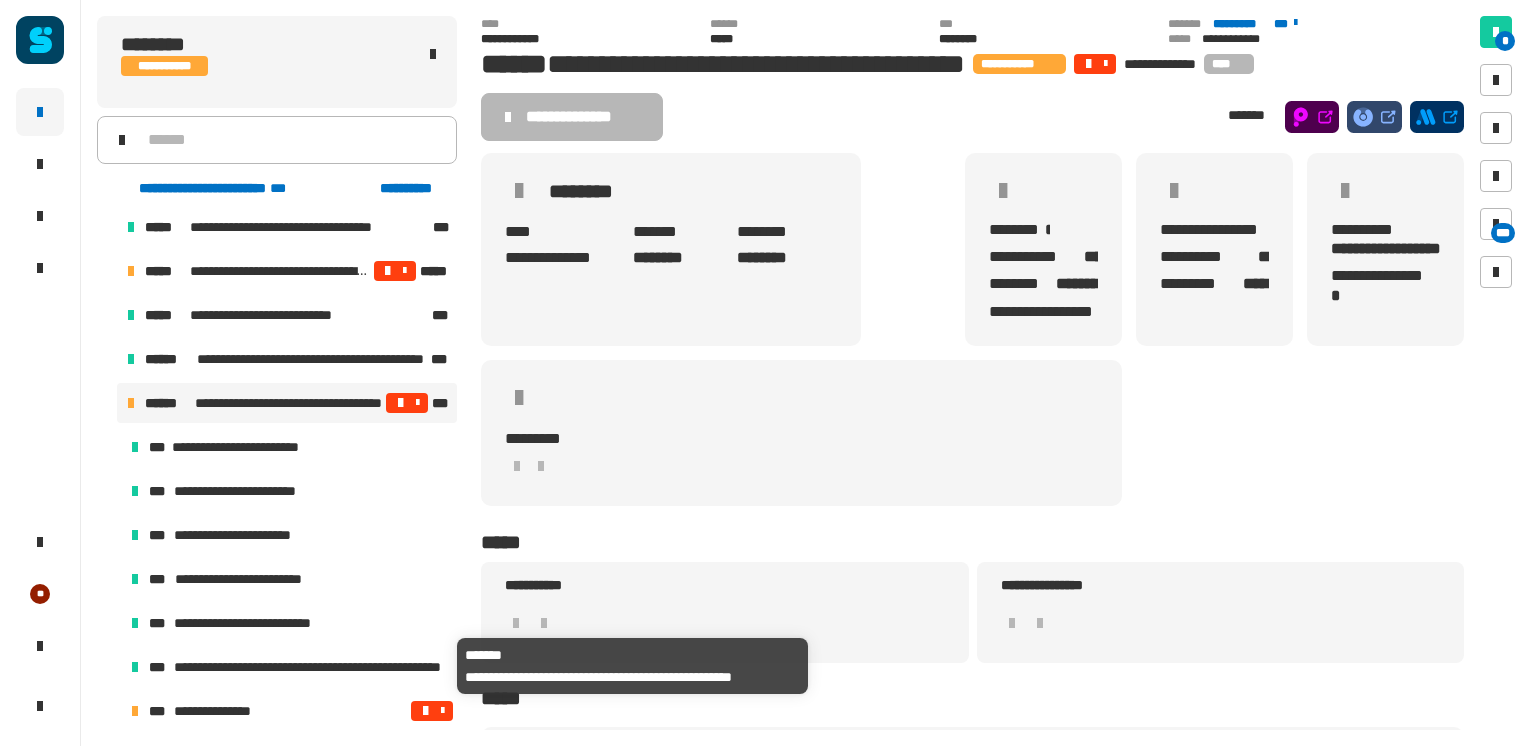 click on "**********" at bounding box center [311, 667] 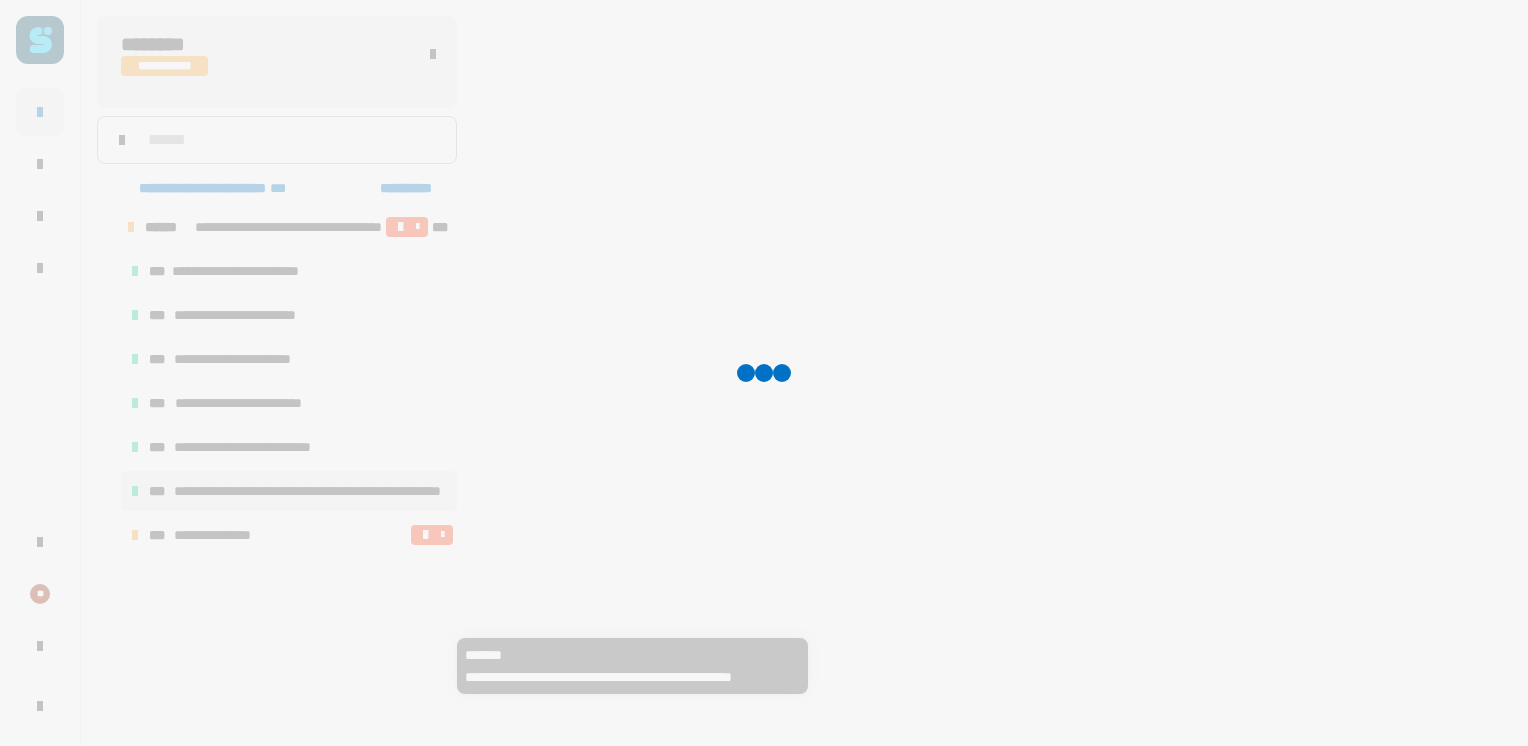 scroll, scrollTop: 687, scrollLeft: 0, axis: vertical 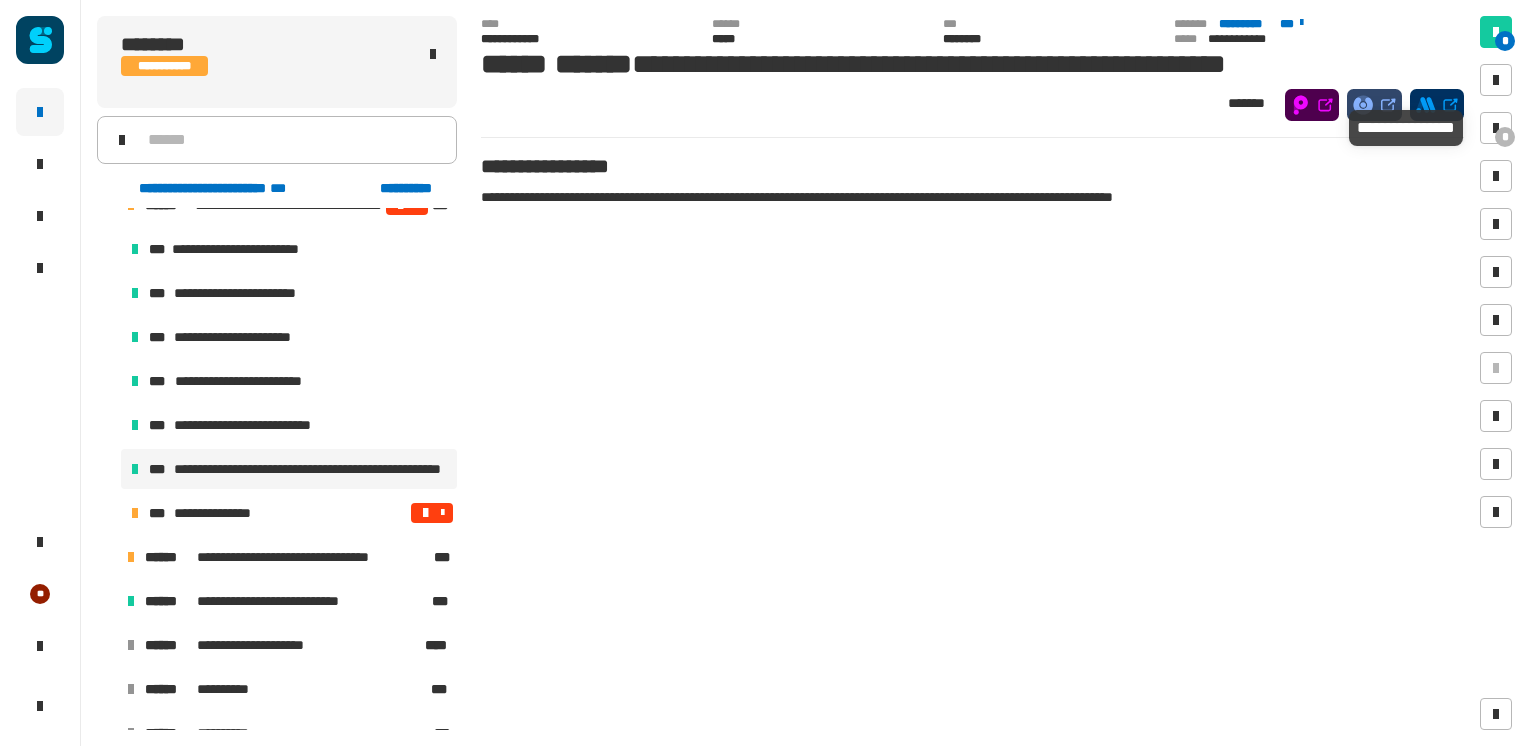 click at bounding box center [1496, 128] 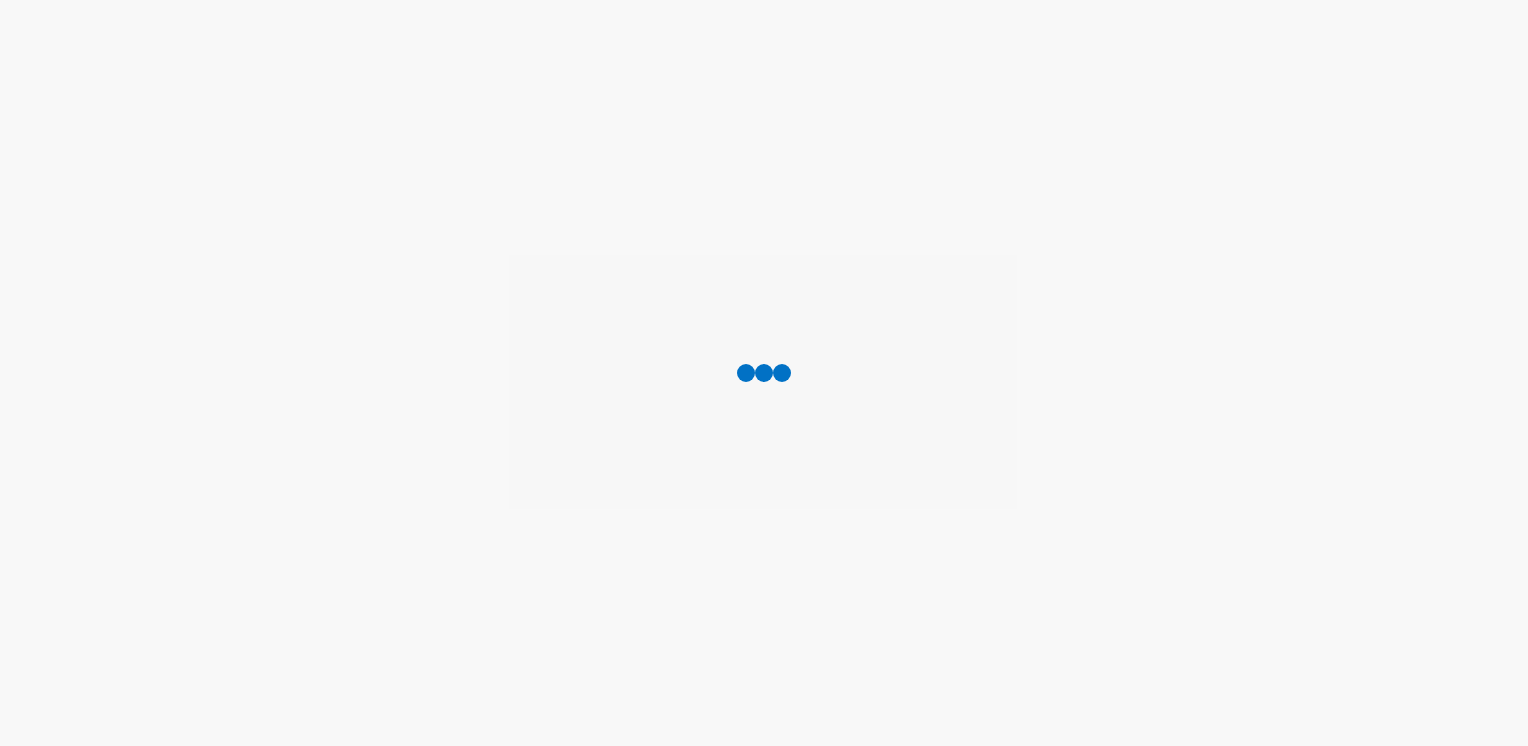 scroll, scrollTop: 0, scrollLeft: 0, axis: both 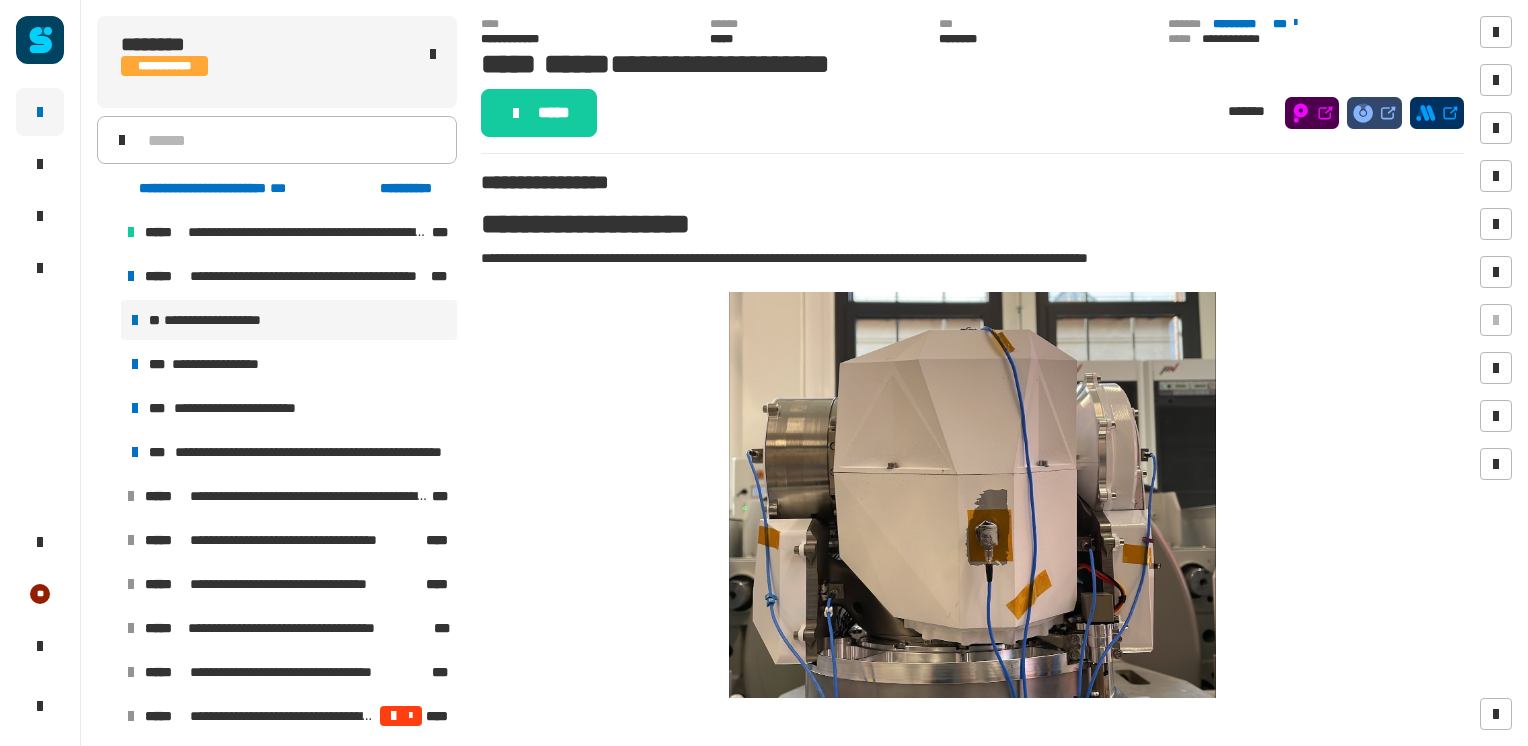 click on "*****" 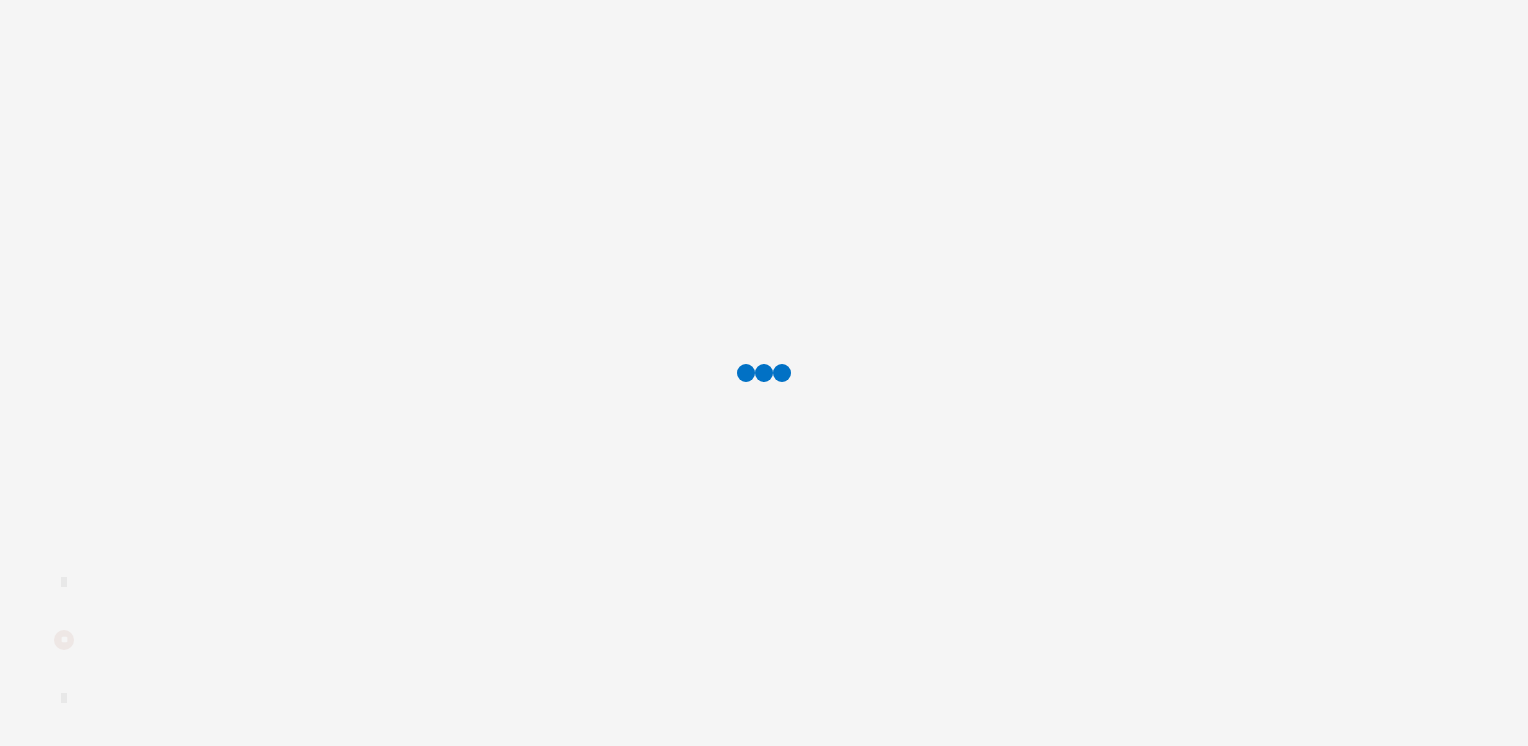 scroll, scrollTop: 0, scrollLeft: 0, axis: both 